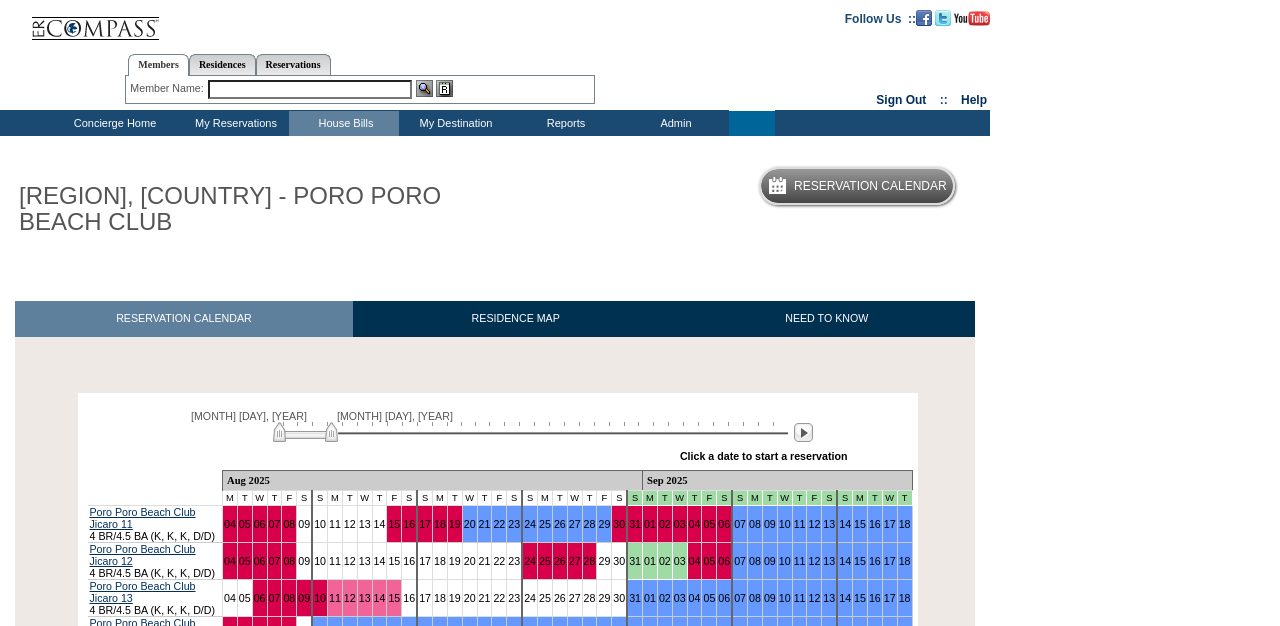 scroll, scrollTop: 0, scrollLeft: 0, axis: both 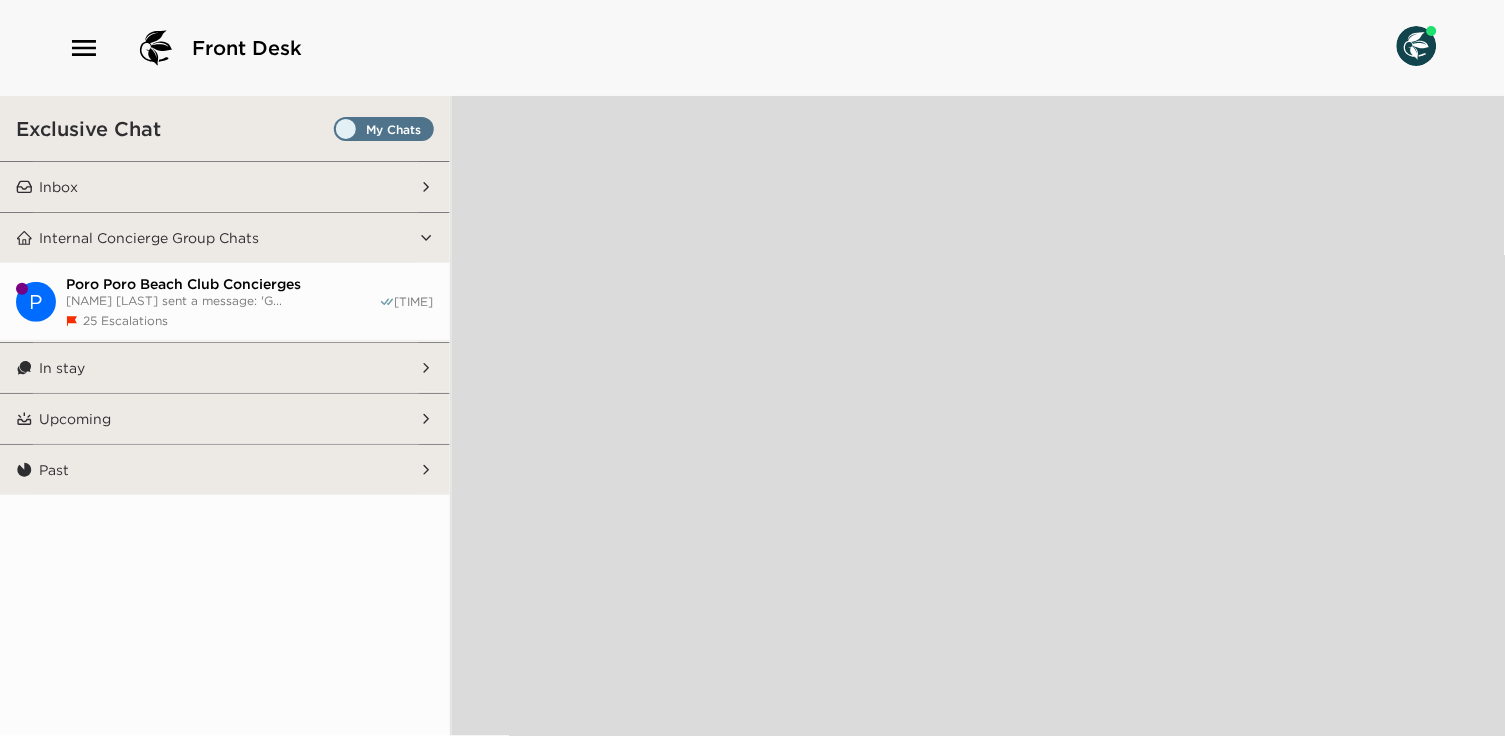 click on "Internal Concierge Group Chats" at bounding box center (226, 238) 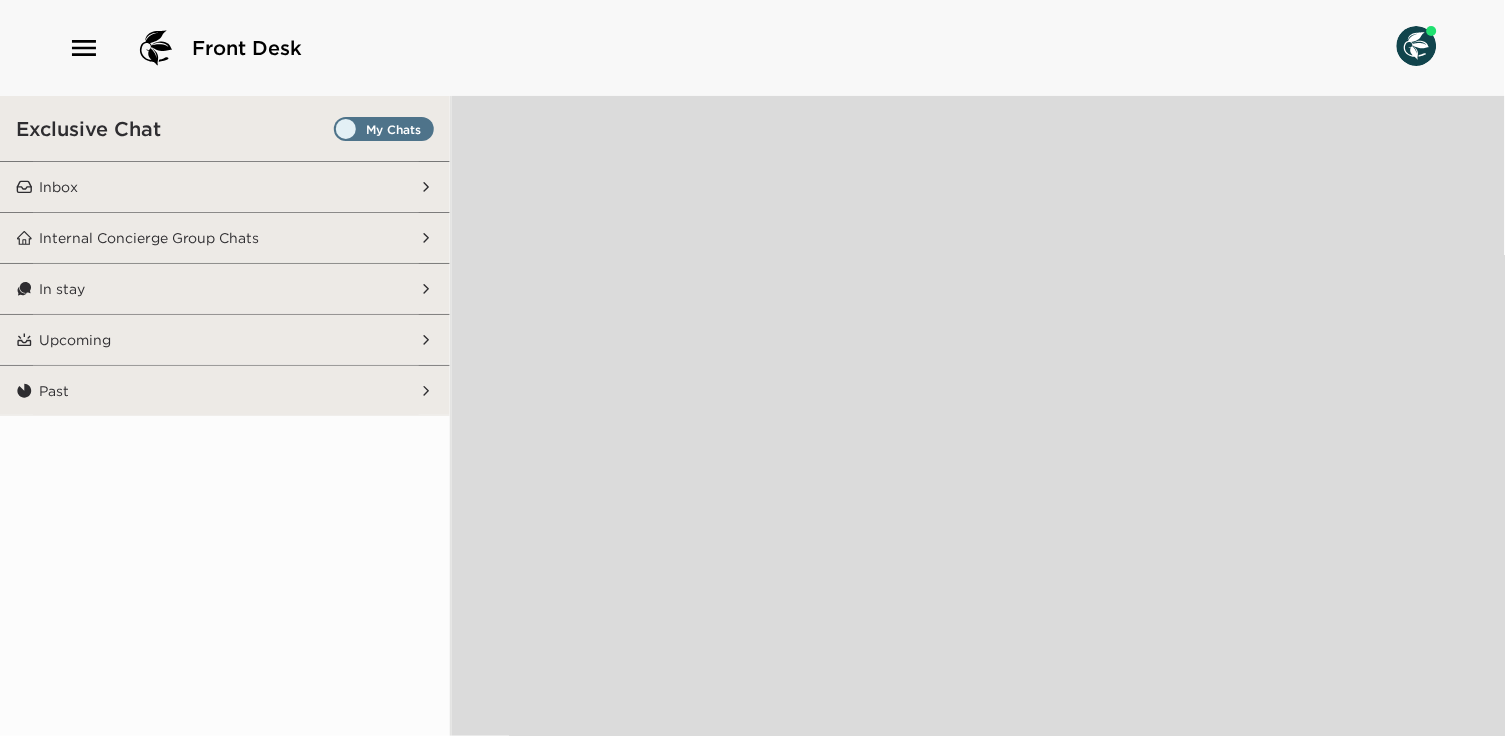 click on "Inbox" at bounding box center (226, 187) 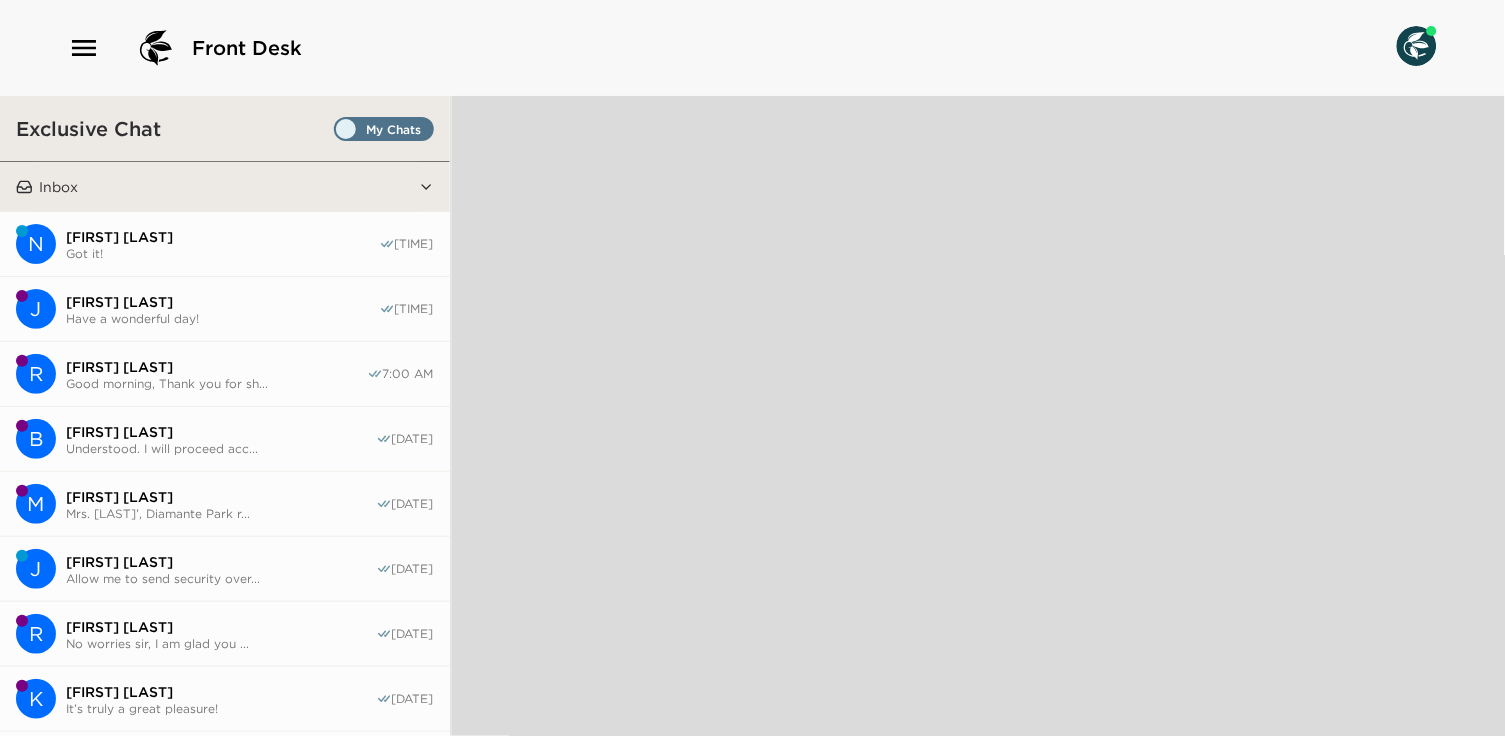 click on "[FIRST] [LAST]" at bounding box center [222, 237] 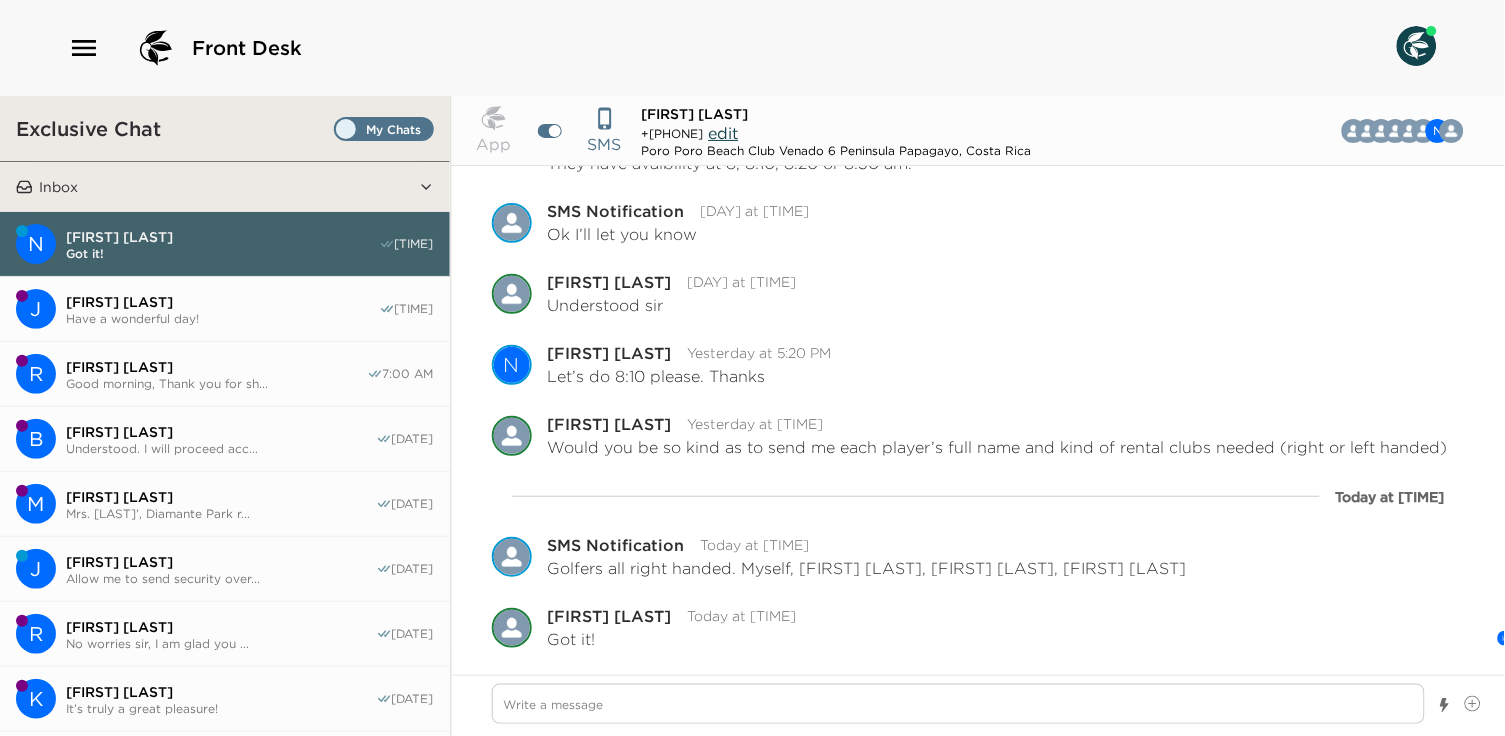 scroll, scrollTop: 6624, scrollLeft: 0, axis: vertical 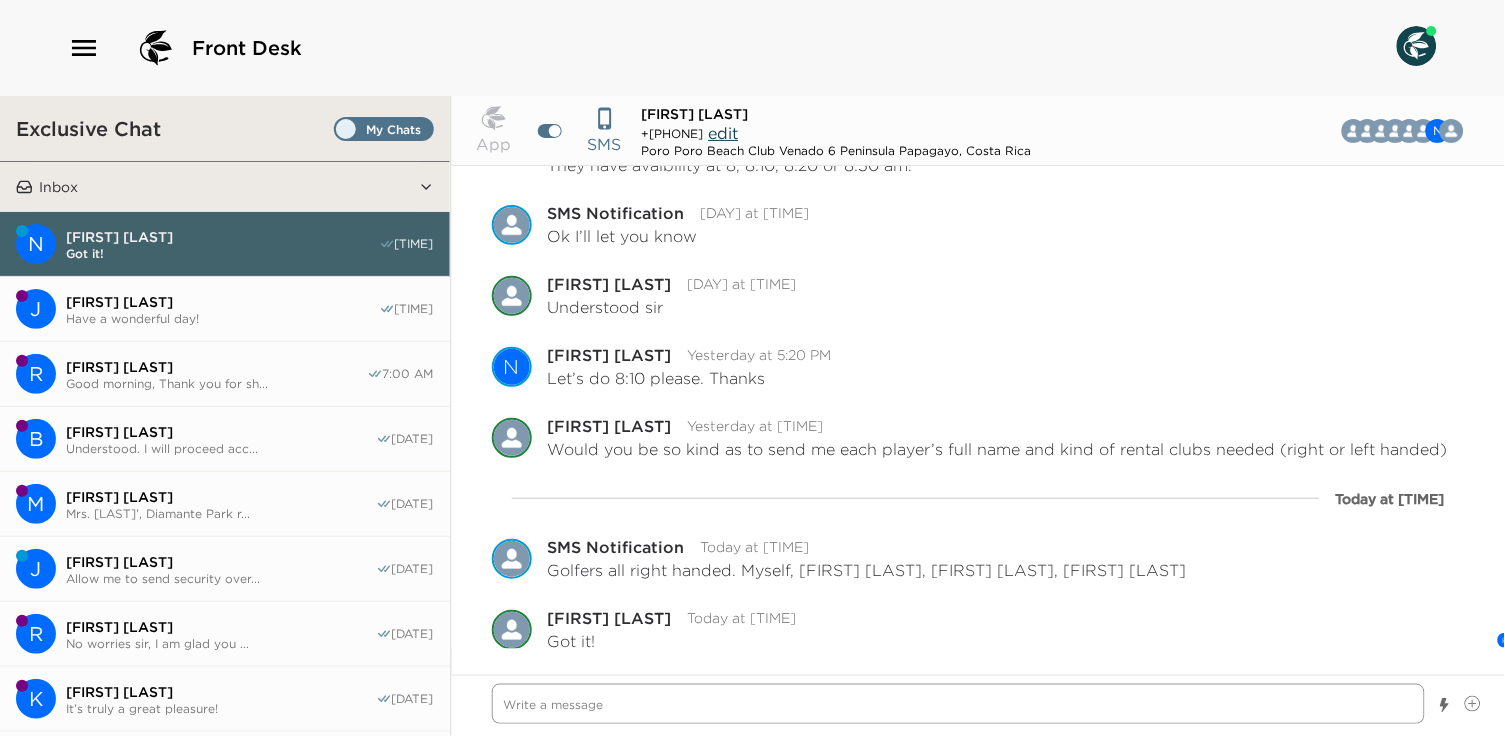 click at bounding box center [959, 704] 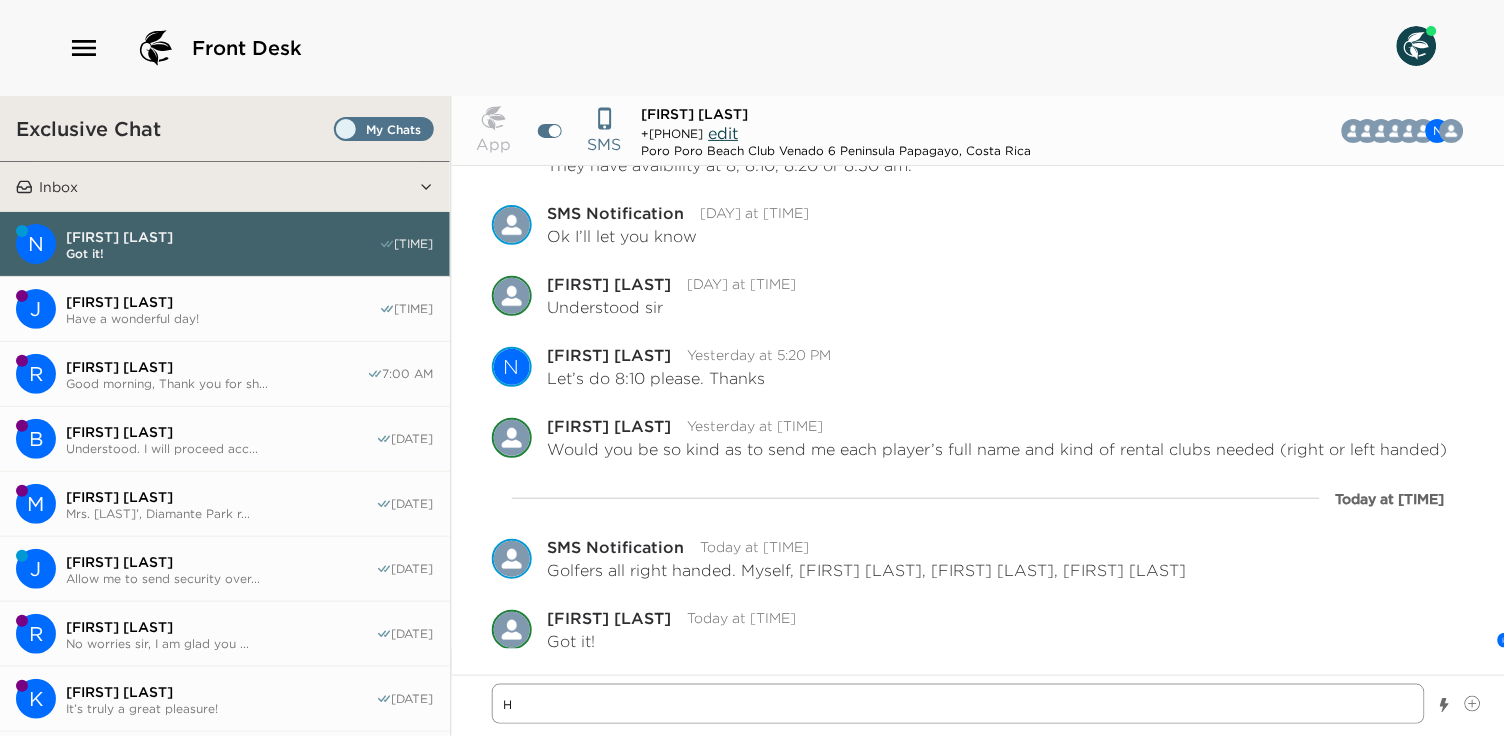 type on "x" 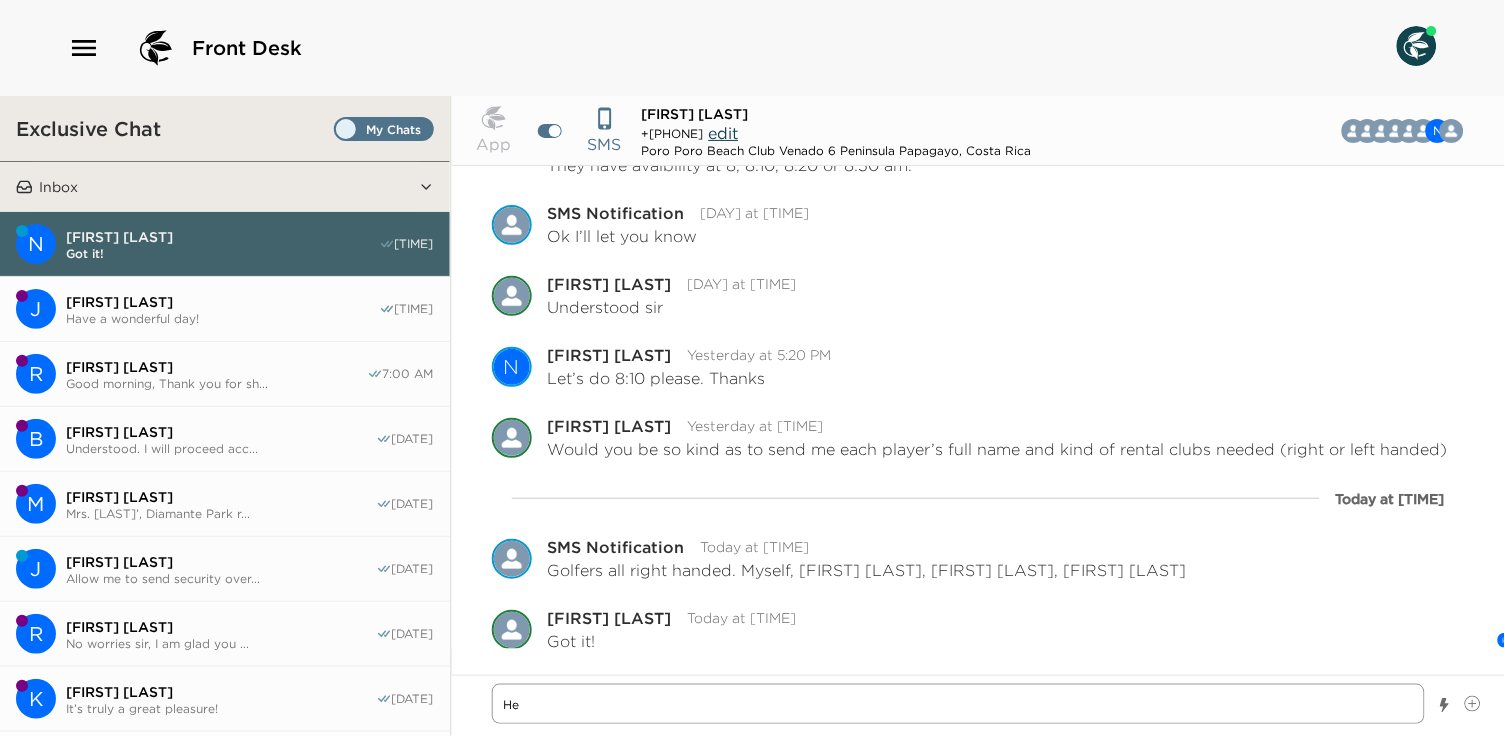 type on "x" 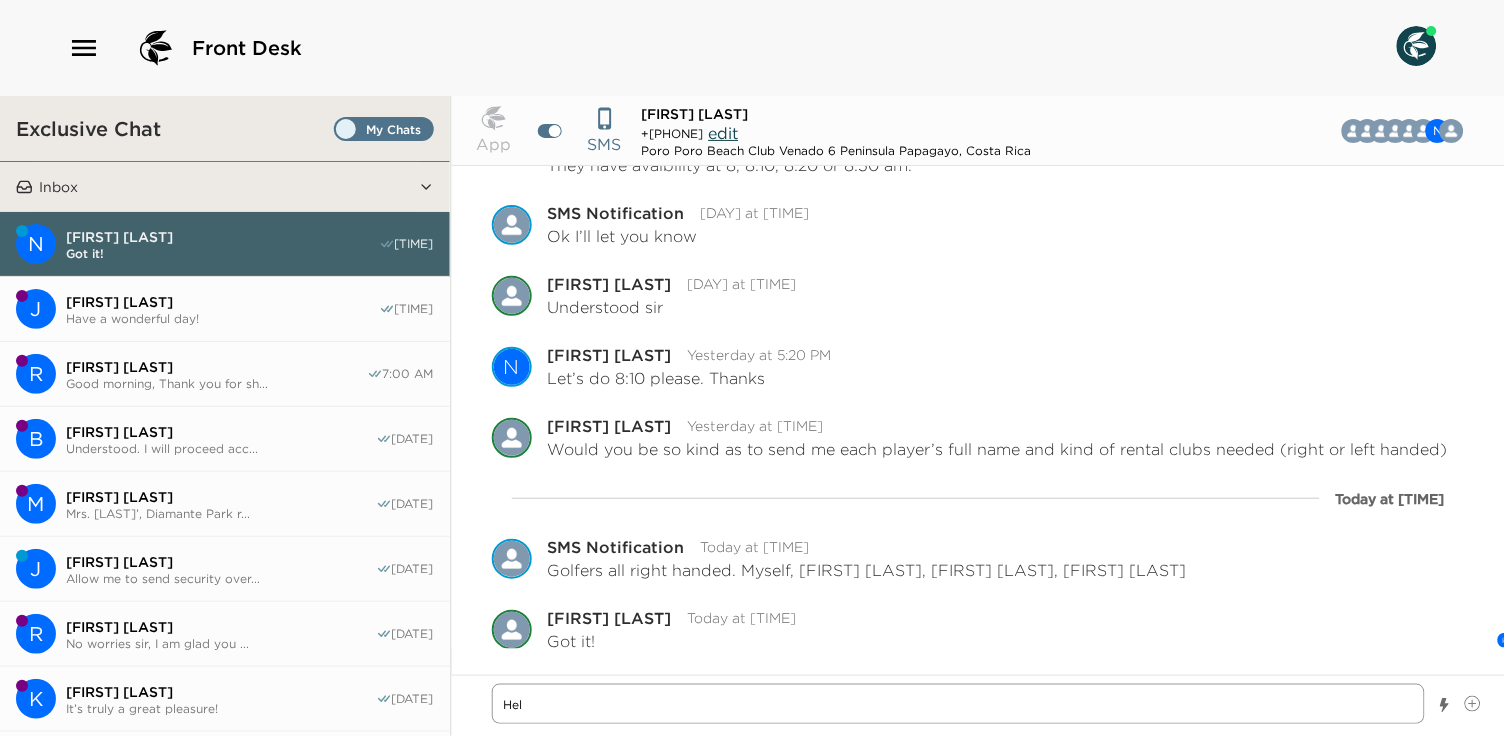 type on "x" 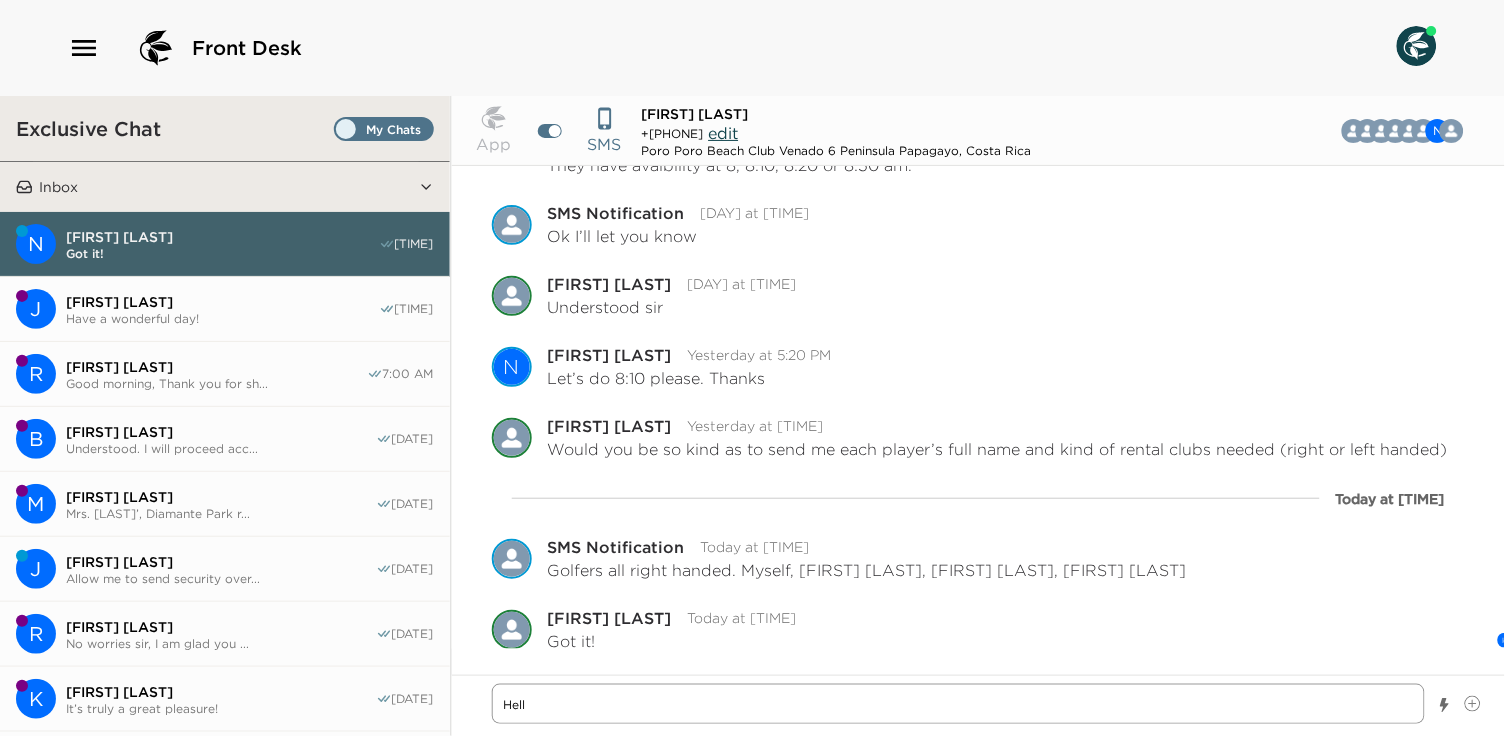 type on "x" 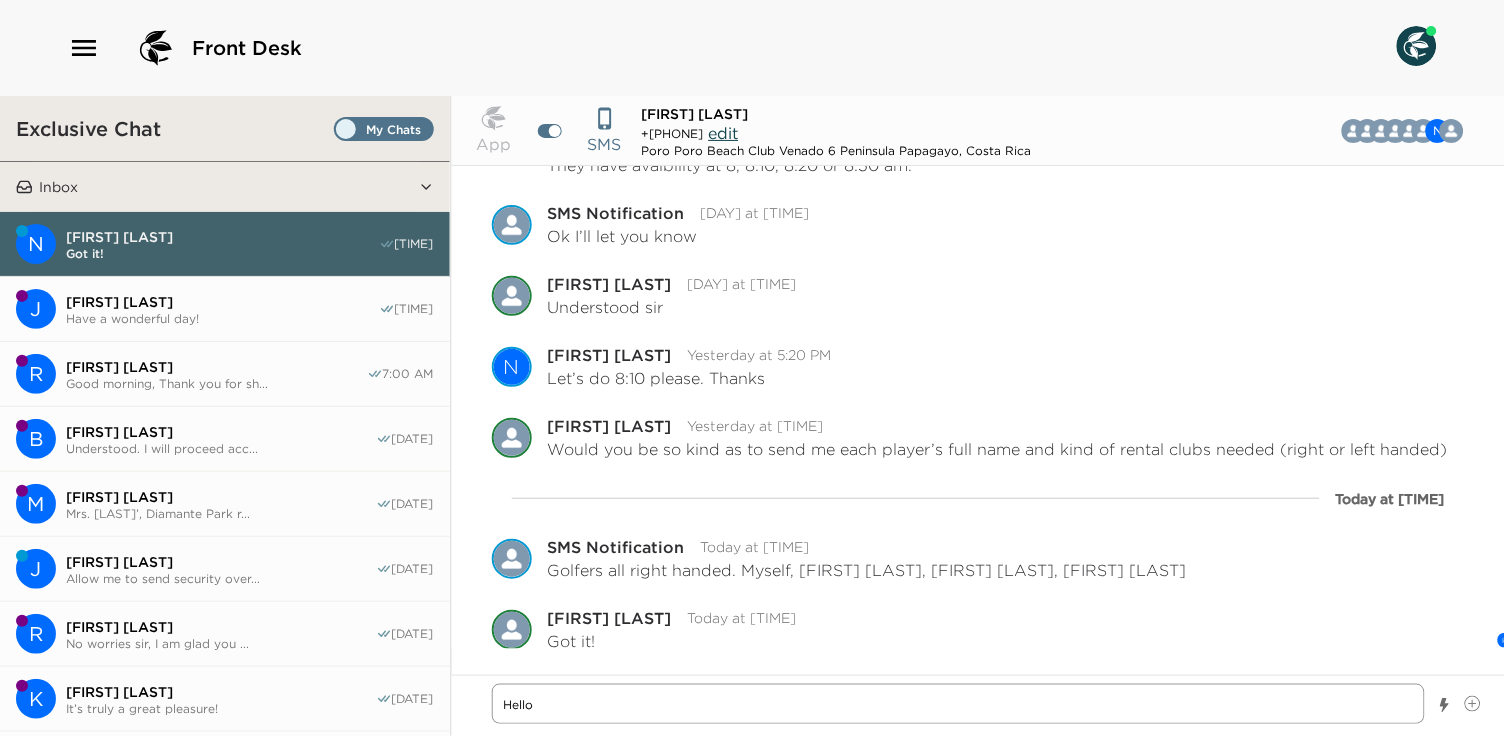 type on "x" 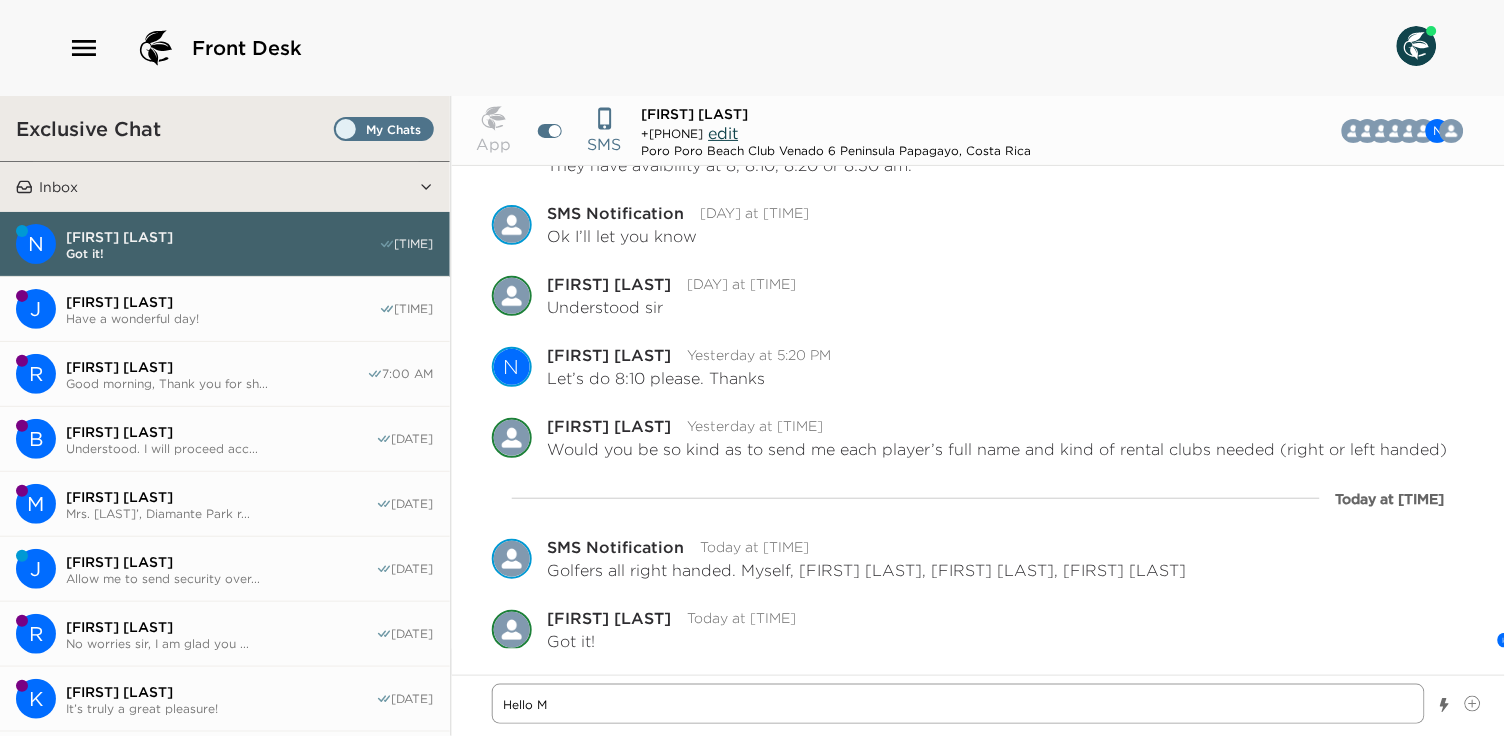 type on "x" 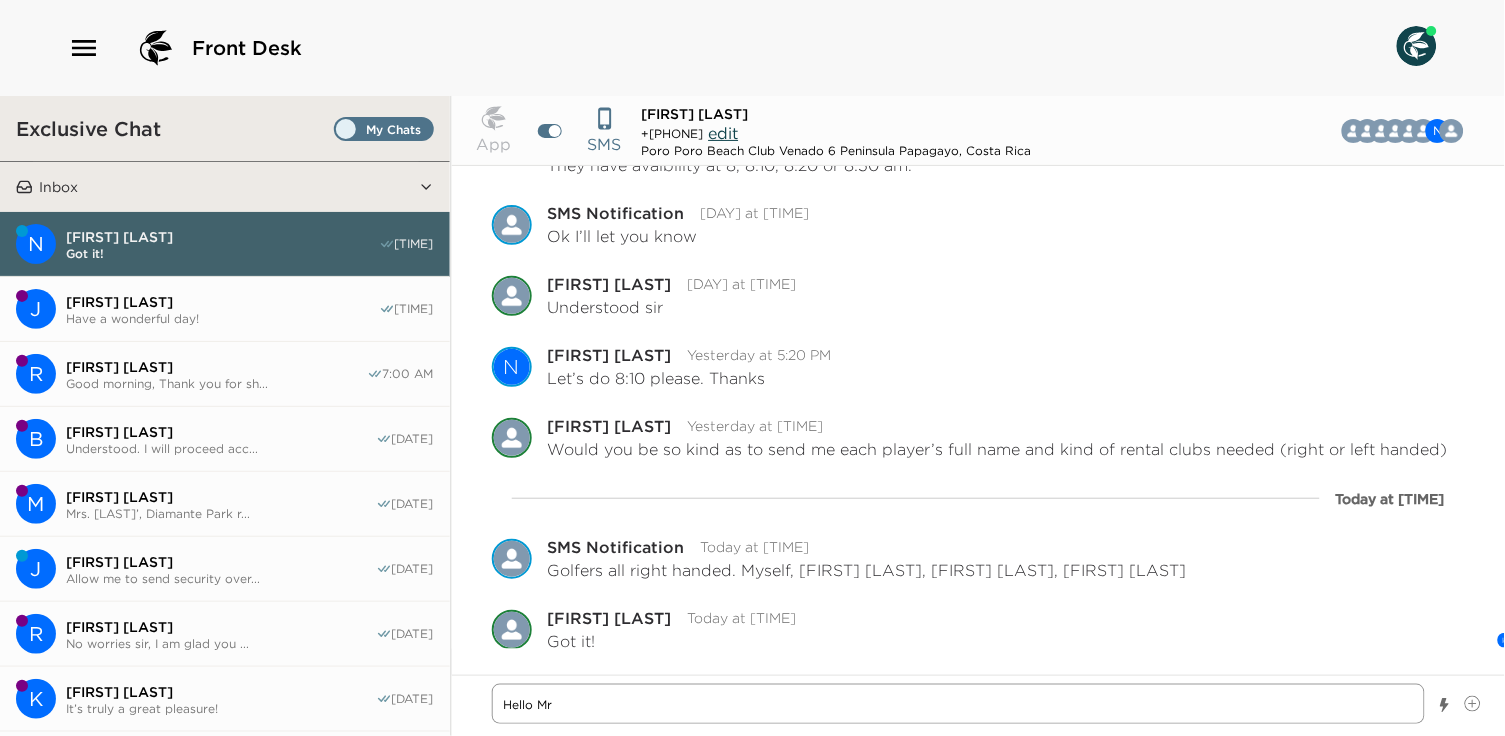 type on "x" 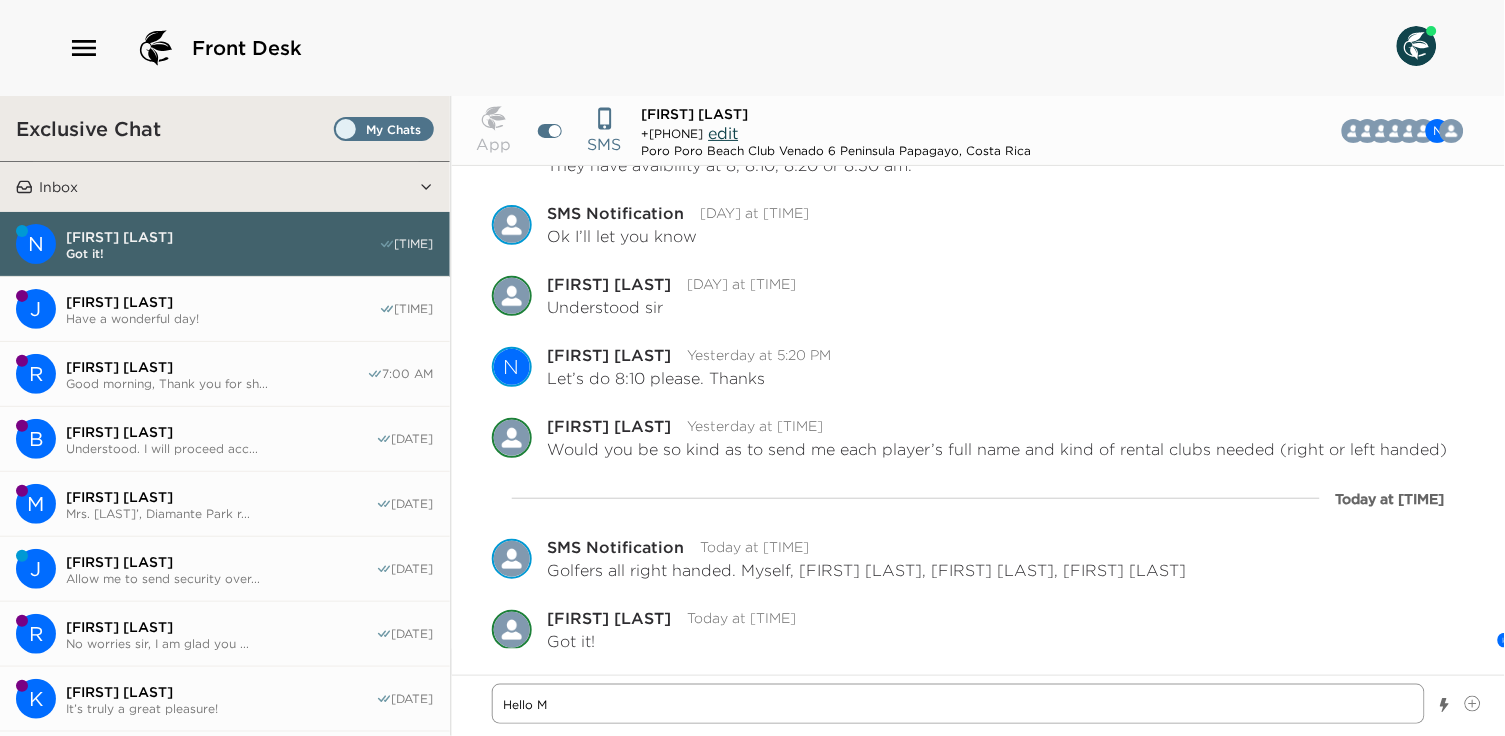 type on "x" 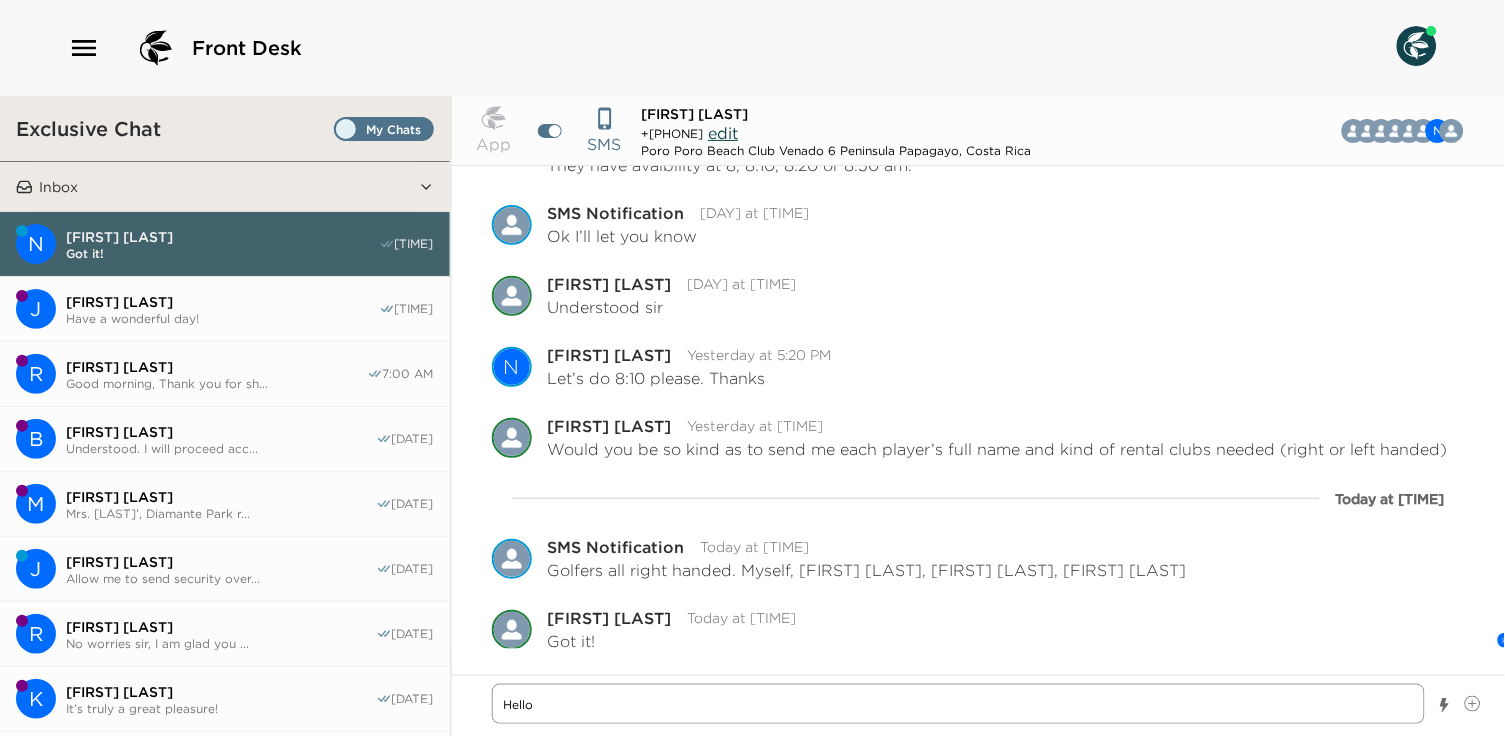 type on "x" 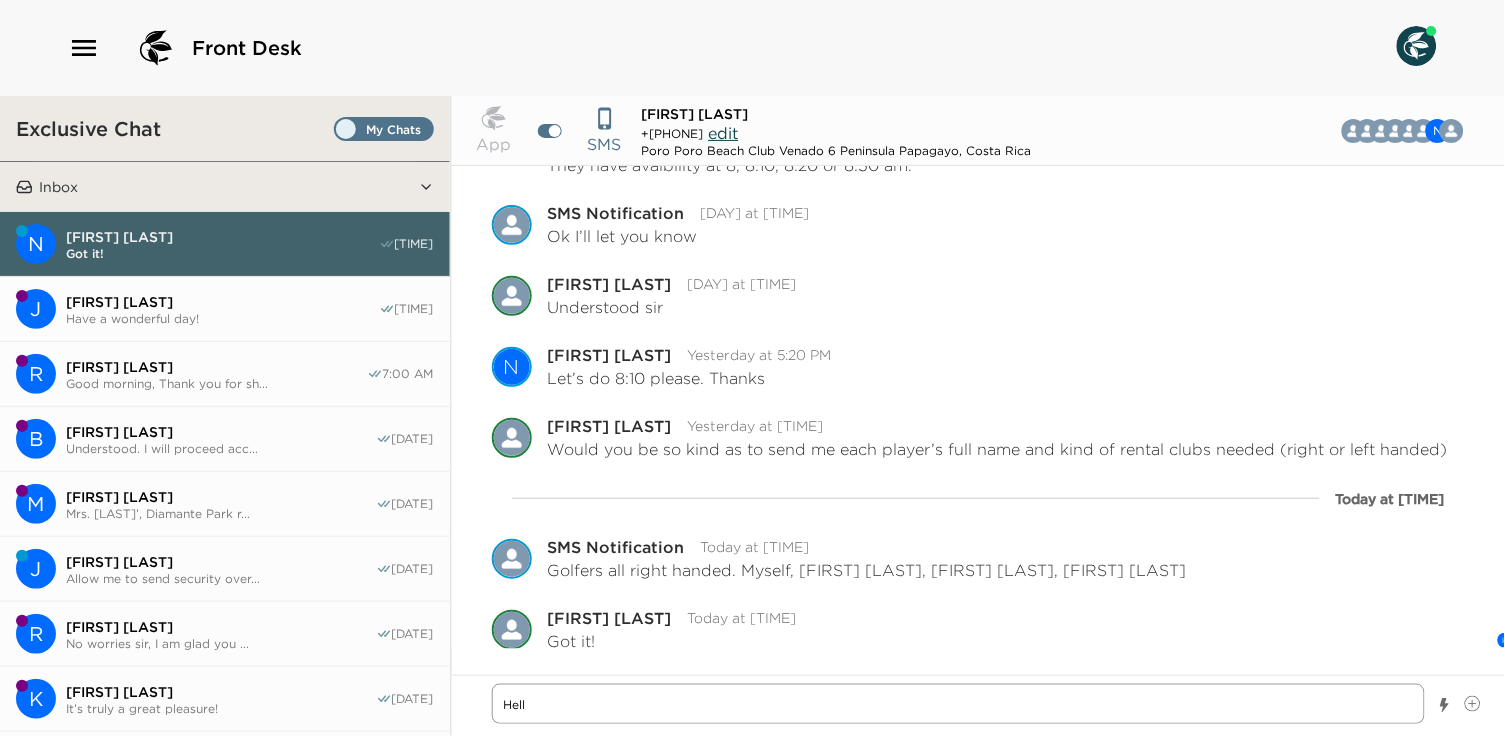 type on "x" 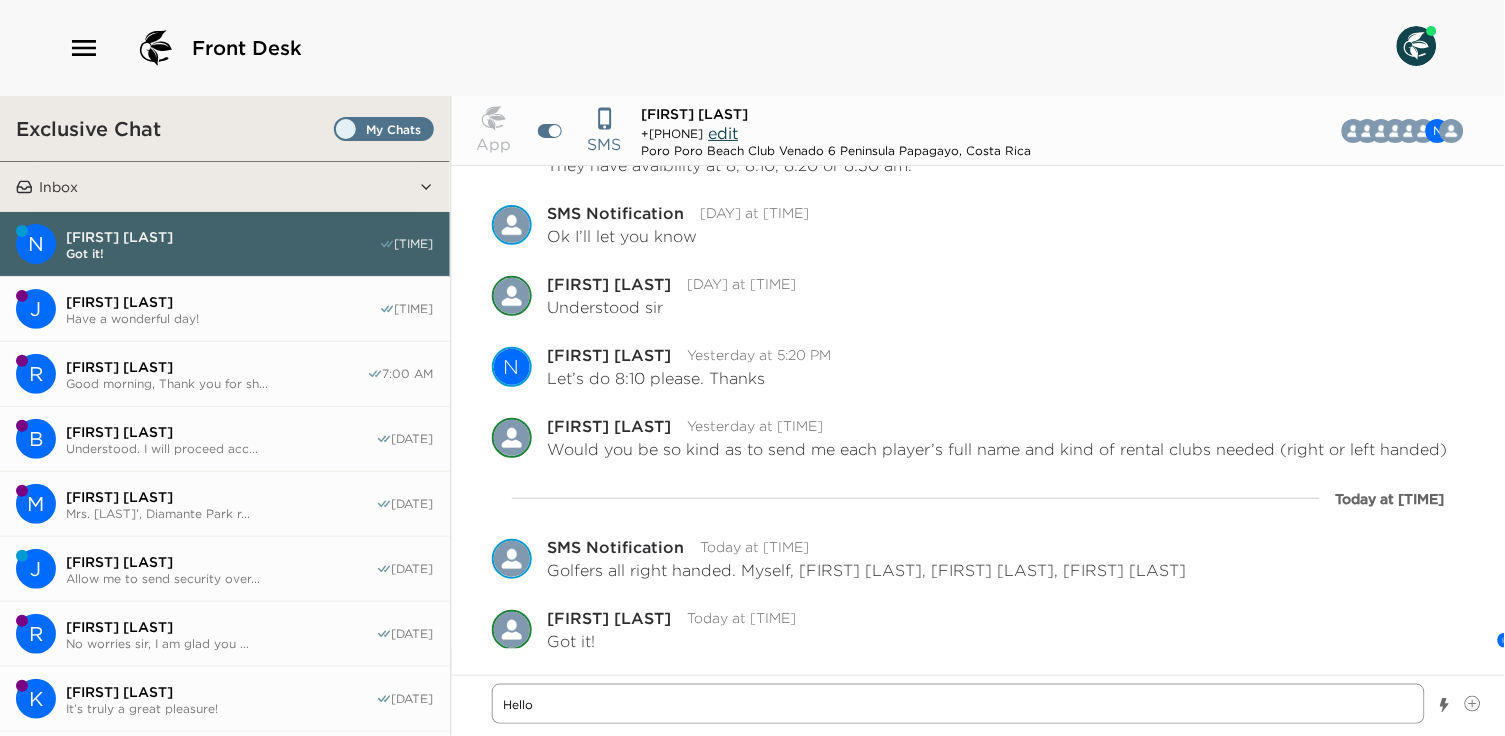 type on "x" 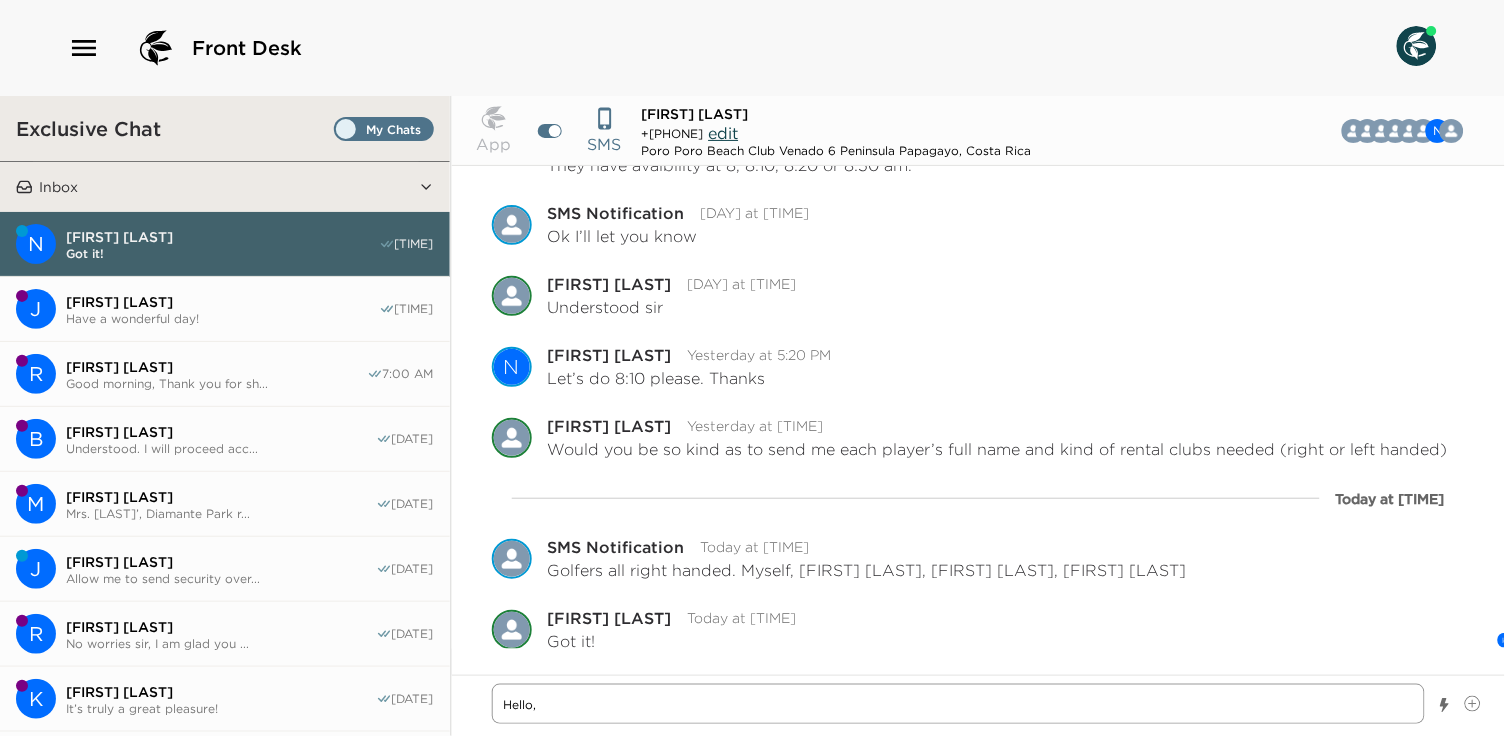 type on "x" 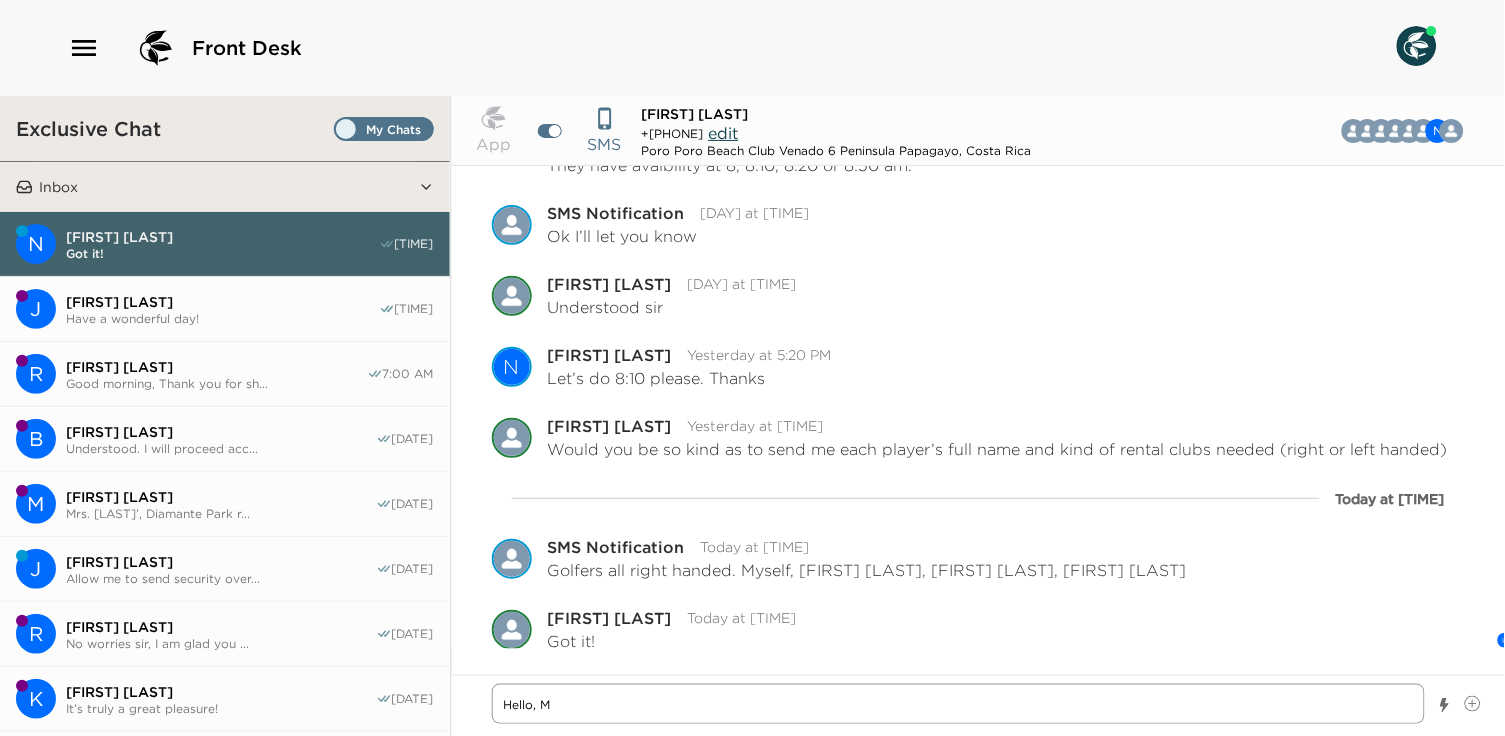 type on "x" 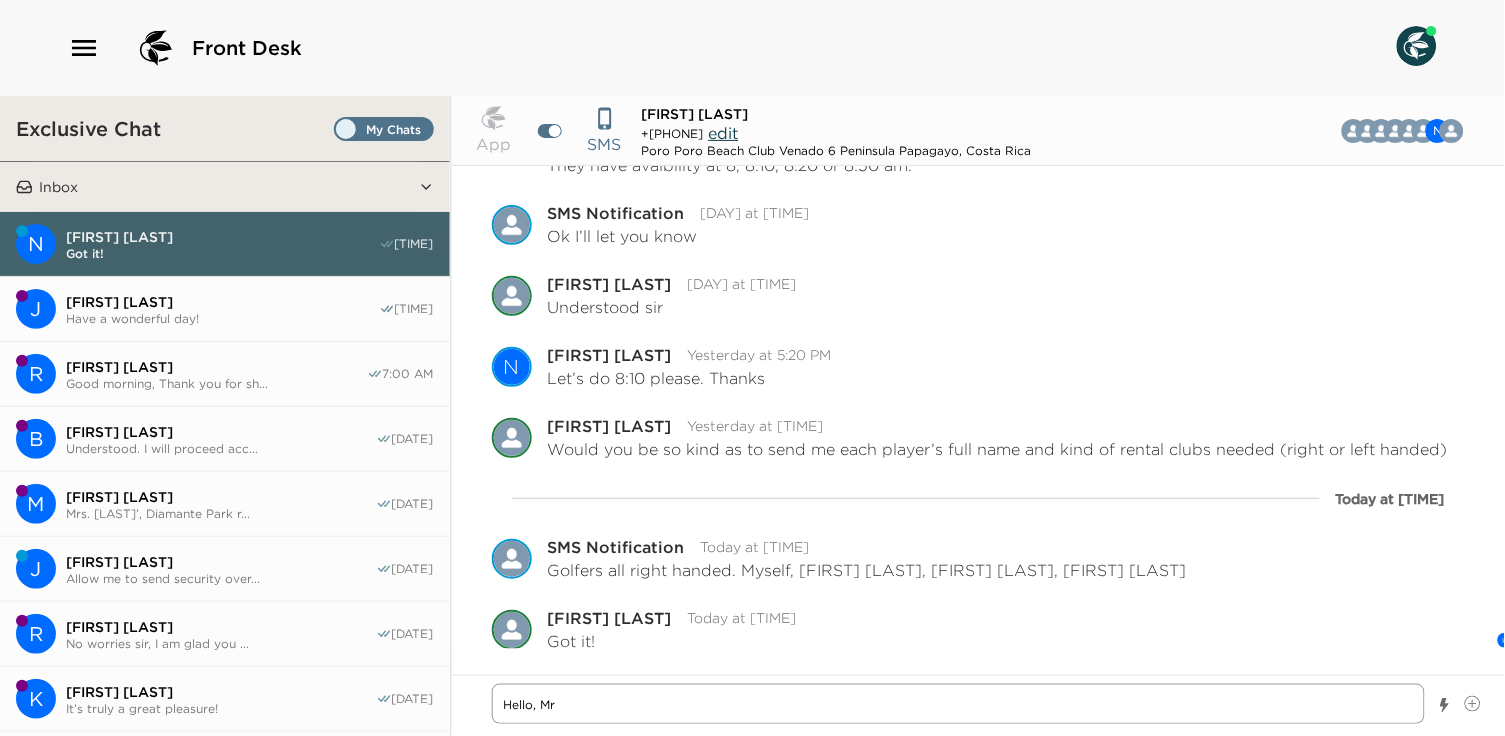 type on "x" 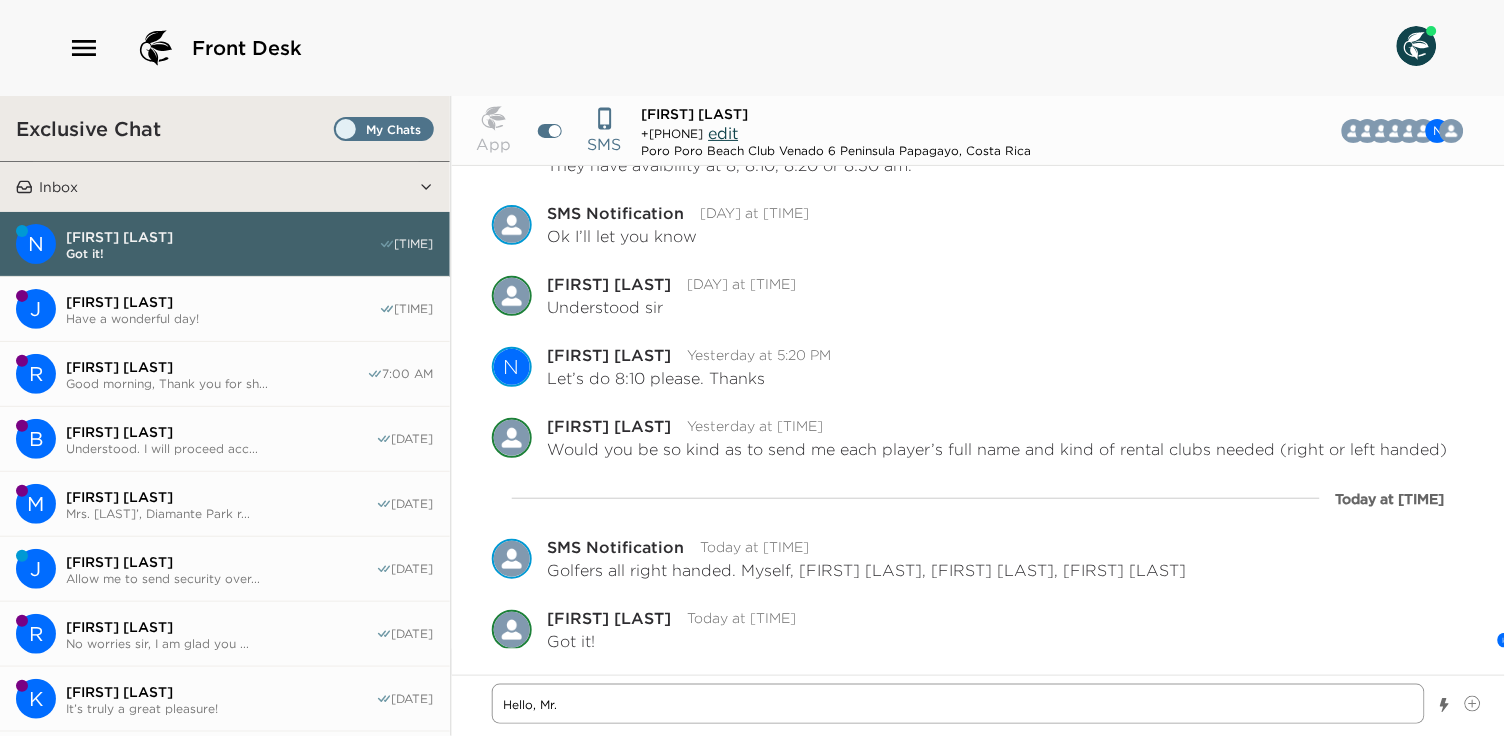 type on "x" 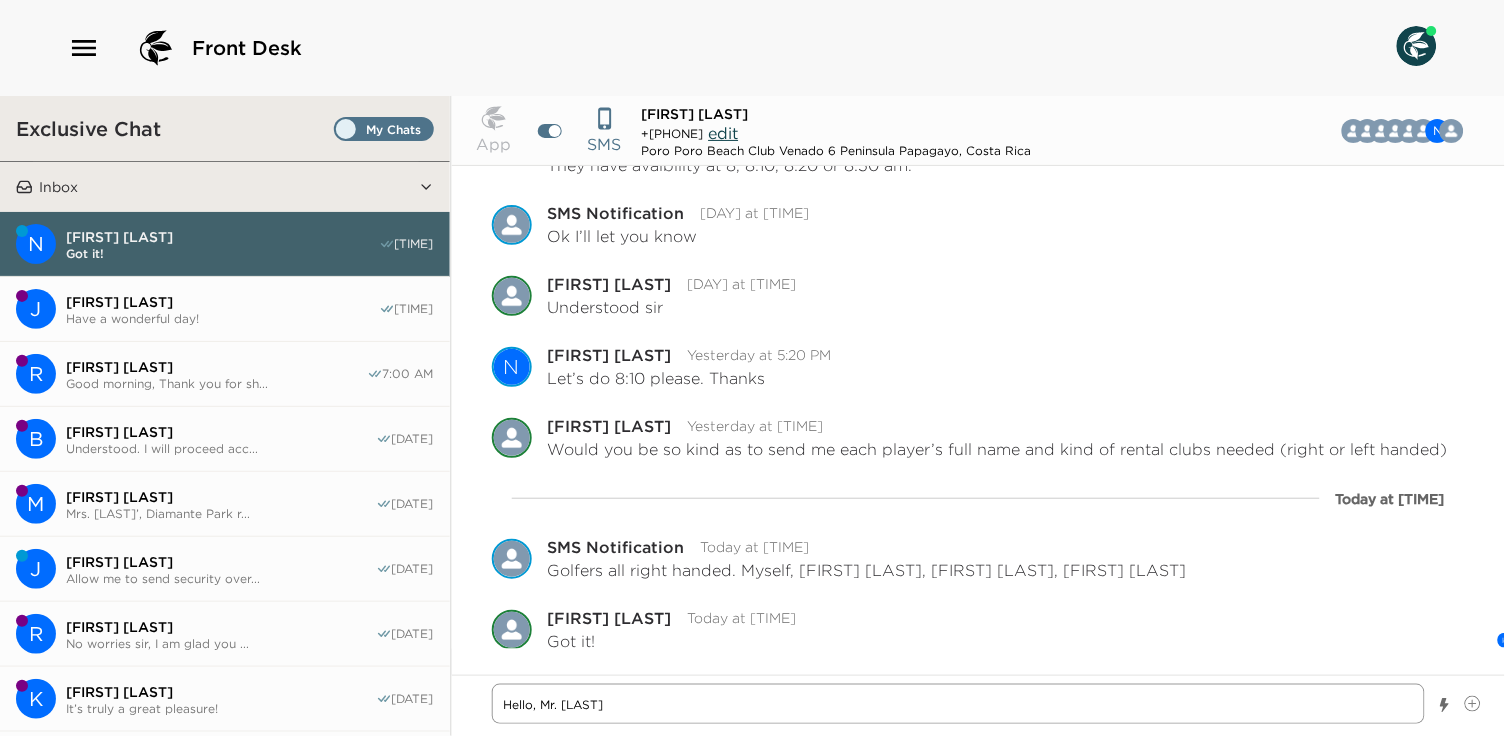 type on "x" 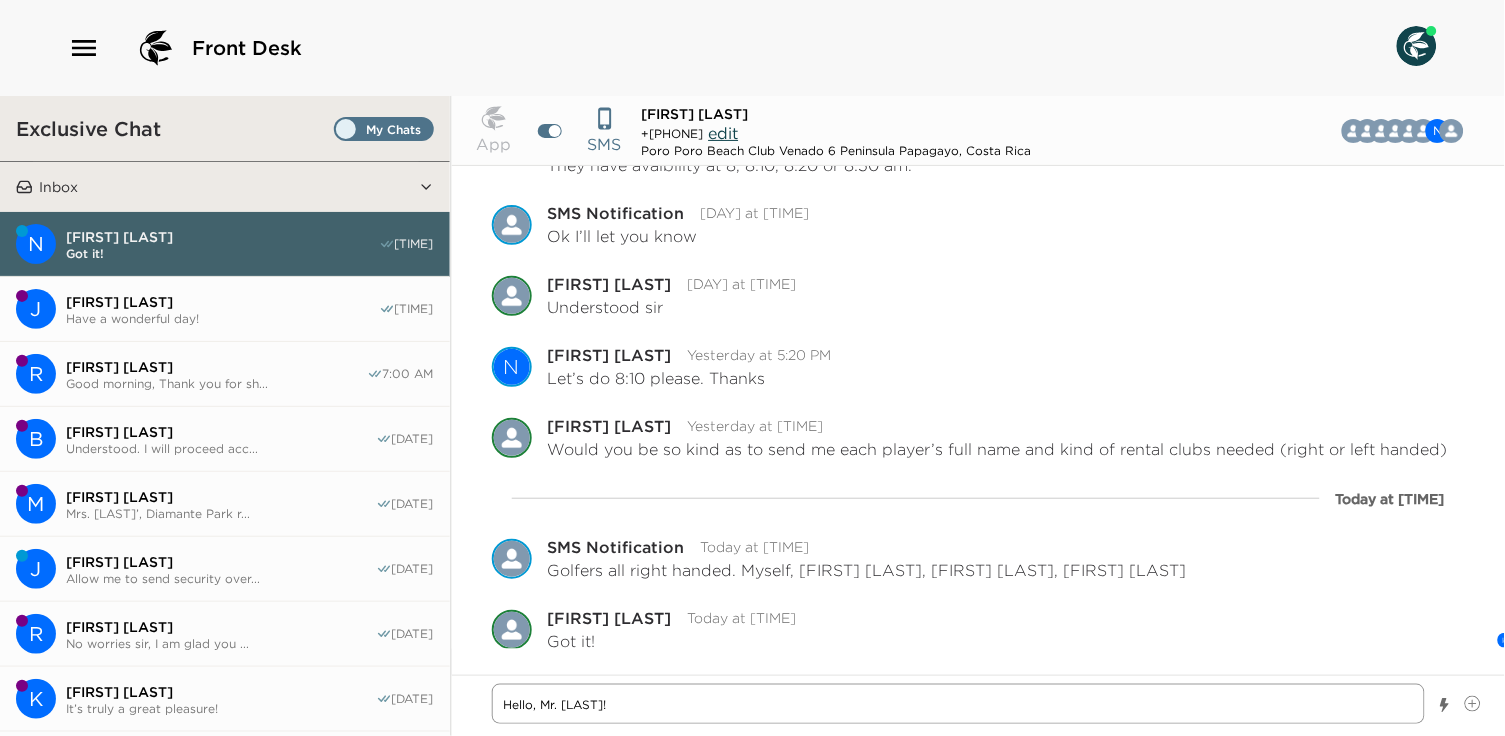 type on "x" 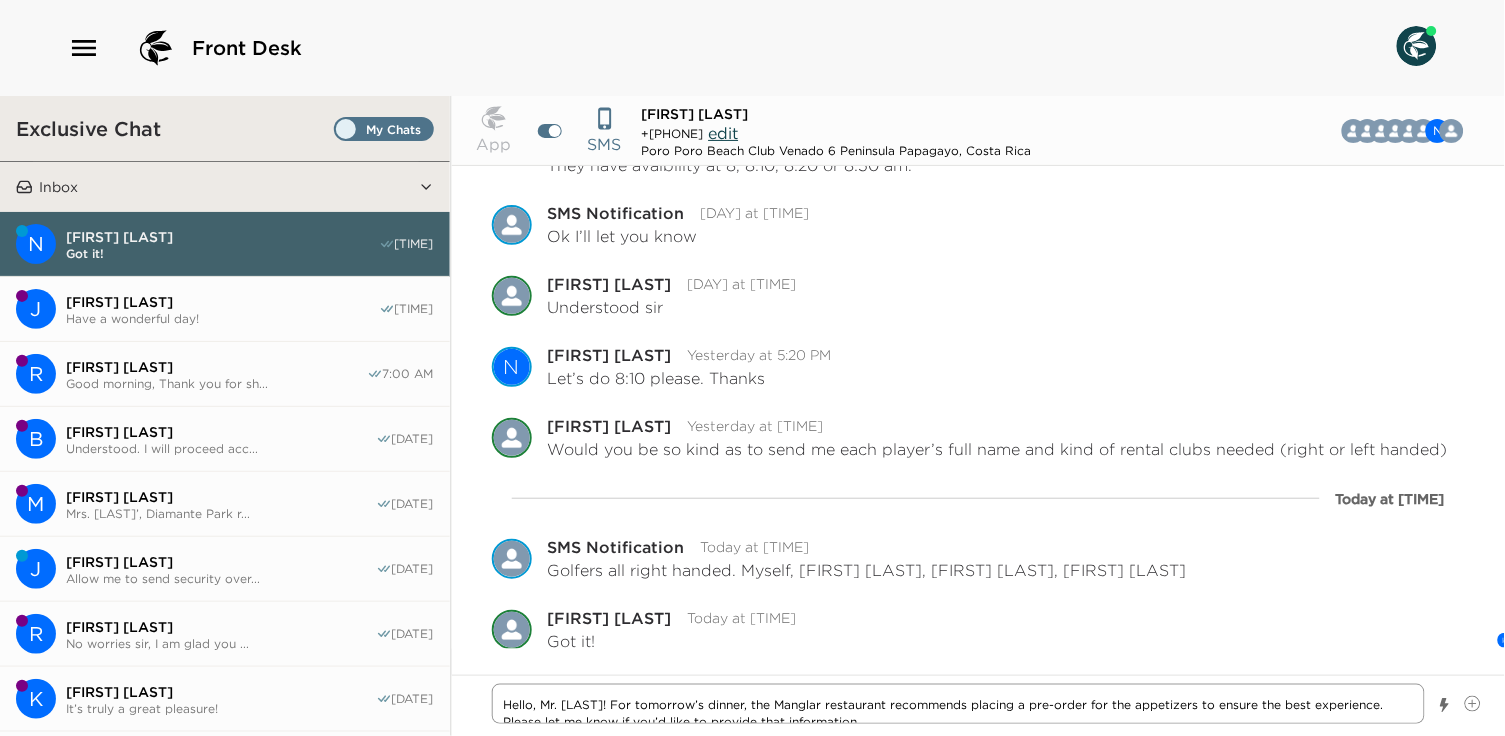 scroll, scrollTop: 6723, scrollLeft: 0, axis: vertical 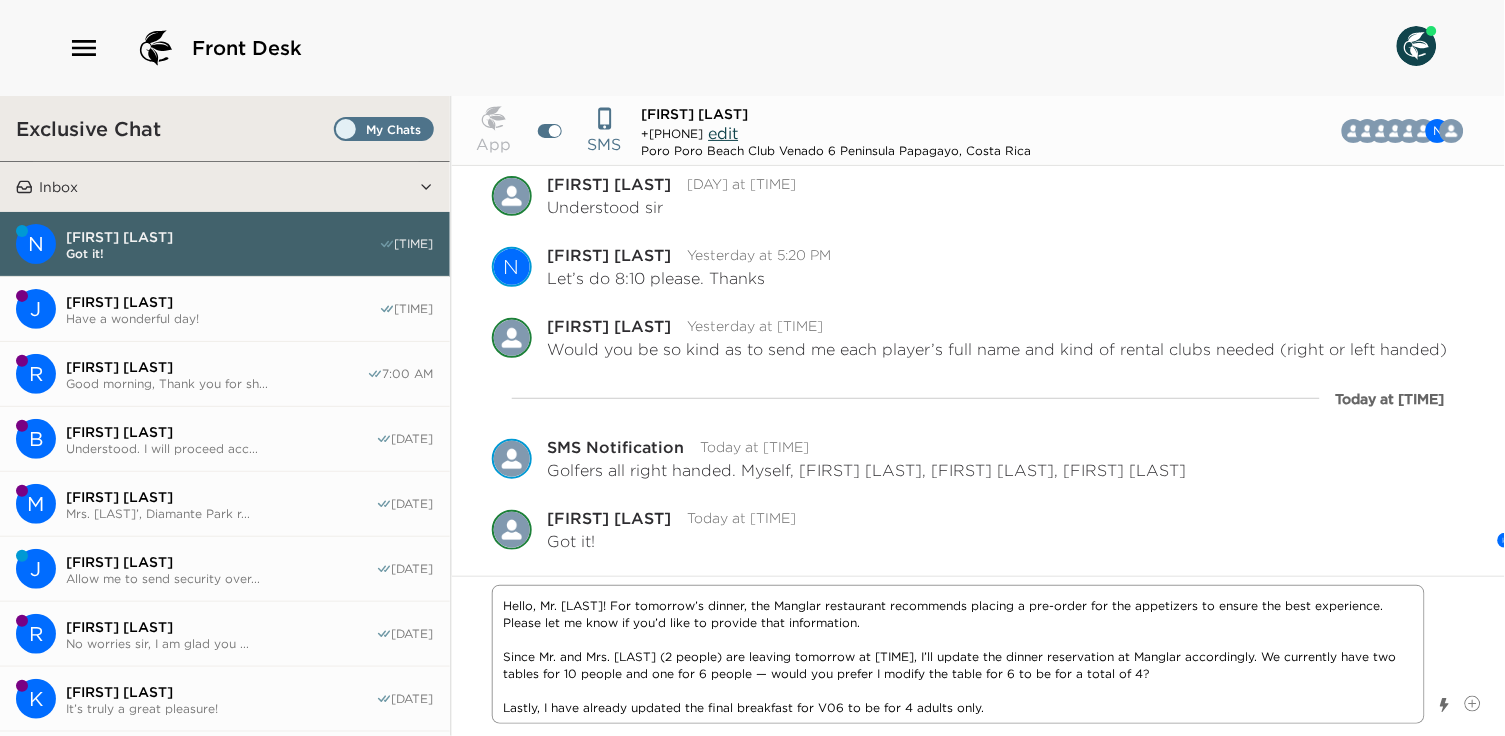 click on "Hello, Mr. [LAST]! For tomorrow’s dinner, the Manglar restaurant recommends placing a pre-order for the appetizers to ensure the best experience. Please let me know if you’d like to provide that information.
Since Mr. and Mrs. [LAST] (2 people) are leaving tomorrow at [TIME], I’ll update the dinner reservation at Manglar accordingly. We currently have two tables for 10 people and one for 6 people — would you prefer I modify the table for 6 to be for a total of 4?
Lastly, I have already updated the final breakfast for V06 to be for 4 adults only." at bounding box center (959, 654) 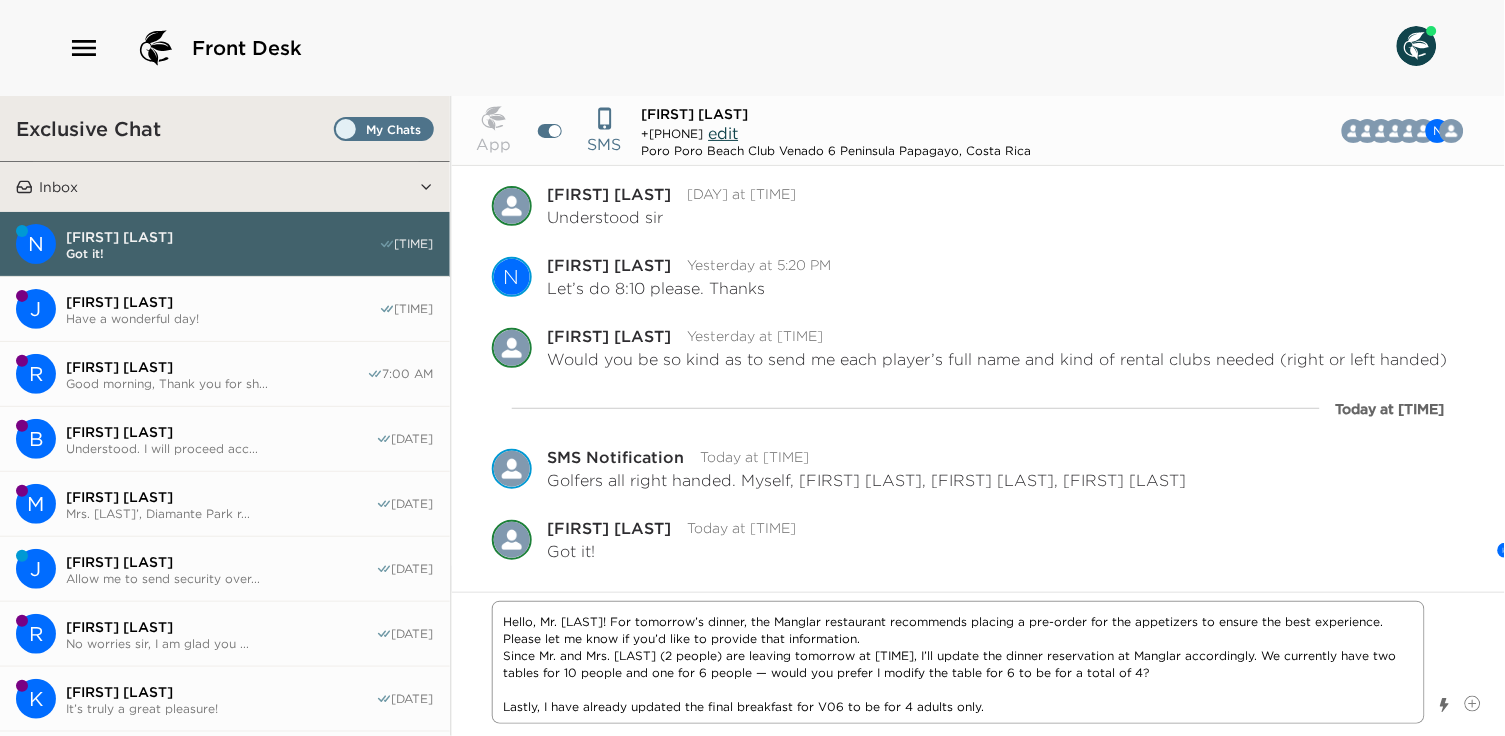 scroll, scrollTop: 6709, scrollLeft: 0, axis: vertical 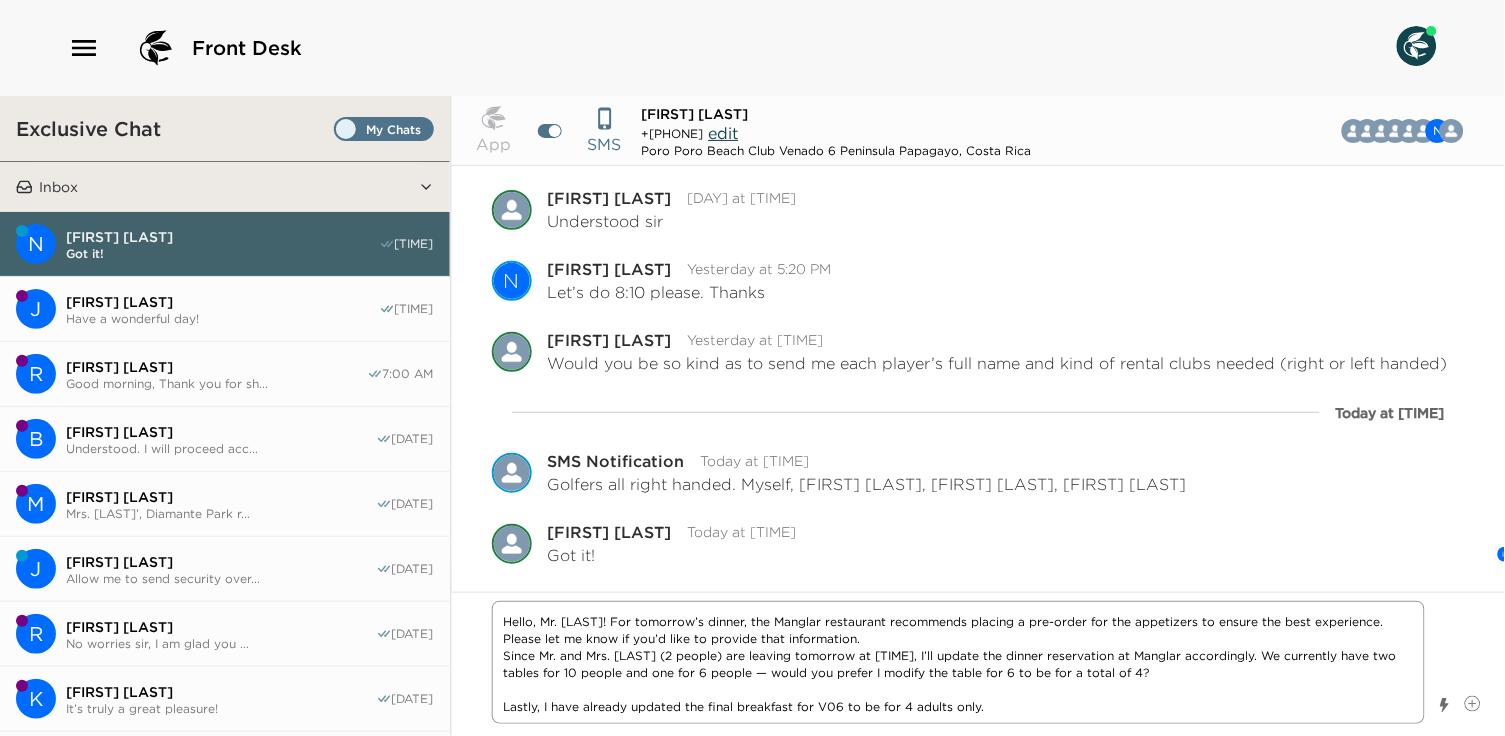 click on "Hello, Mr. [LAST]! For tomorrow’s dinner, the Manglar restaurant recommends placing a pre-order for the appetizers to ensure the best experience. Please let me know if you’d like to provide that information.
Since Mr. and Mrs. [LAST] (2 people) are leaving tomorrow at [TIME], I’ll update the dinner reservation at Manglar accordingly. We currently have two tables for 10 people and one for 6 people — would you prefer I modify the table for 6 to be for a total of 4?
Lastly, I have already updated the final breakfast for V06 to be for 4 adults only." at bounding box center [959, 662] 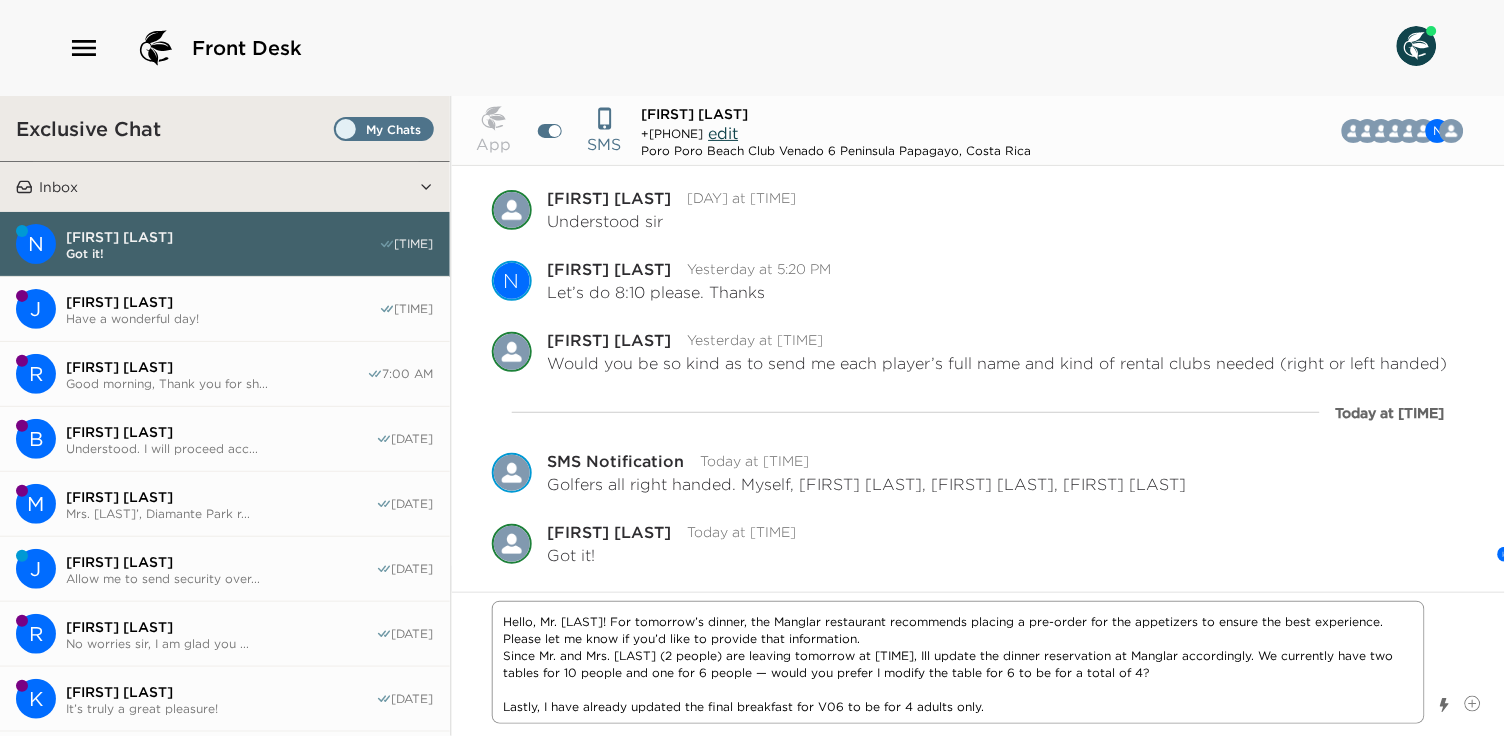 type on "x" 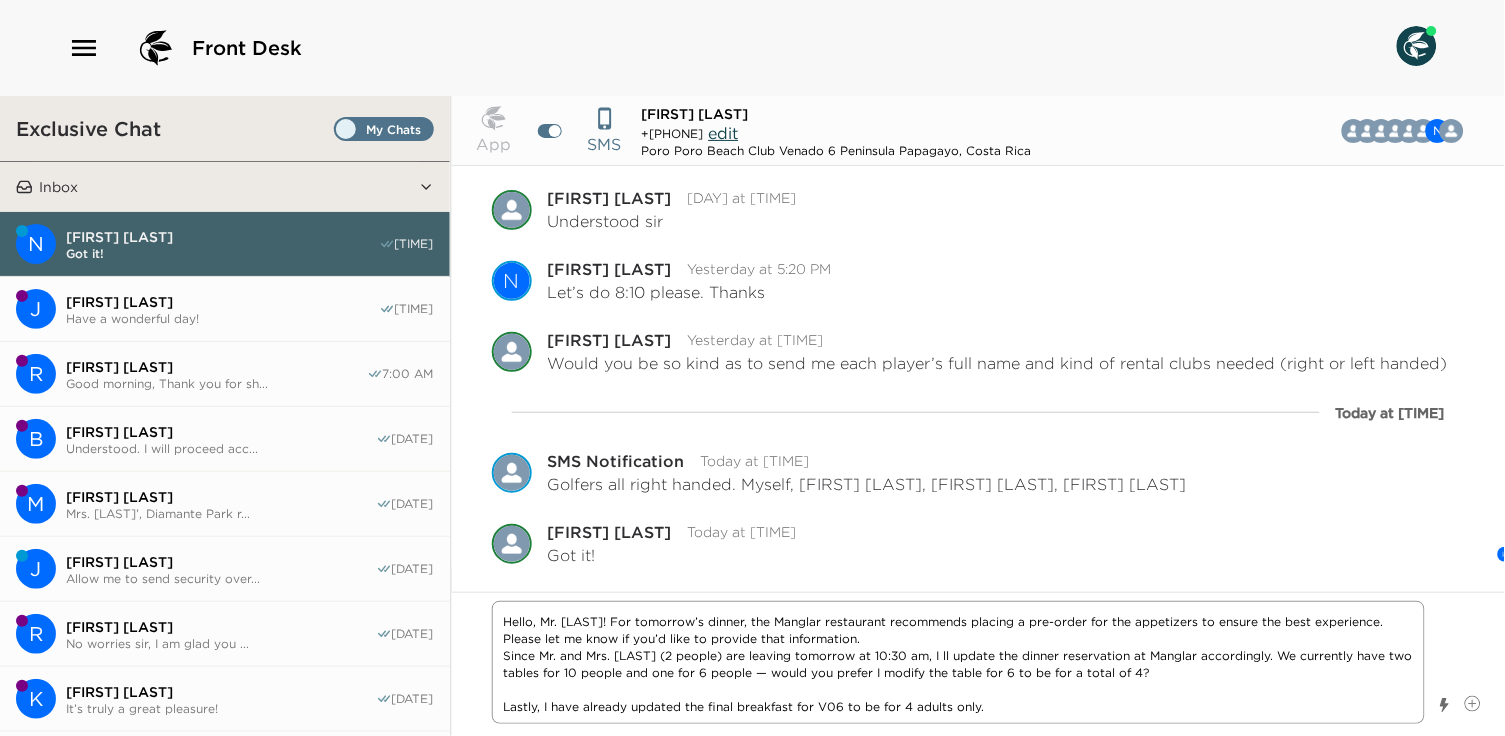 type on "x" 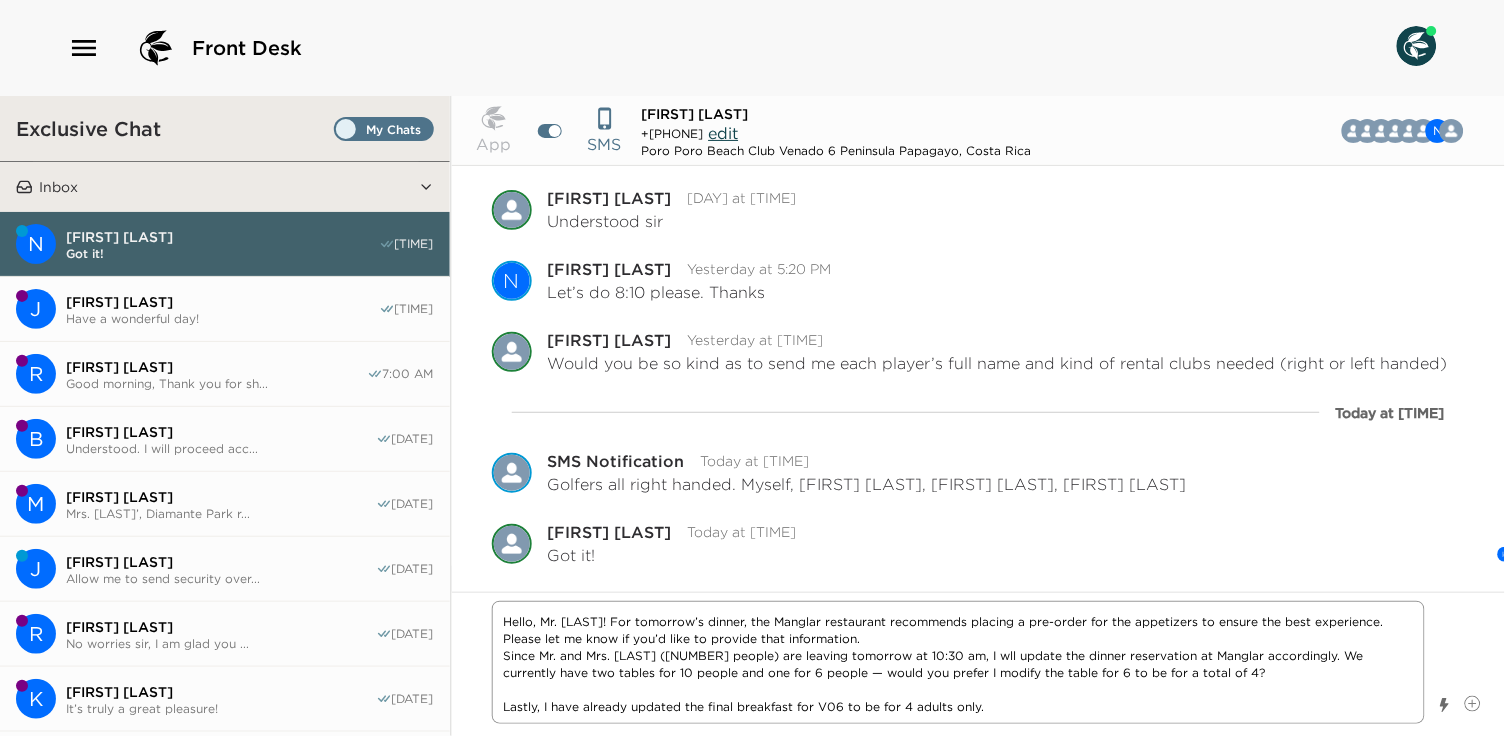 type on "x" 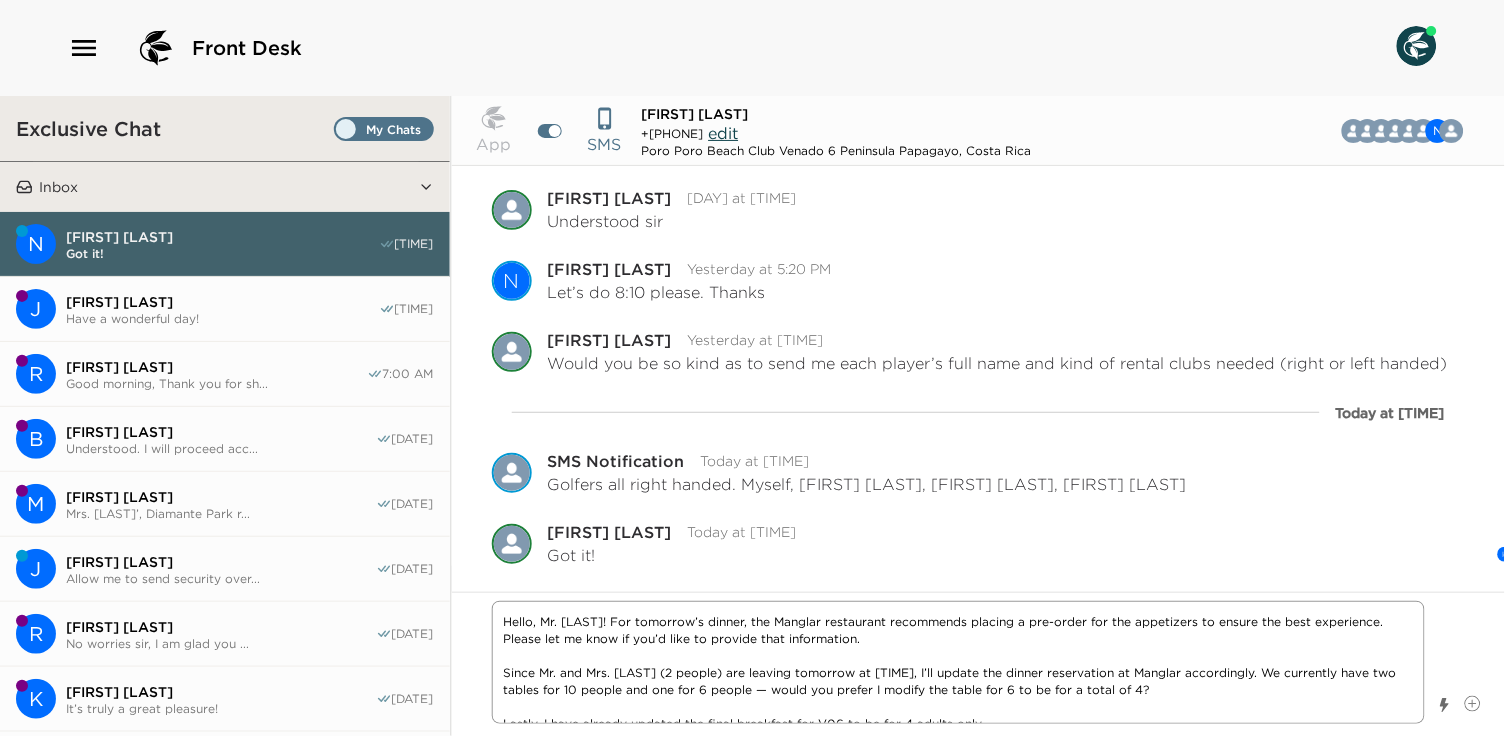 click on "Hello, Mr. [LAST]! For tomorrow’s dinner, the Manglar restaurant recommends placing a pre-order for the appetizers to ensure the best experience. Please let me know if you’d like to provide that information.
Since Mr. and Mrs. [LAST] (2 people) are leaving tomorrow at [TIME], I’ll update the dinner reservation at Manglar accordingly. We currently have two tables for 10 people and one for 6 people — would you prefer I modify the table for 6 to be for a total of 4?
Lastly, I have already updated the final breakfast for V06 to be for 4 adults only." at bounding box center [959, 662] 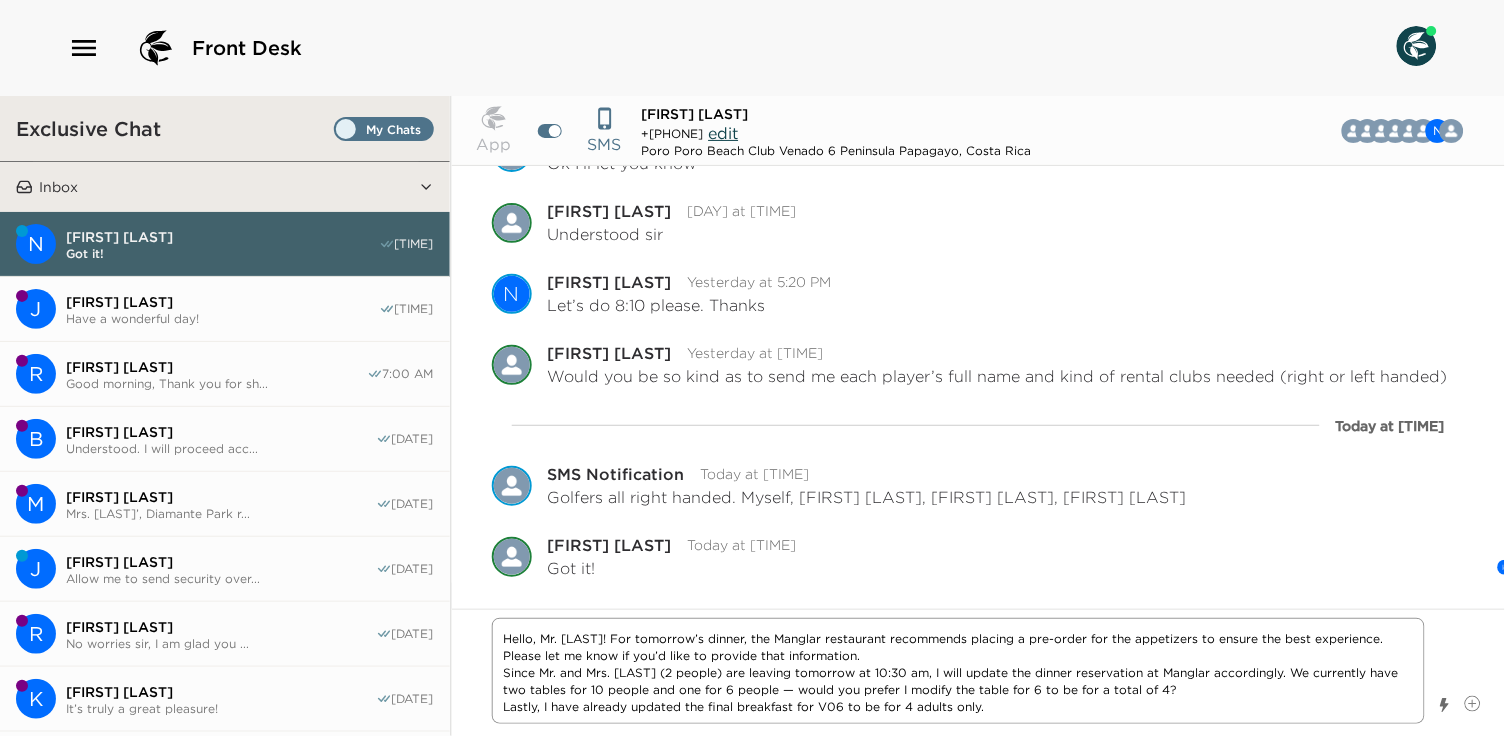 scroll, scrollTop: 6691, scrollLeft: 0, axis: vertical 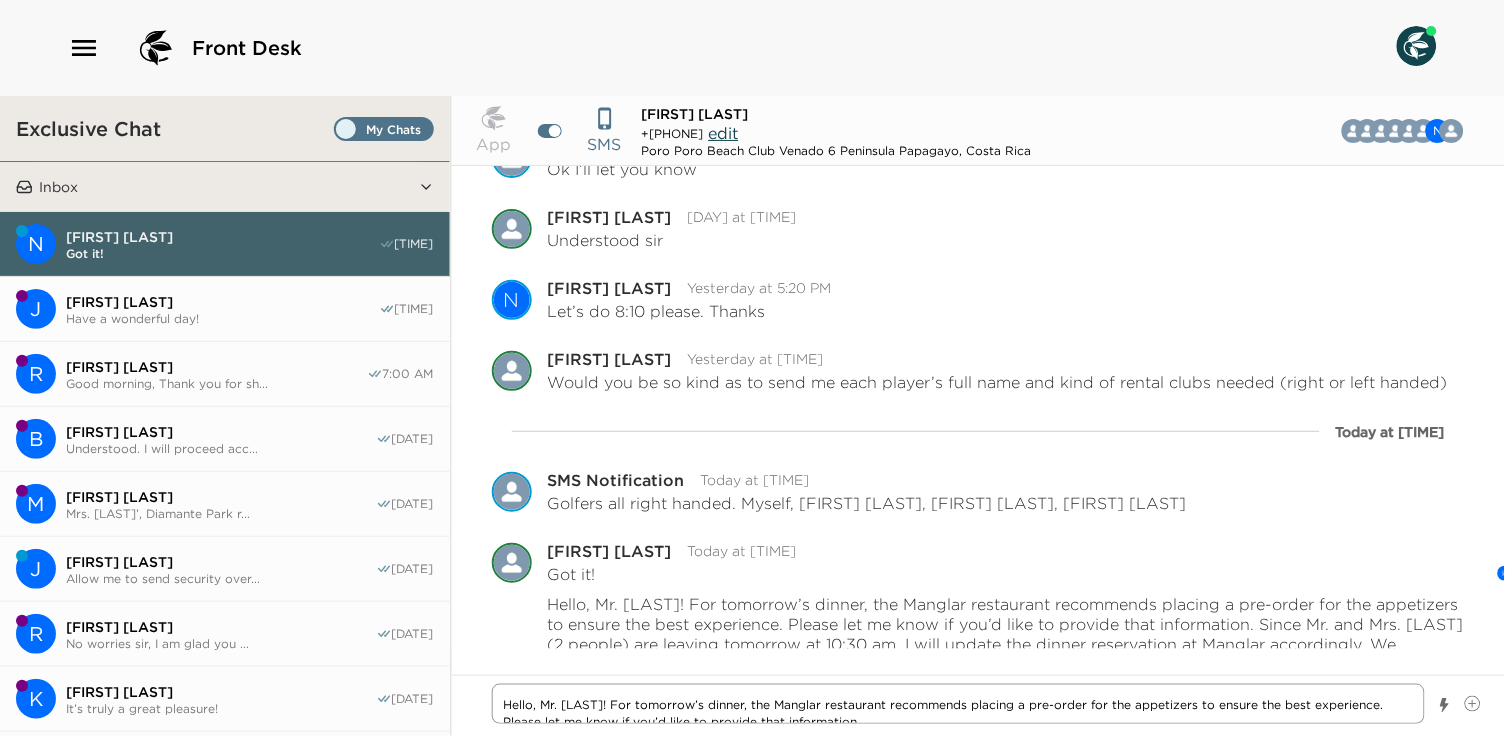 type on "x" 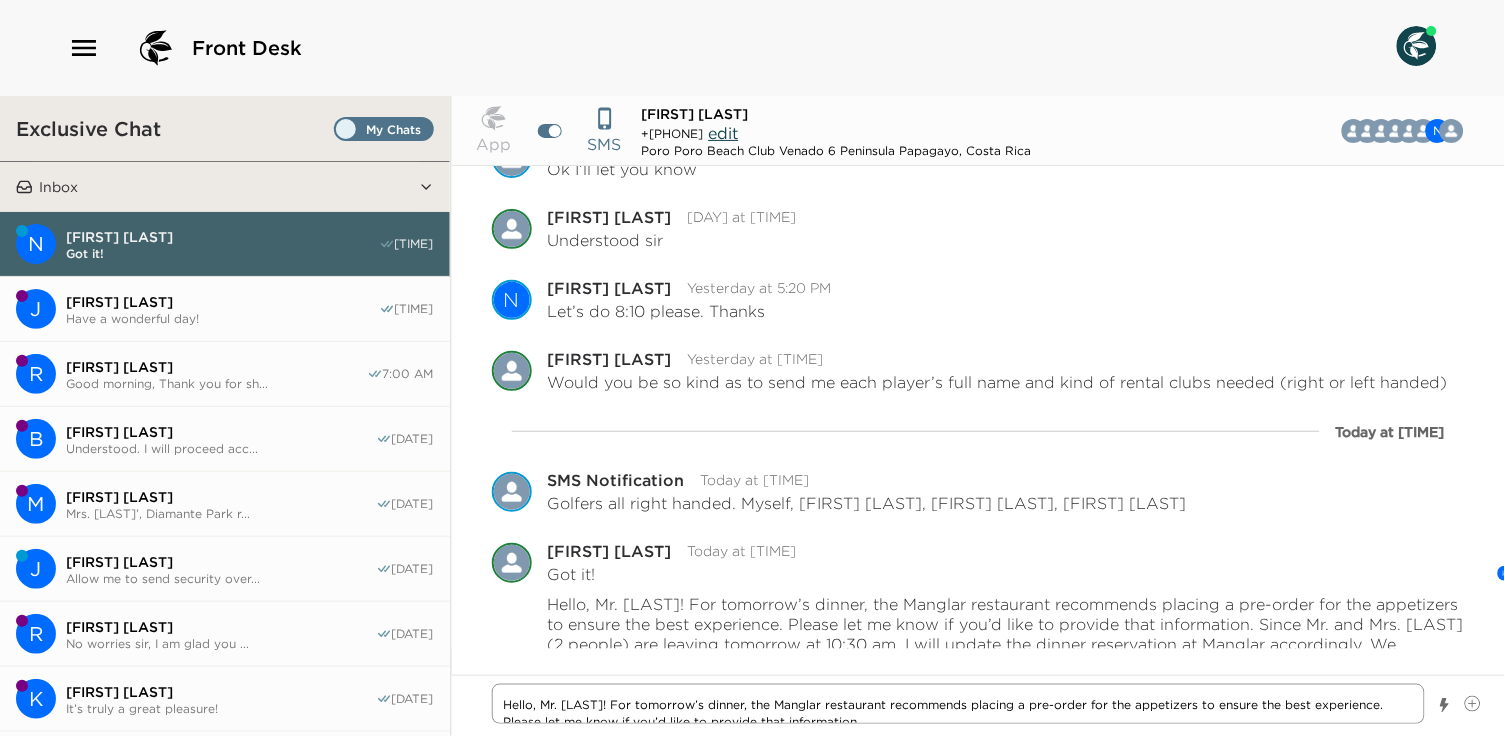type 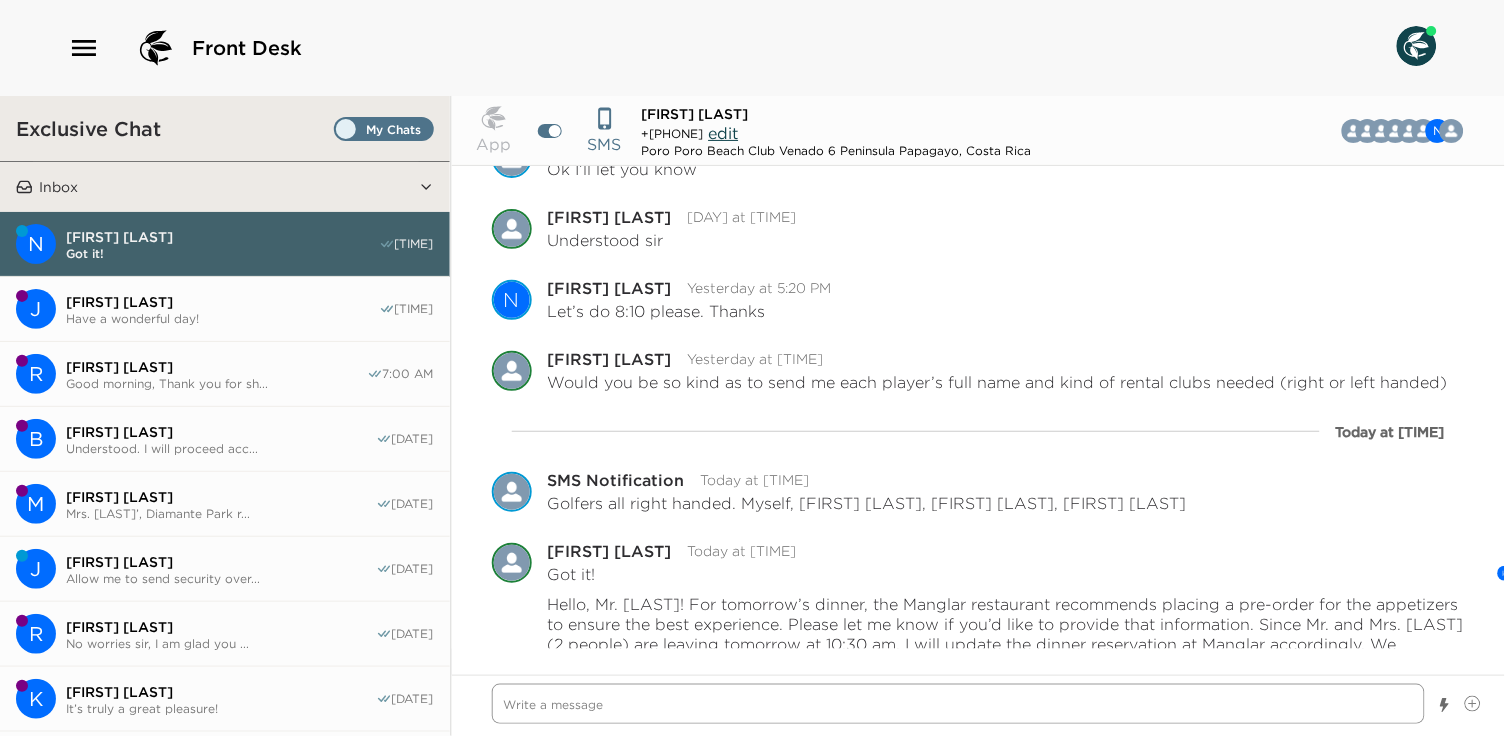 scroll, scrollTop: 6735, scrollLeft: 0, axis: vertical 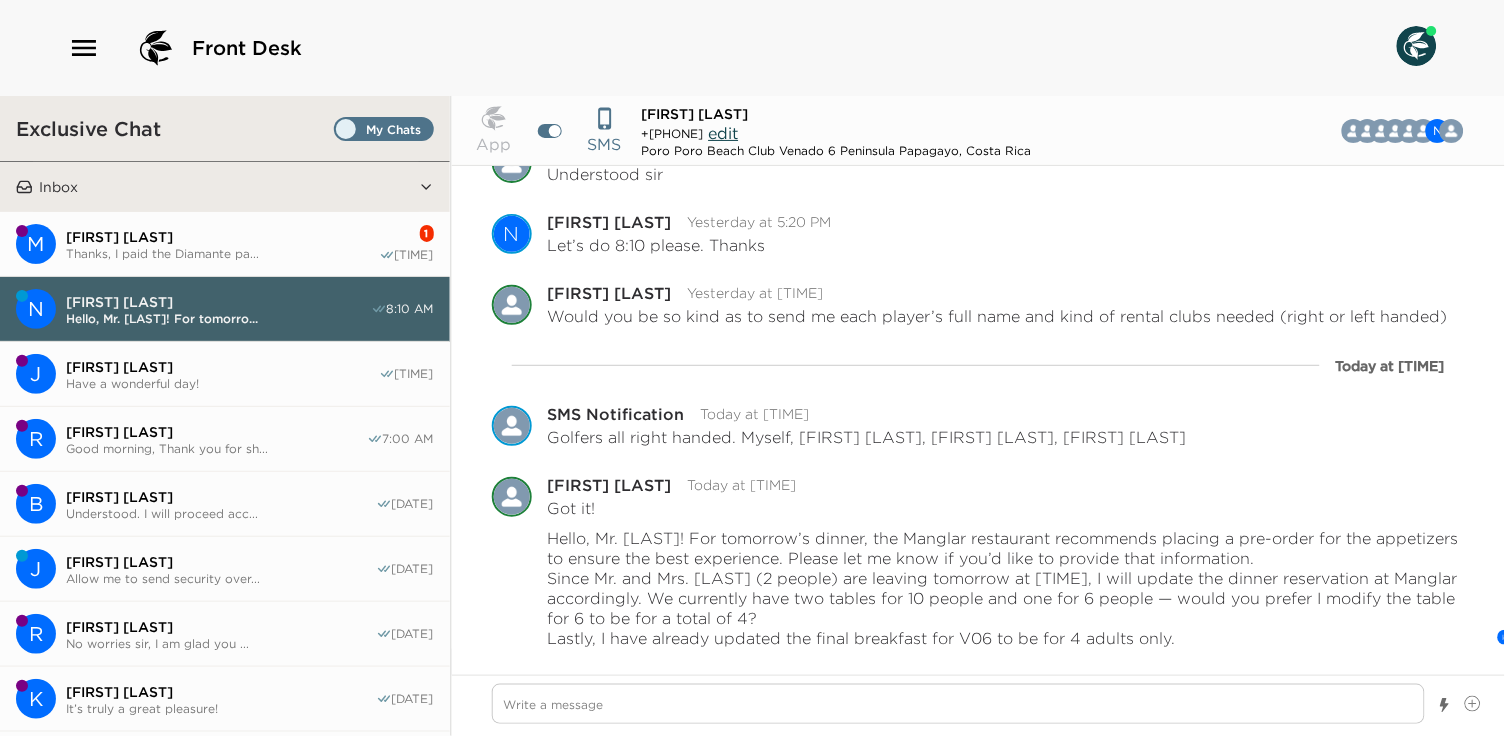 click on "Thanks, I paid the Diamante pa..." at bounding box center (222, 253) 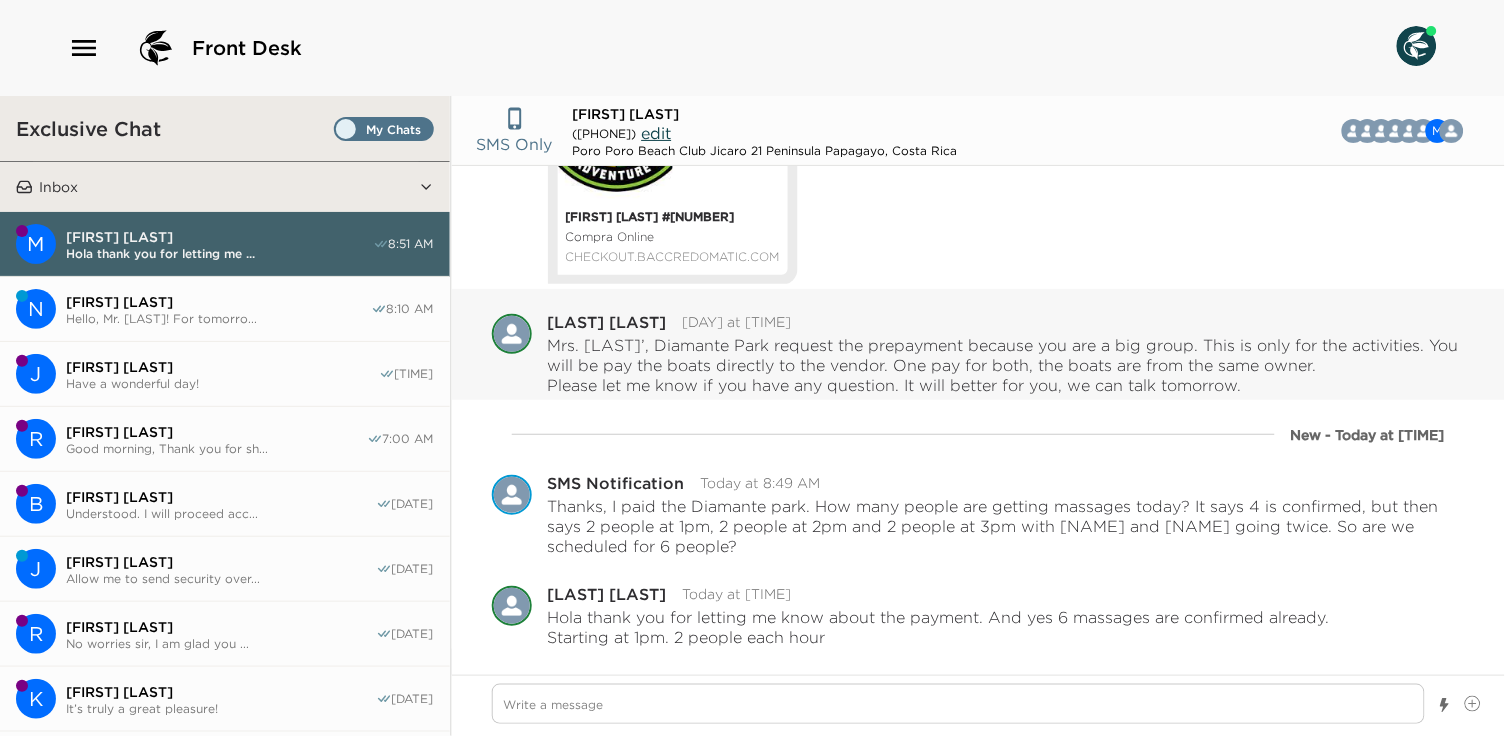 scroll, scrollTop: 3987, scrollLeft: 0, axis: vertical 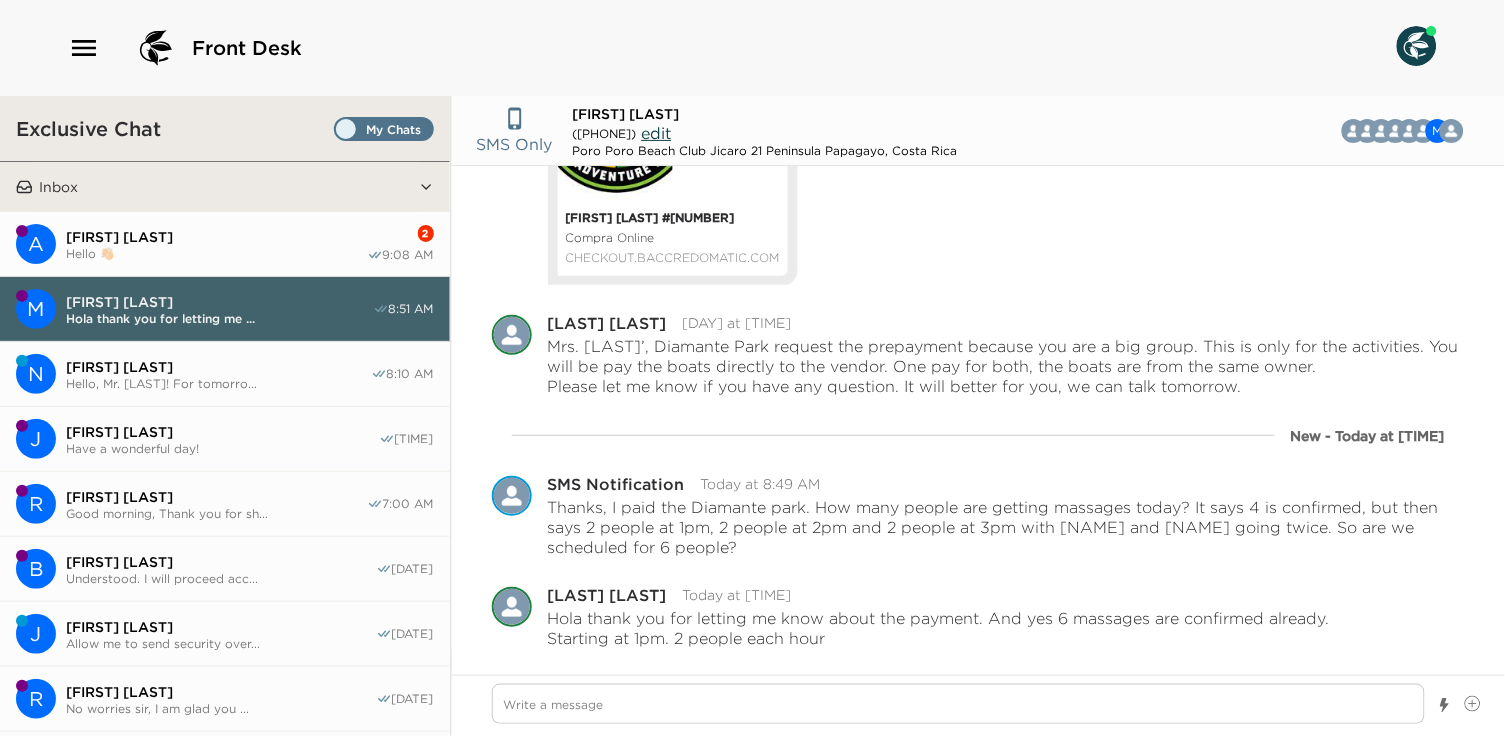 click on "[FIRST] [LAST]" at bounding box center [216, 237] 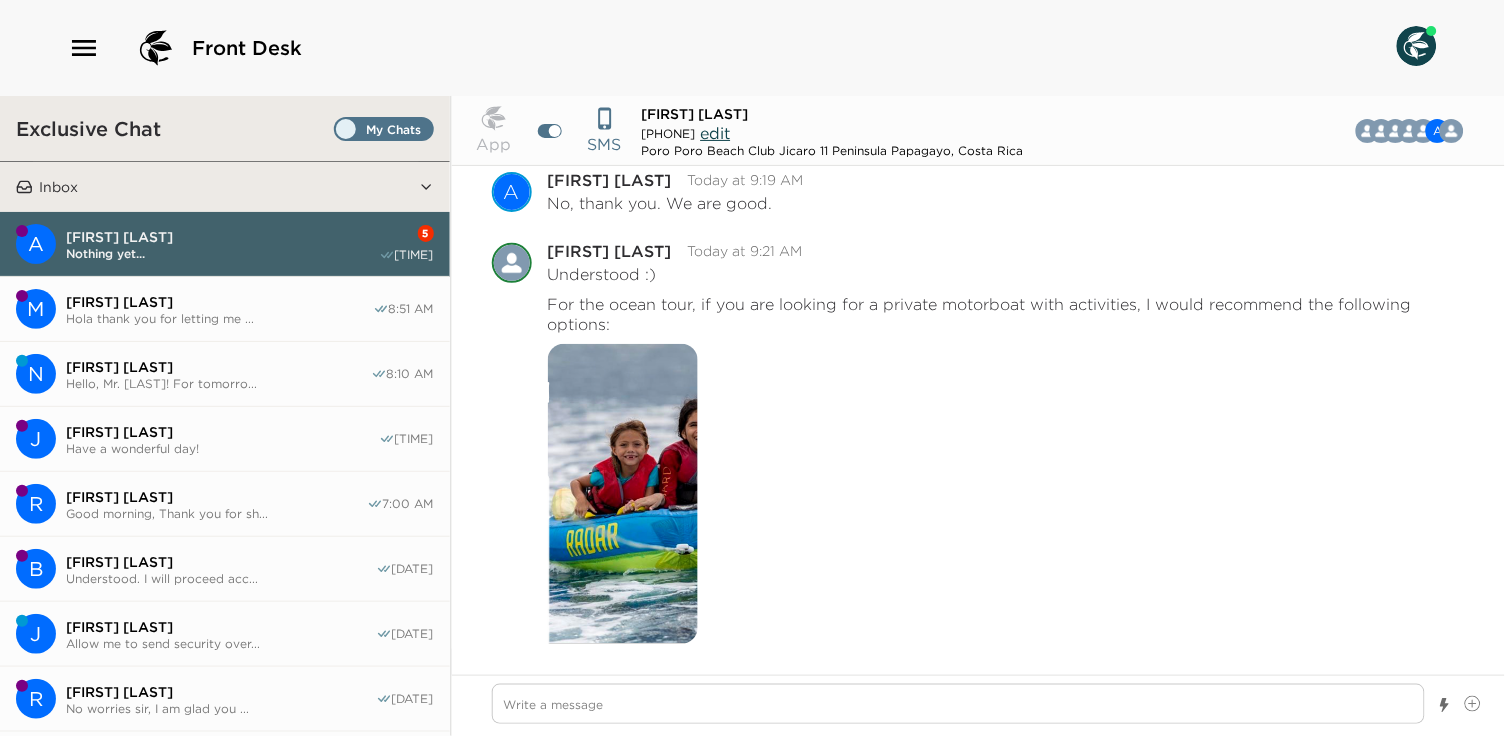scroll, scrollTop: 897, scrollLeft: 0, axis: vertical 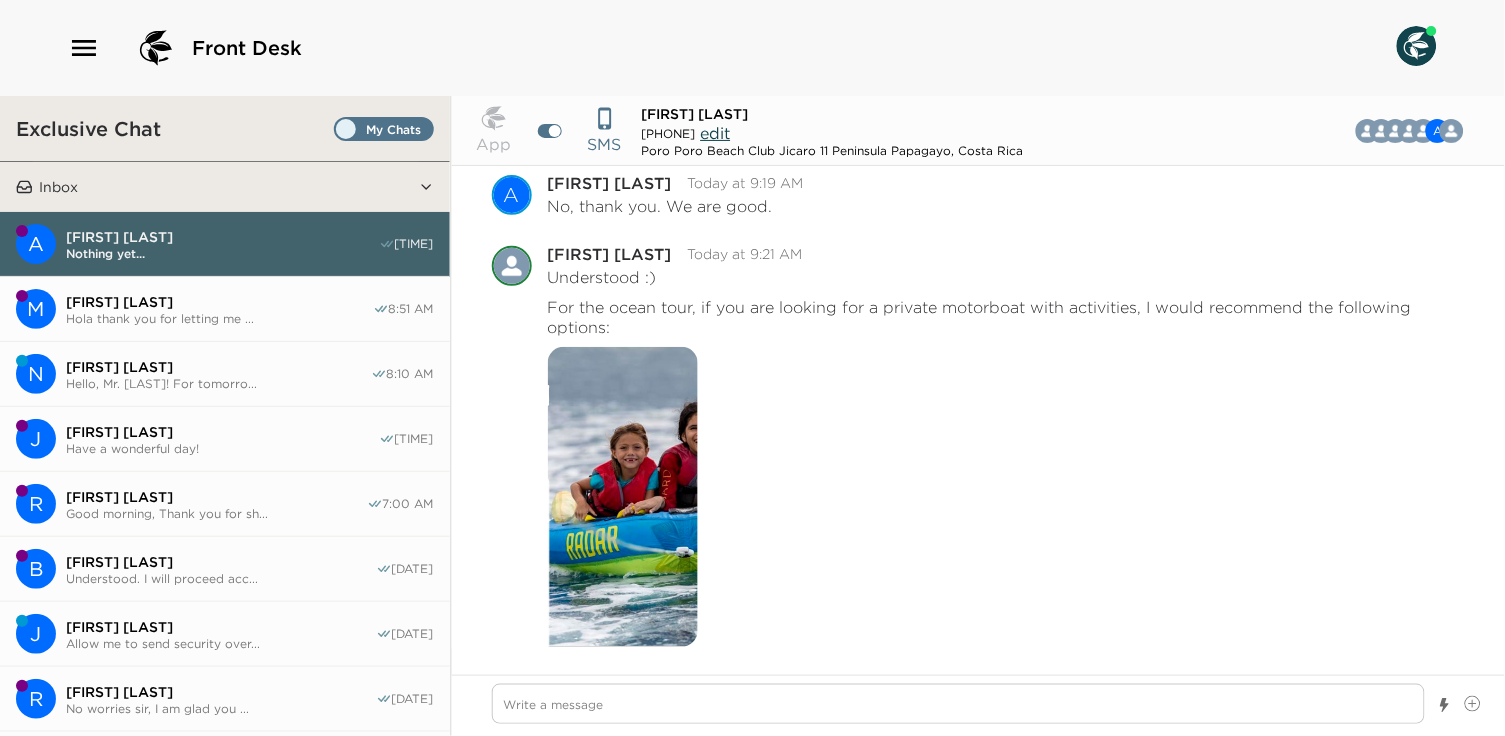 click on "[FIRST] [LAST]" at bounding box center [222, 432] 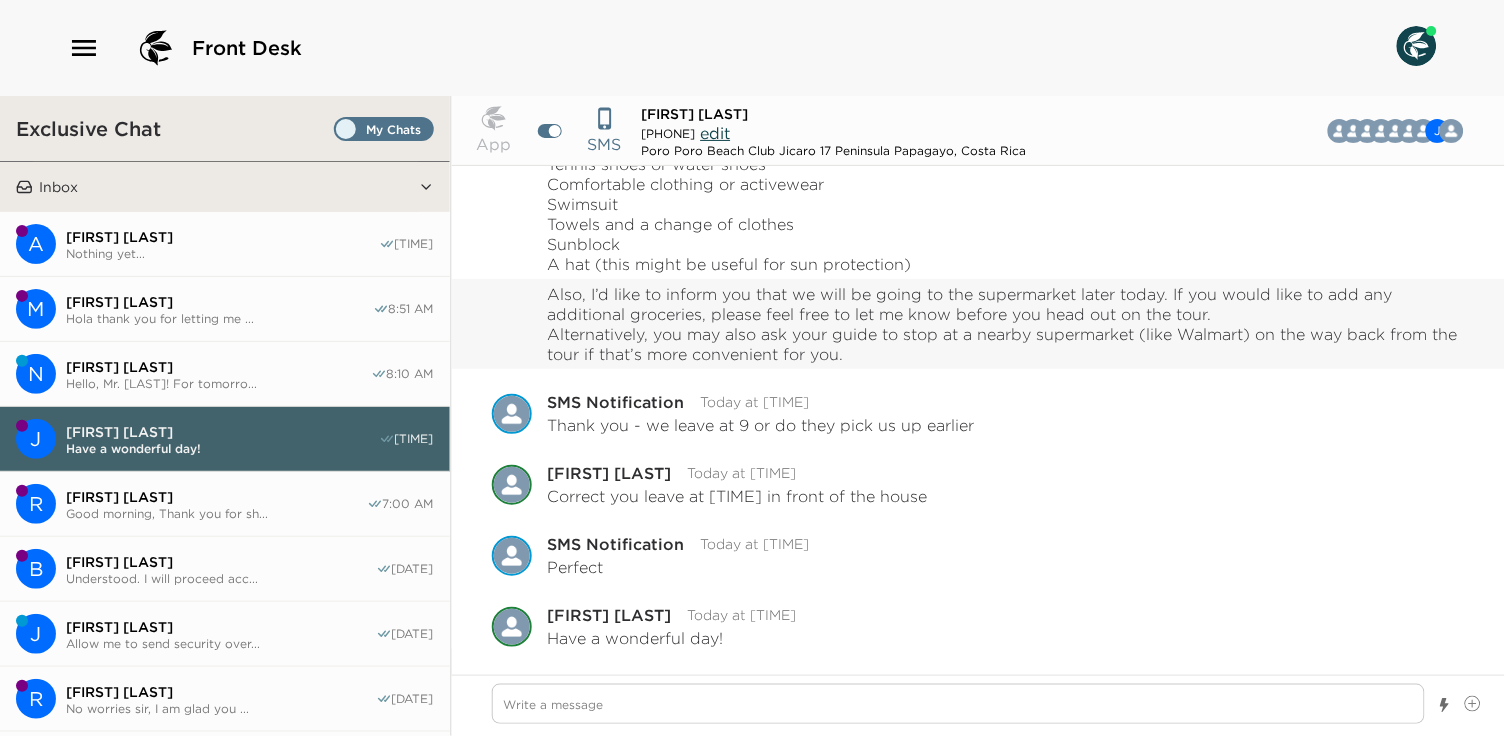 scroll, scrollTop: 3190, scrollLeft: 0, axis: vertical 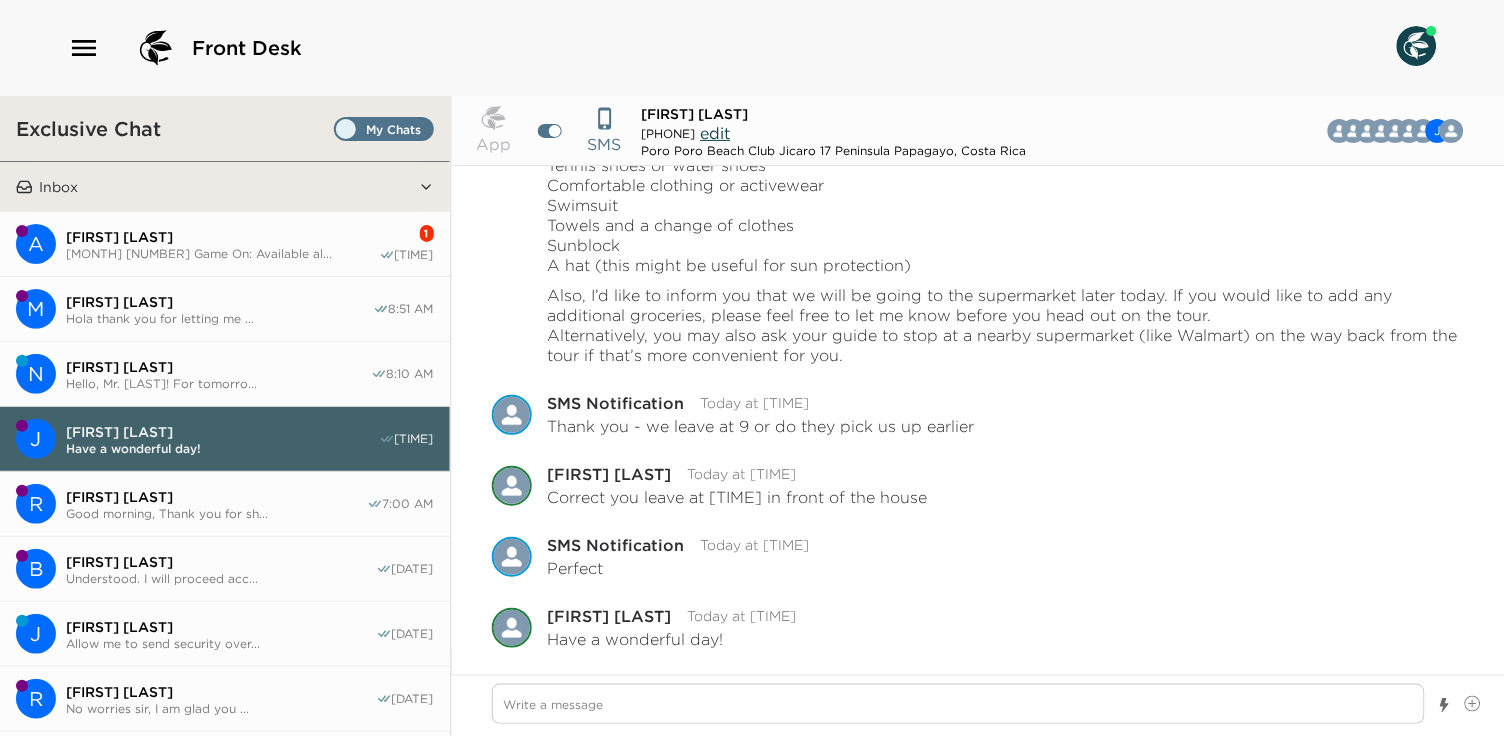 click on "[FIRST] [LAST]" at bounding box center (222, 237) 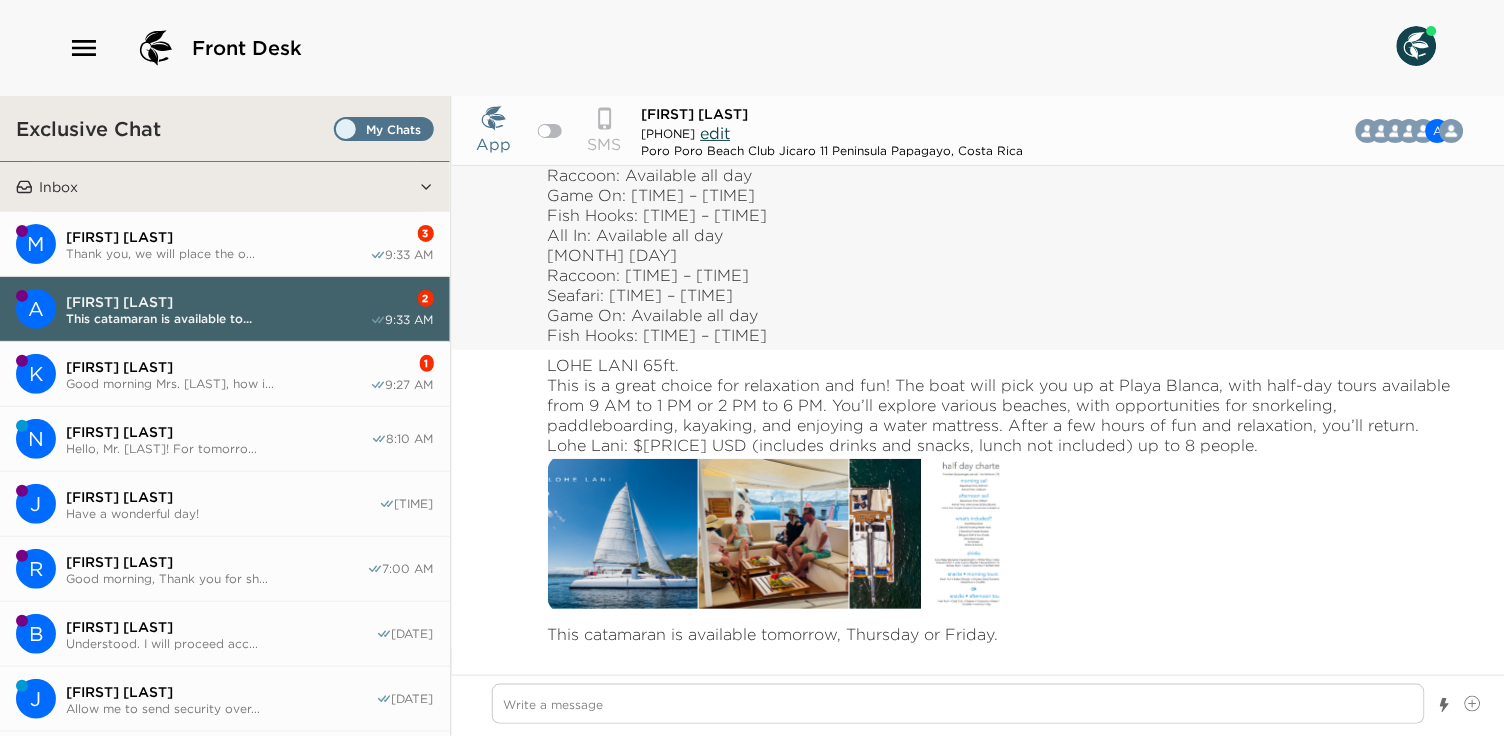scroll, scrollTop: 5360, scrollLeft: 0, axis: vertical 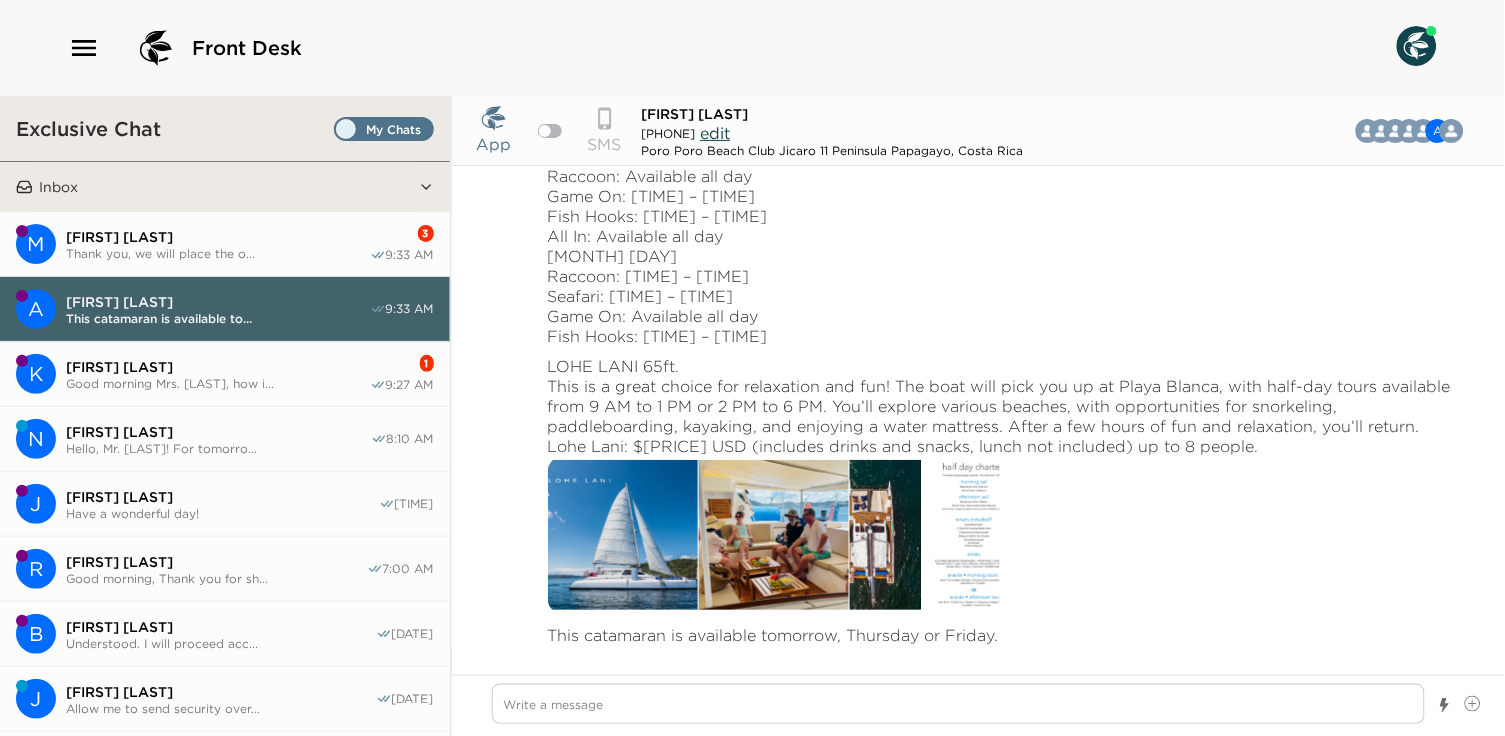click on "[FIRST] [LAST]" at bounding box center [218, 367] 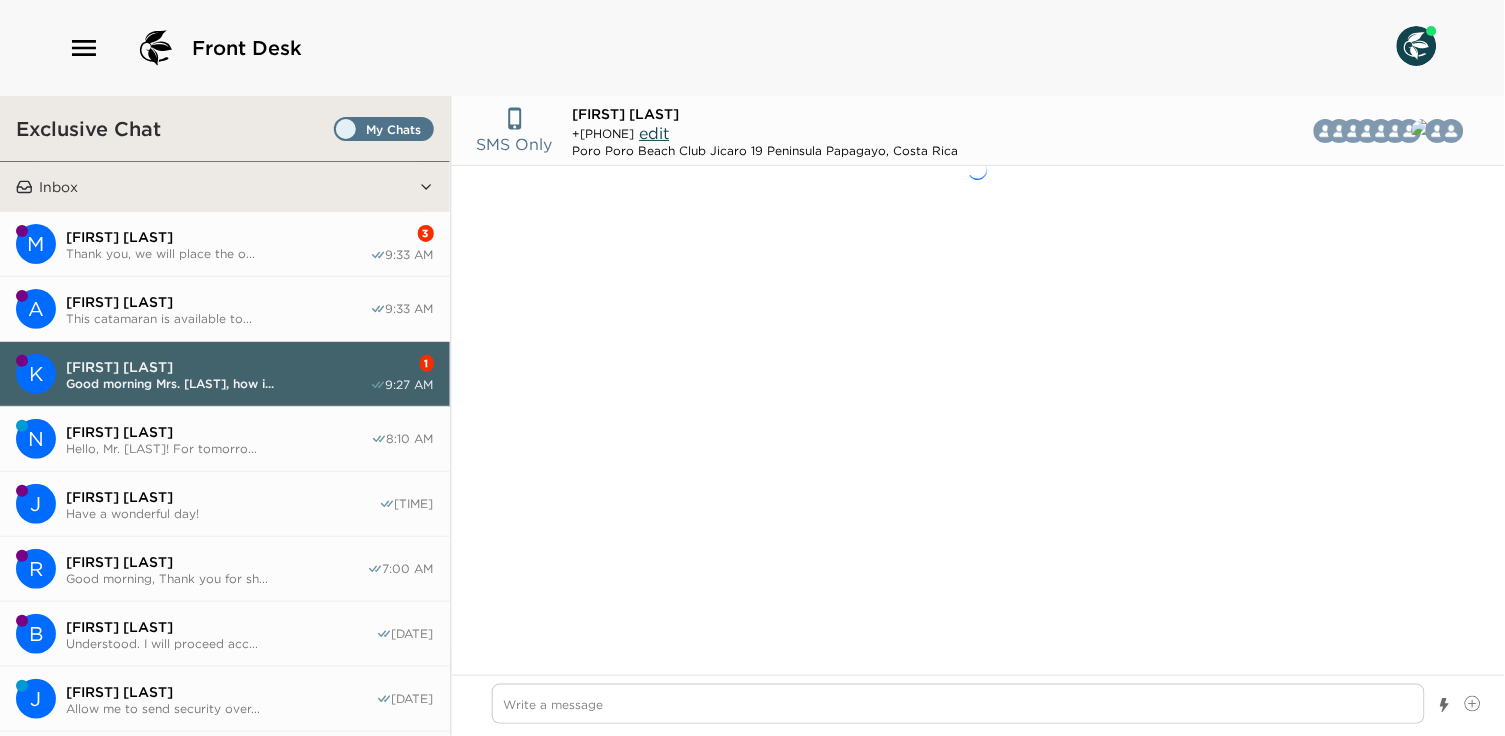 type on "x" 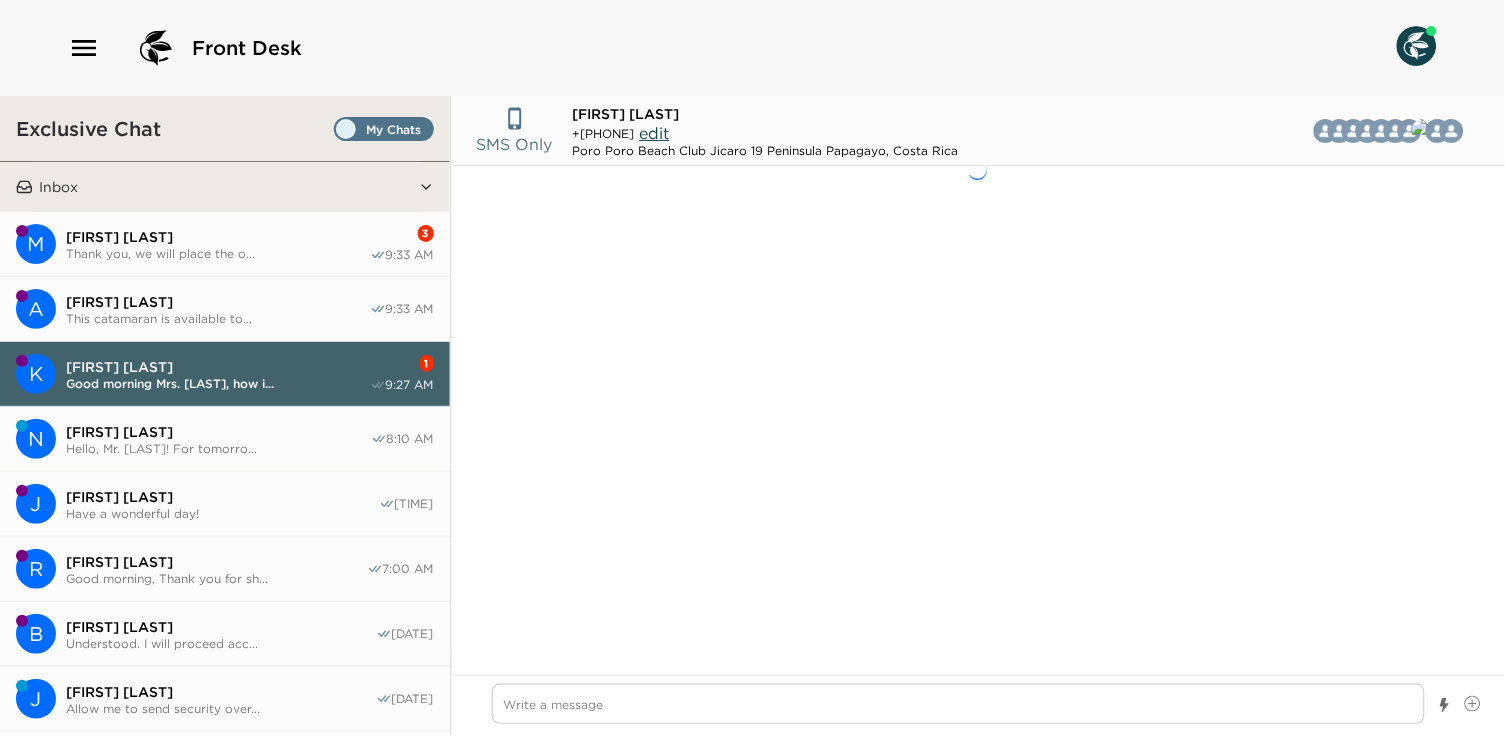 type on "([PHONE])" 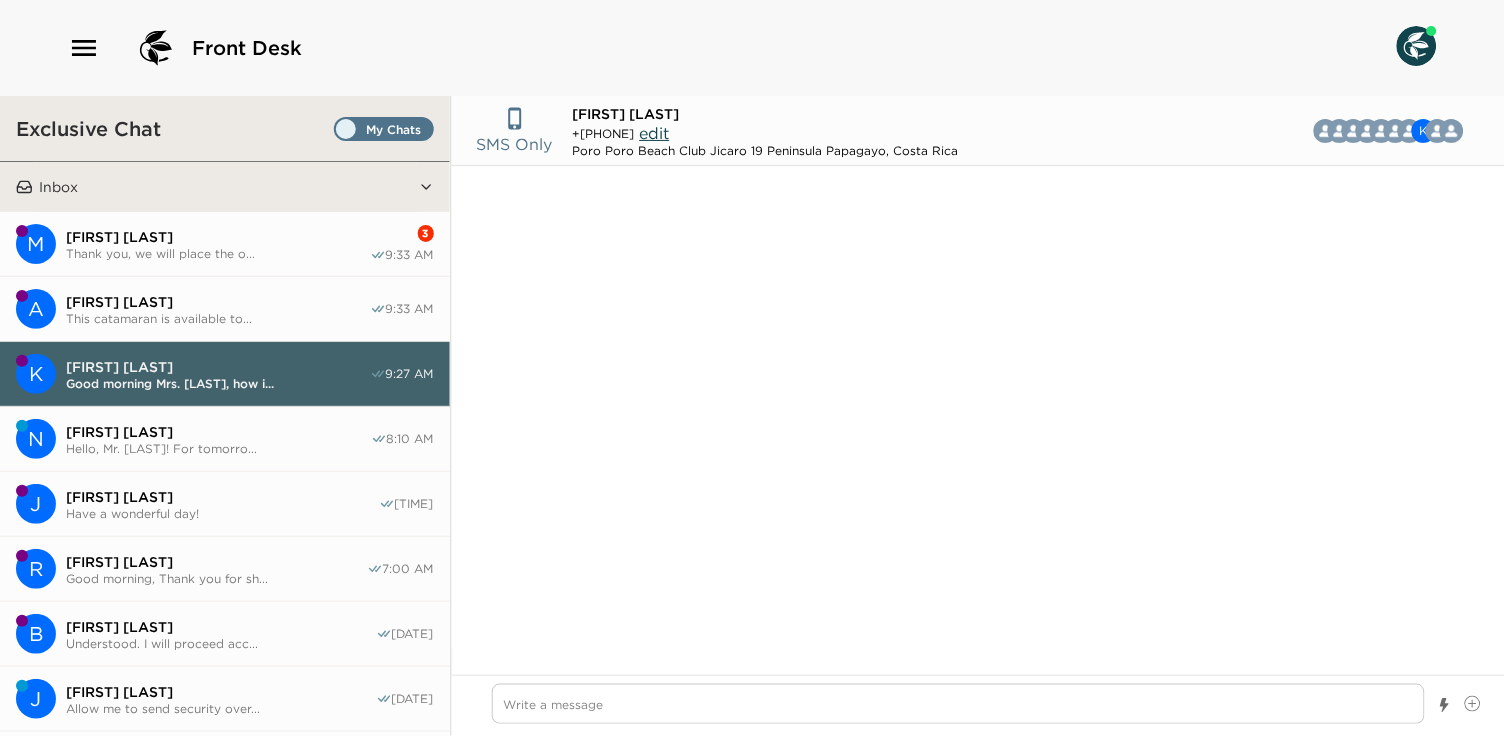 scroll, scrollTop: 8912, scrollLeft: 0, axis: vertical 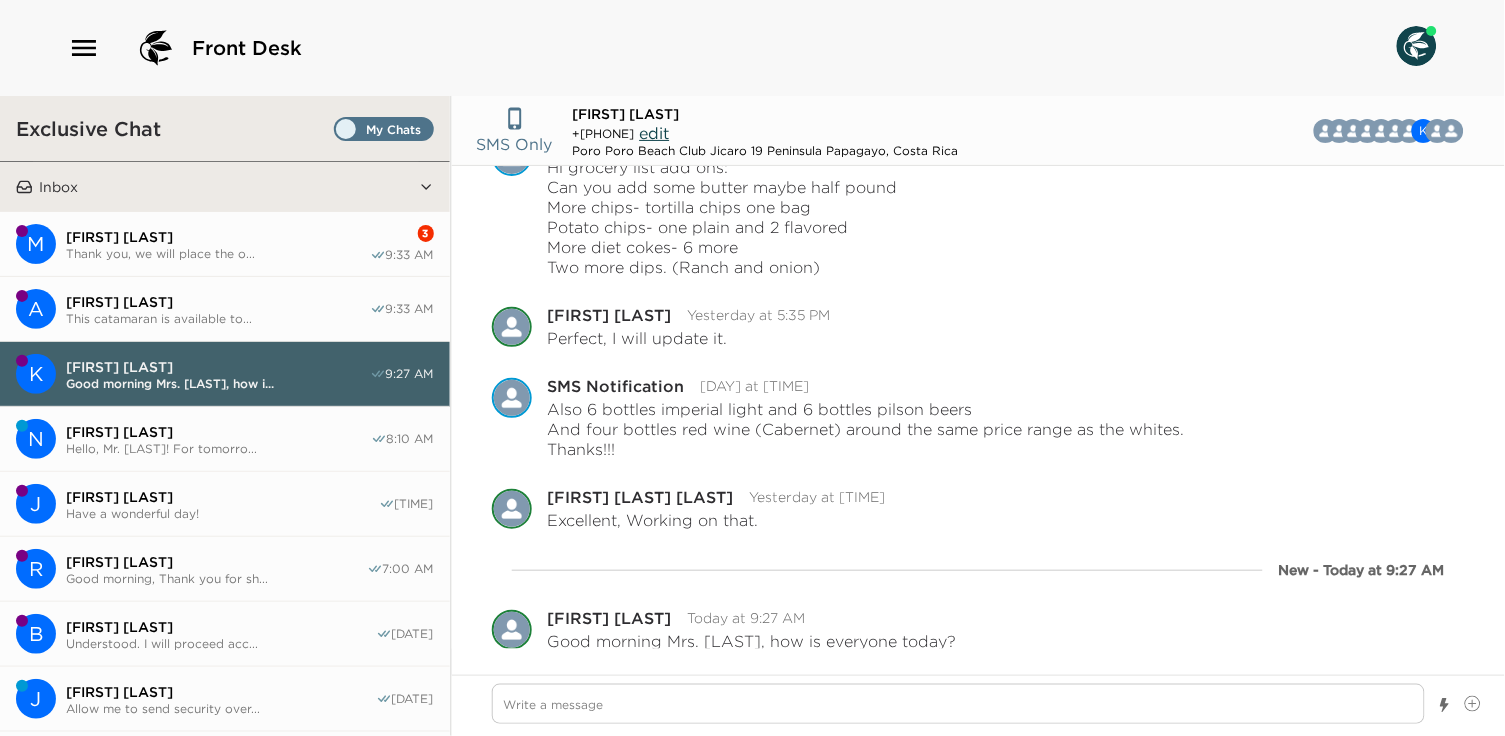 click on "Thank you, we will place the o..." at bounding box center [218, 253] 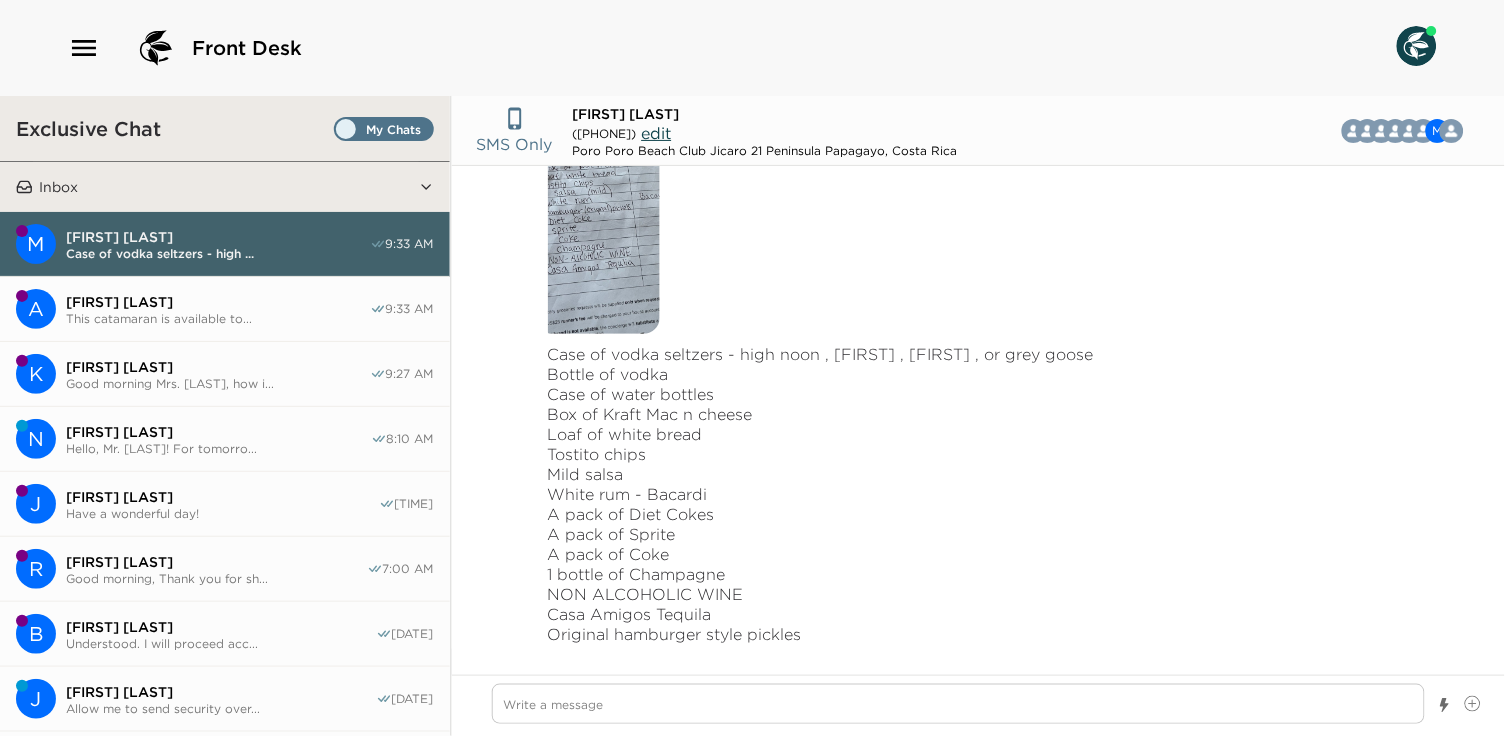 scroll, scrollTop: 3668, scrollLeft: 0, axis: vertical 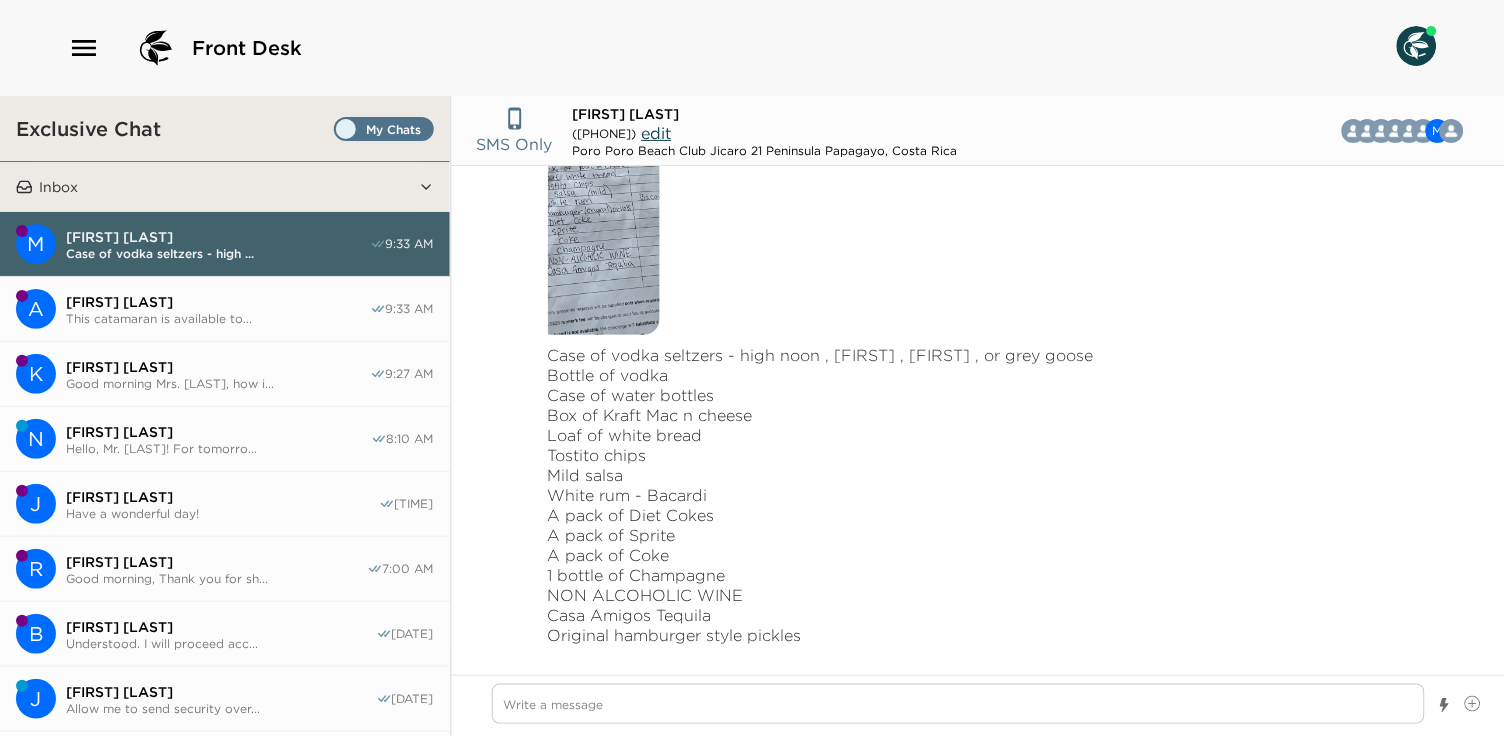 click on "K [FIRST] [LAST] Good morning Mrs. [LAST], how i... [TIME]" at bounding box center (225, 374) 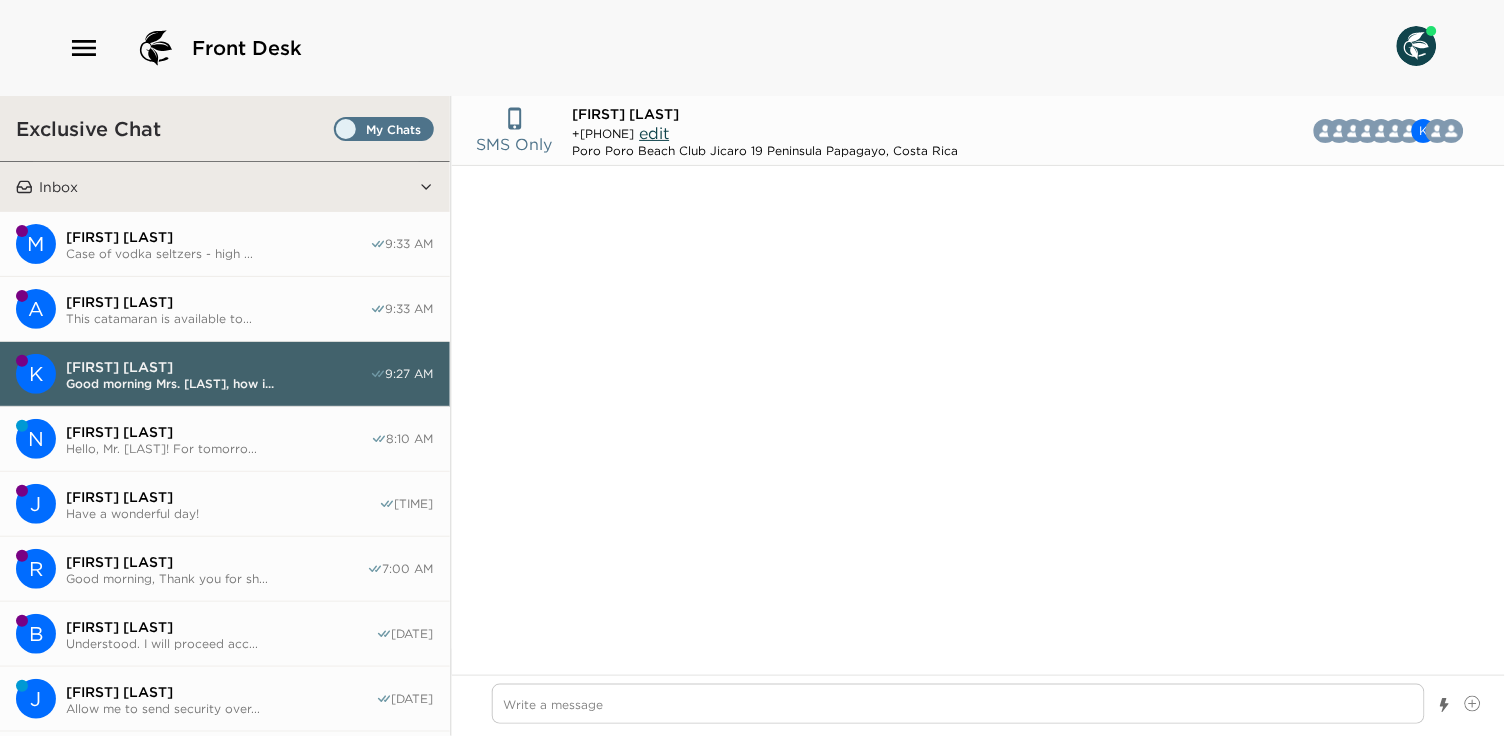 scroll, scrollTop: 16292, scrollLeft: 0, axis: vertical 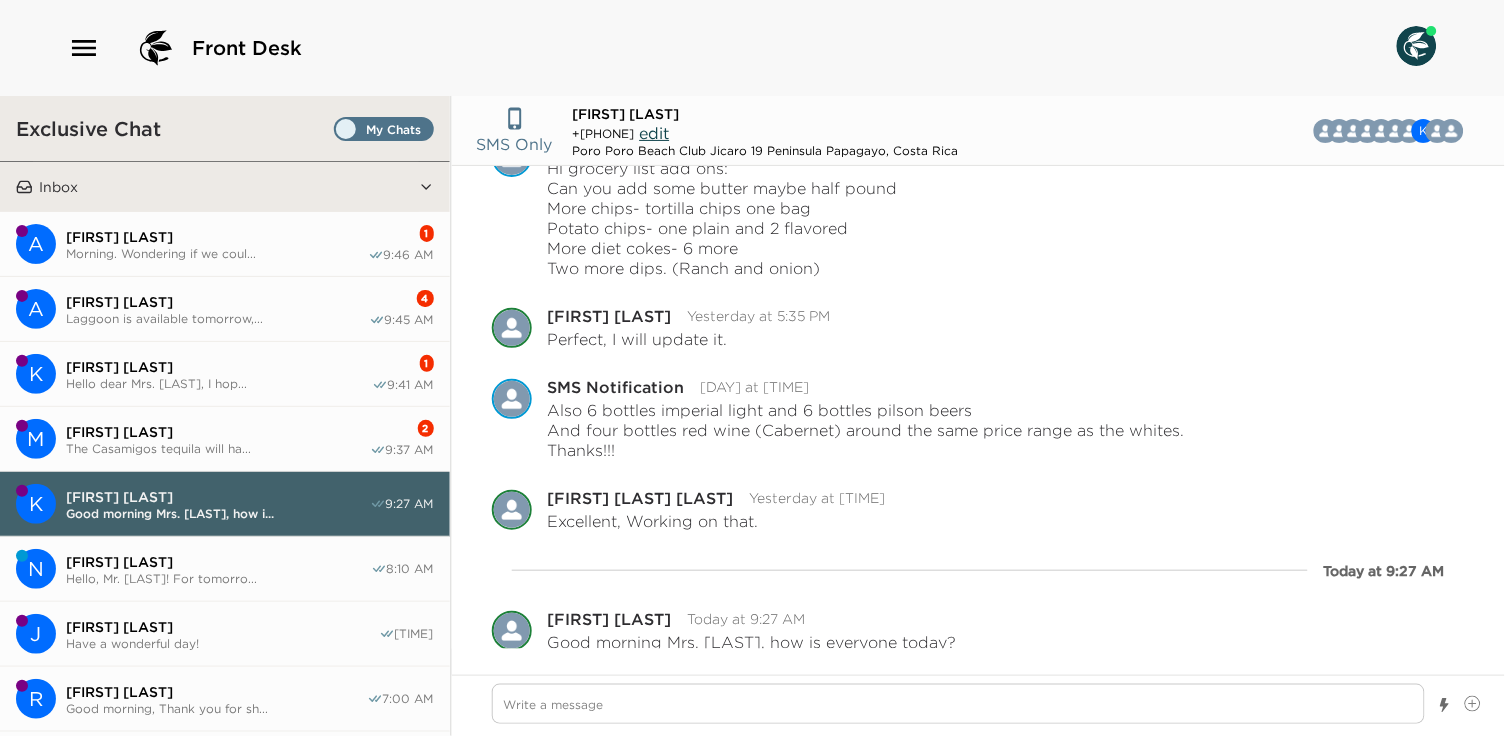 click on "[FIRST] [LAST]" at bounding box center (218, 432) 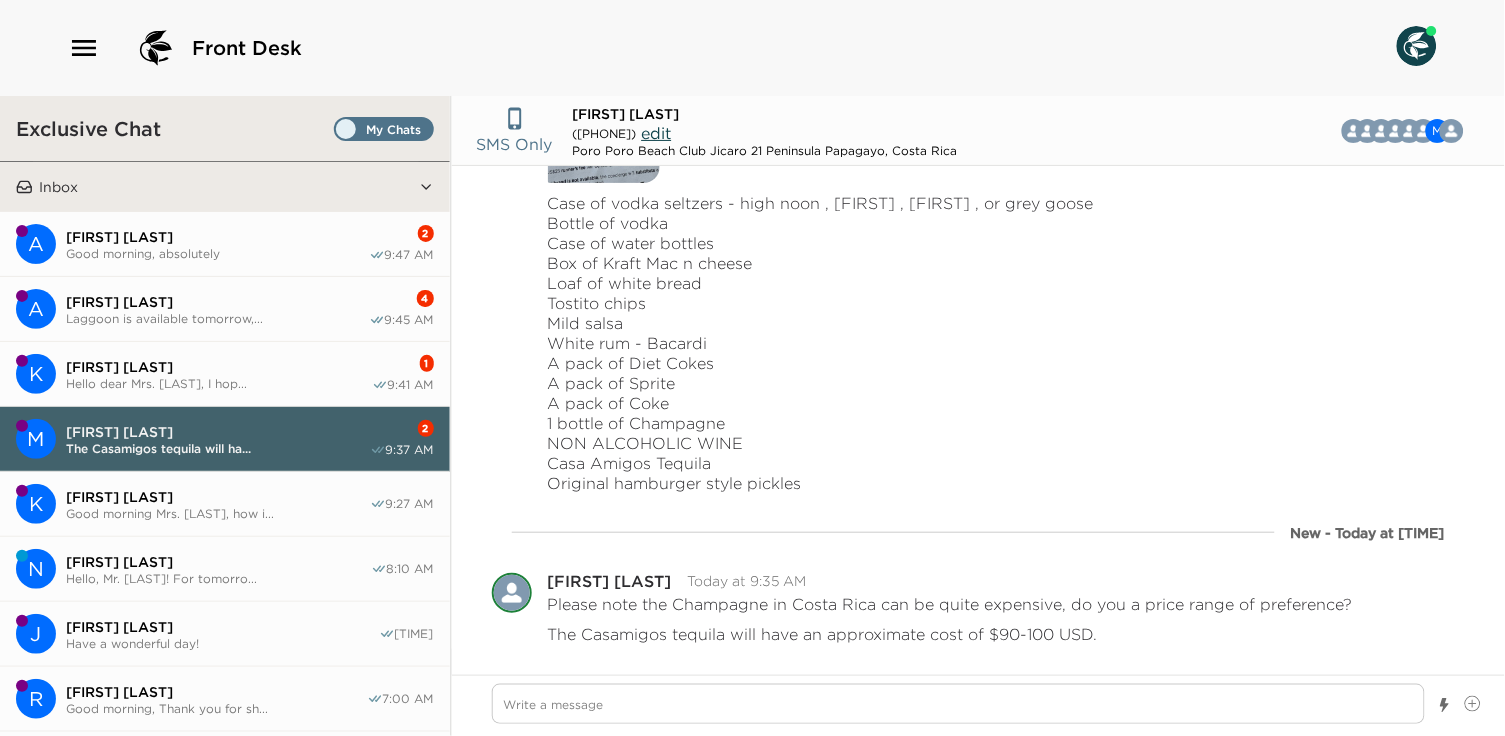 scroll, scrollTop: 3120, scrollLeft: 0, axis: vertical 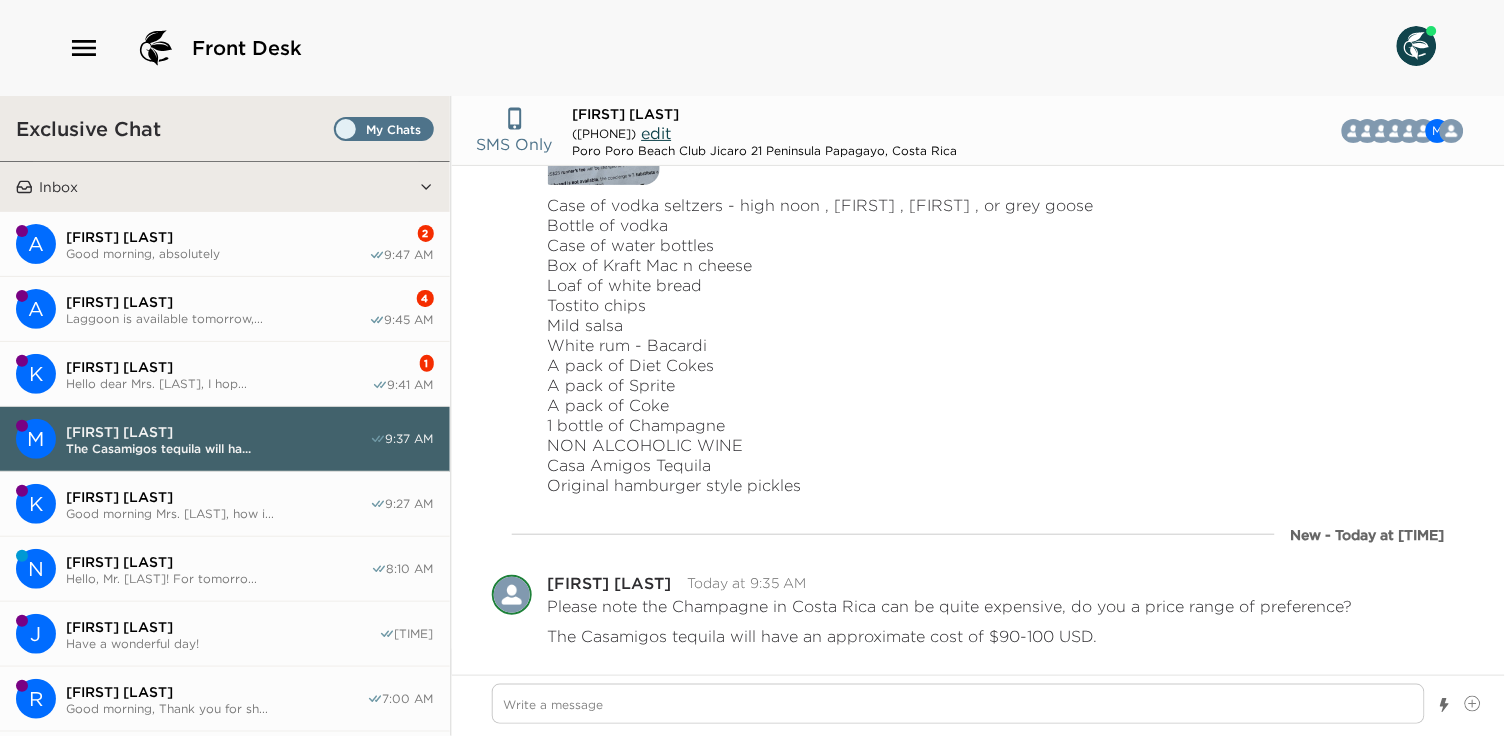 click on "Hello dear Mrs. [LAST],
I hop..." at bounding box center (219, 383) 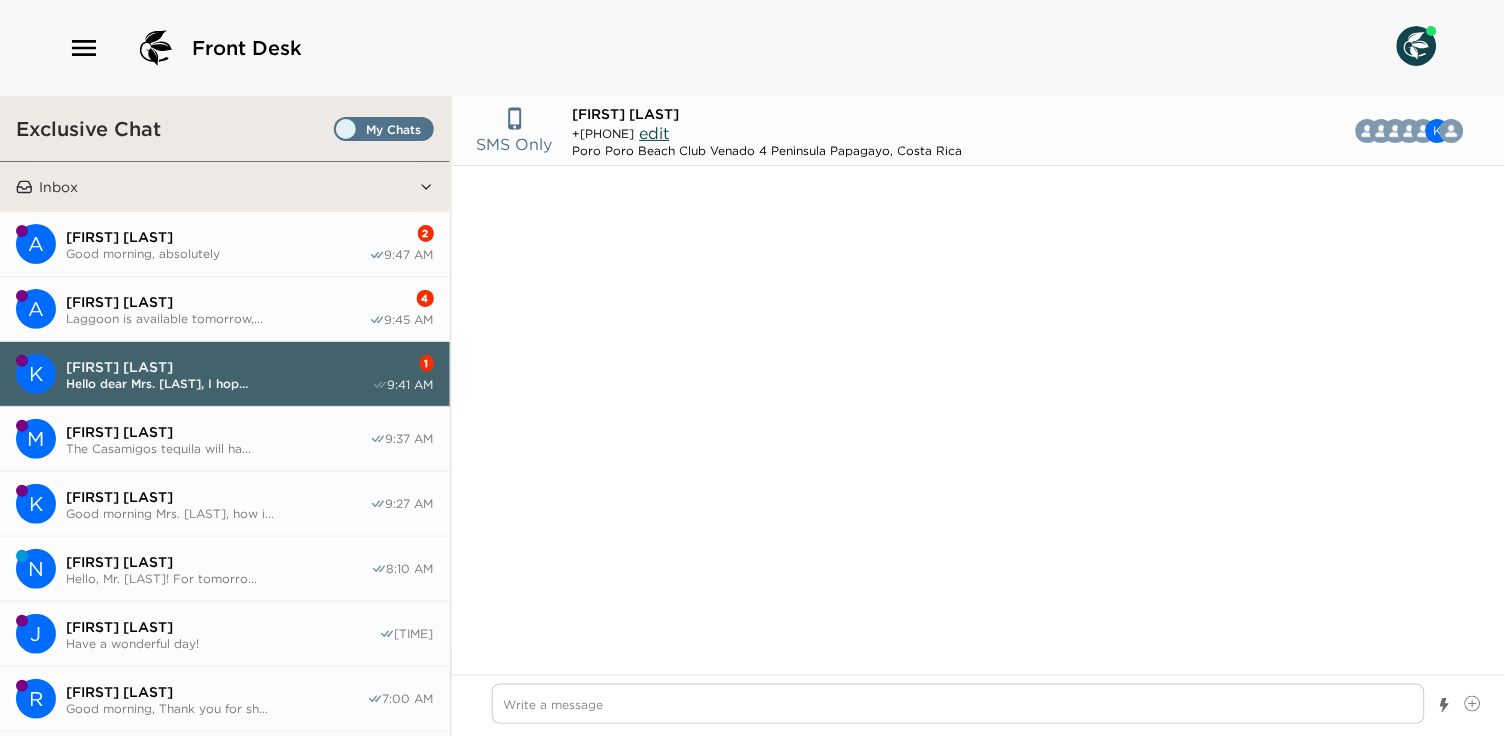 type on "x" 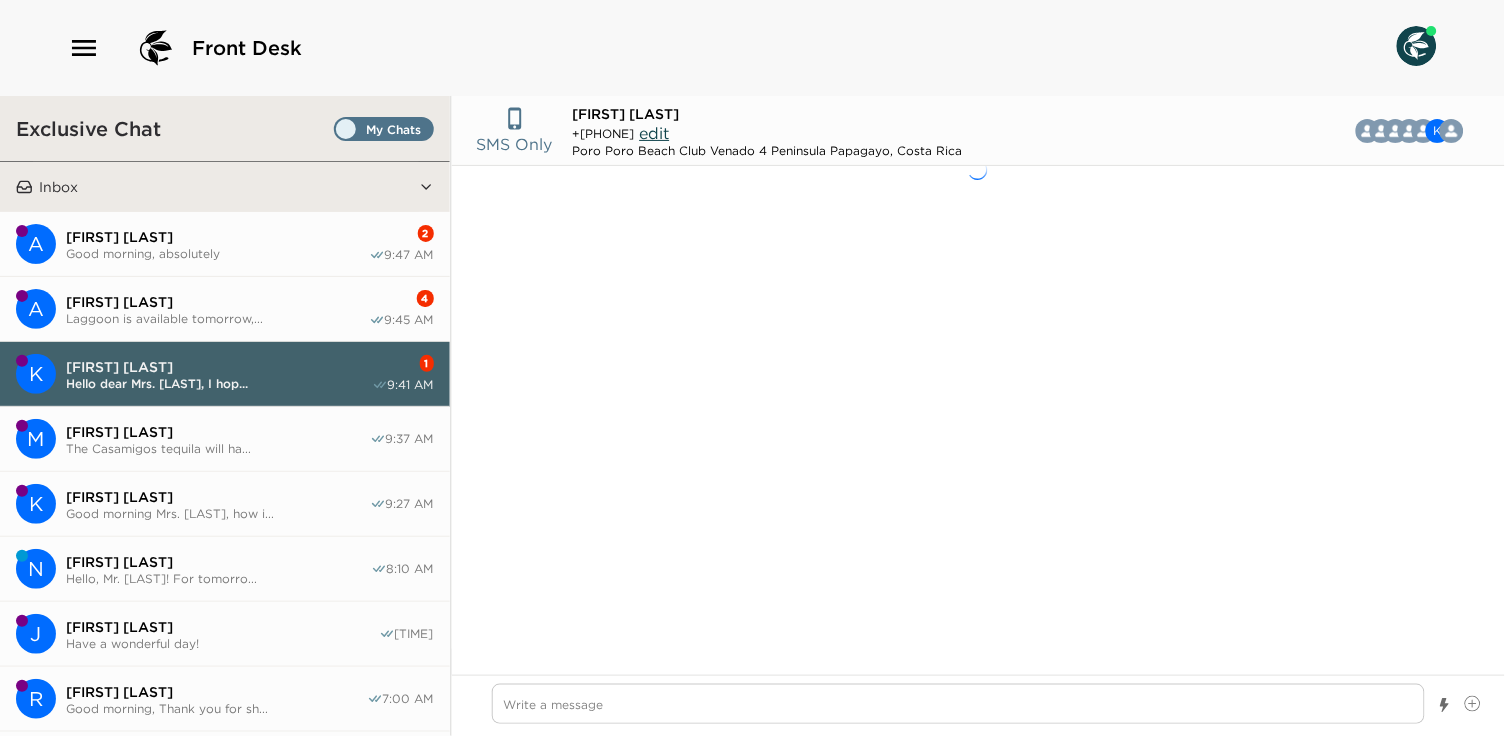 scroll, scrollTop: 445, scrollLeft: 0, axis: vertical 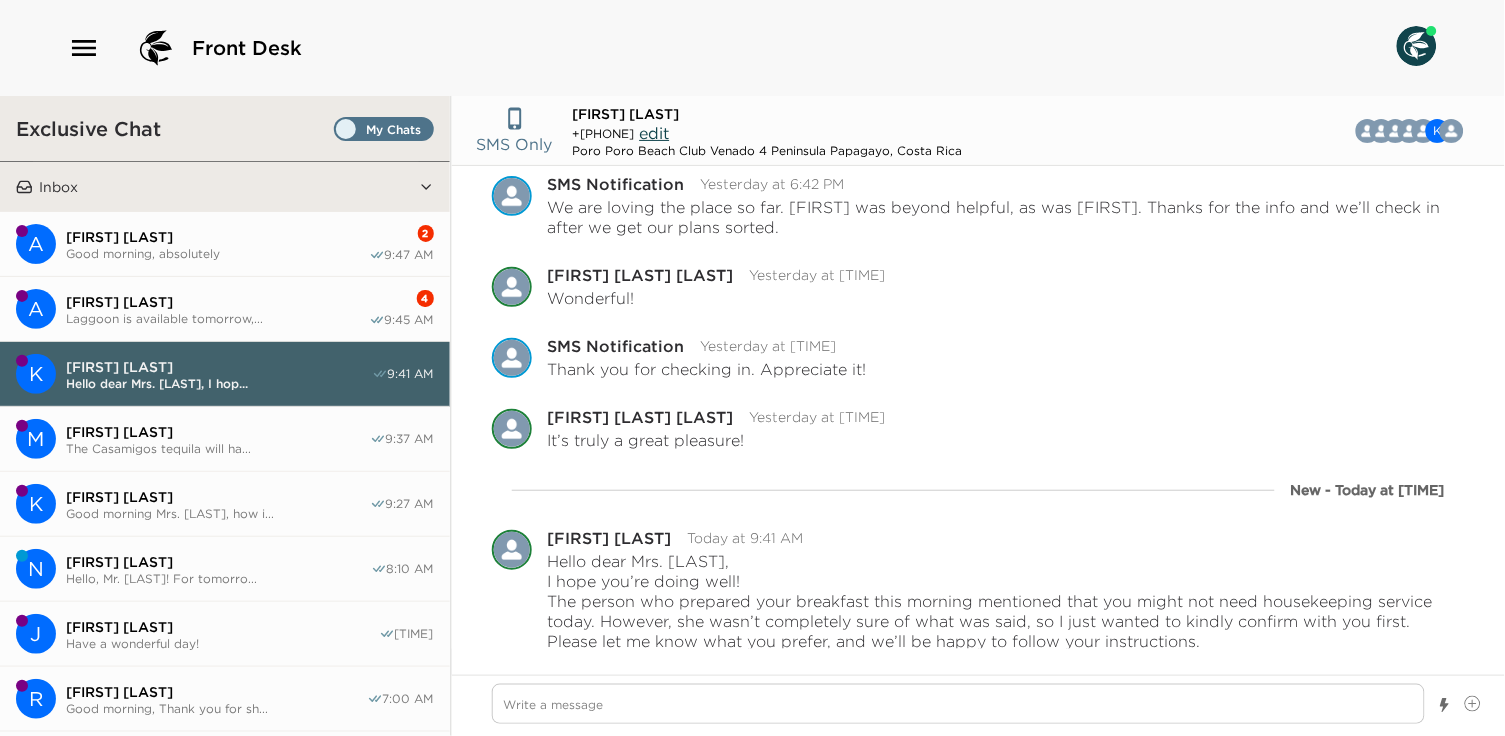 click on "[FIRST] [LAST]" at bounding box center (217, 302) 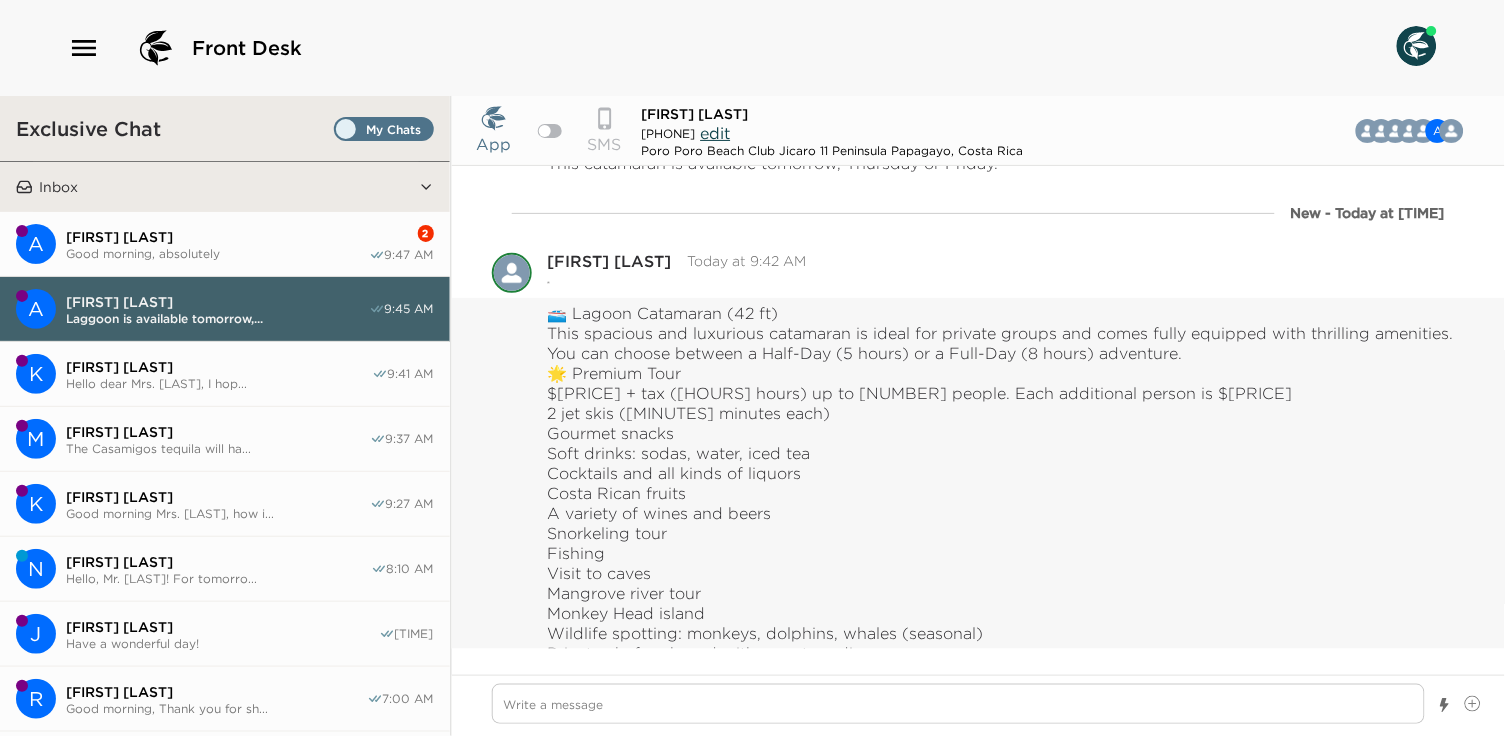 scroll, scrollTop: 2000, scrollLeft: 0, axis: vertical 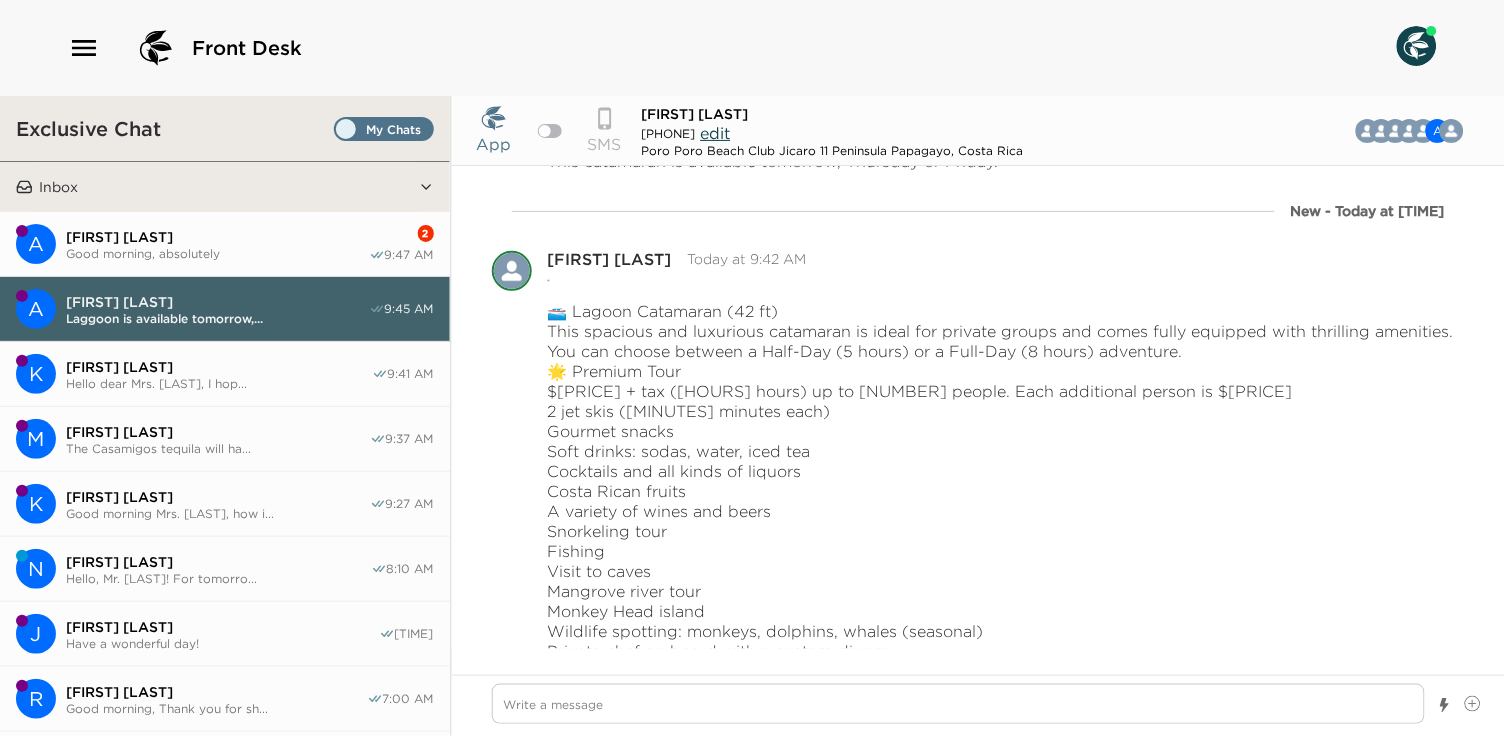 click on "[FIRST] [LAST]" at bounding box center (217, 237) 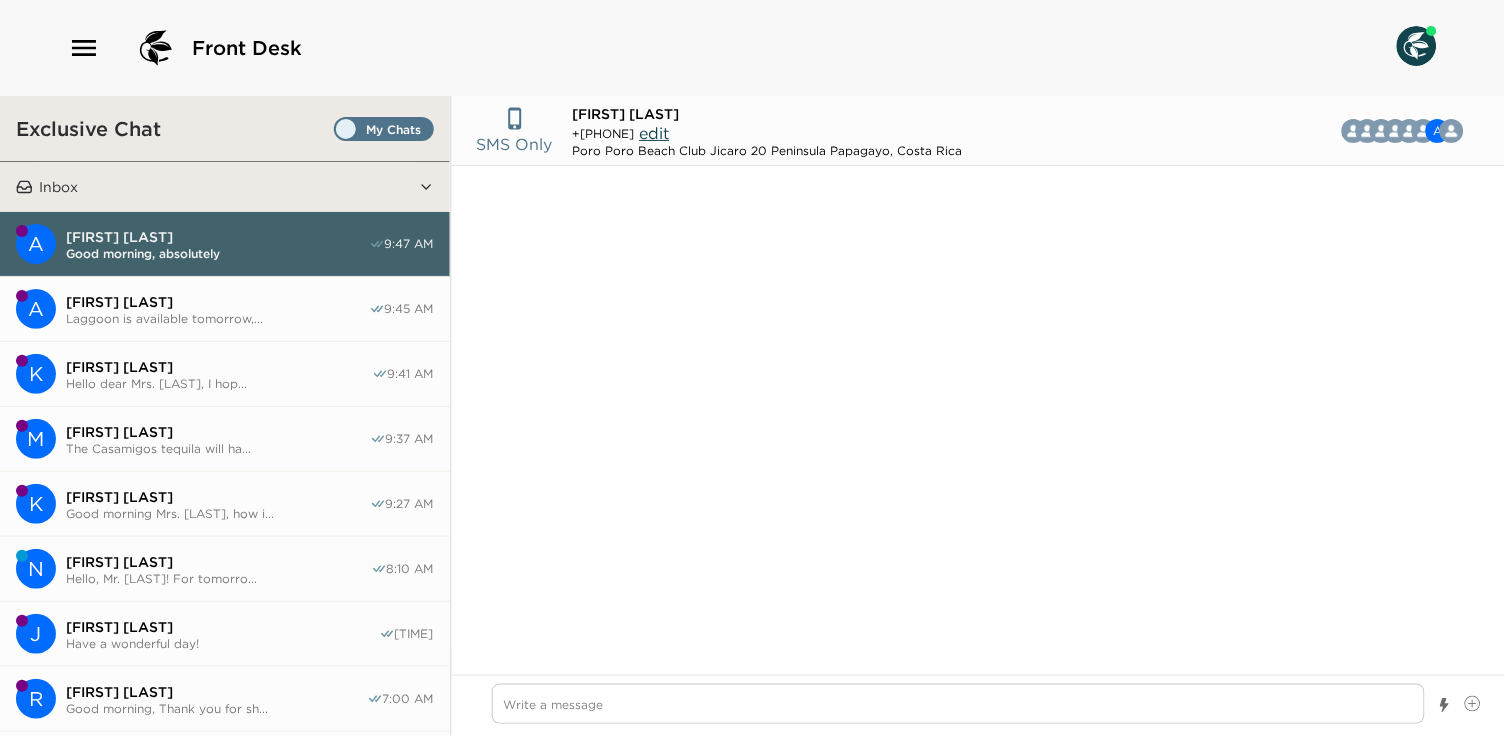 scroll, scrollTop: 3460, scrollLeft: 0, axis: vertical 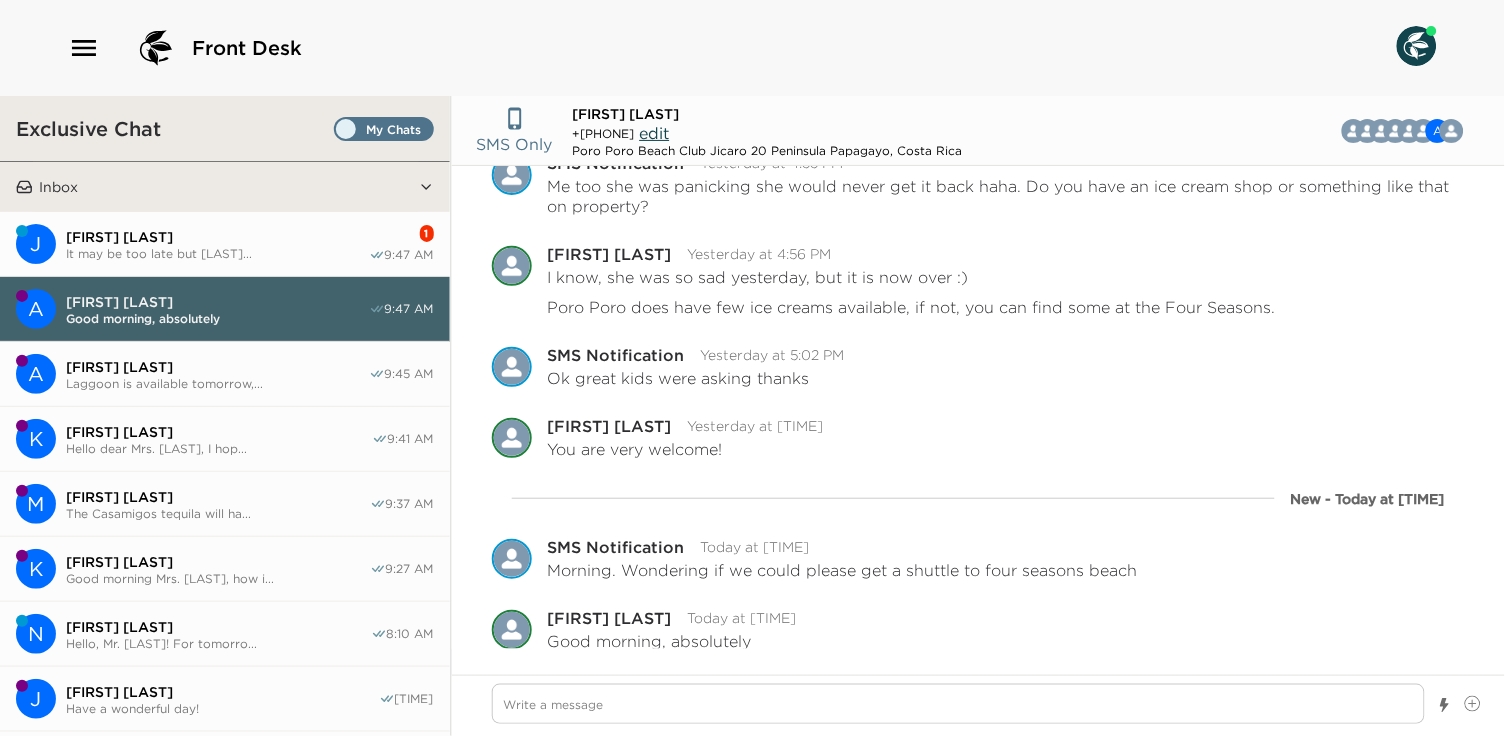 click on "[FIRST] [LAST]" at bounding box center (217, 237) 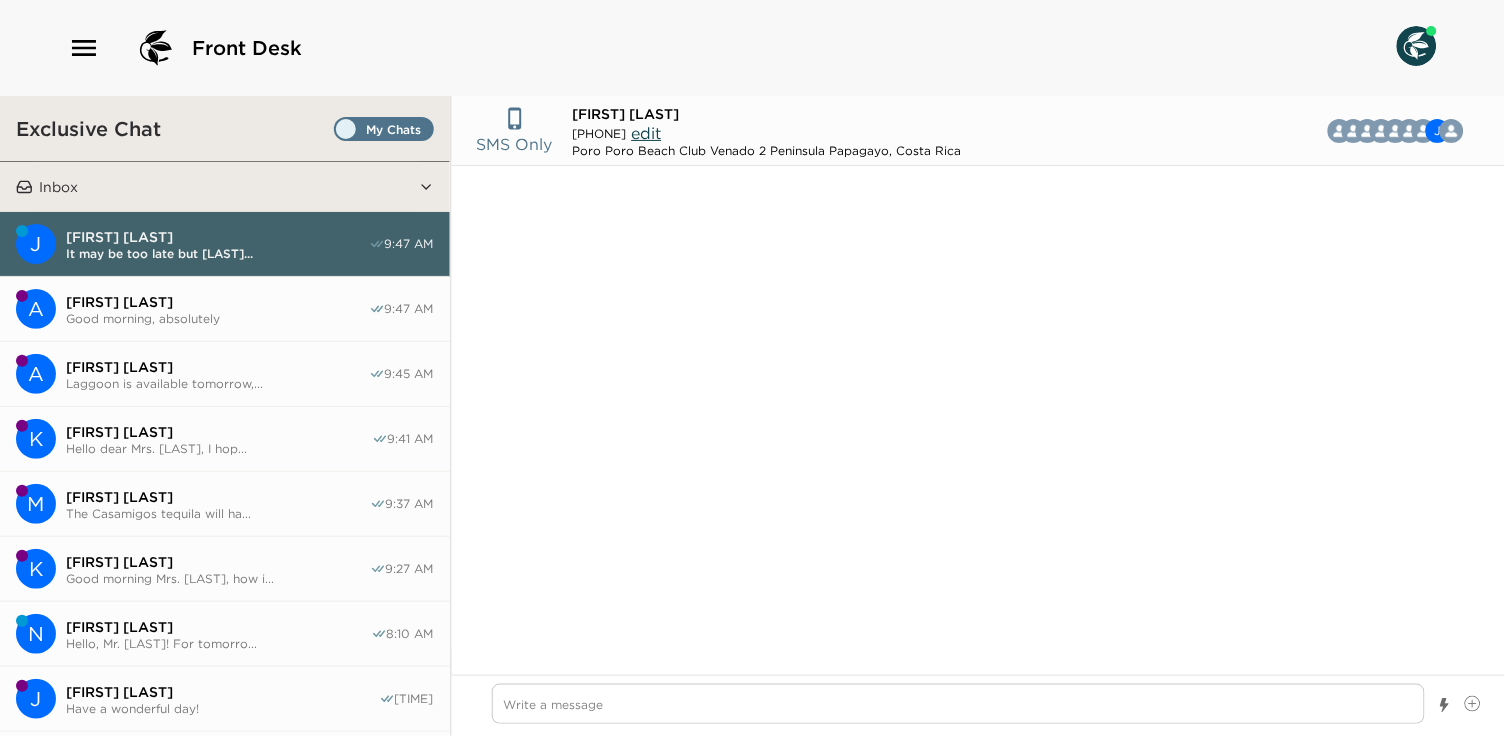 scroll, scrollTop: 4149, scrollLeft: 0, axis: vertical 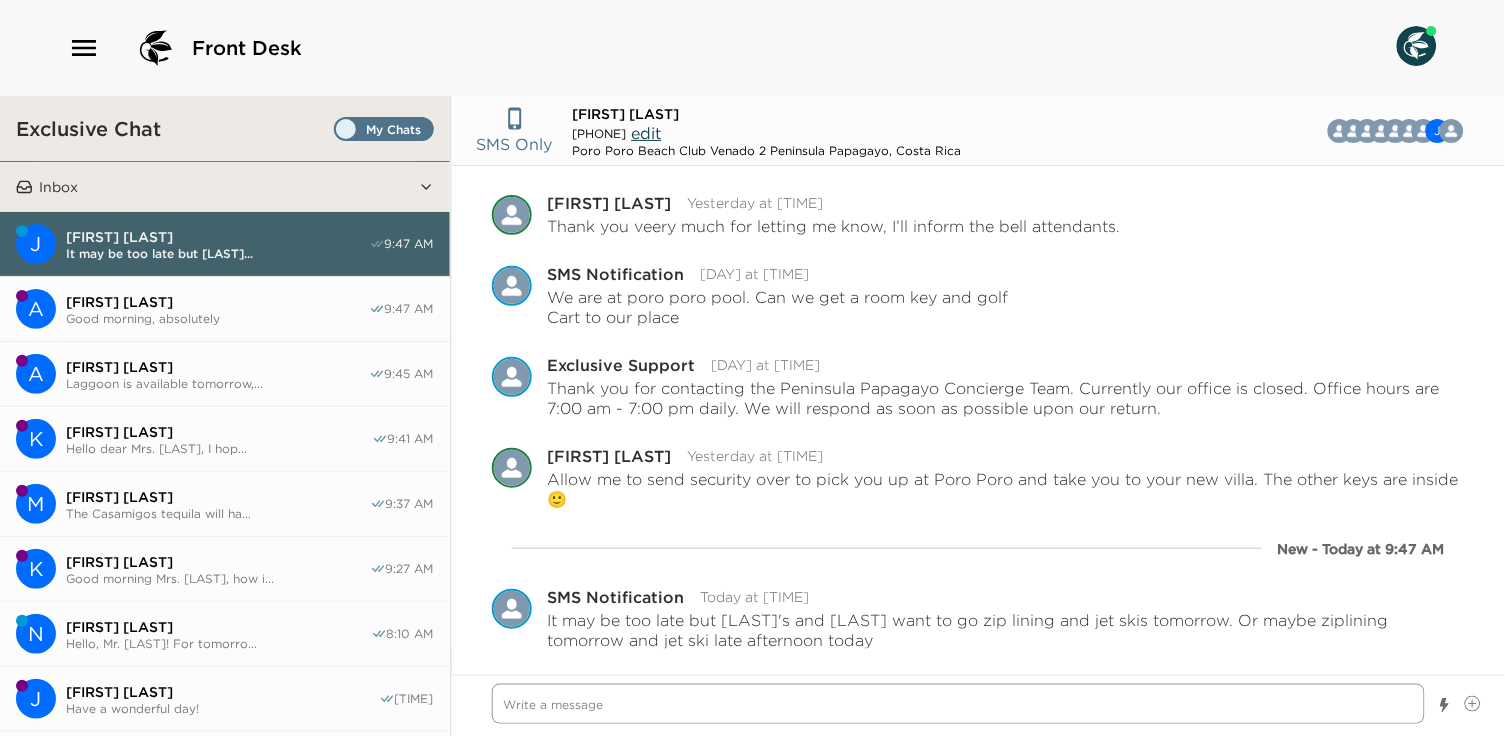 click at bounding box center (959, 704) 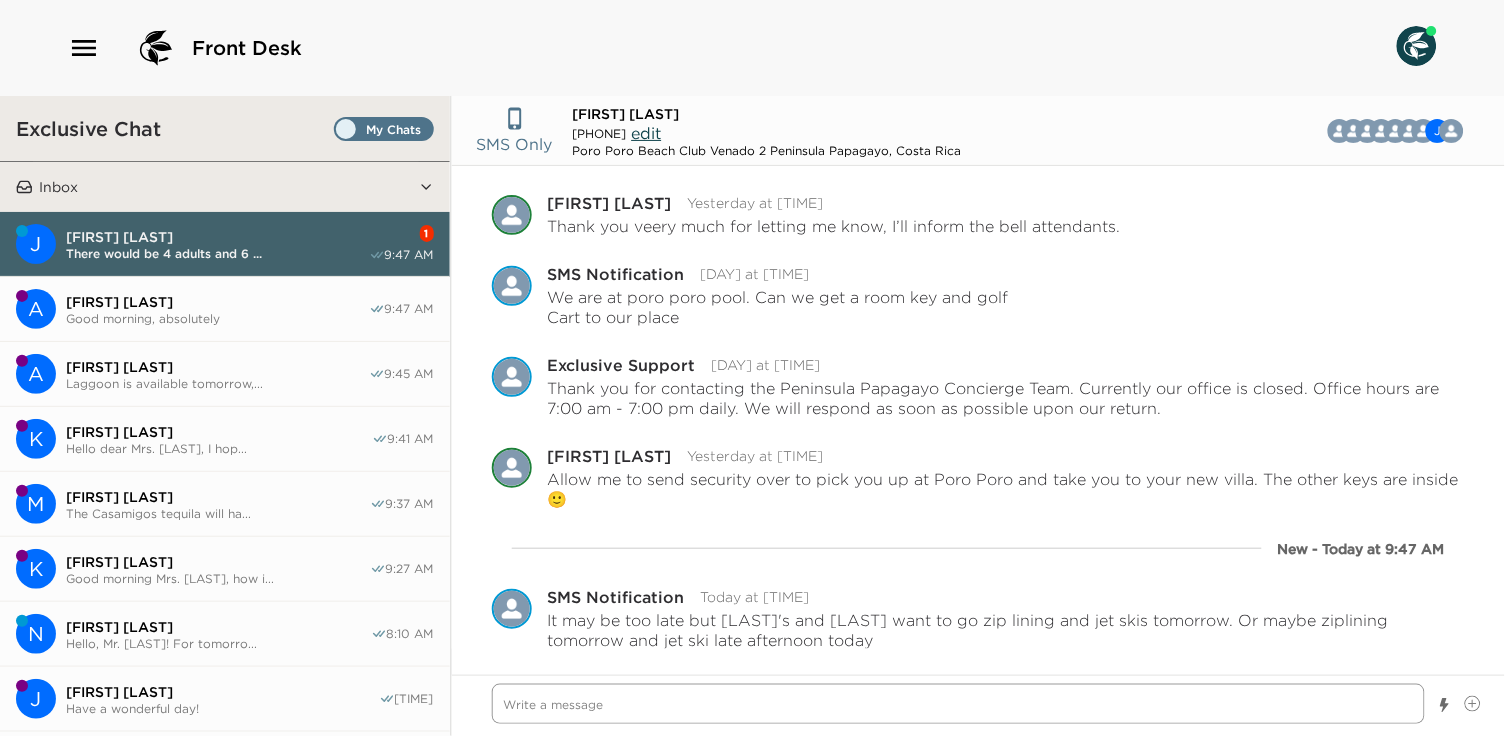 scroll, scrollTop: 4180, scrollLeft: 0, axis: vertical 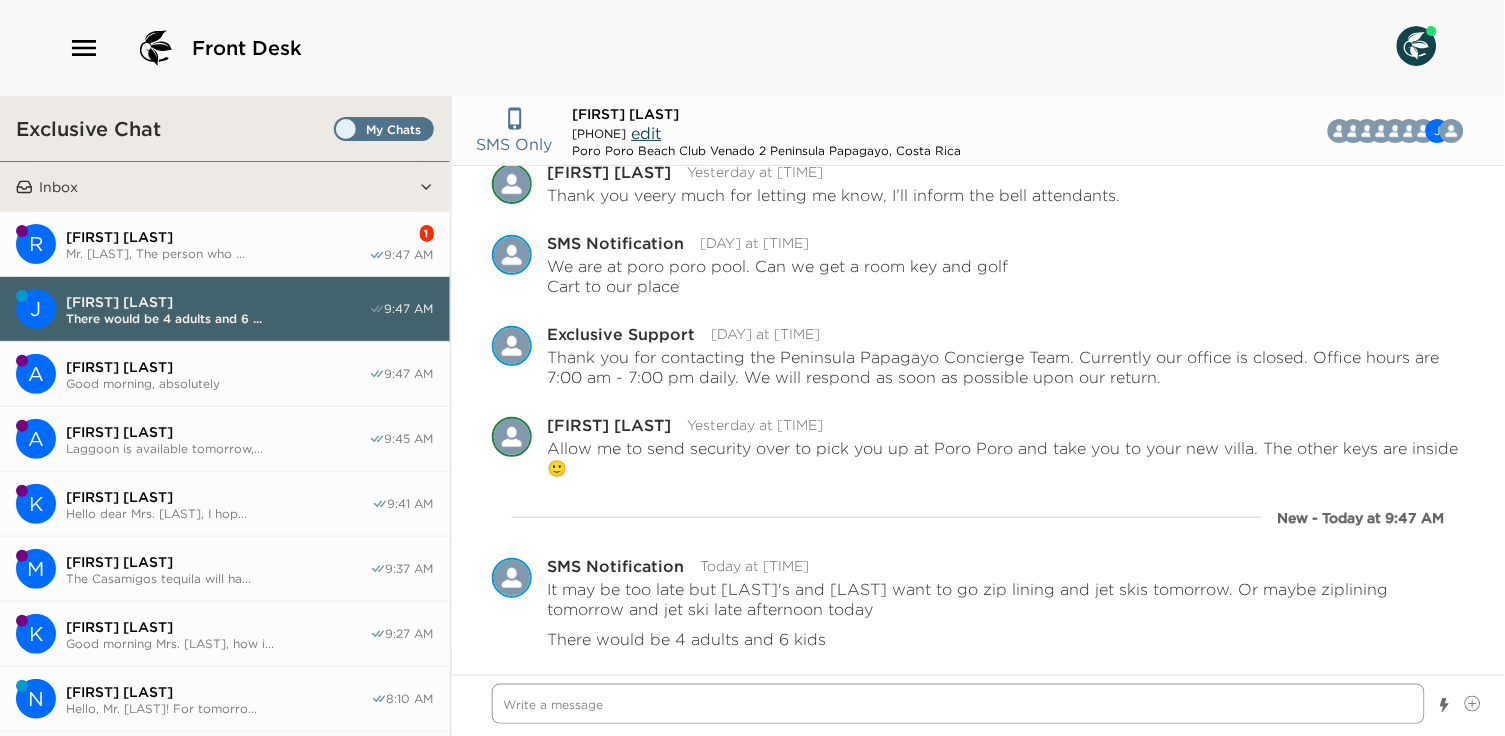click at bounding box center [959, 704] 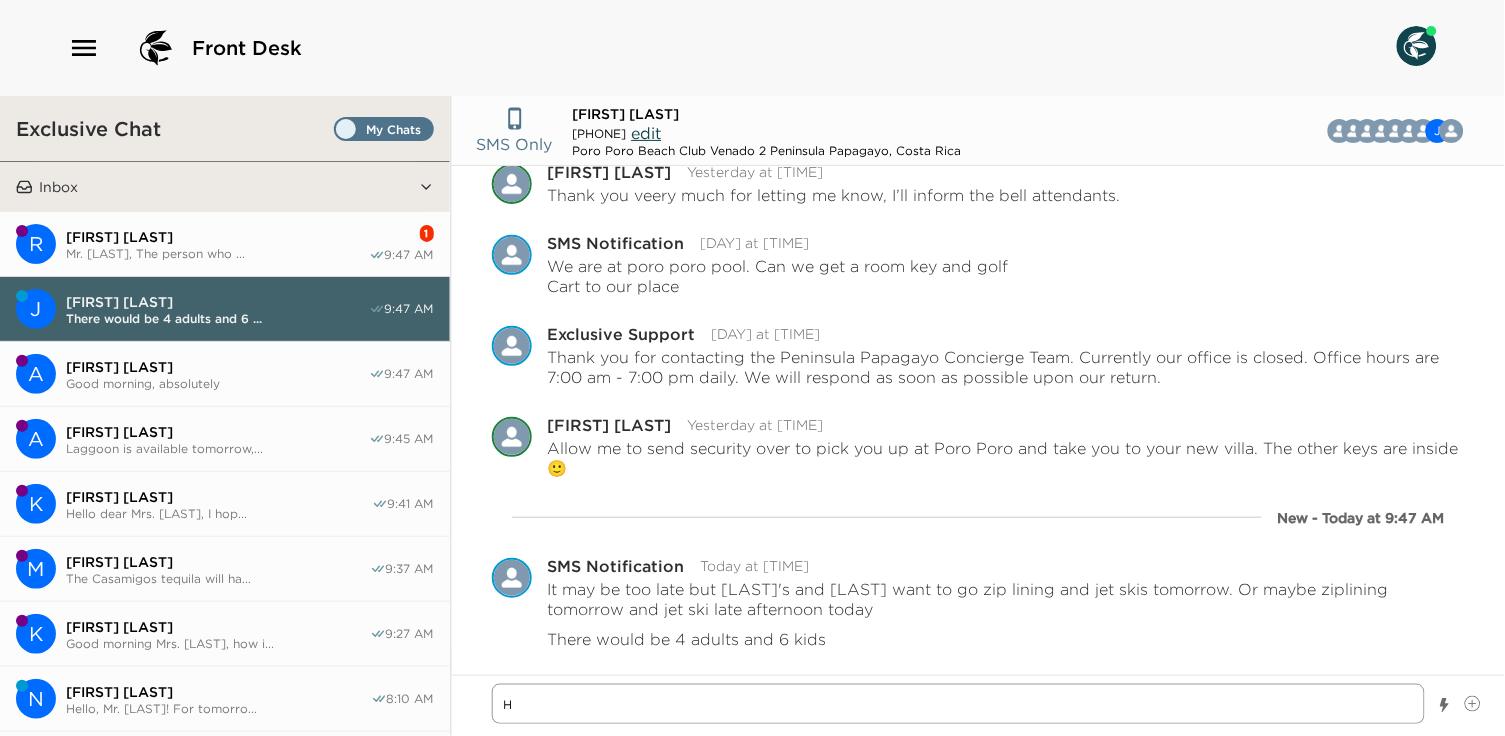 type on "x" 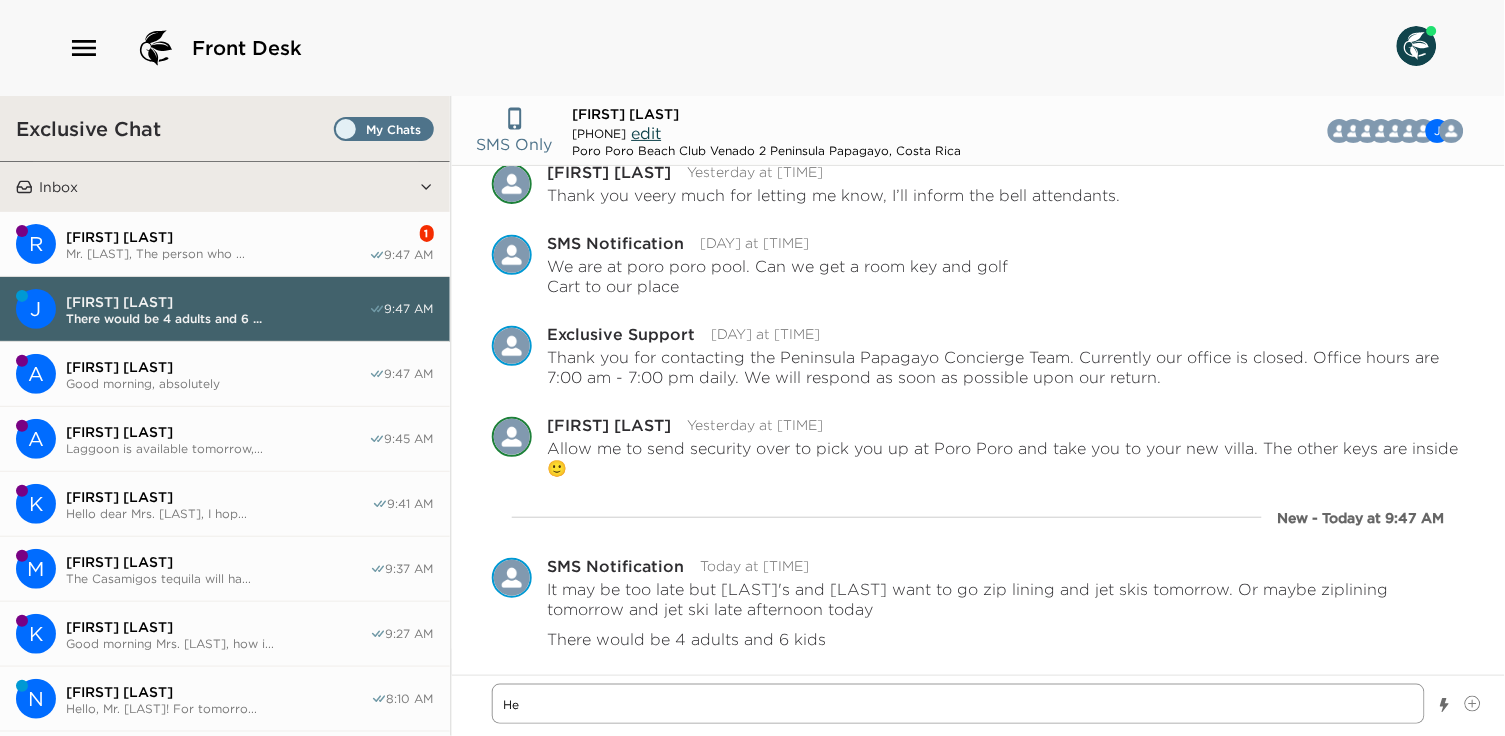 type on "x" 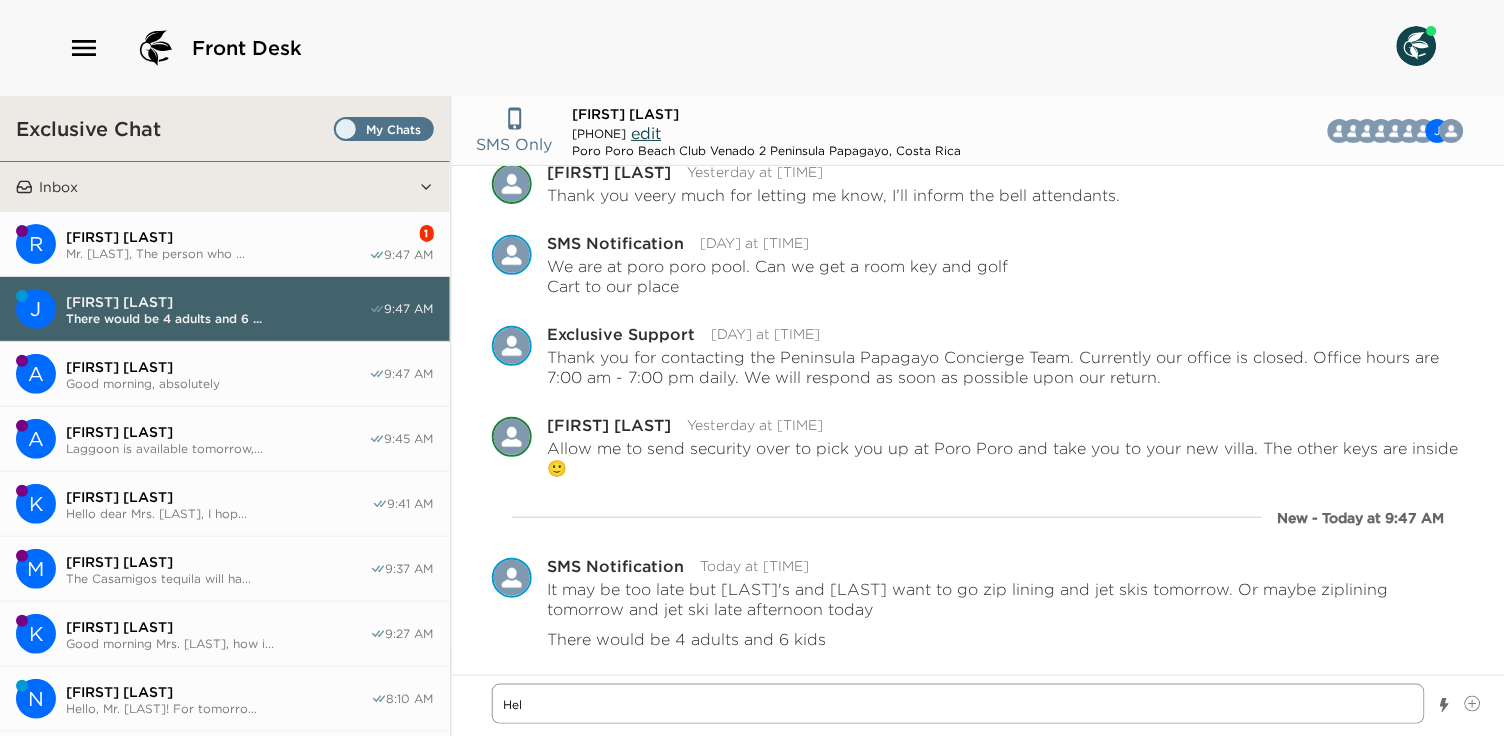 type on "x" 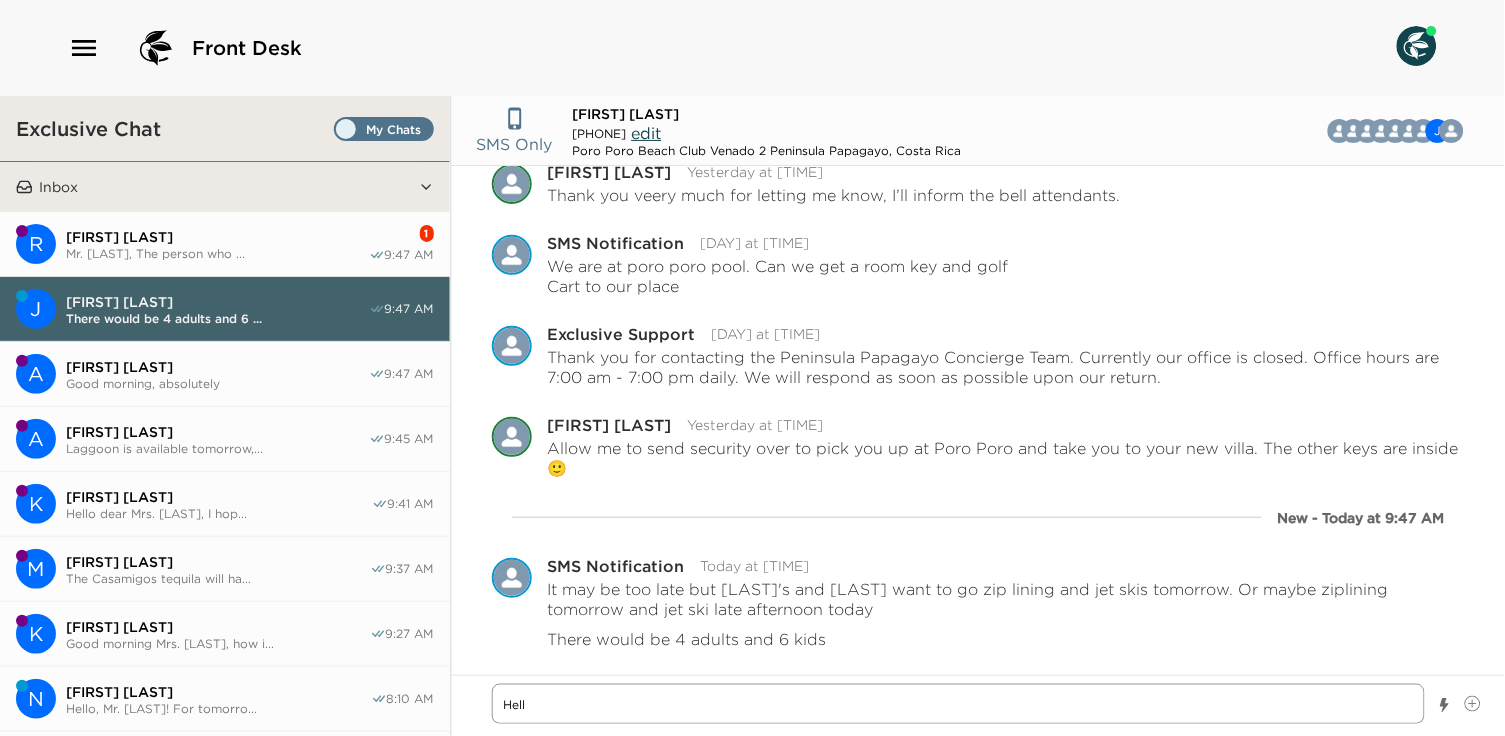 type on "x" 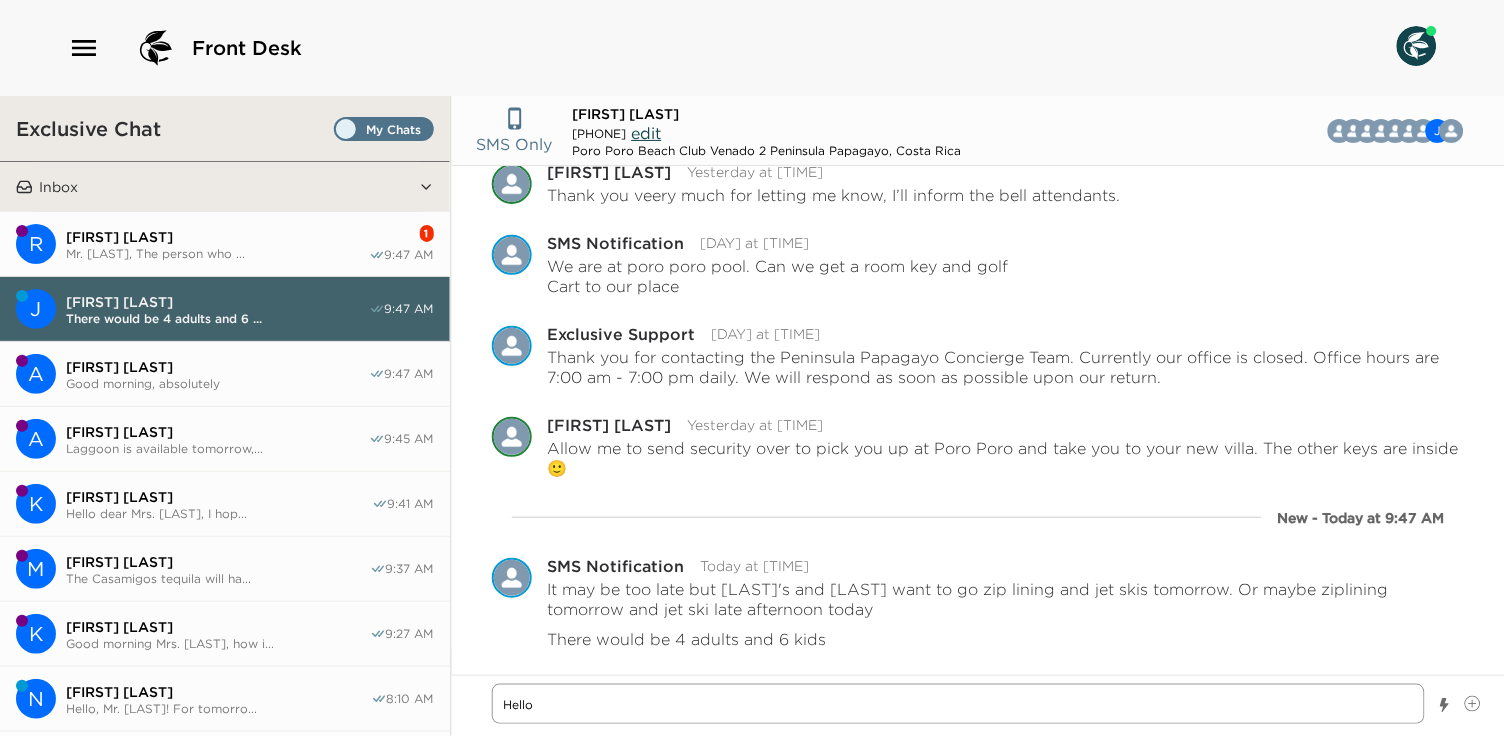 type on "x" 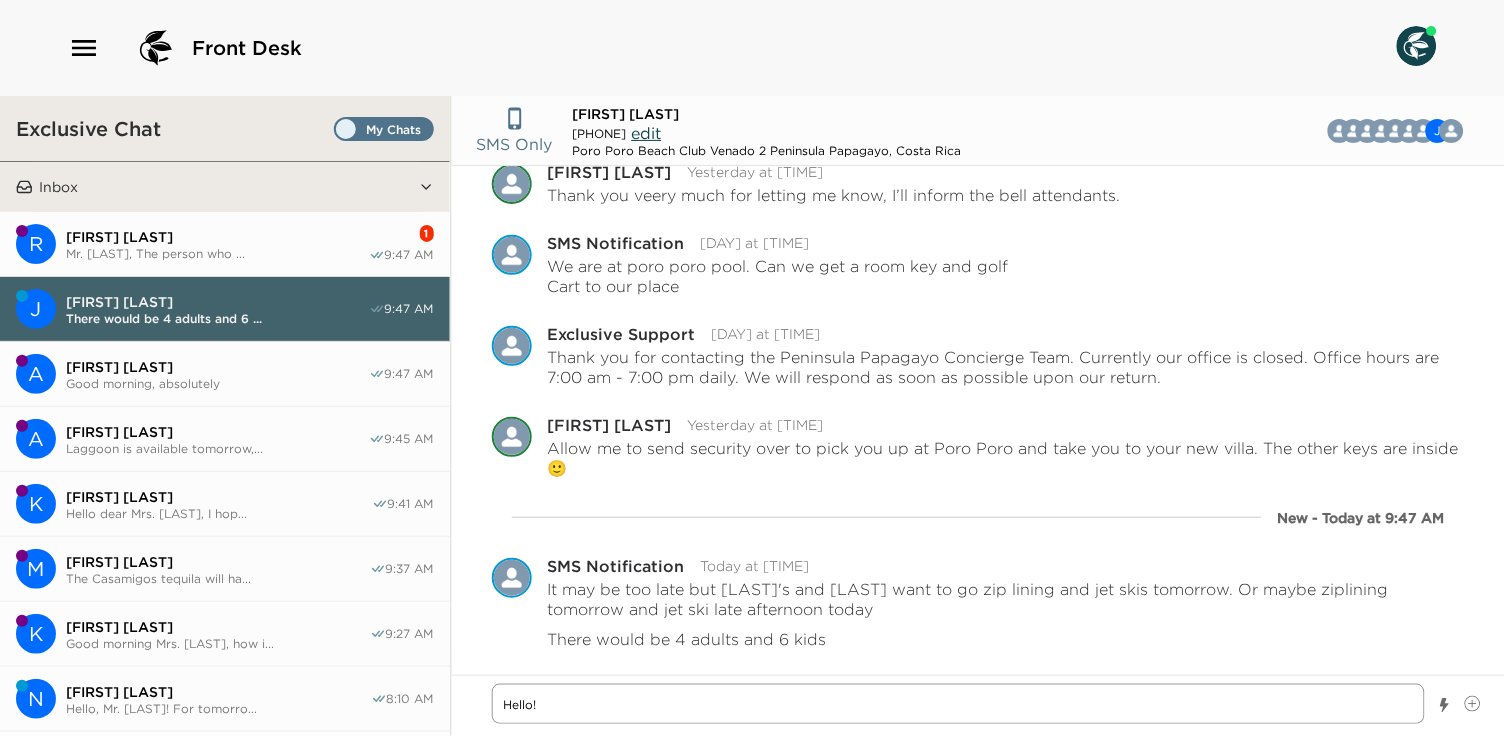 type on "x" 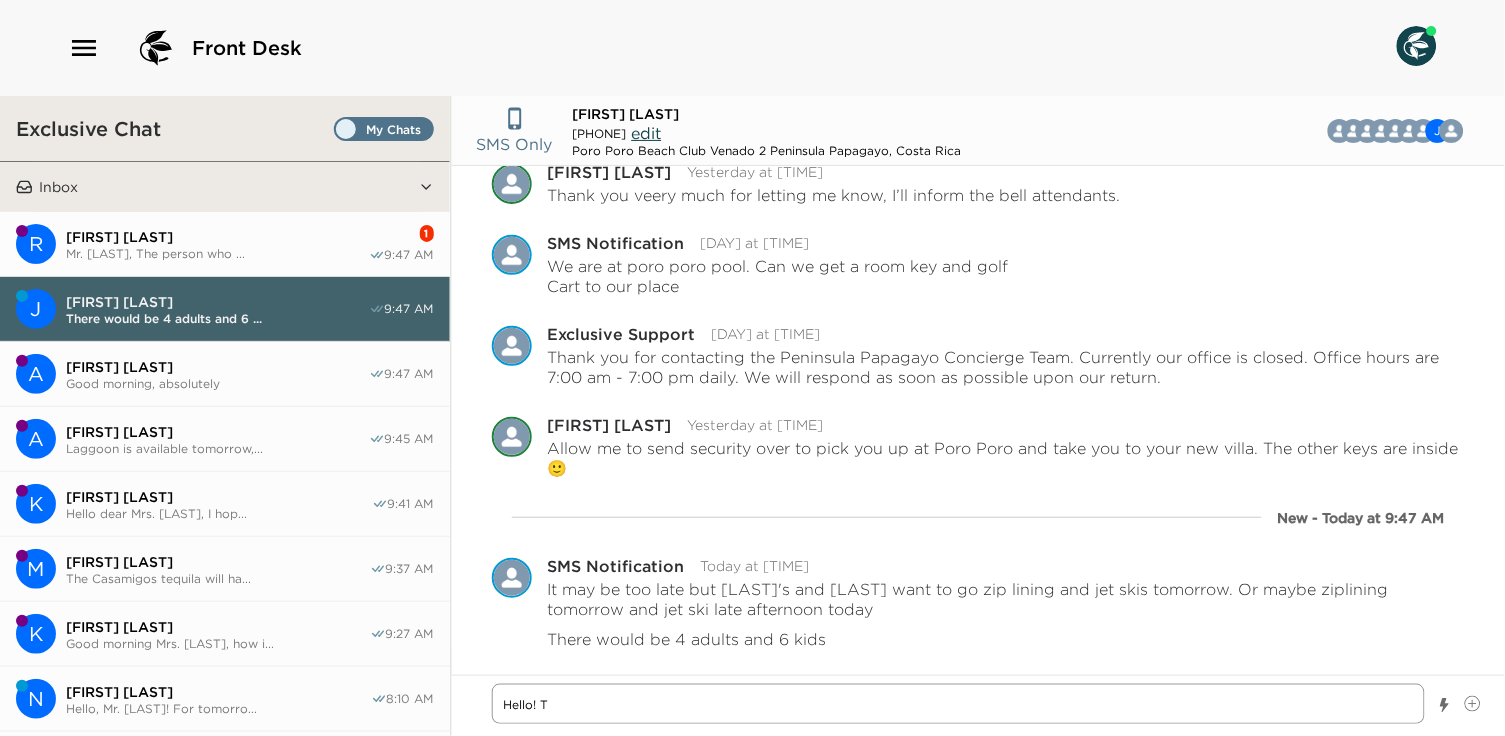 type on "x" 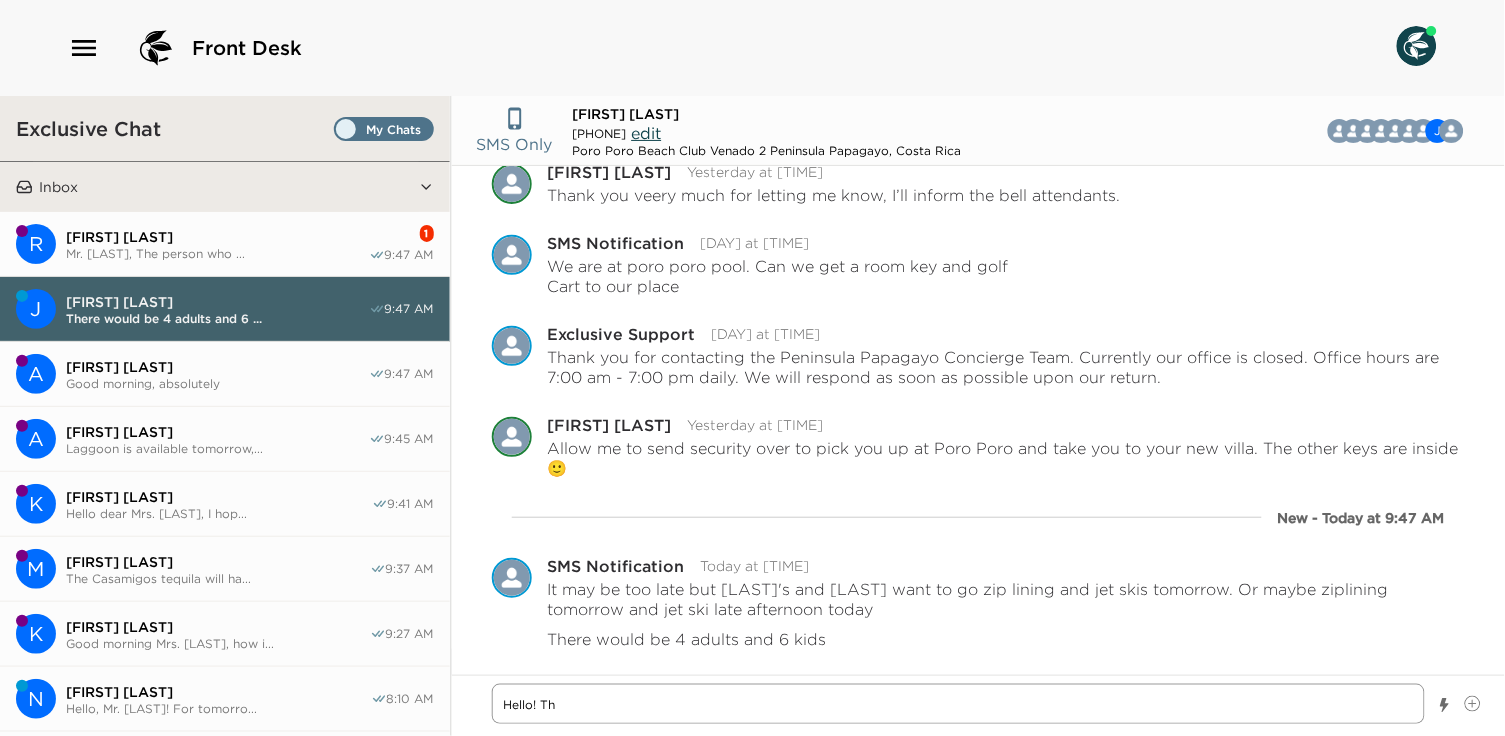 type on "x" 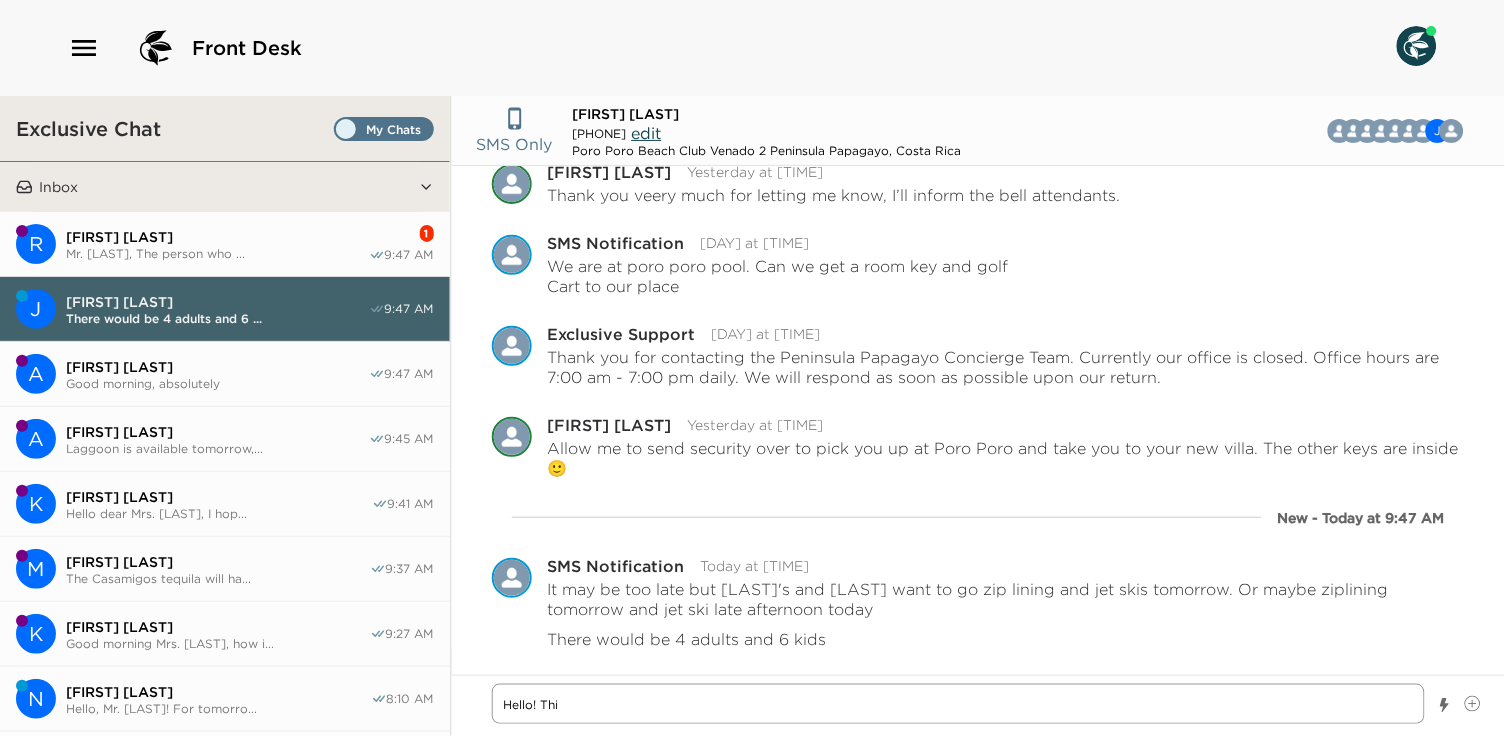type on "x" 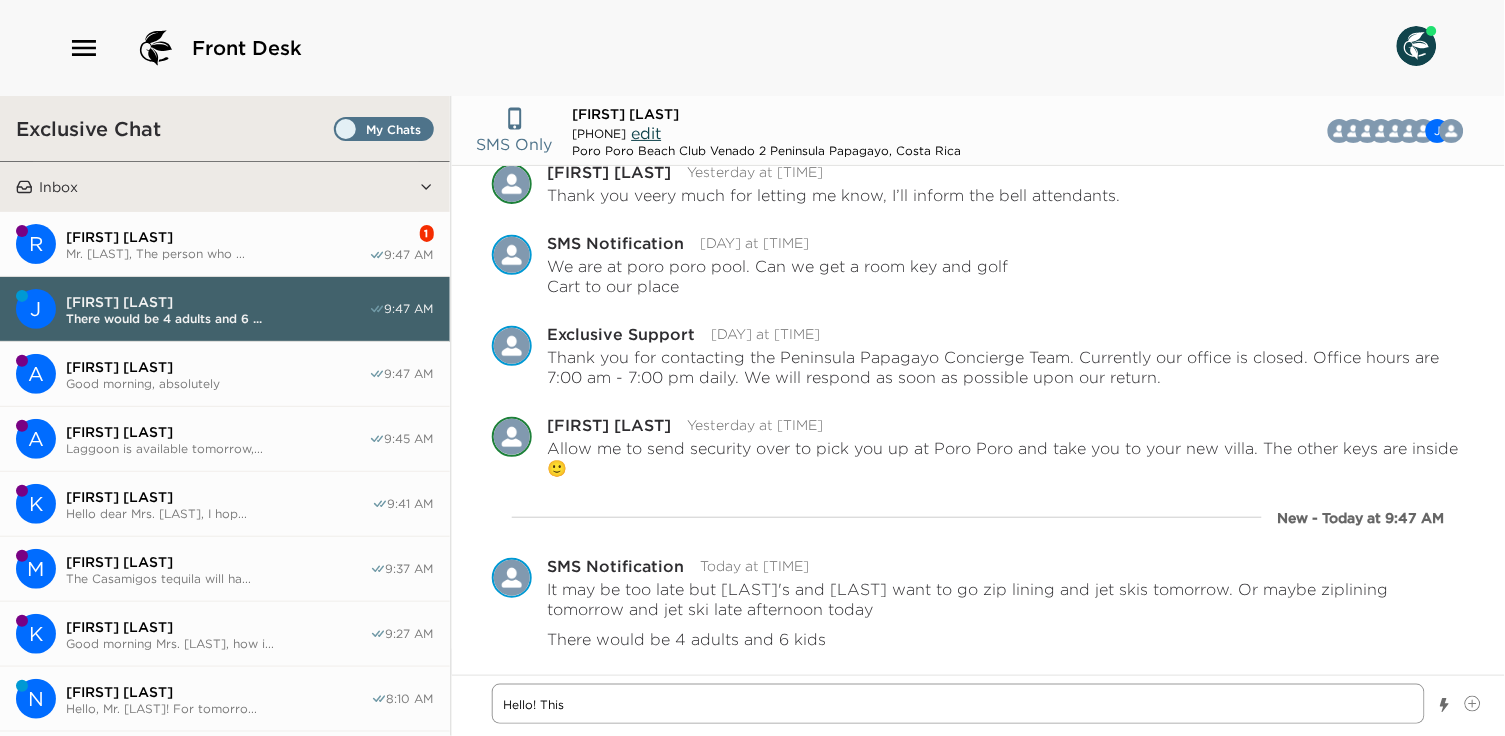 type on "x" 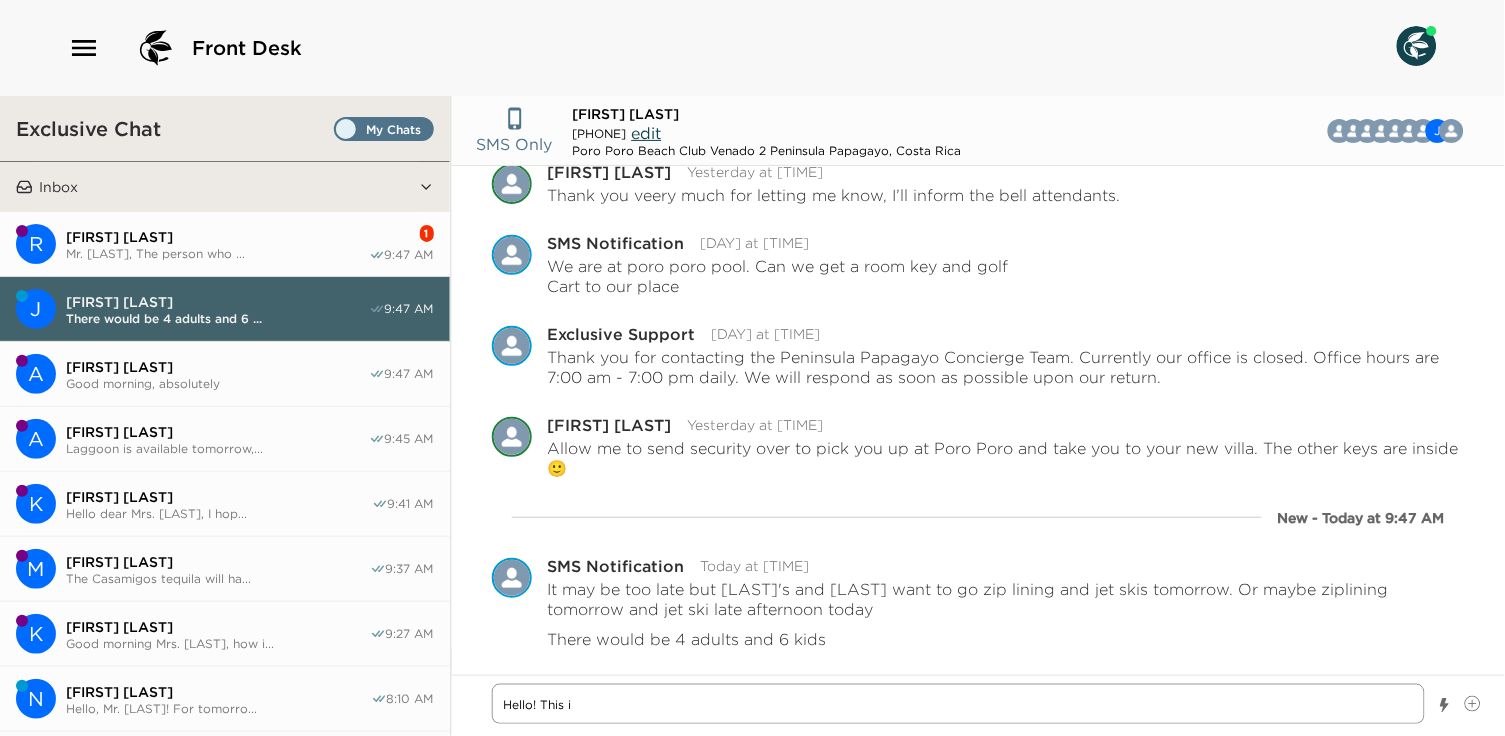 type on "x" 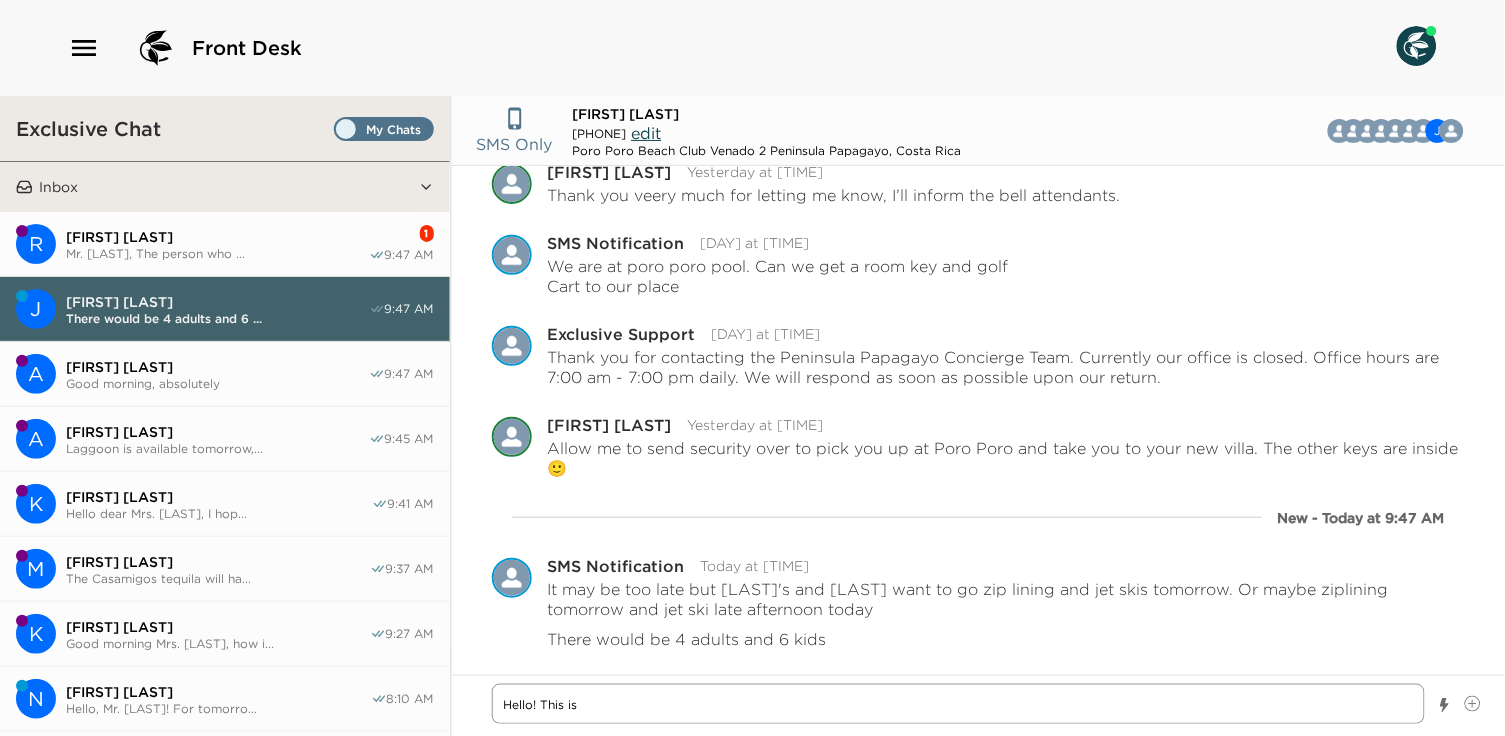 type on "x" 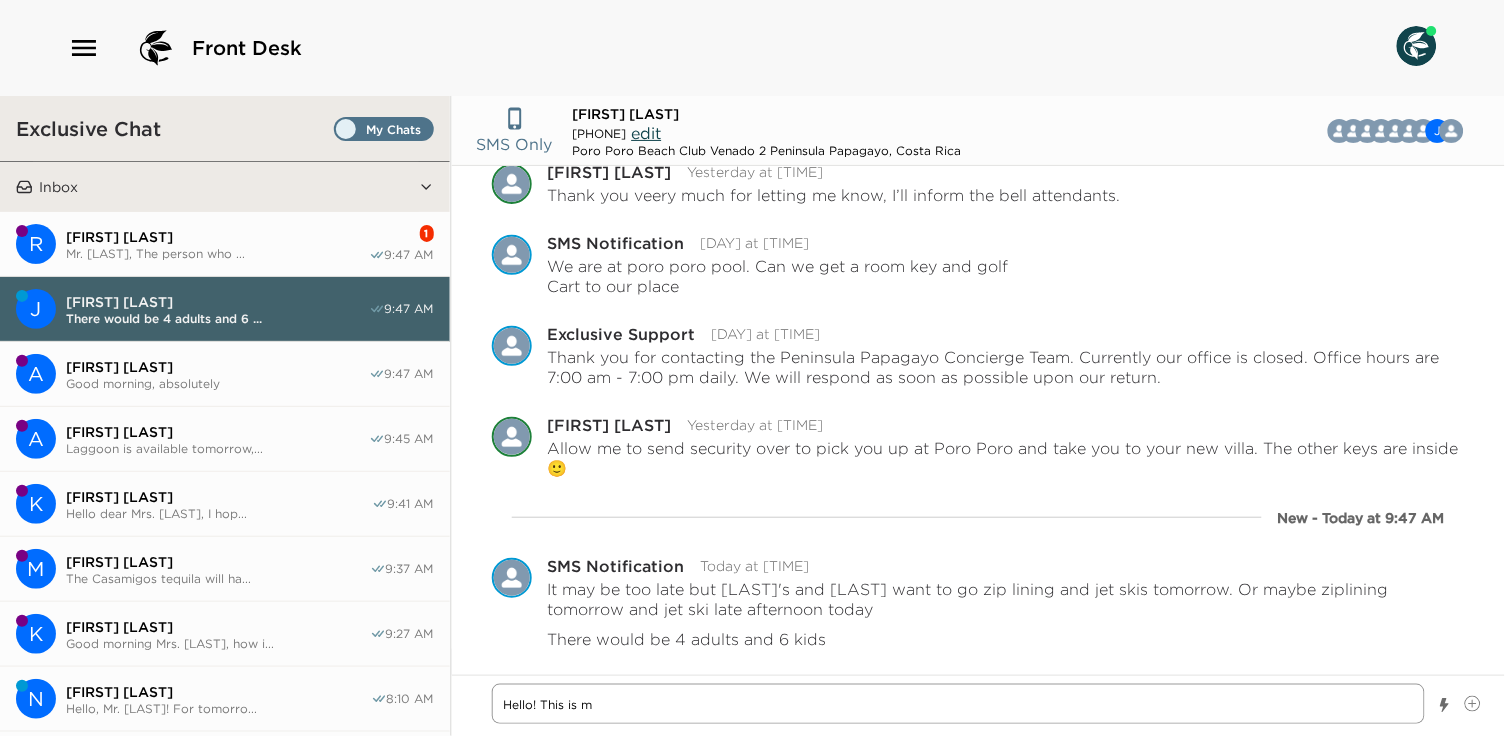 type on "x" 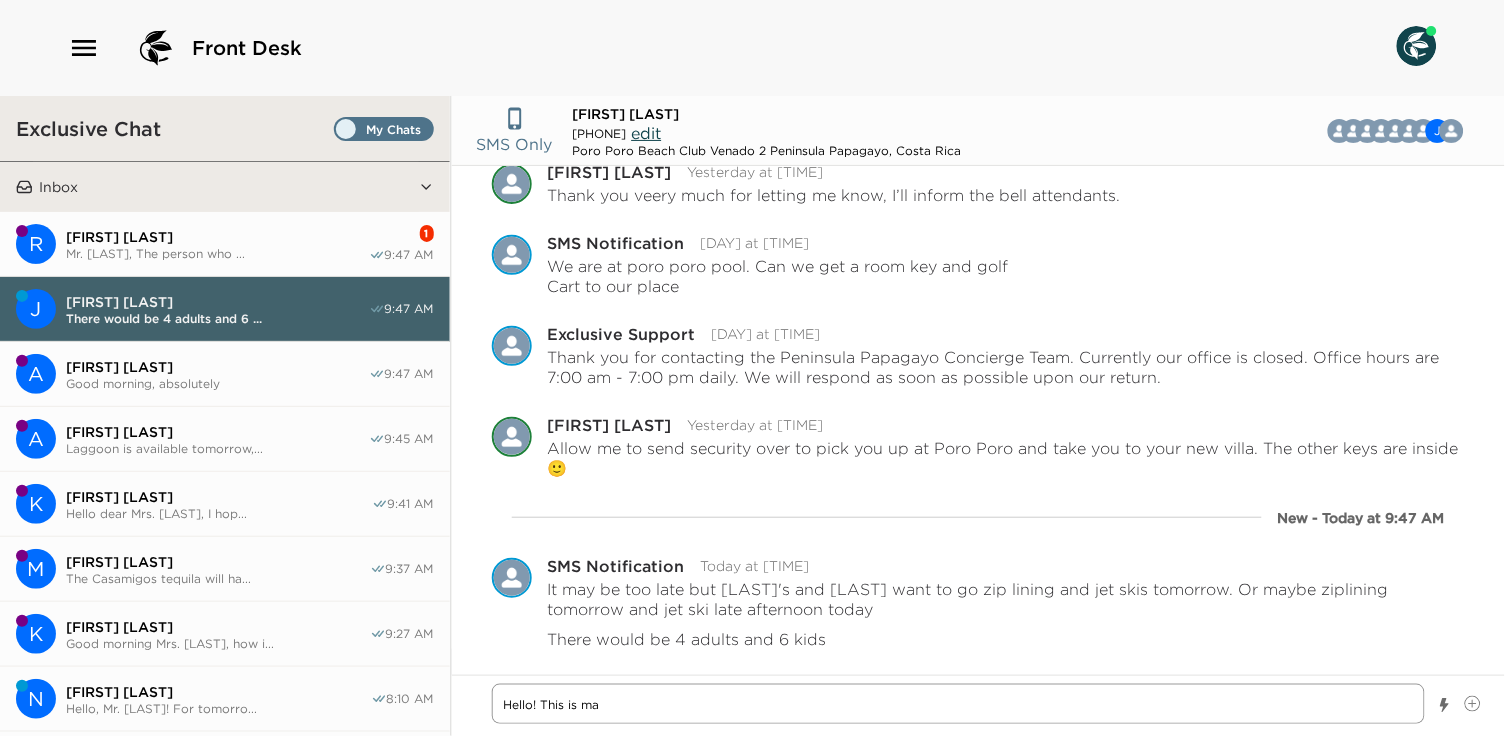 type on "x" 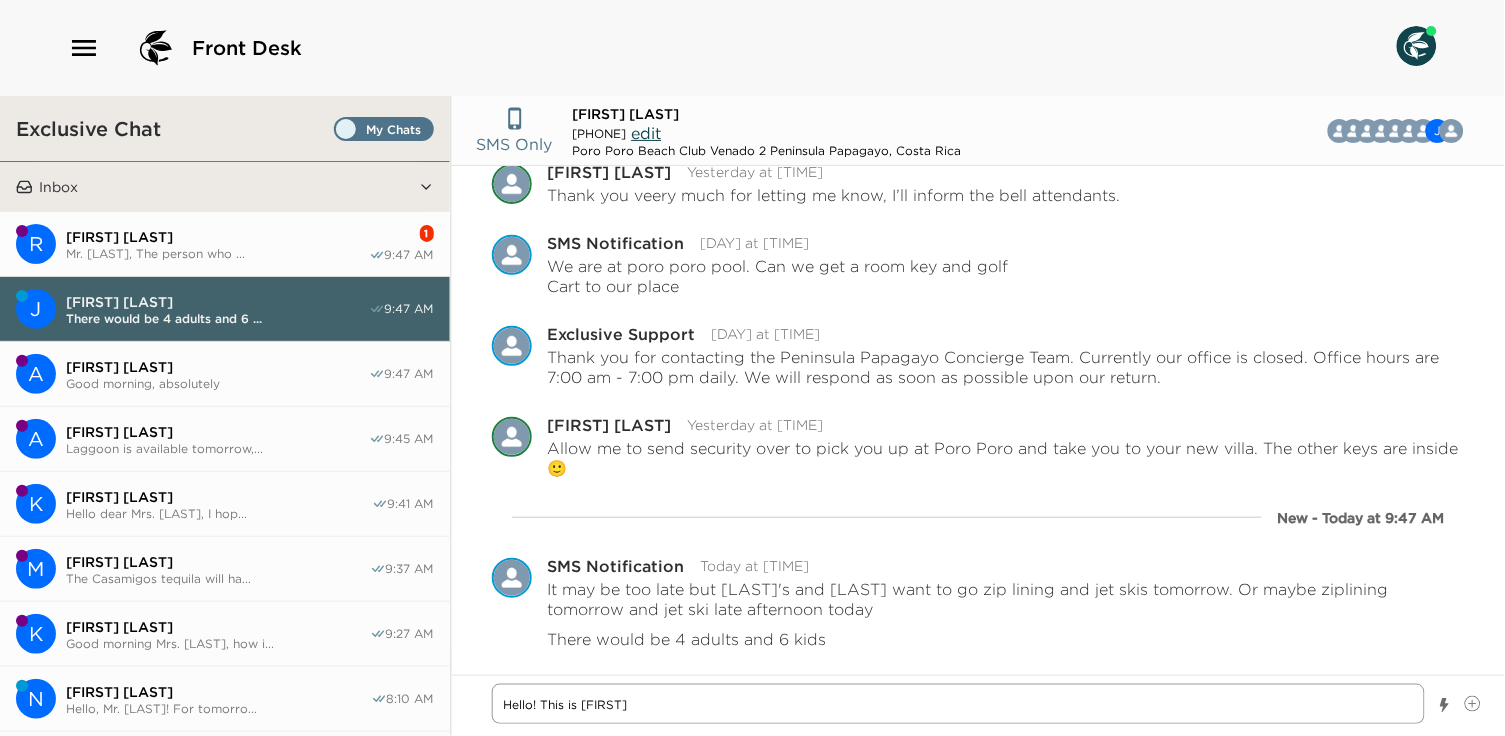 type on "x" 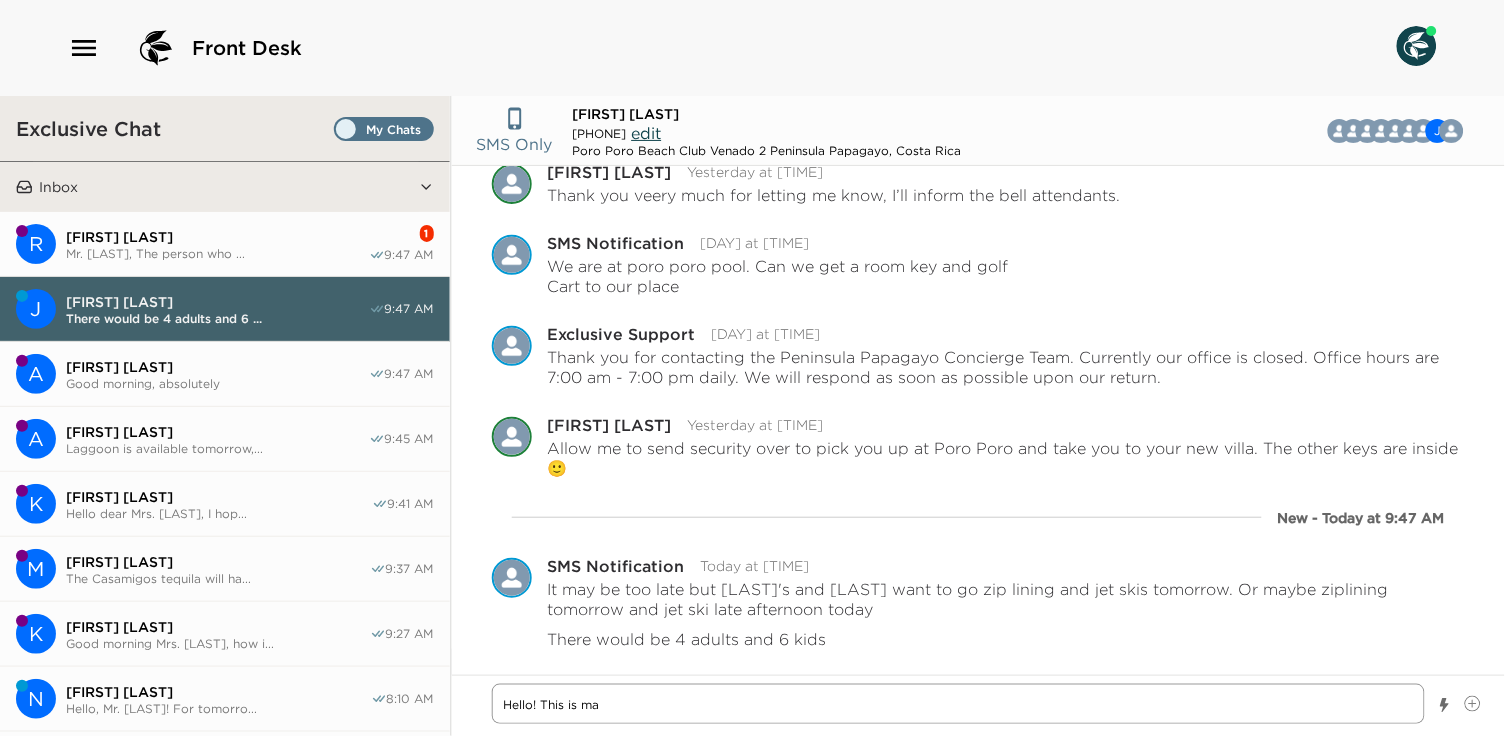 type on "x" 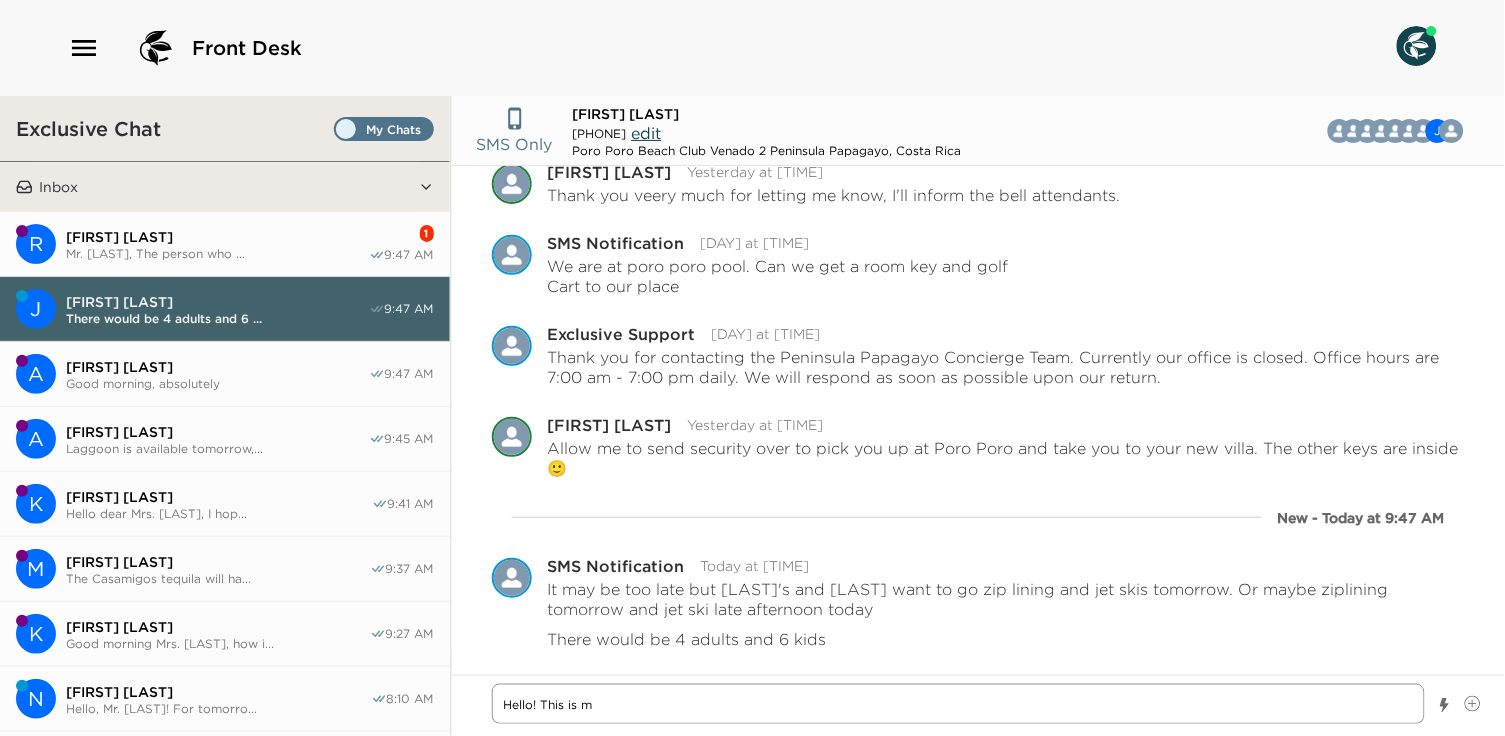 type on "x" 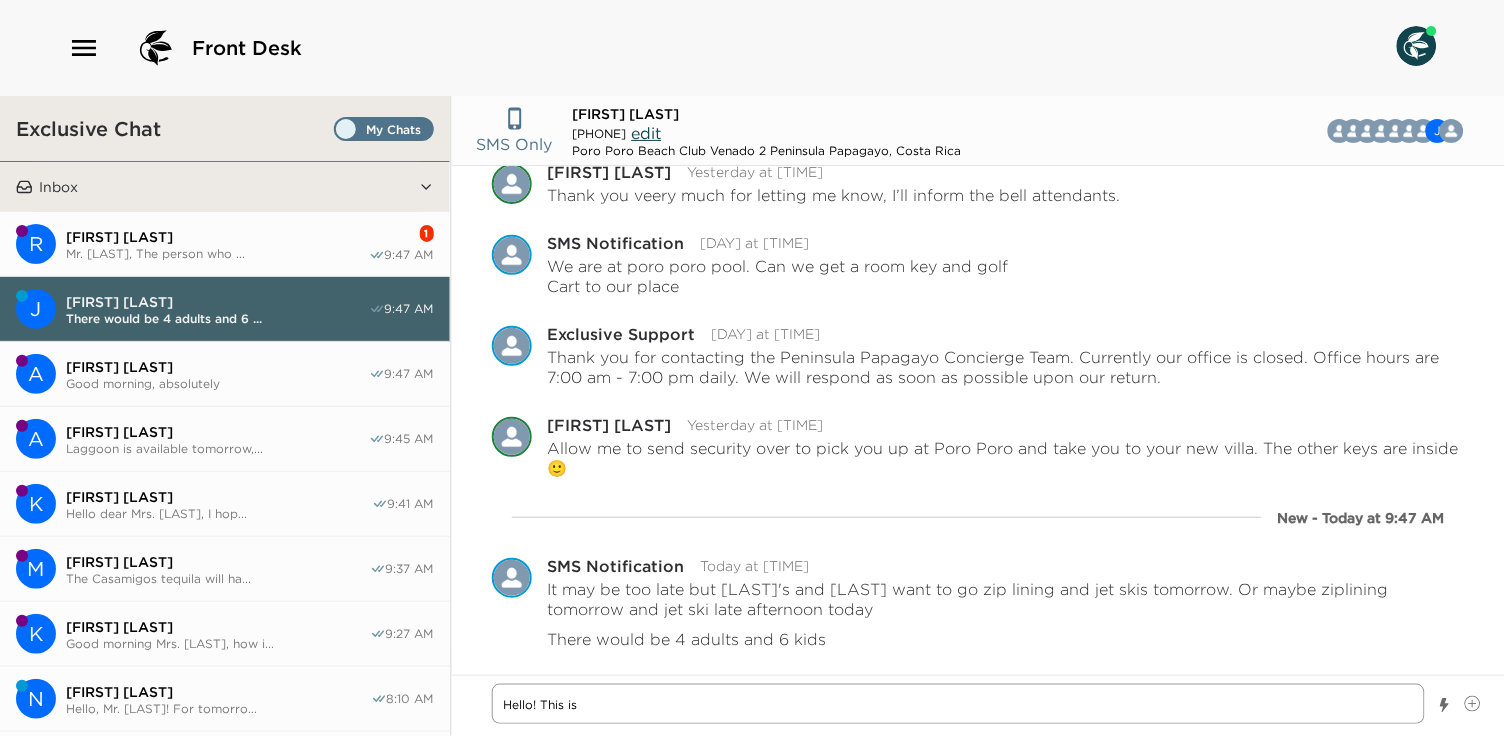 type on "x" 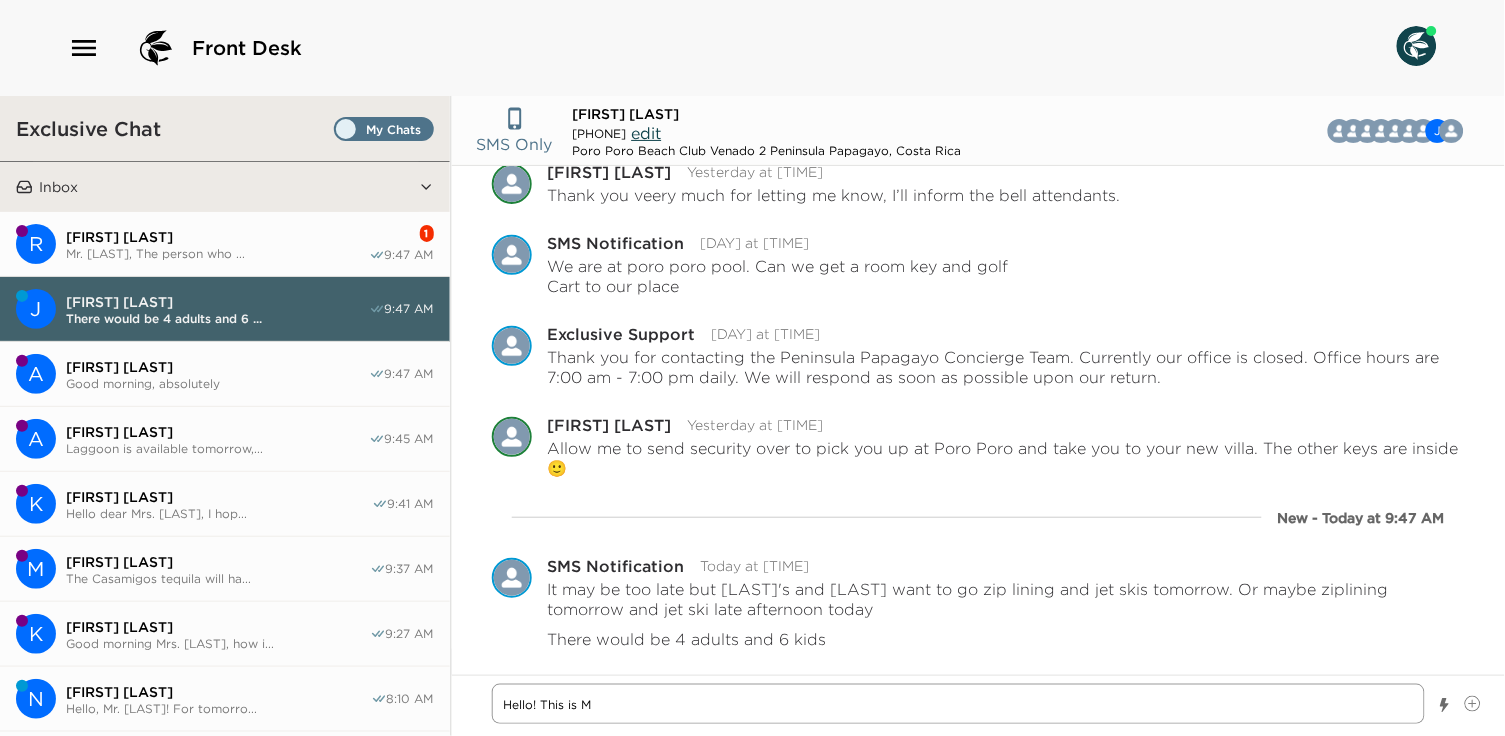 type on "x" 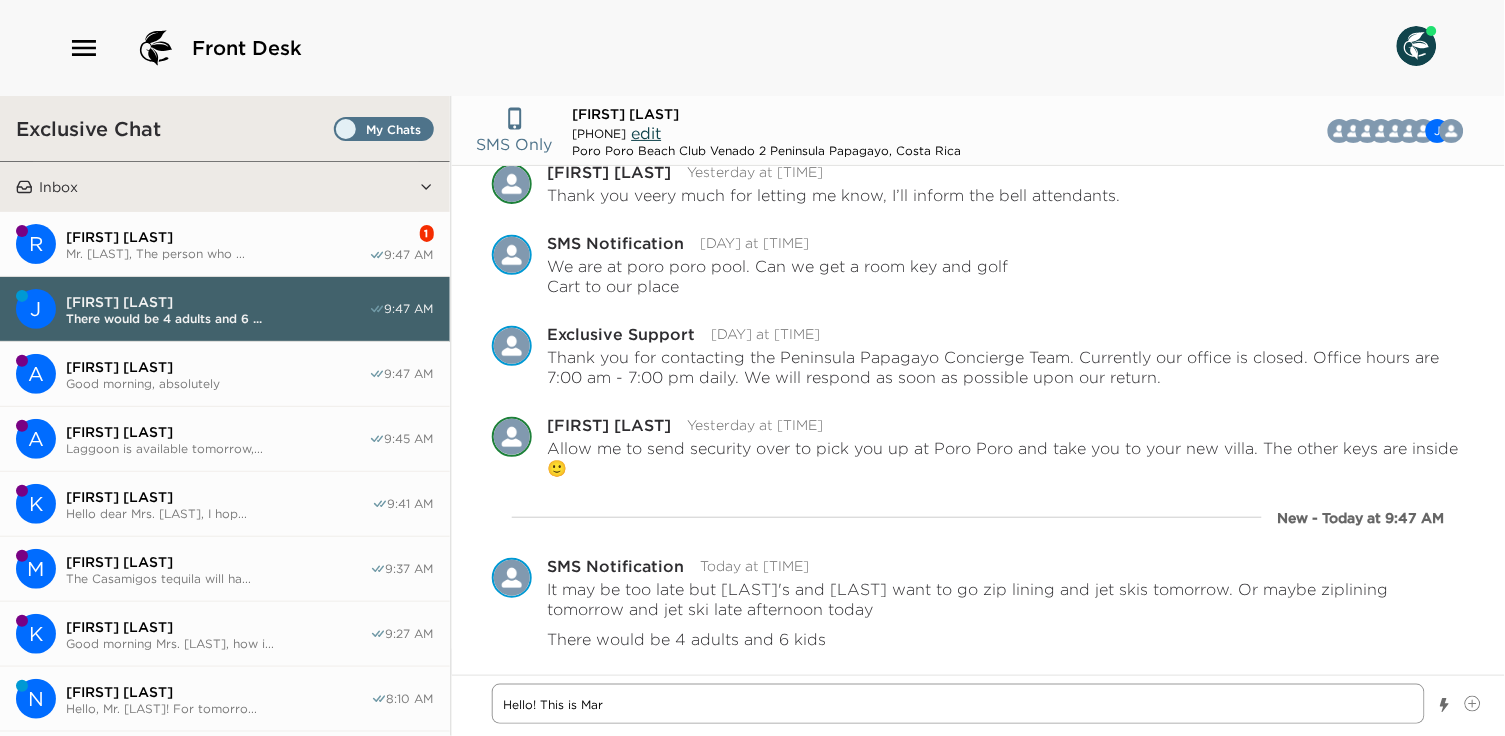 type on "x" 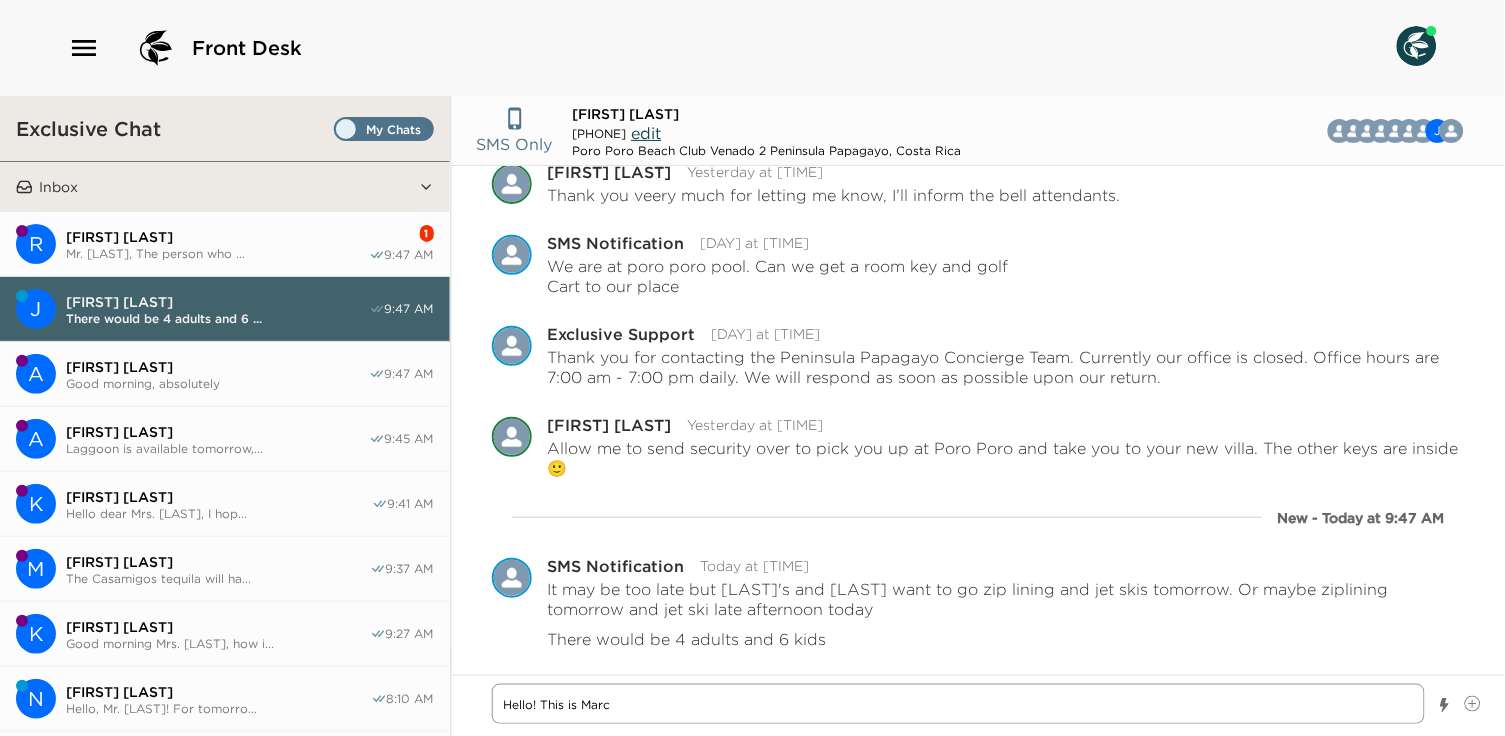 type on "x" 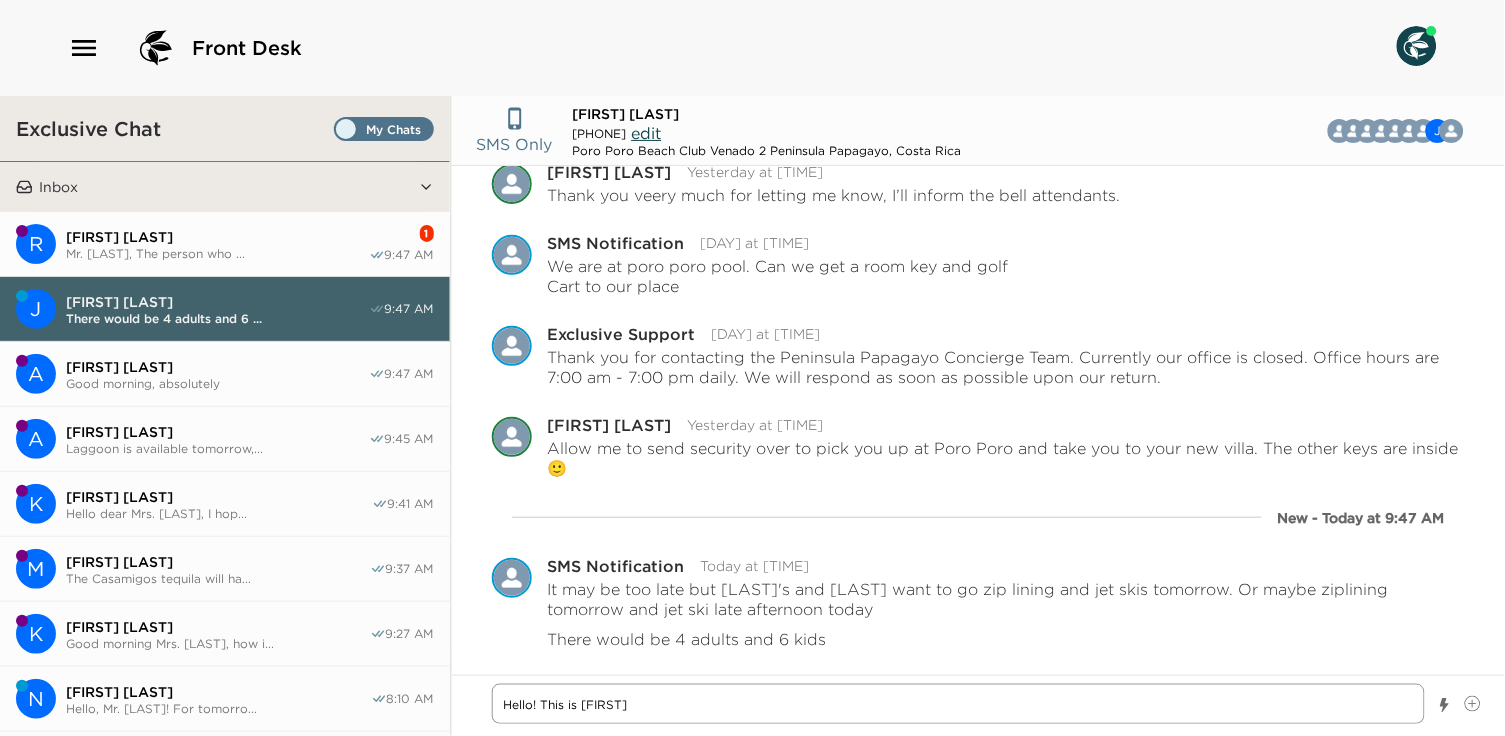 type on "x" 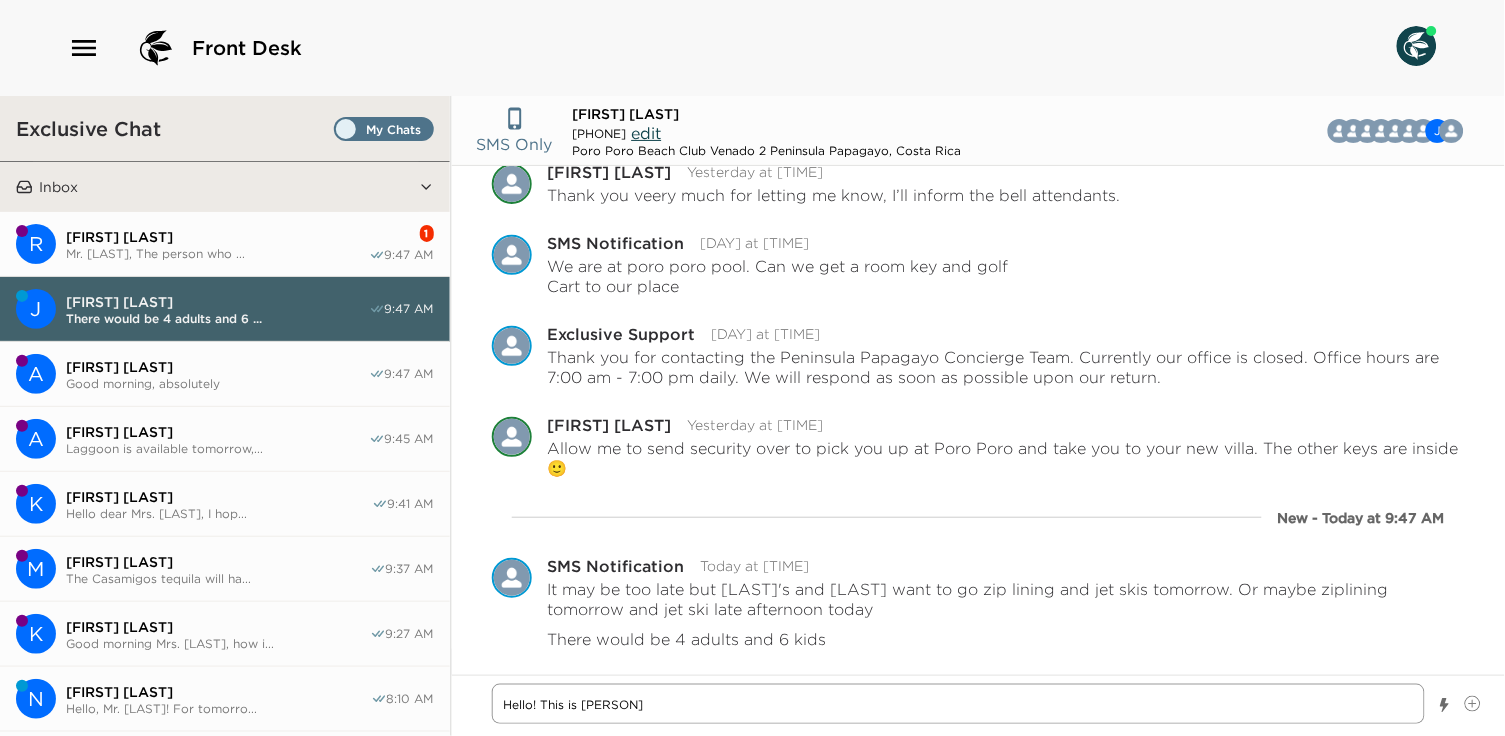 type on "x" 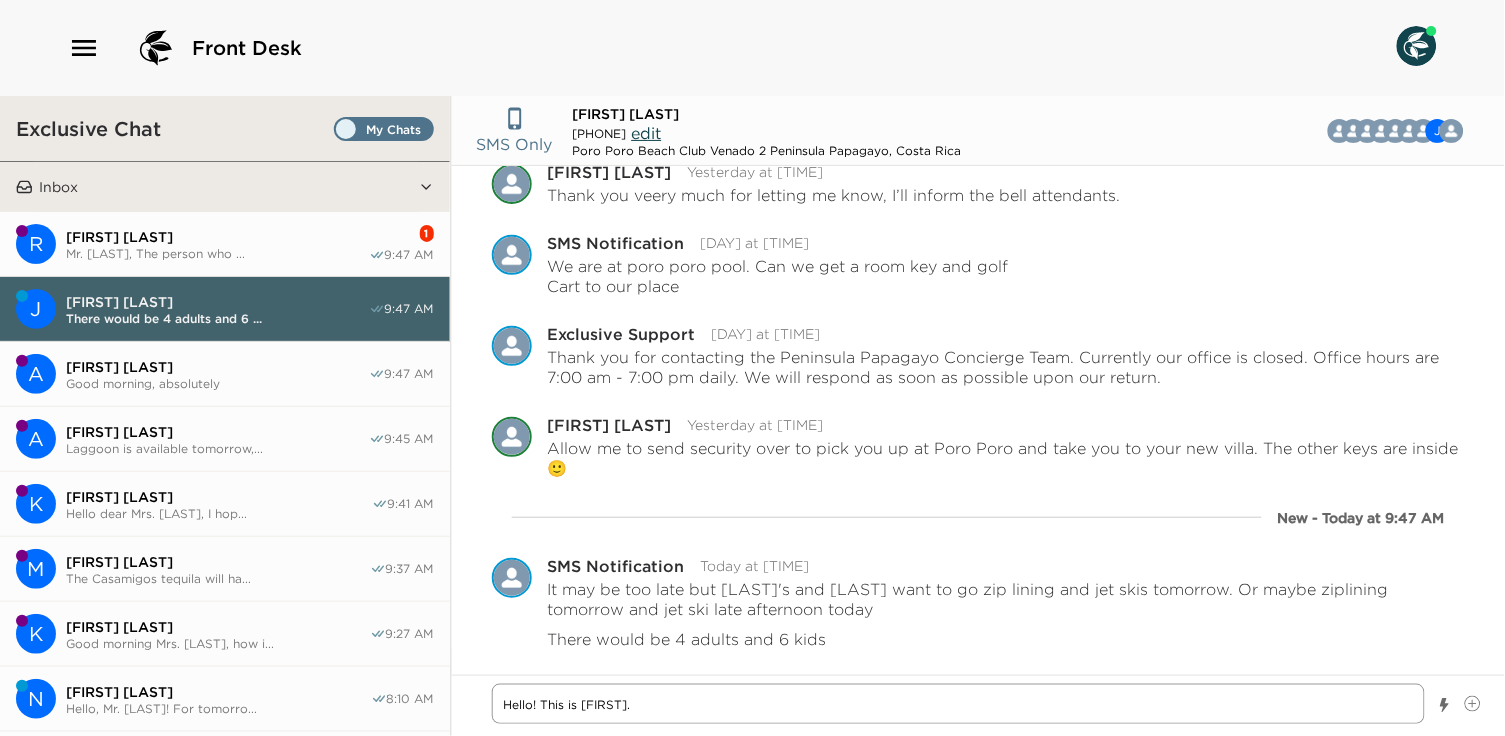 type on "x" 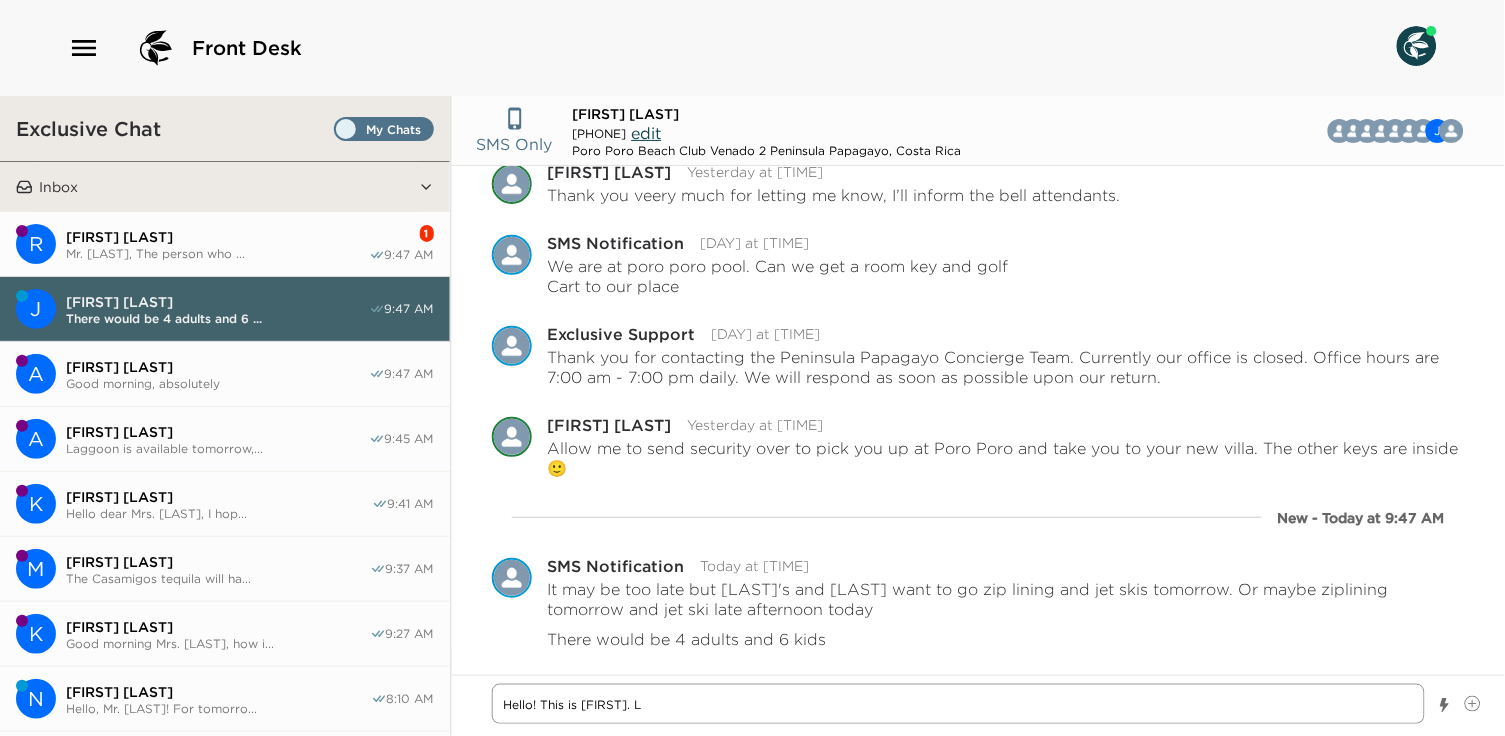 type on "x" 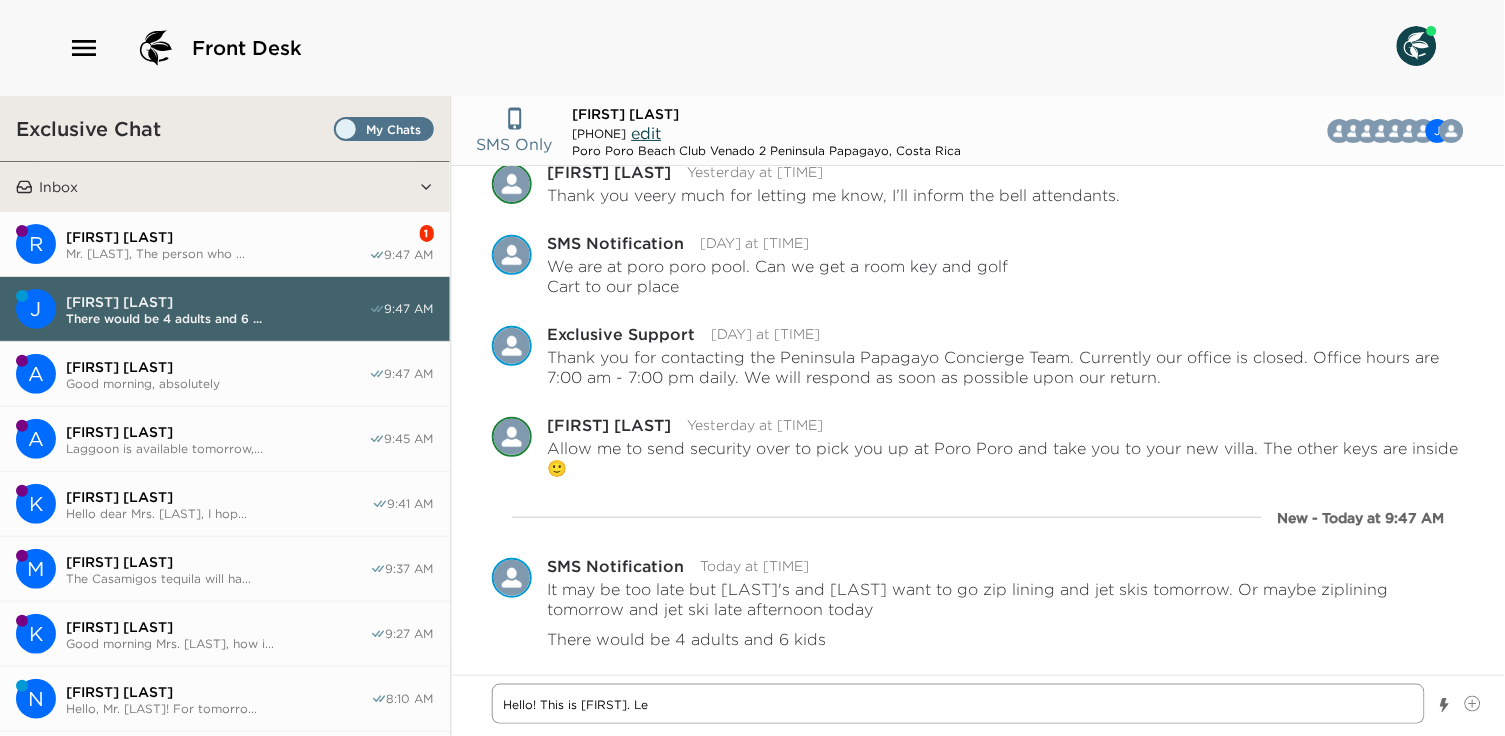 type on "x" 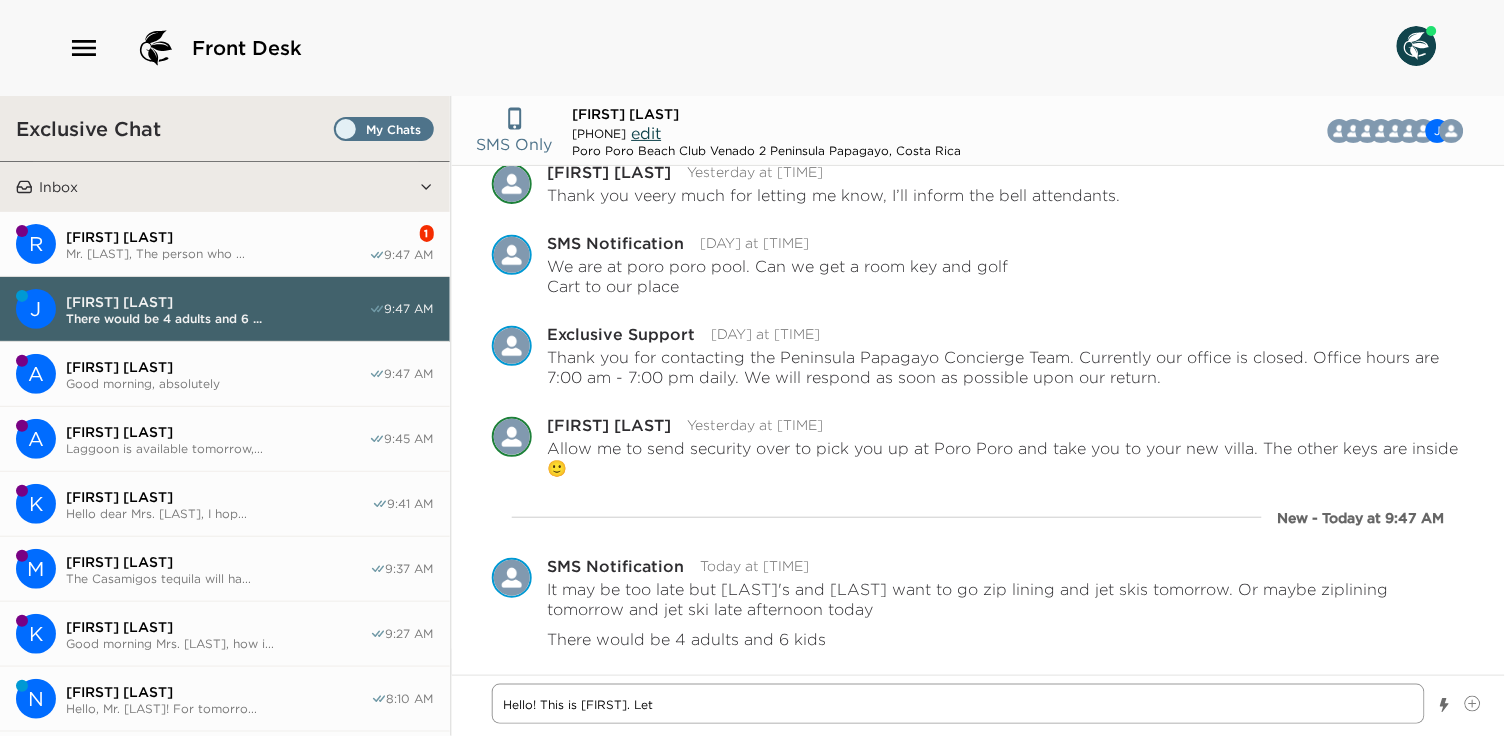 type on "x" 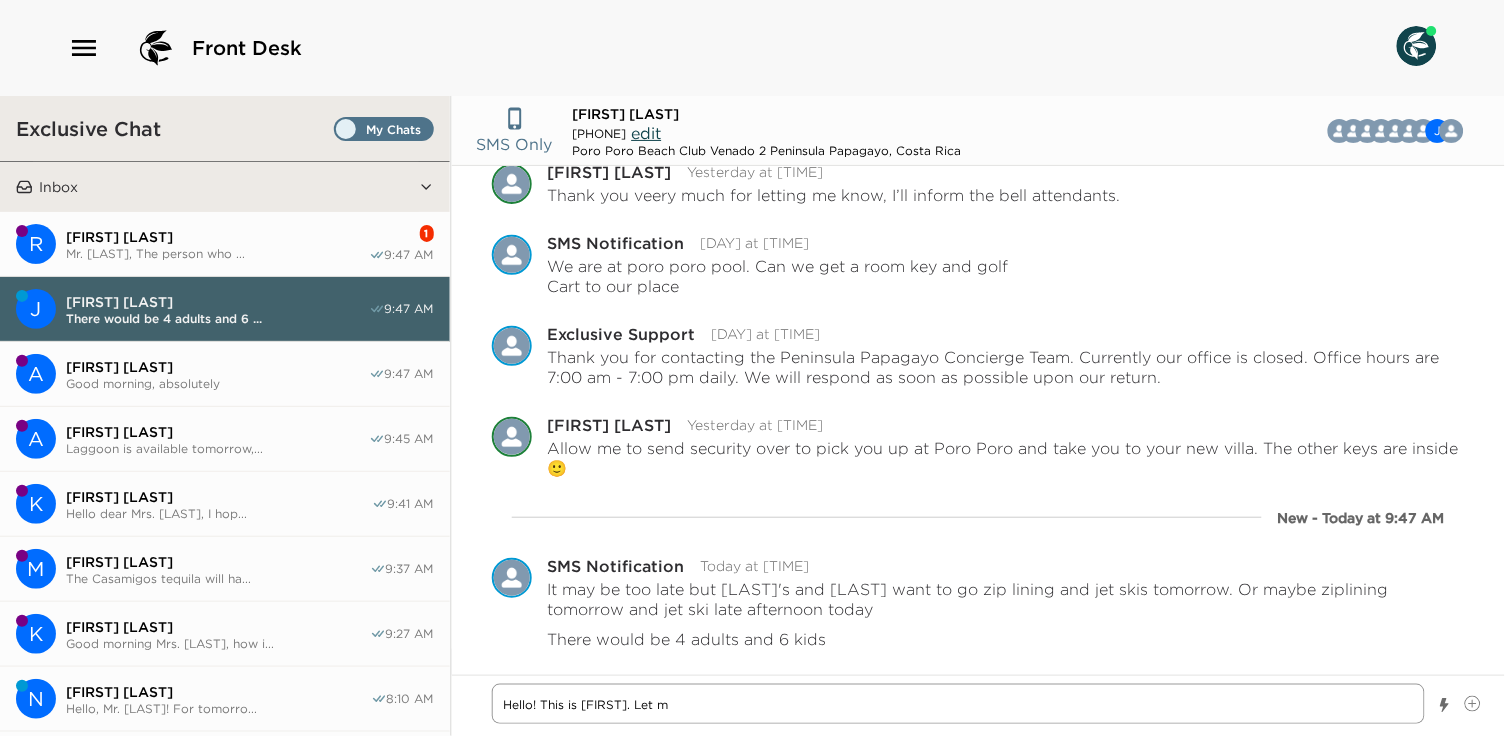 type on "x" 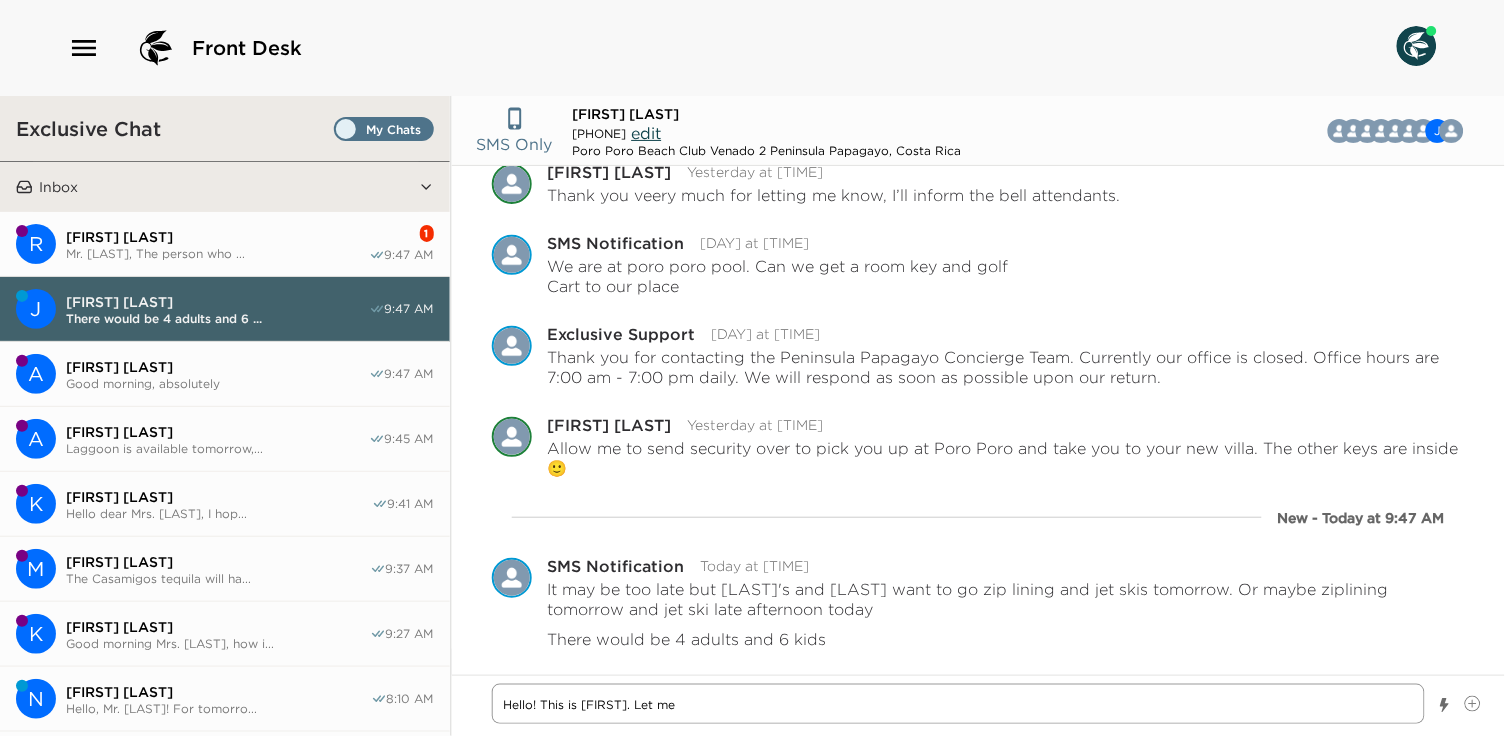 type on "x" 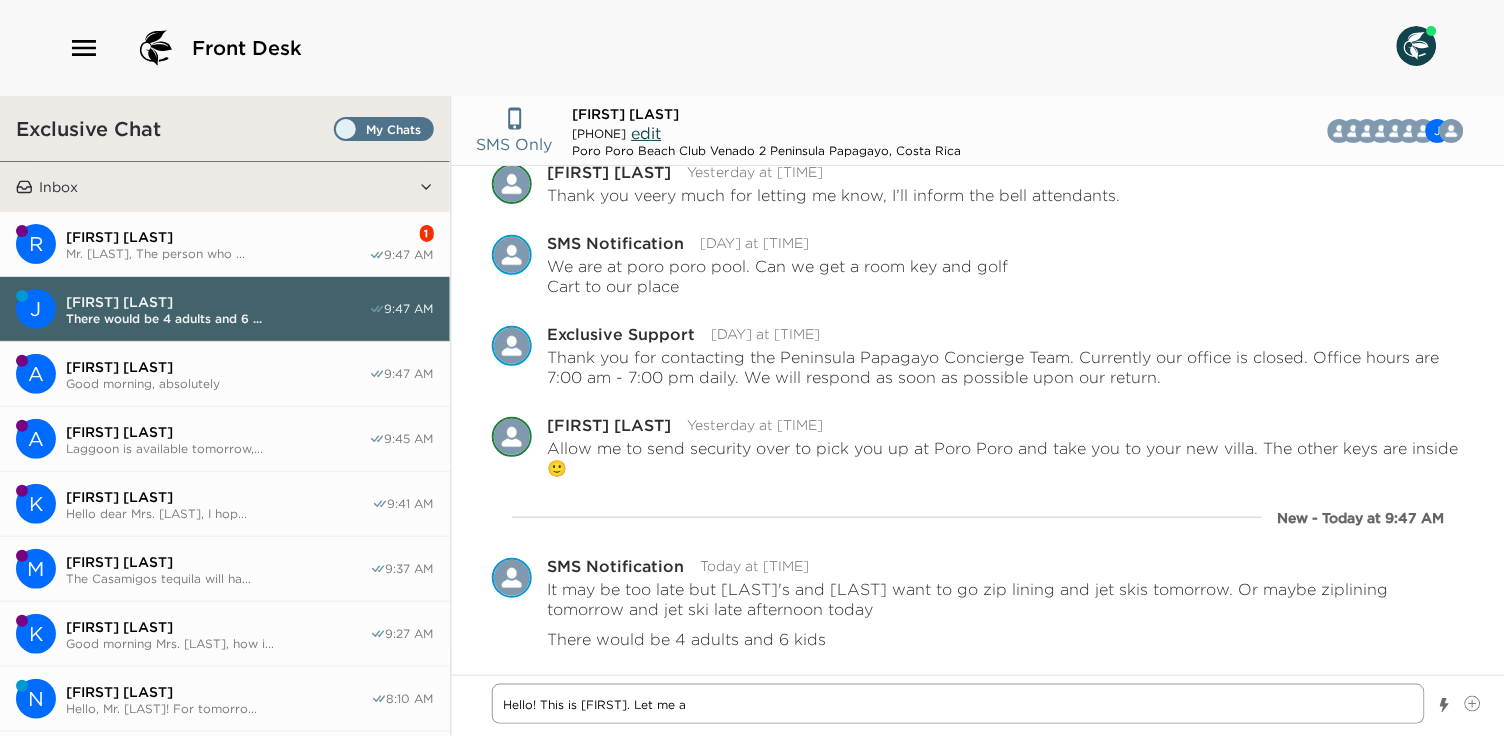 type on "x" 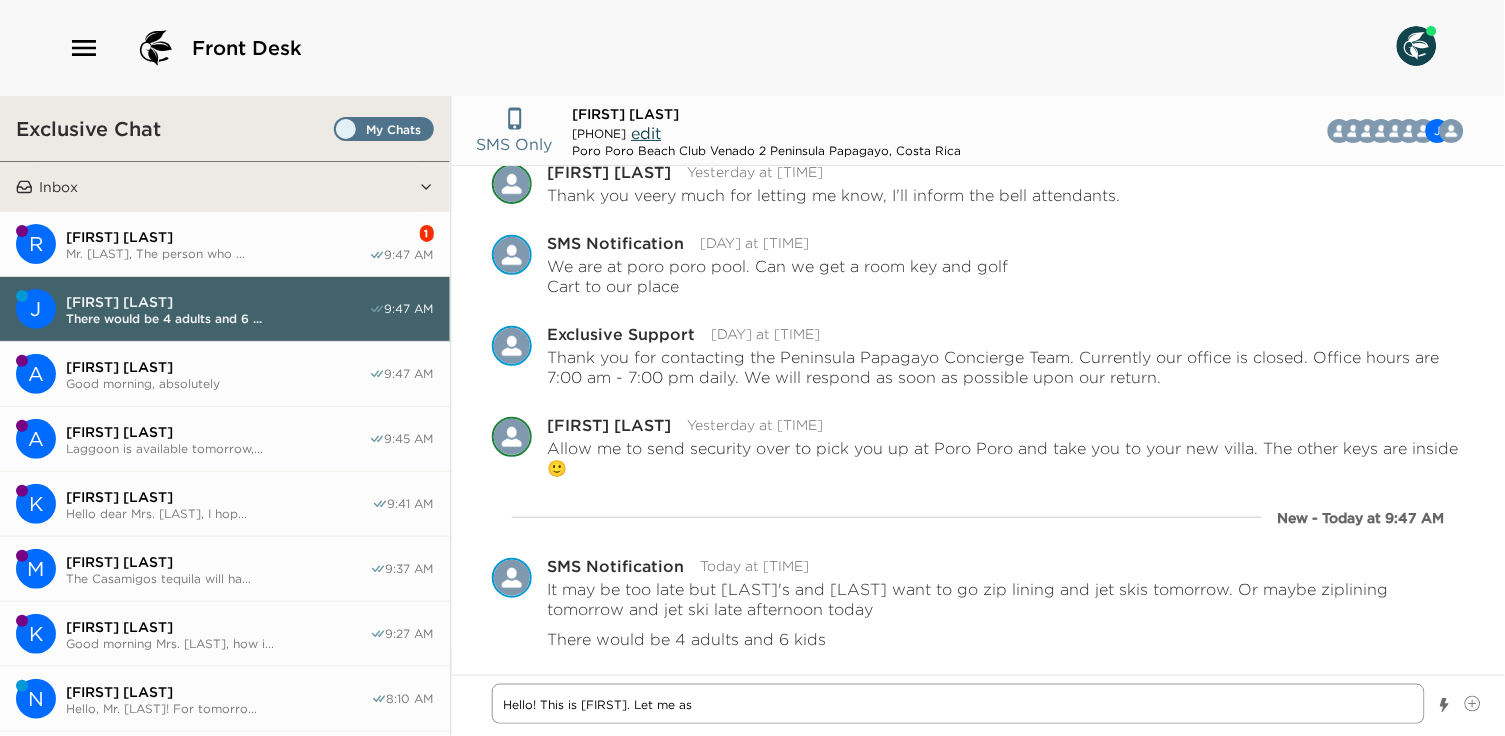 type on "x" 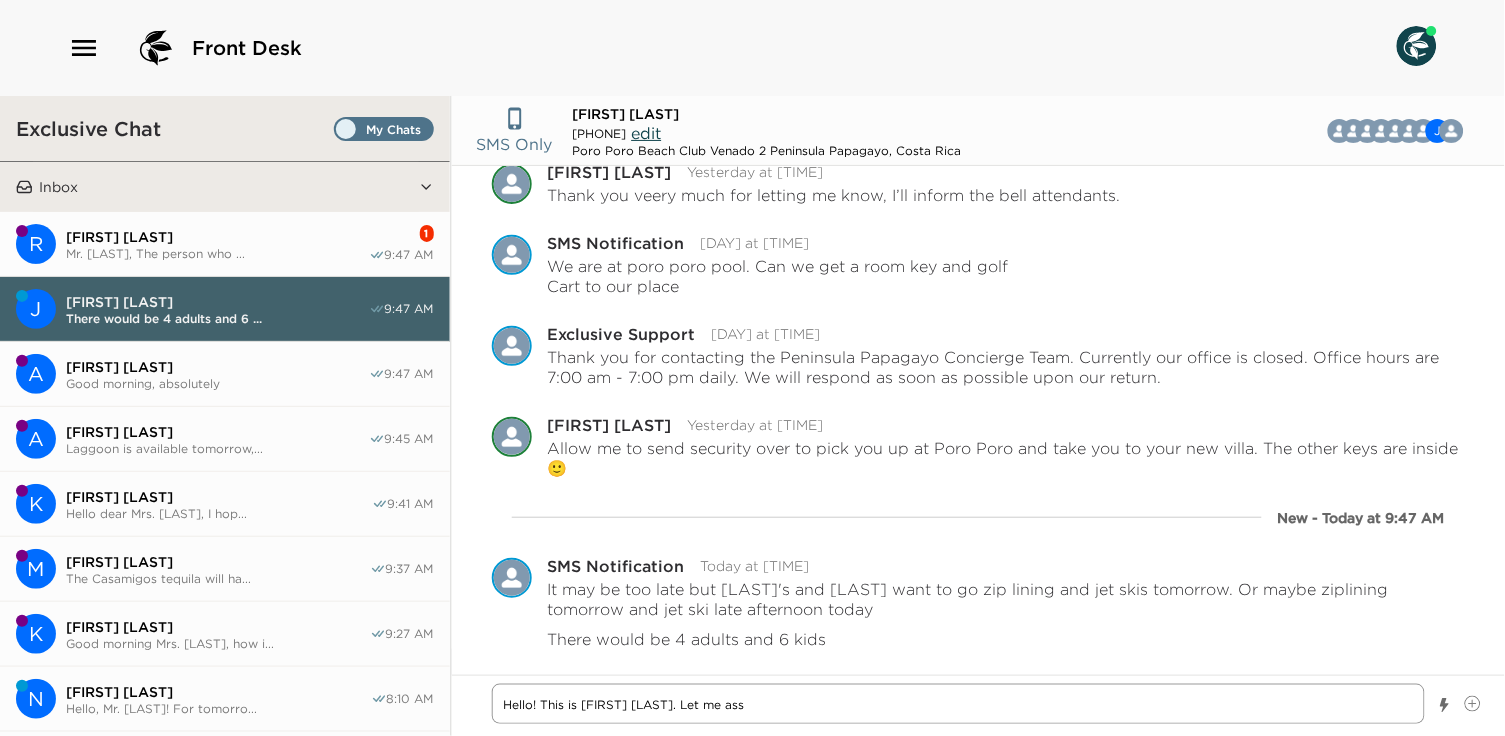type on "x" 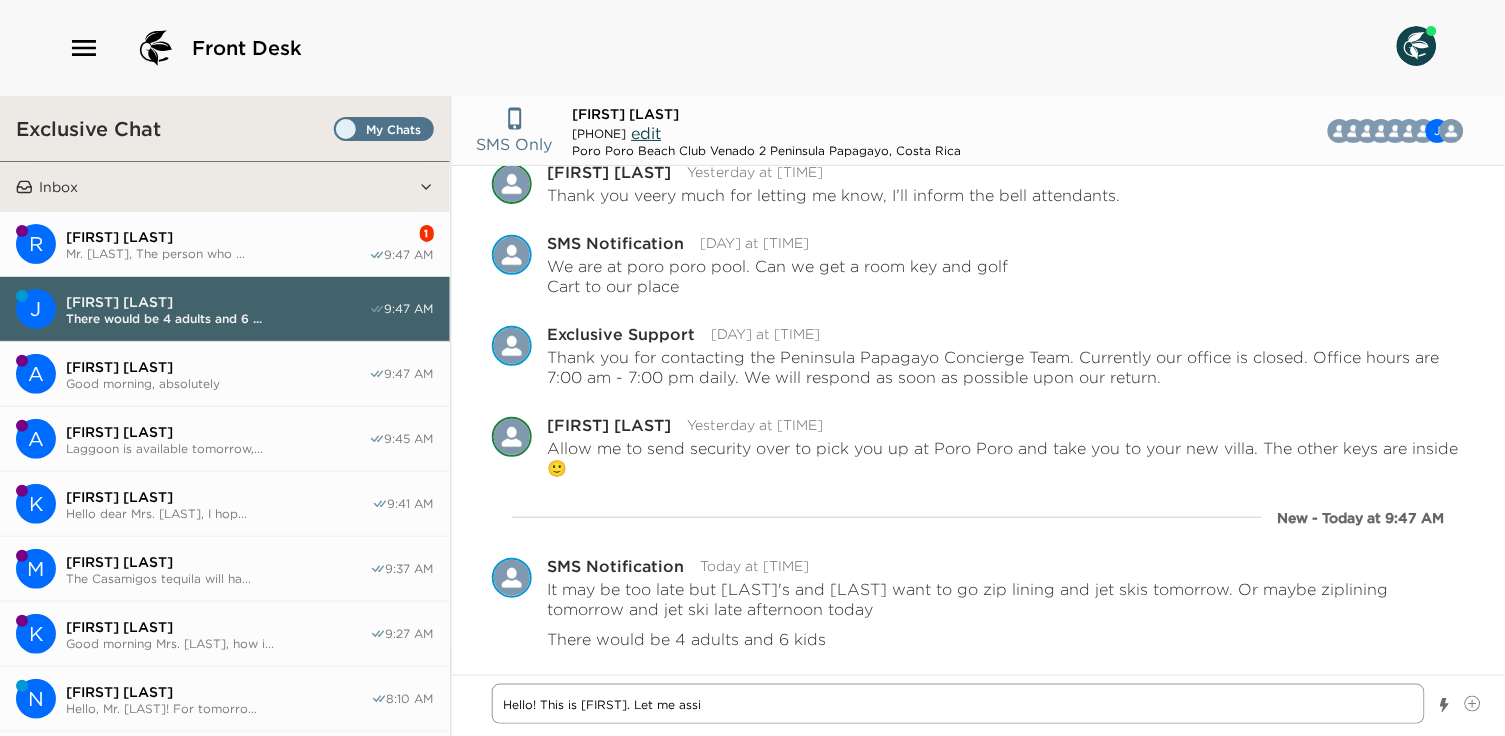 type on "x" 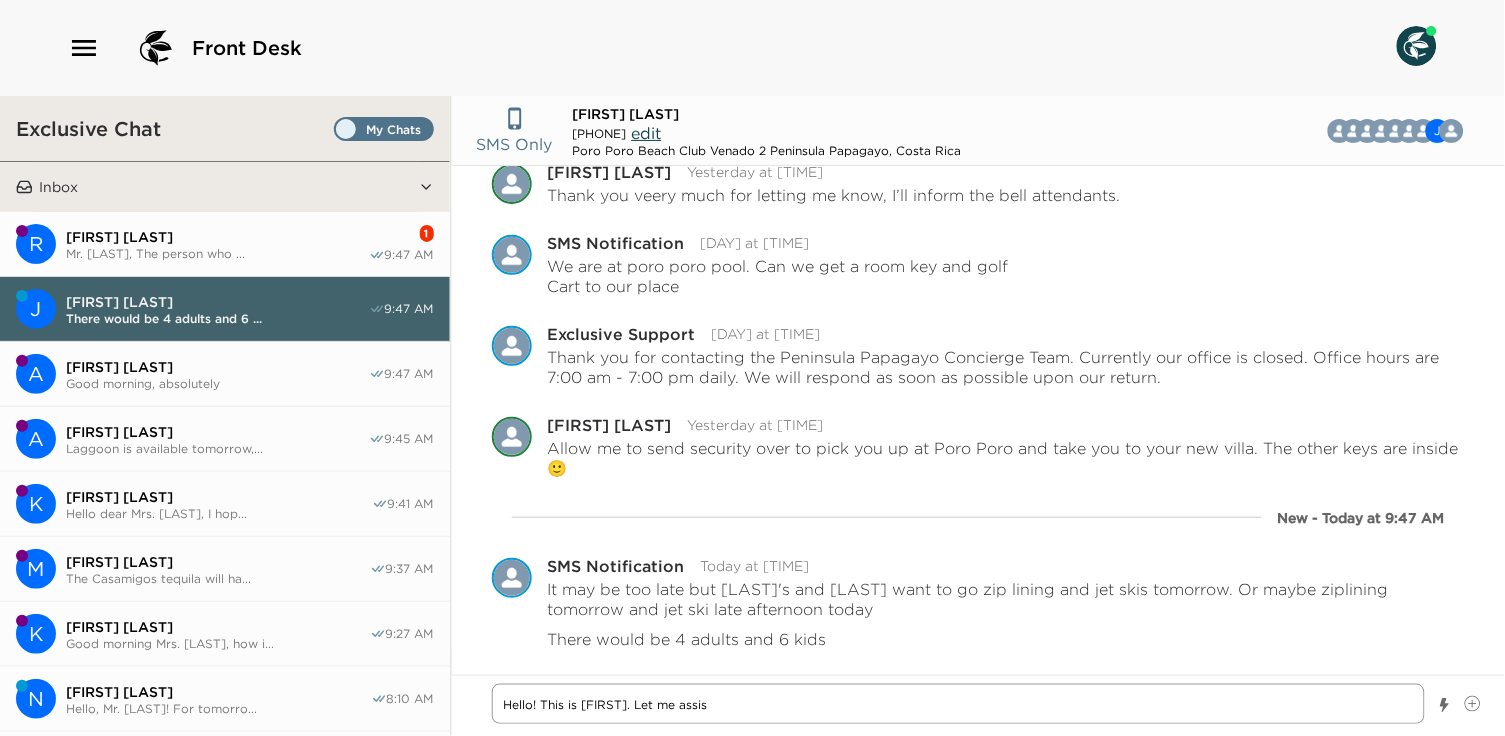 type on "x" 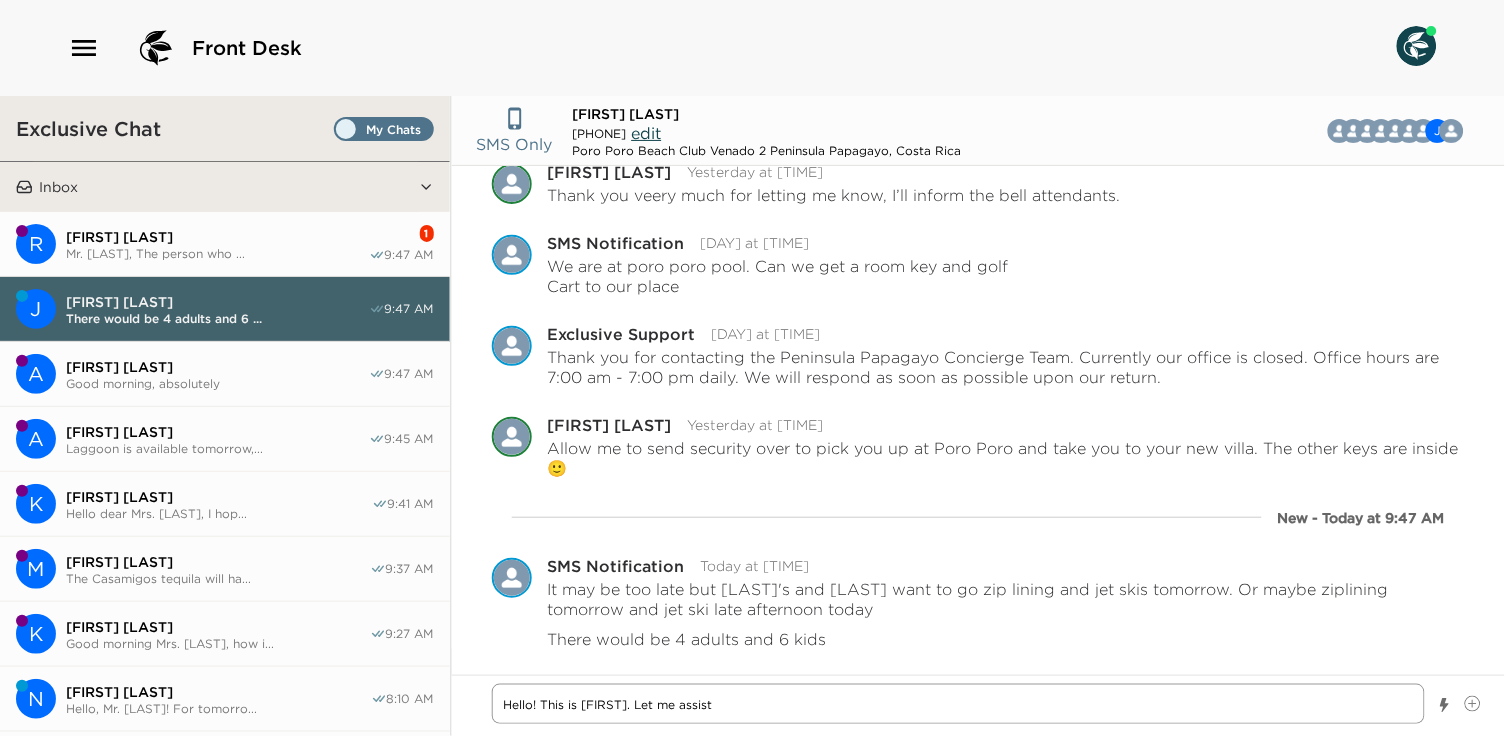type on "x" 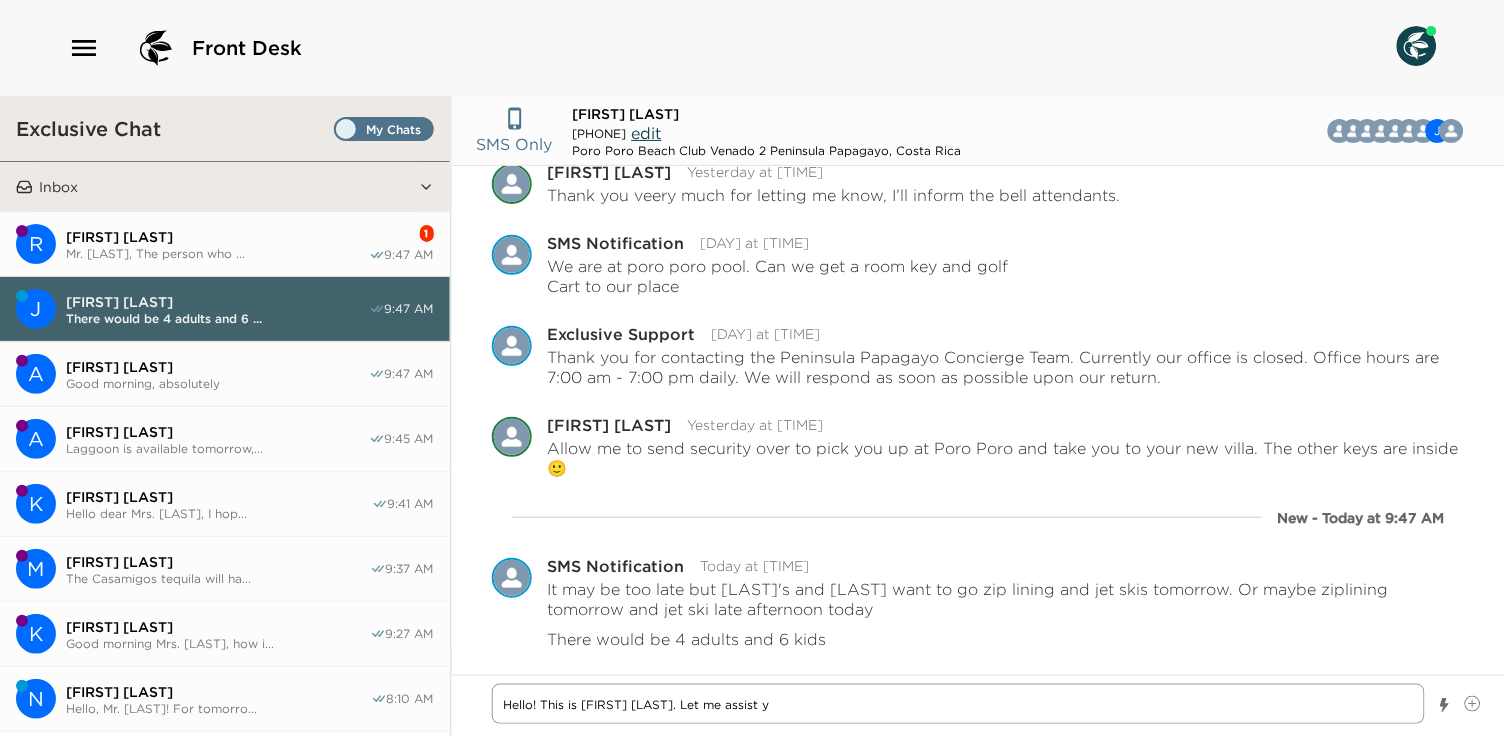 type on "x" 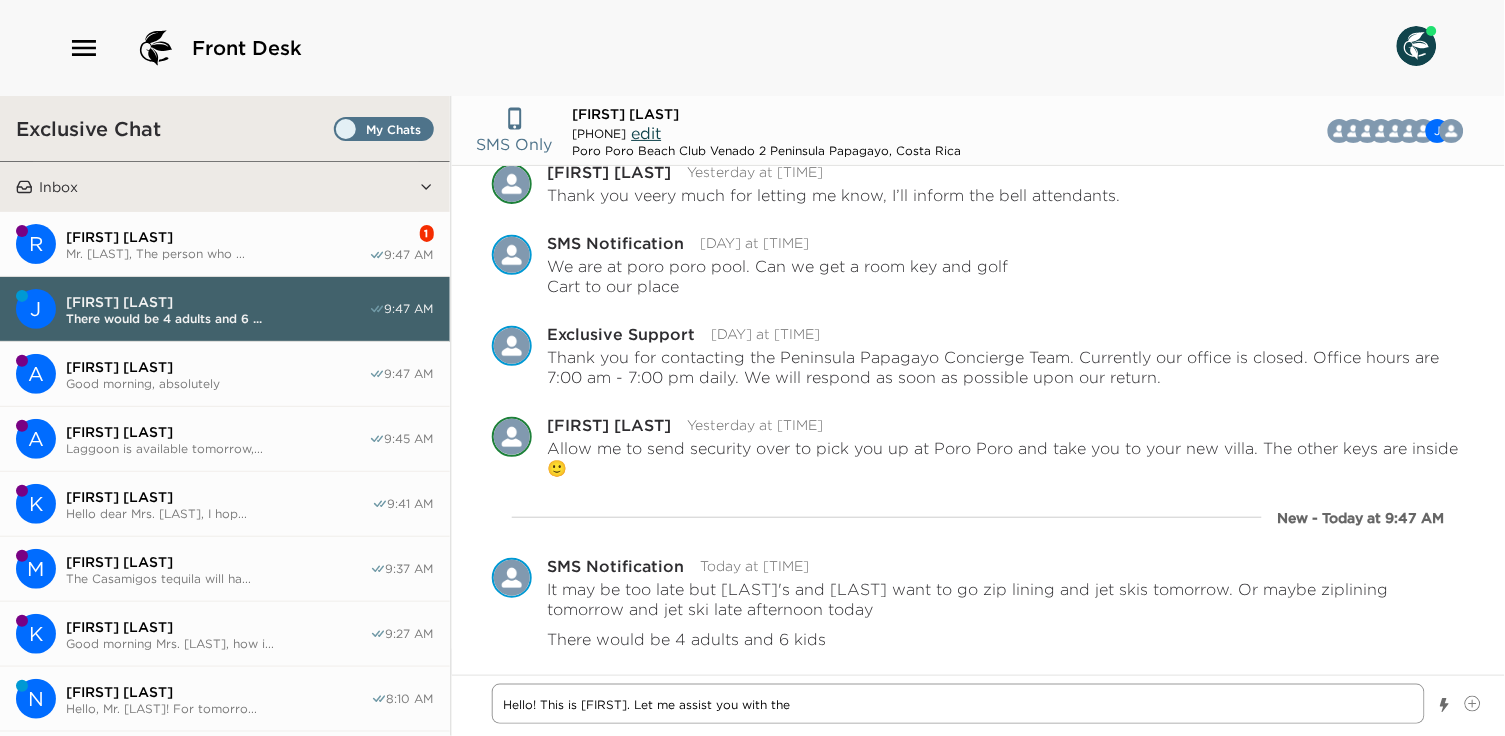 type on "x" 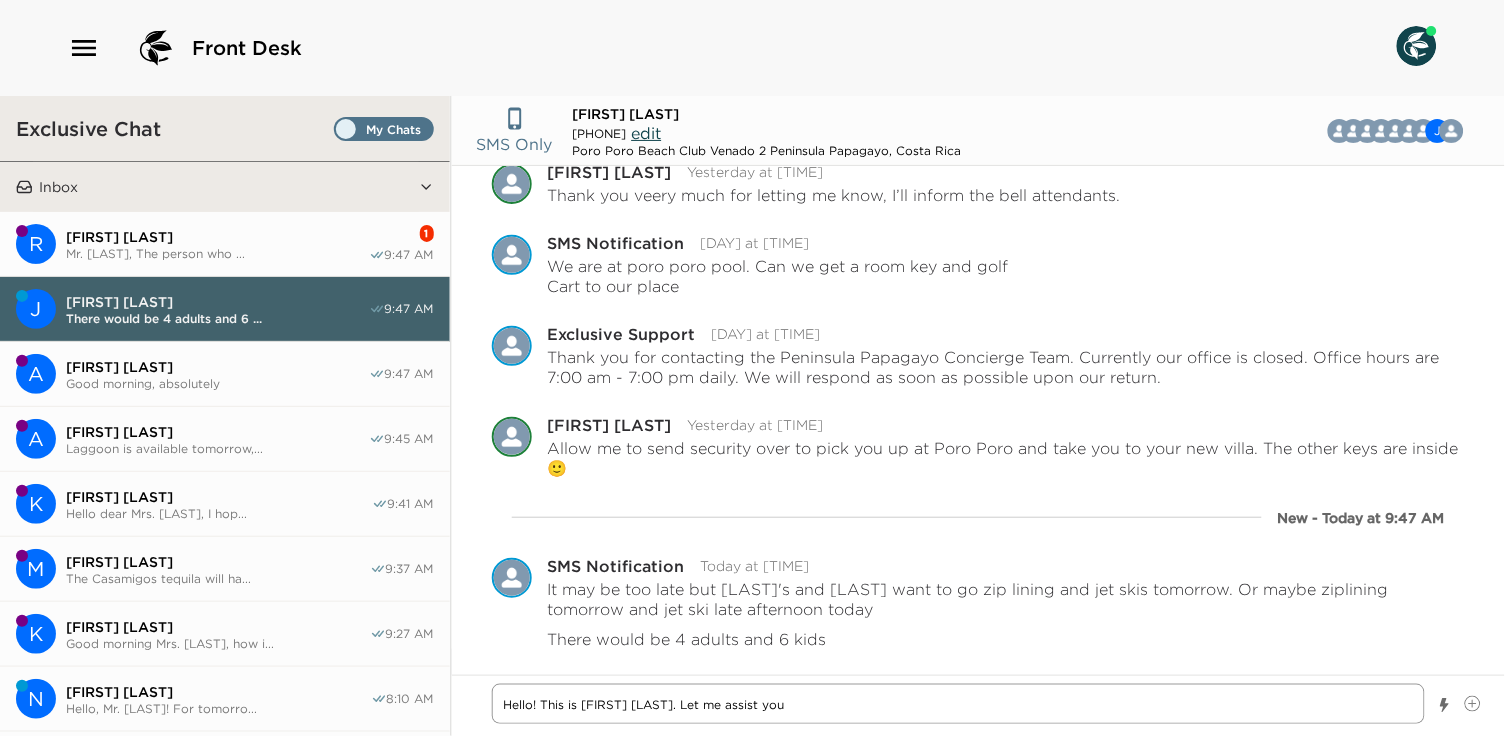 type on "x" 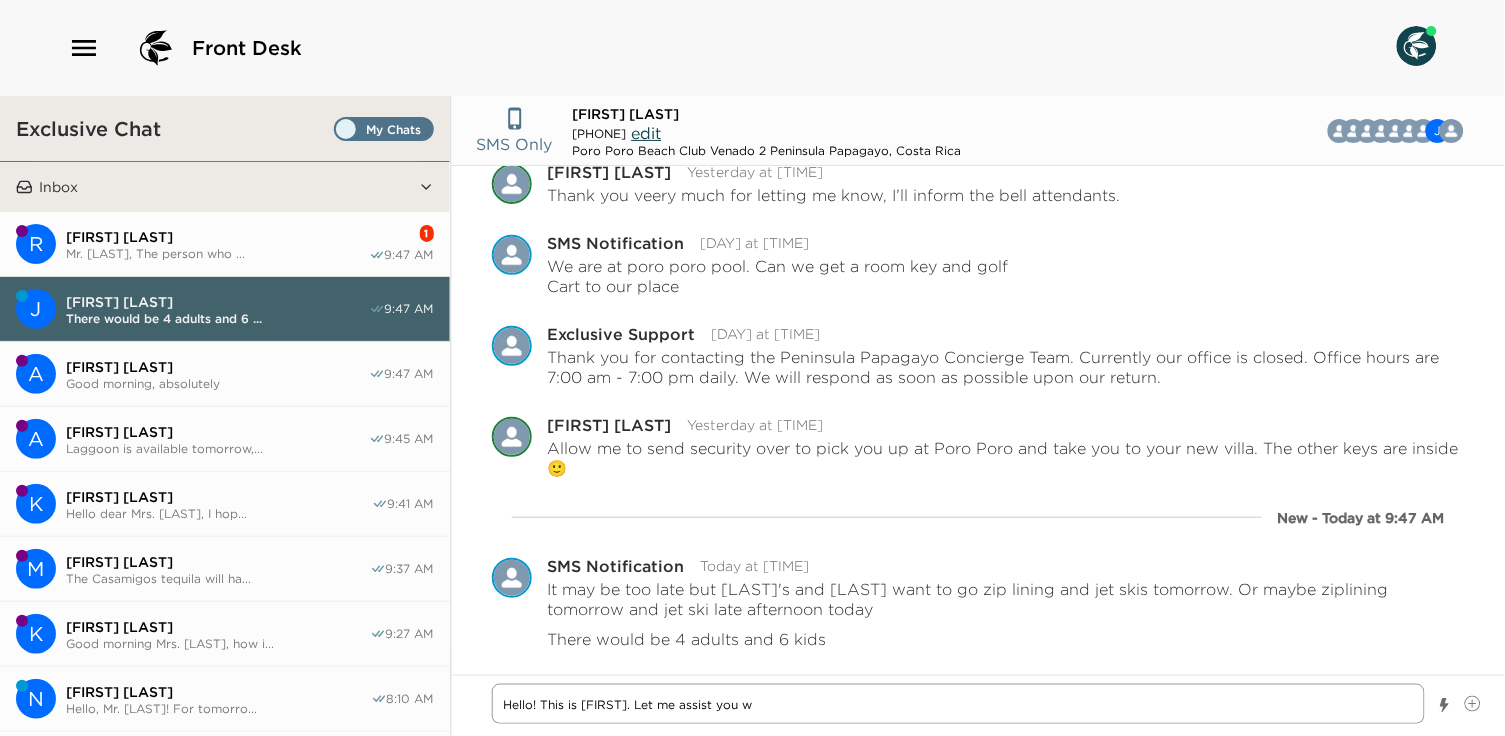 type on "x" 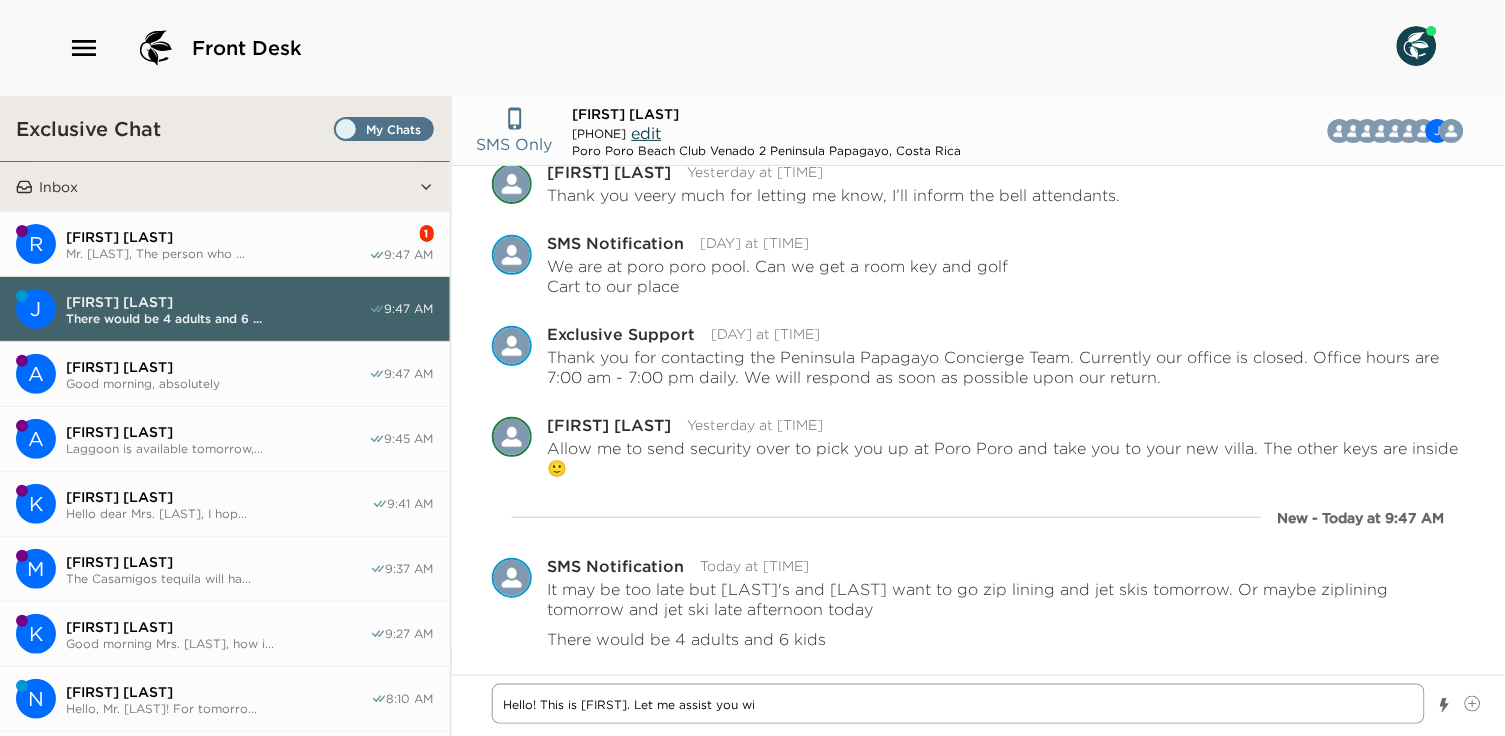 type on "x" 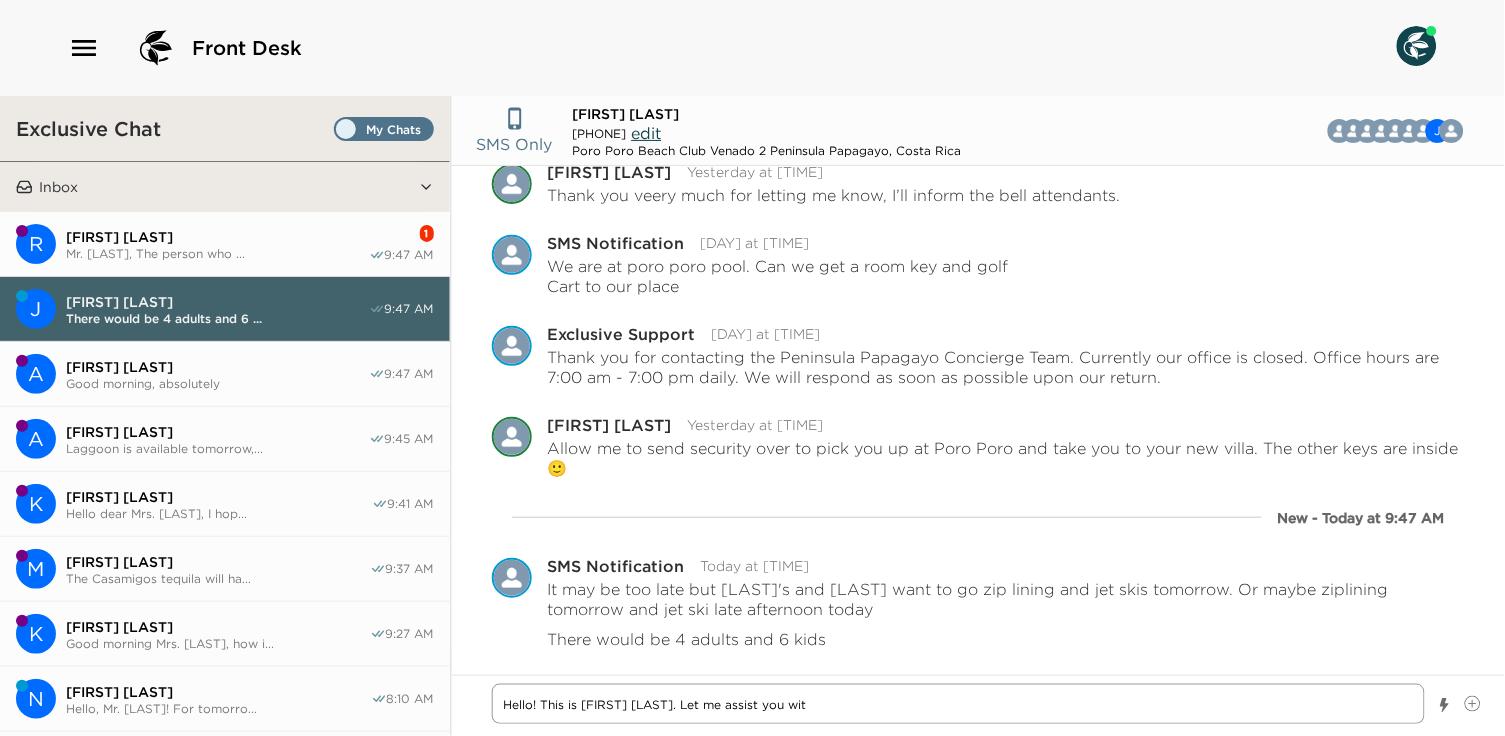 type on "x" 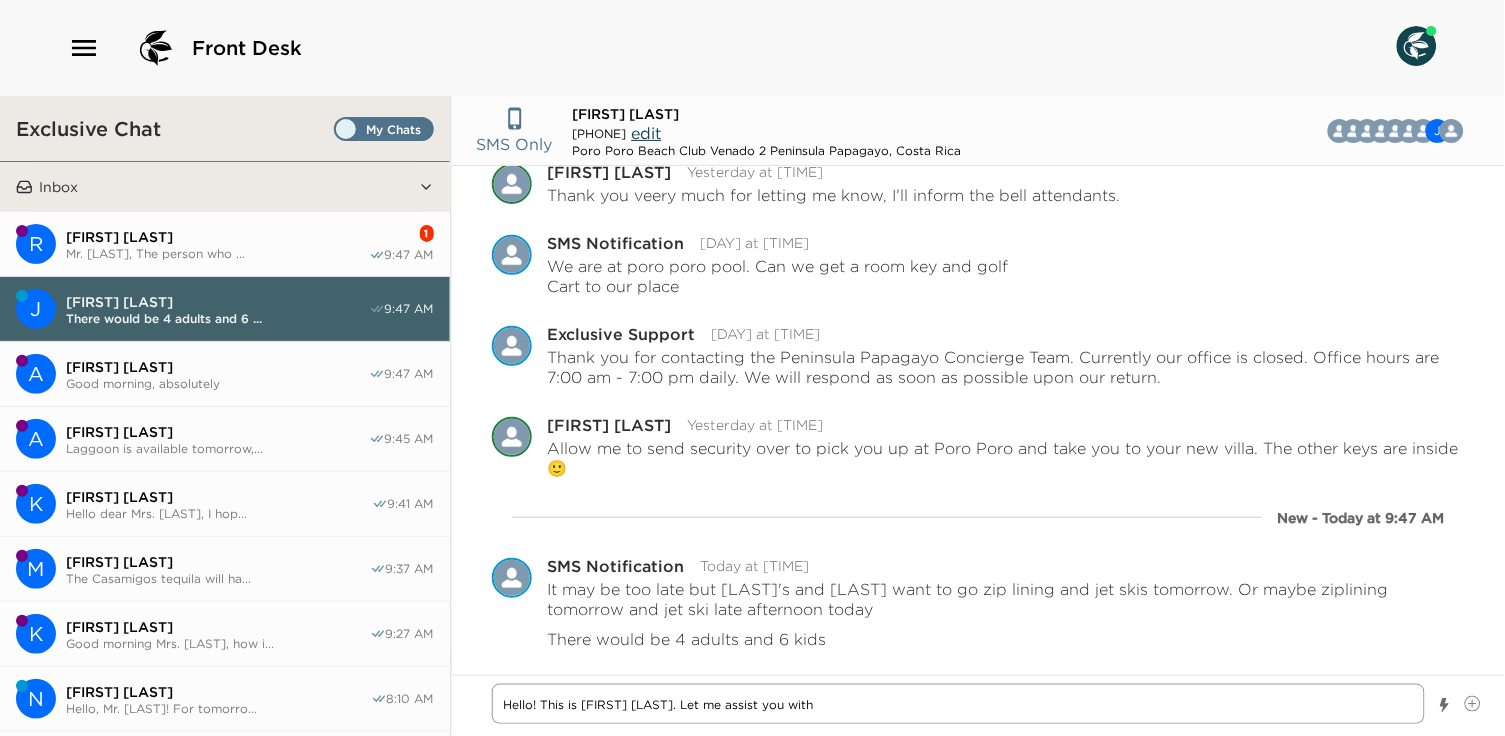 type on "x" 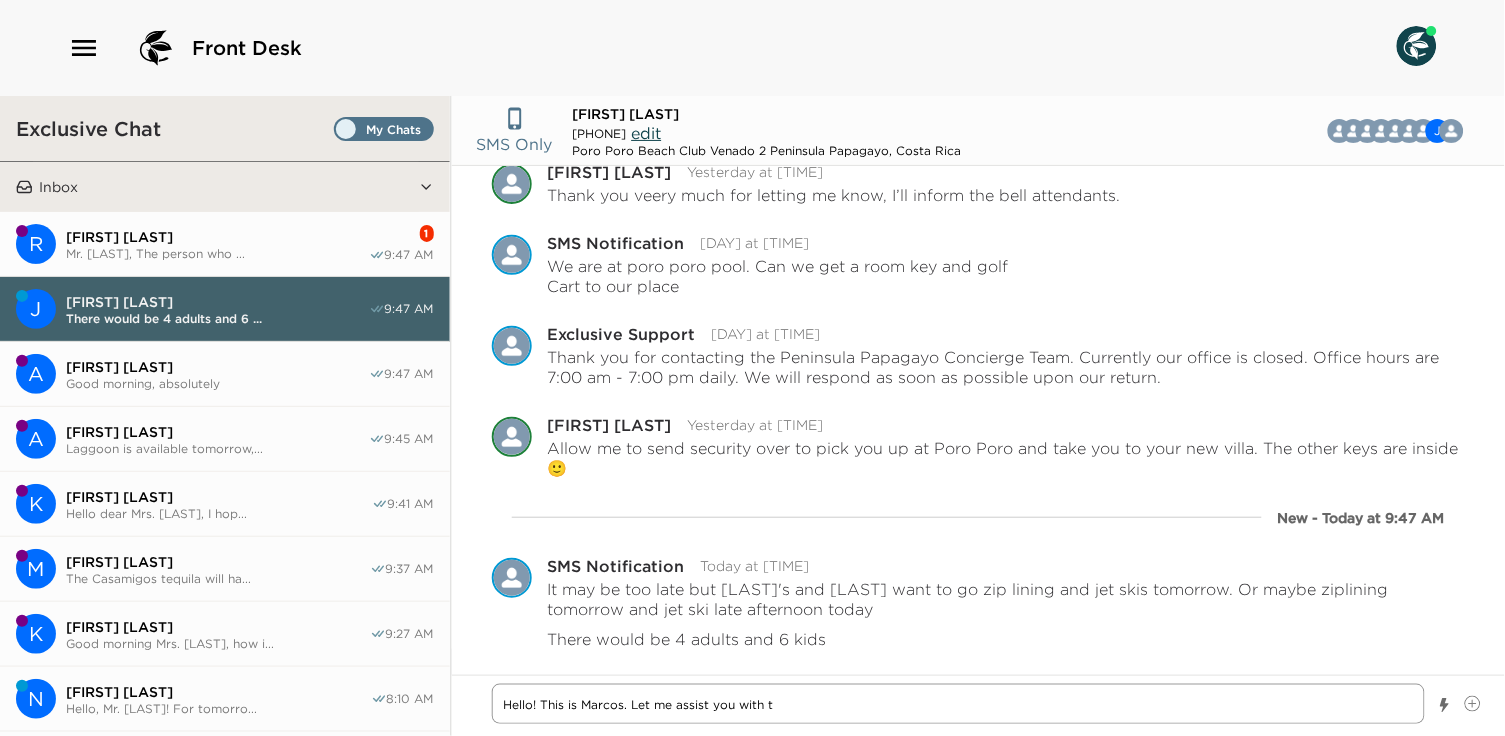 type on "x" 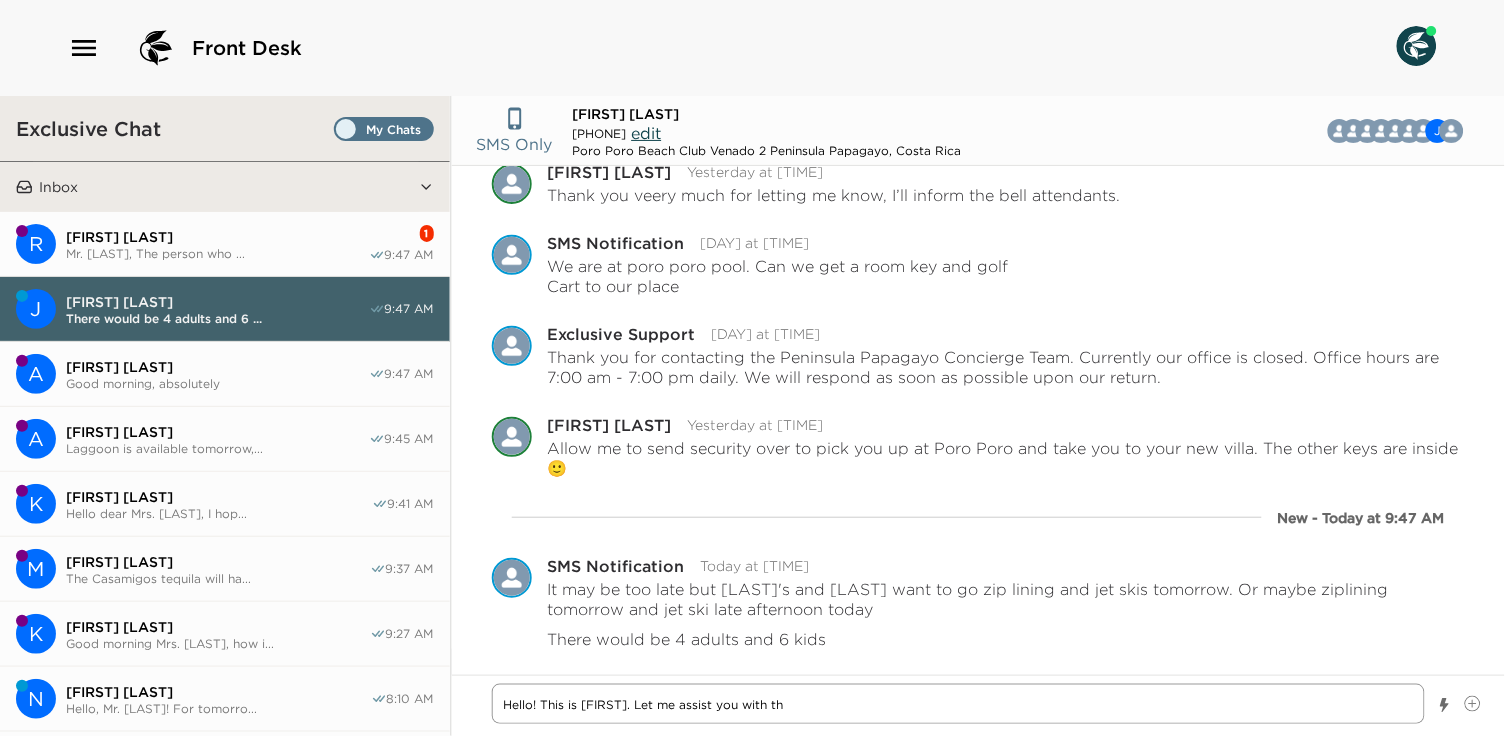 type on "x" 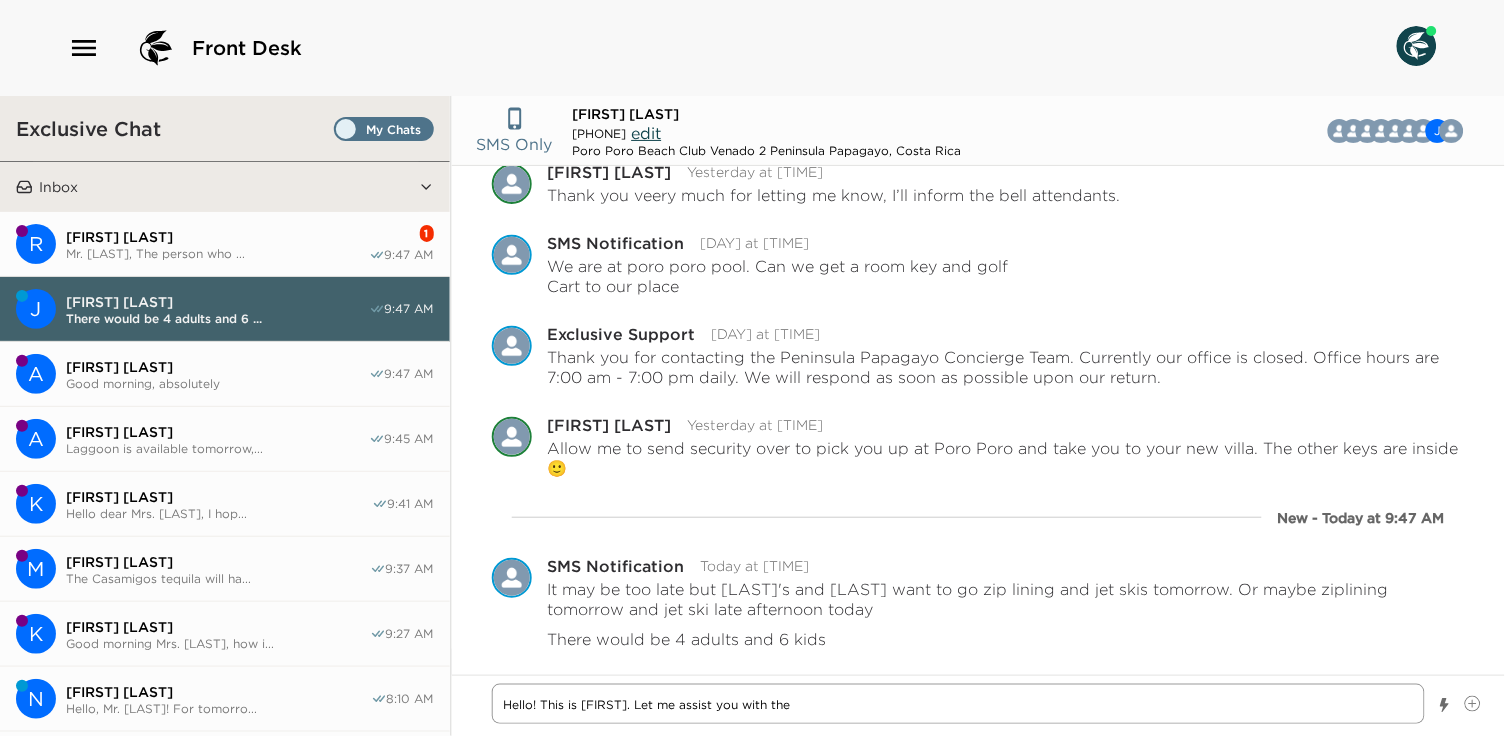 type on "x" 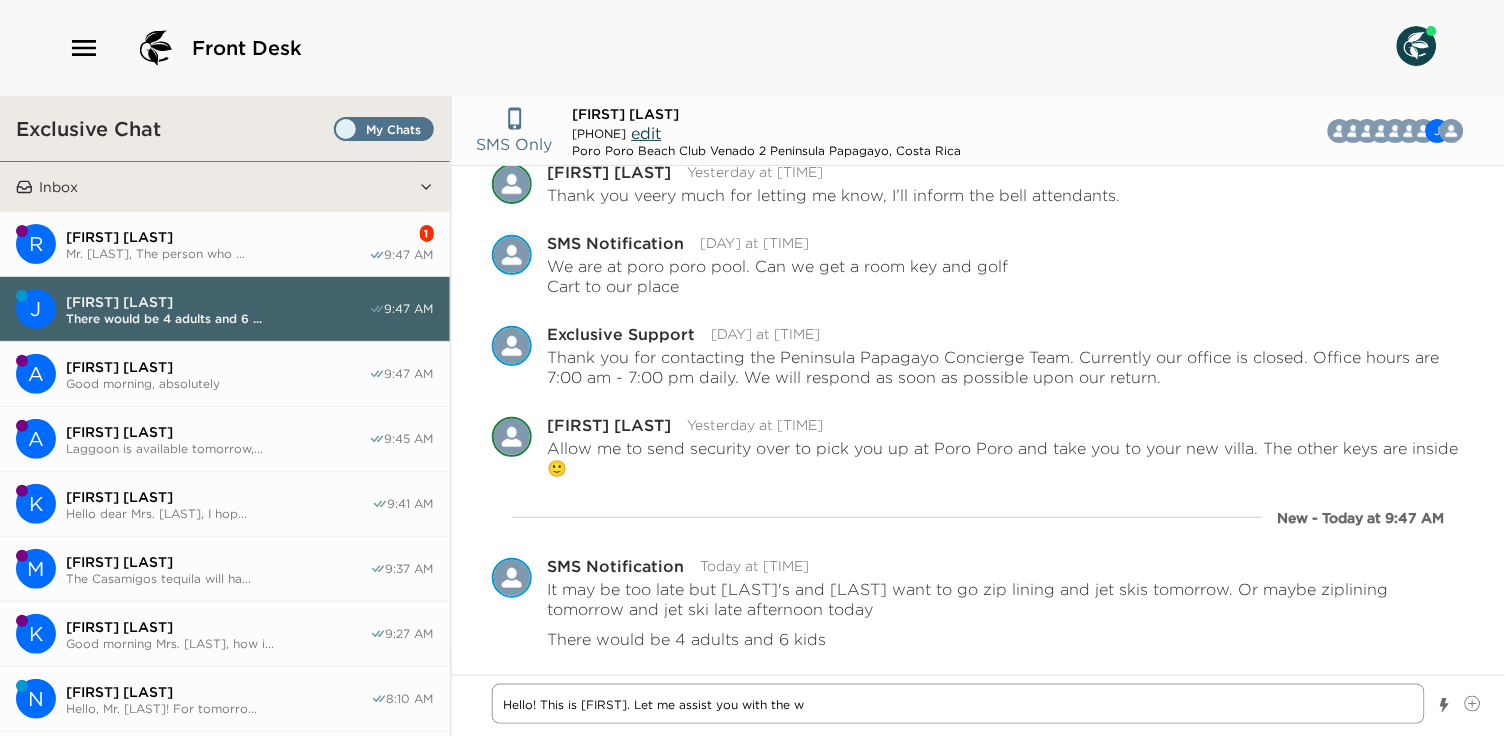 type 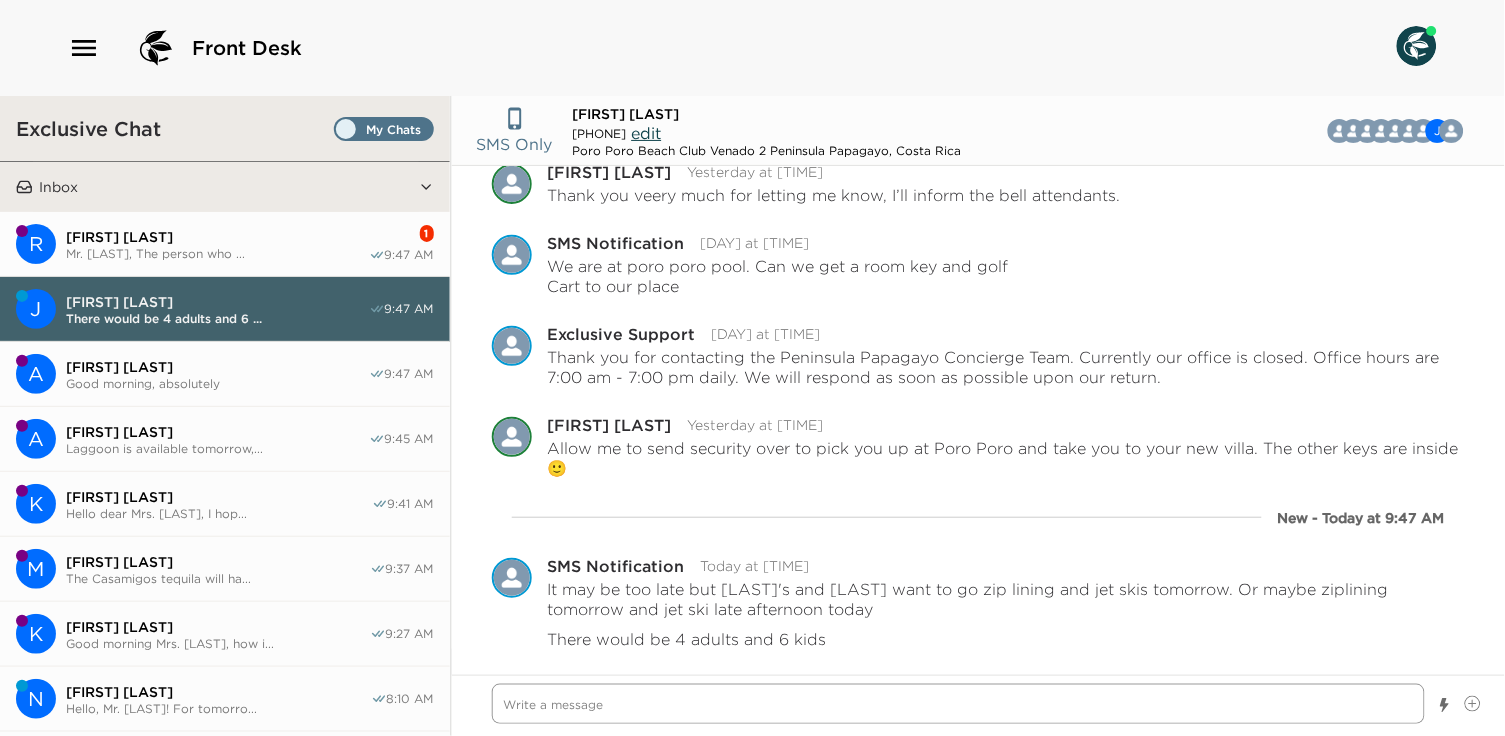 scroll, scrollTop: 4250, scrollLeft: 0, axis: vertical 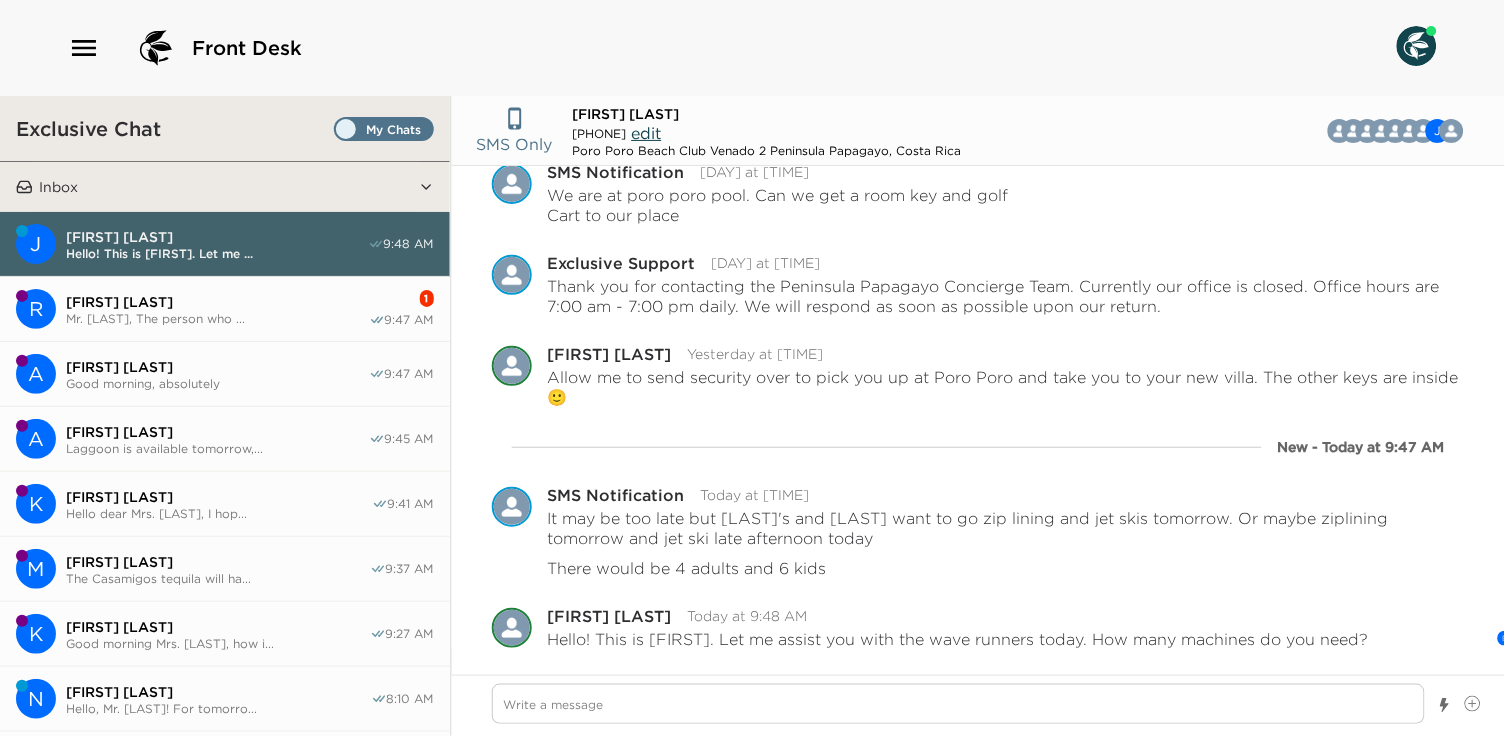 click on "Mr. [LAST], The person who ..." at bounding box center [217, 318] 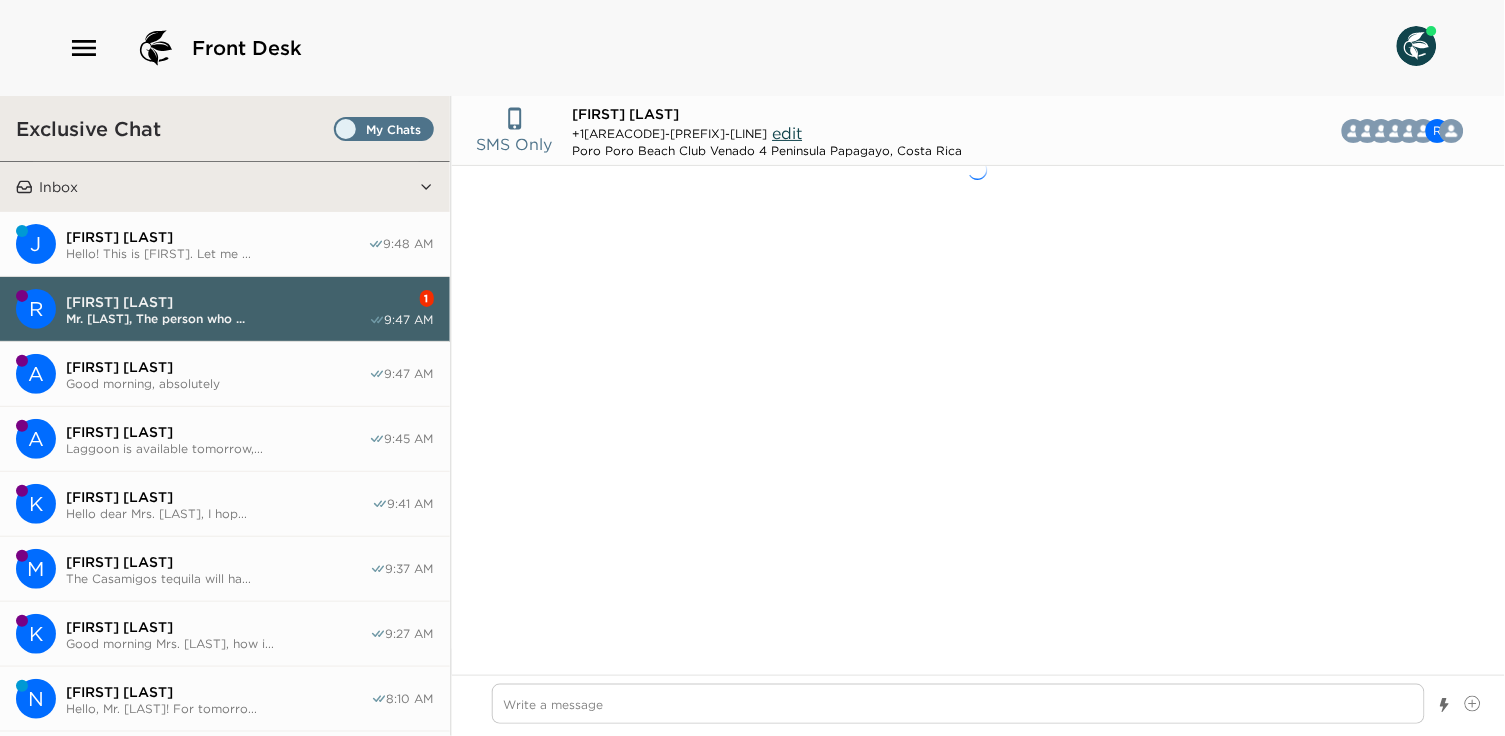 scroll, scrollTop: 397, scrollLeft: 0, axis: vertical 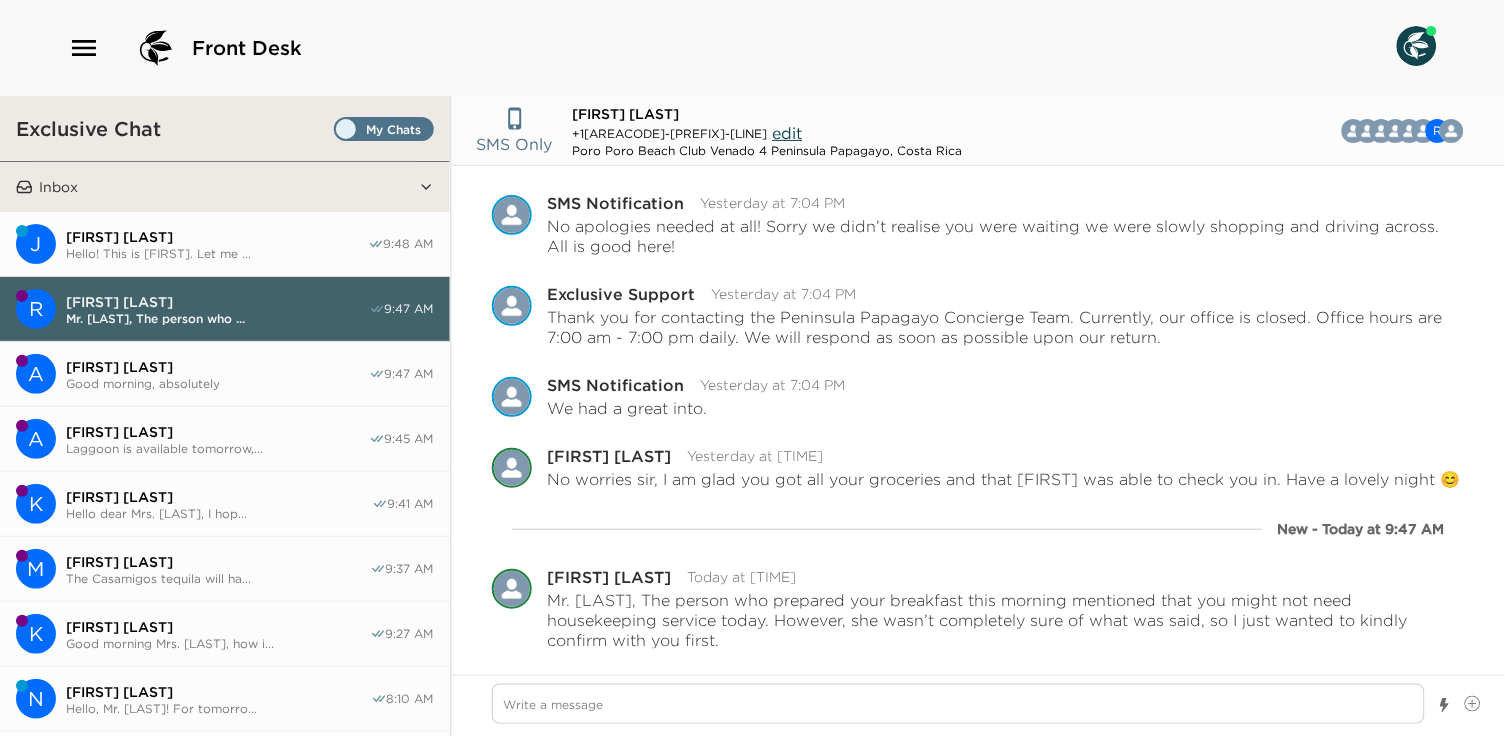 click on "Hello! This is [FIRST]. Let me ..." at bounding box center [217, 253] 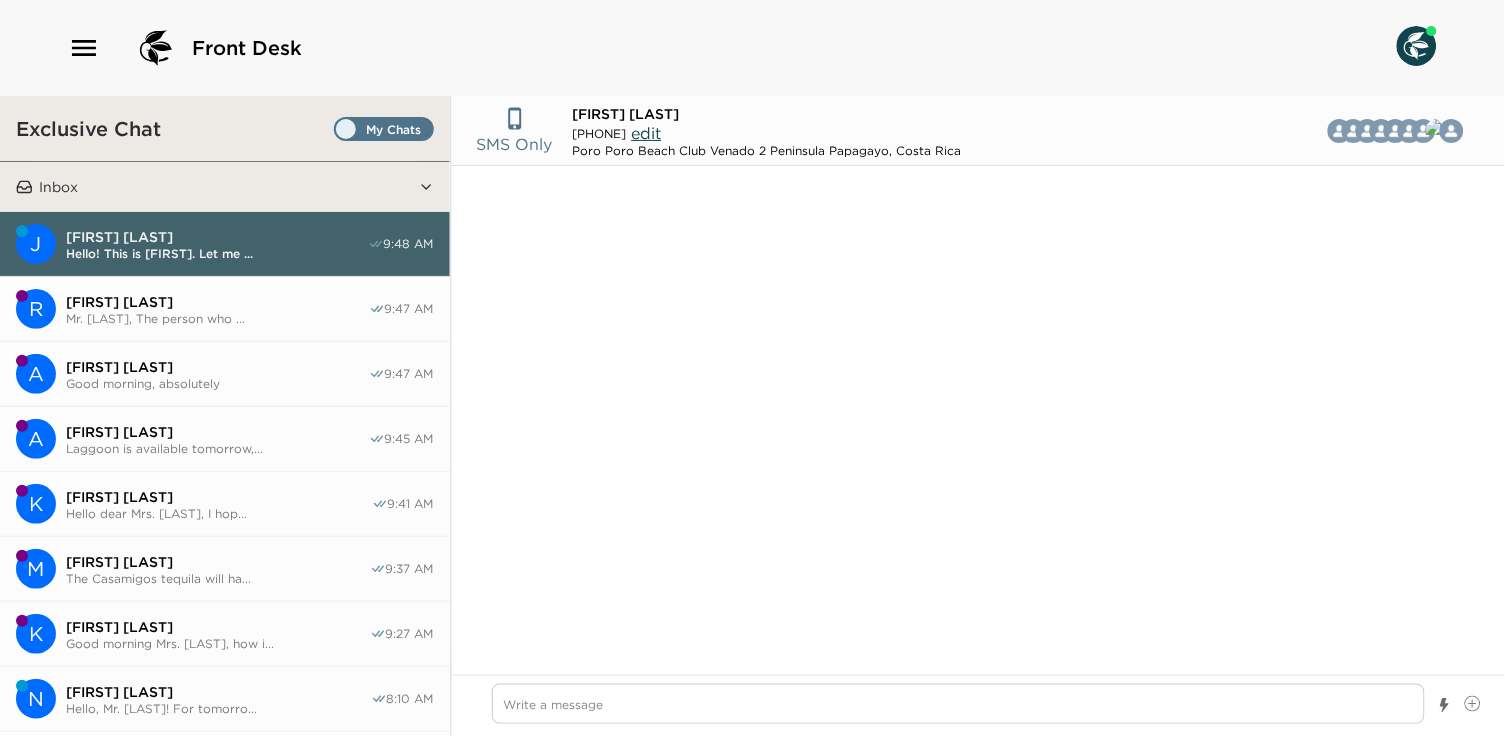 scroll, scrollTop: 3471, scrollLeft: 0, axis: vertical 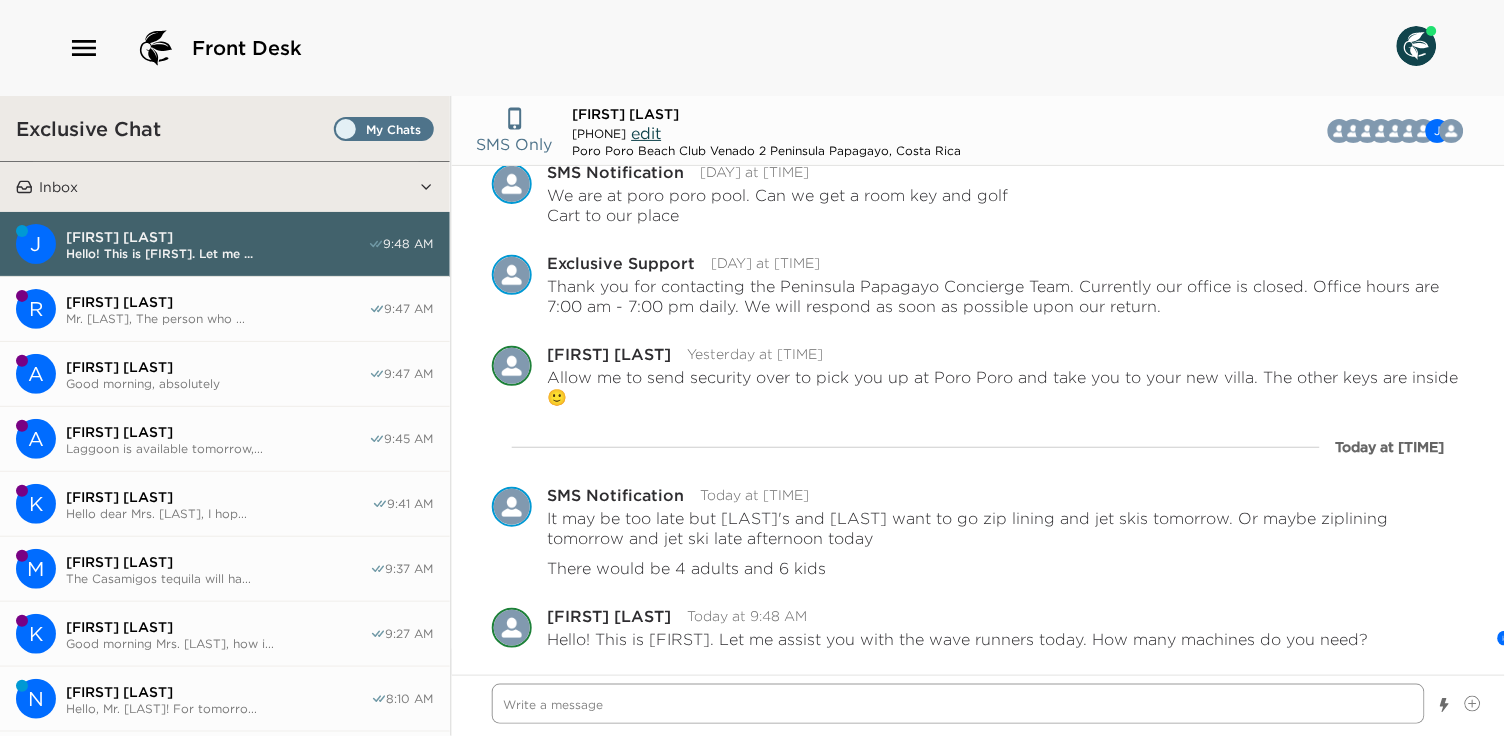 click at bounding box center [959, 704] 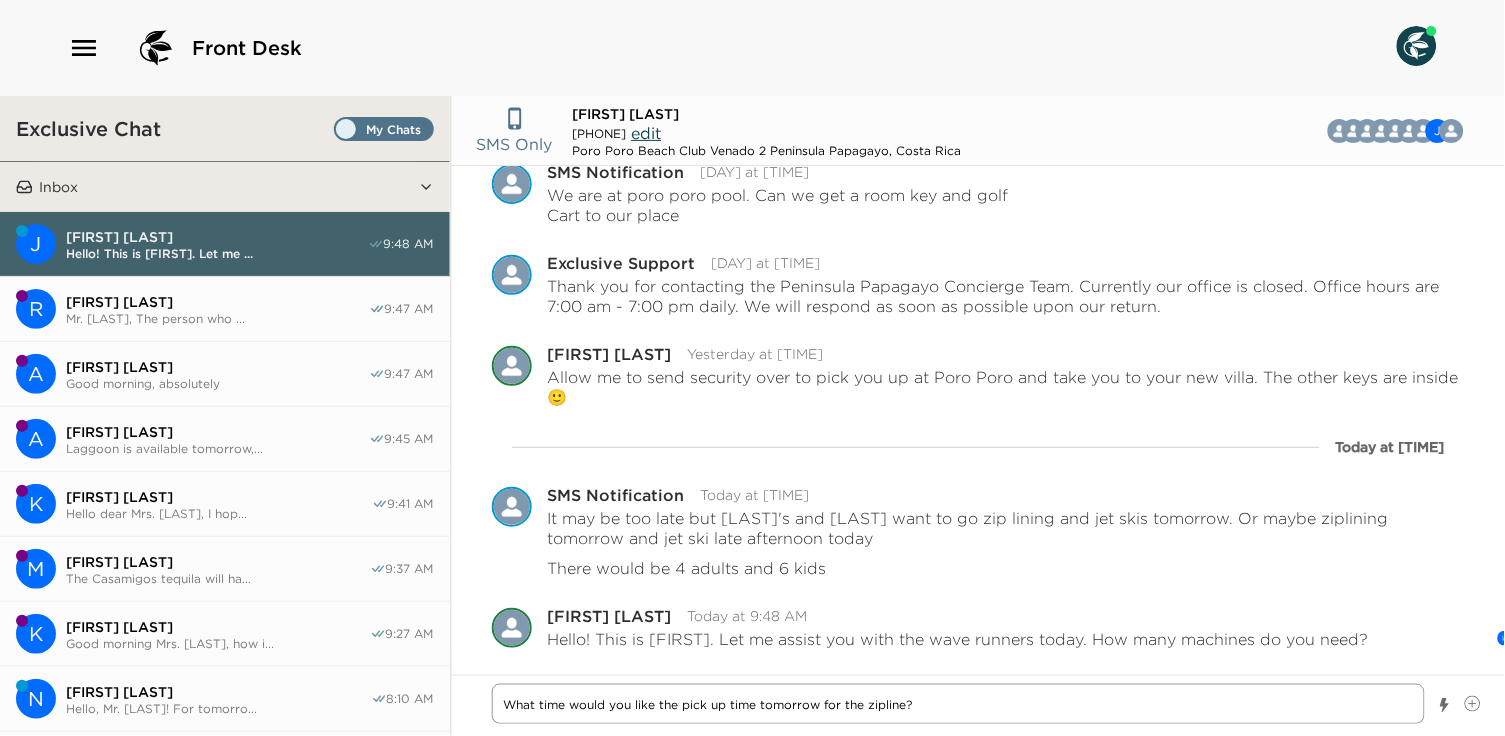 click on "What time would you like the pick up time tomorrow for the zipline?" at bounding box center (959, 704) 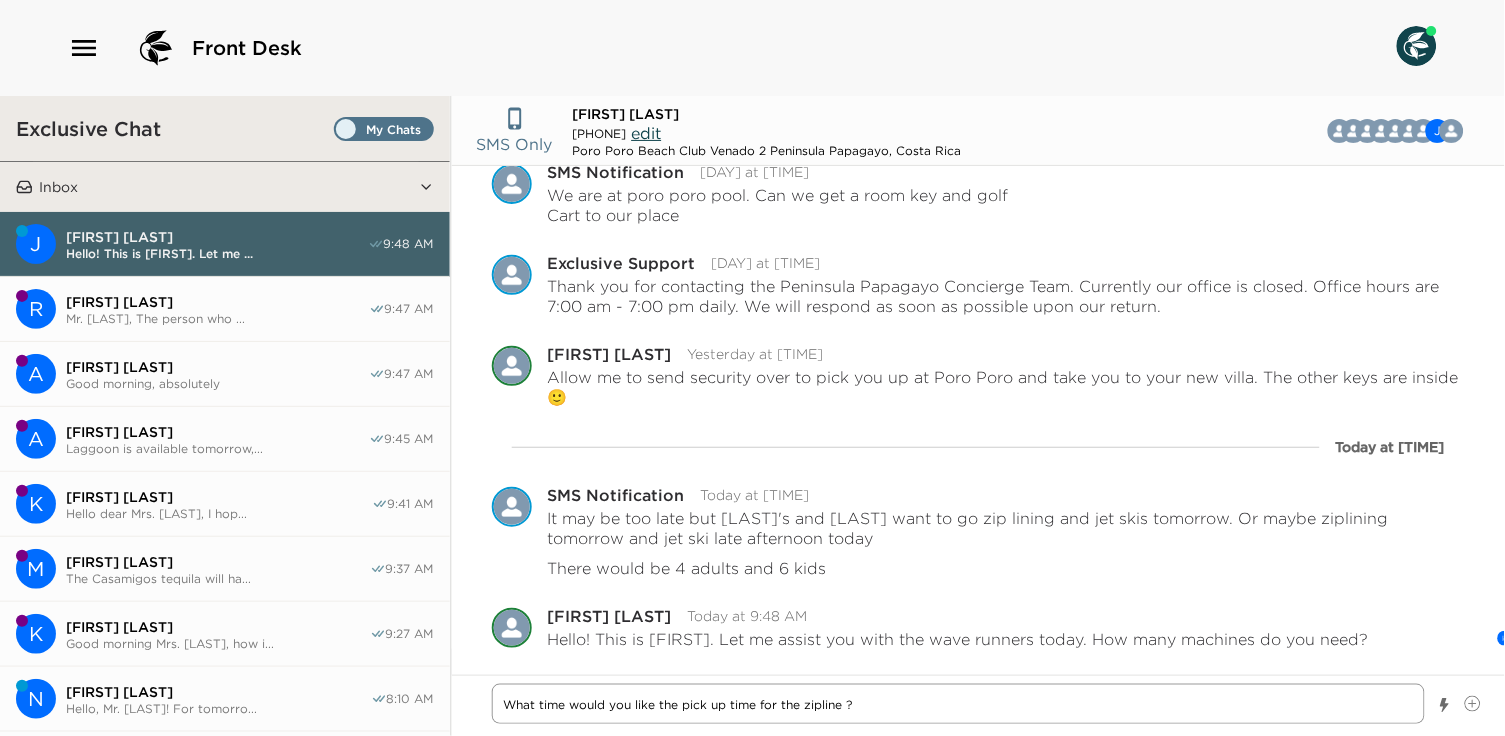 paste on "tomorrow" 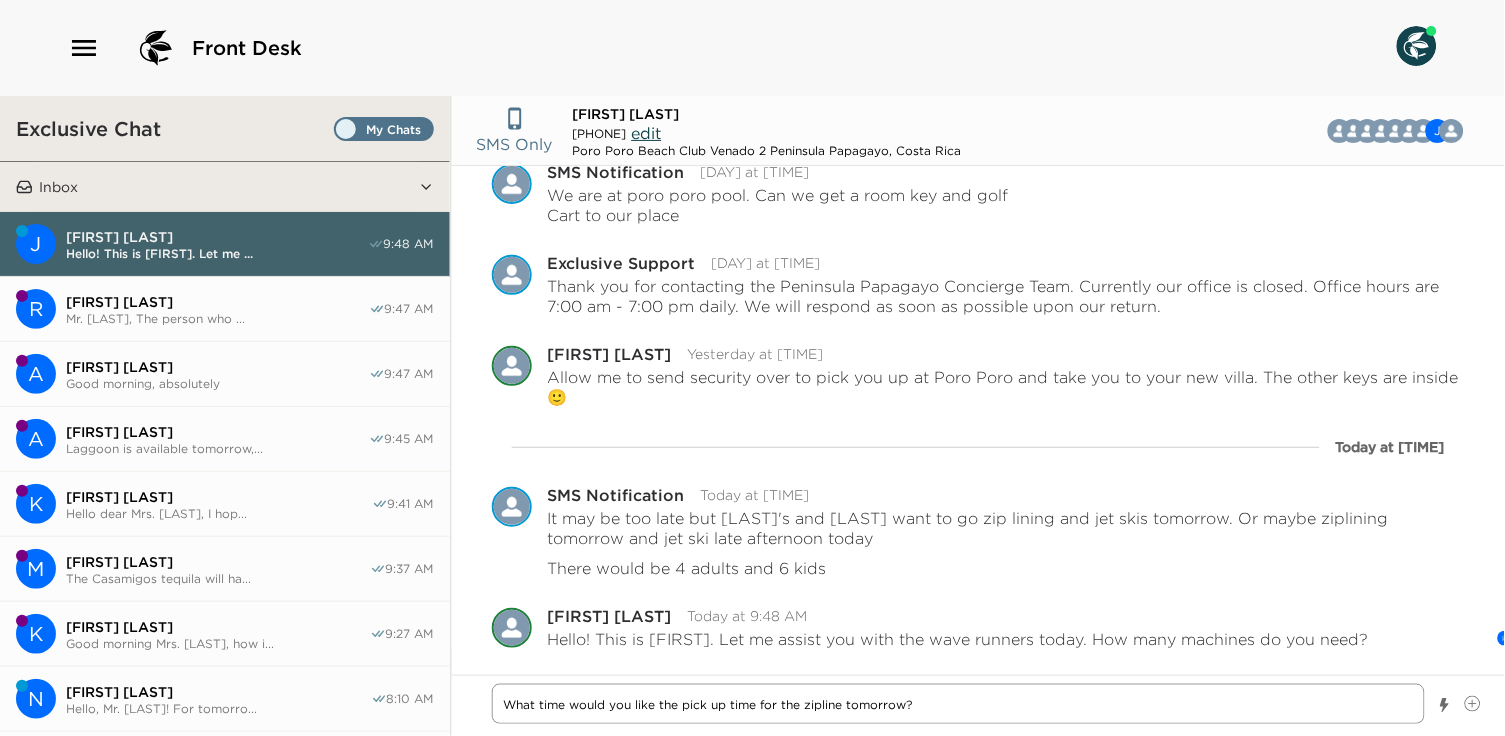 click on "What time would you like the pick up time for the zipline tomorrow?" at bounding box center [959, 704] 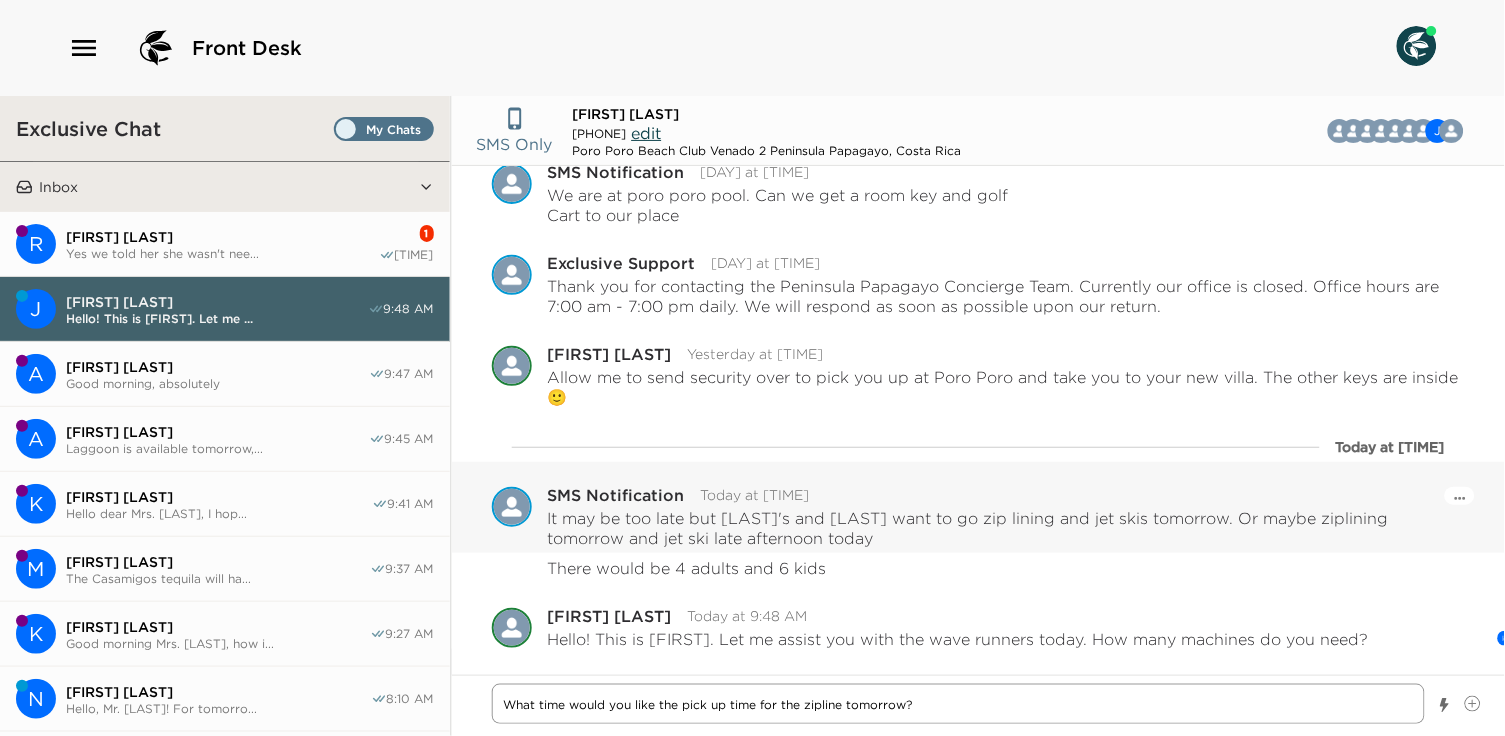 paste on "for the pickup" 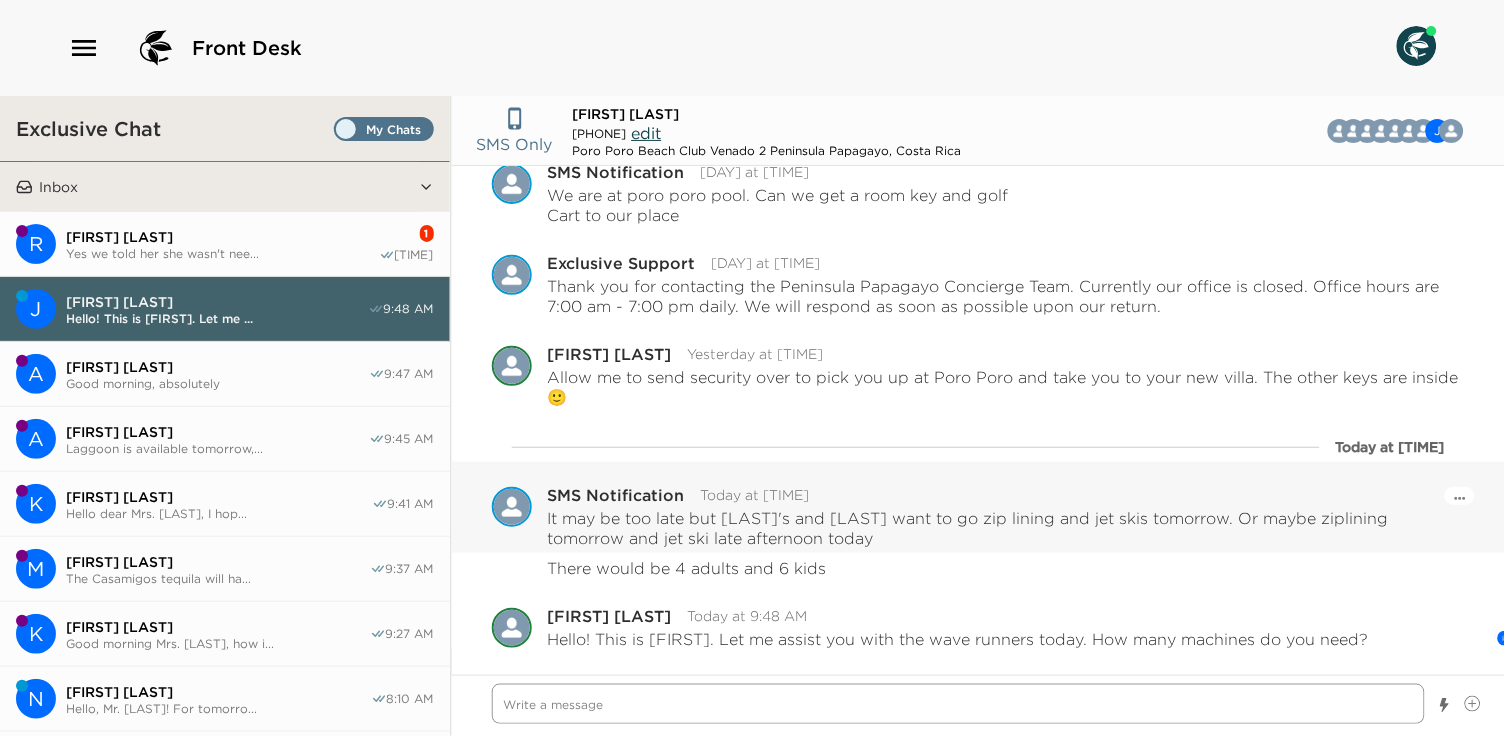 scroll, scrollTop: 3501, scrollLeft: 0, axis: vertical 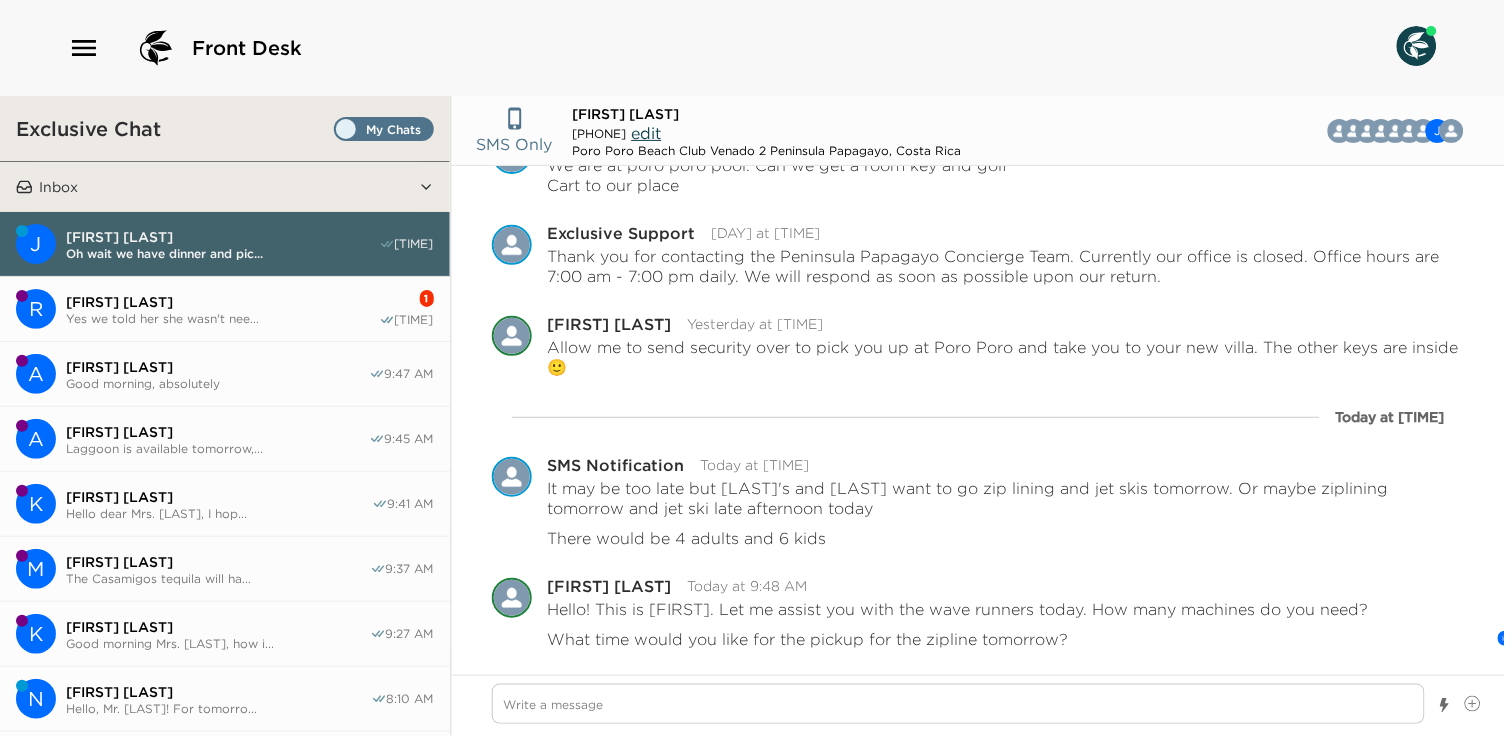 click on "[FIRST] [LAST]" at bounding box center (222, 237) 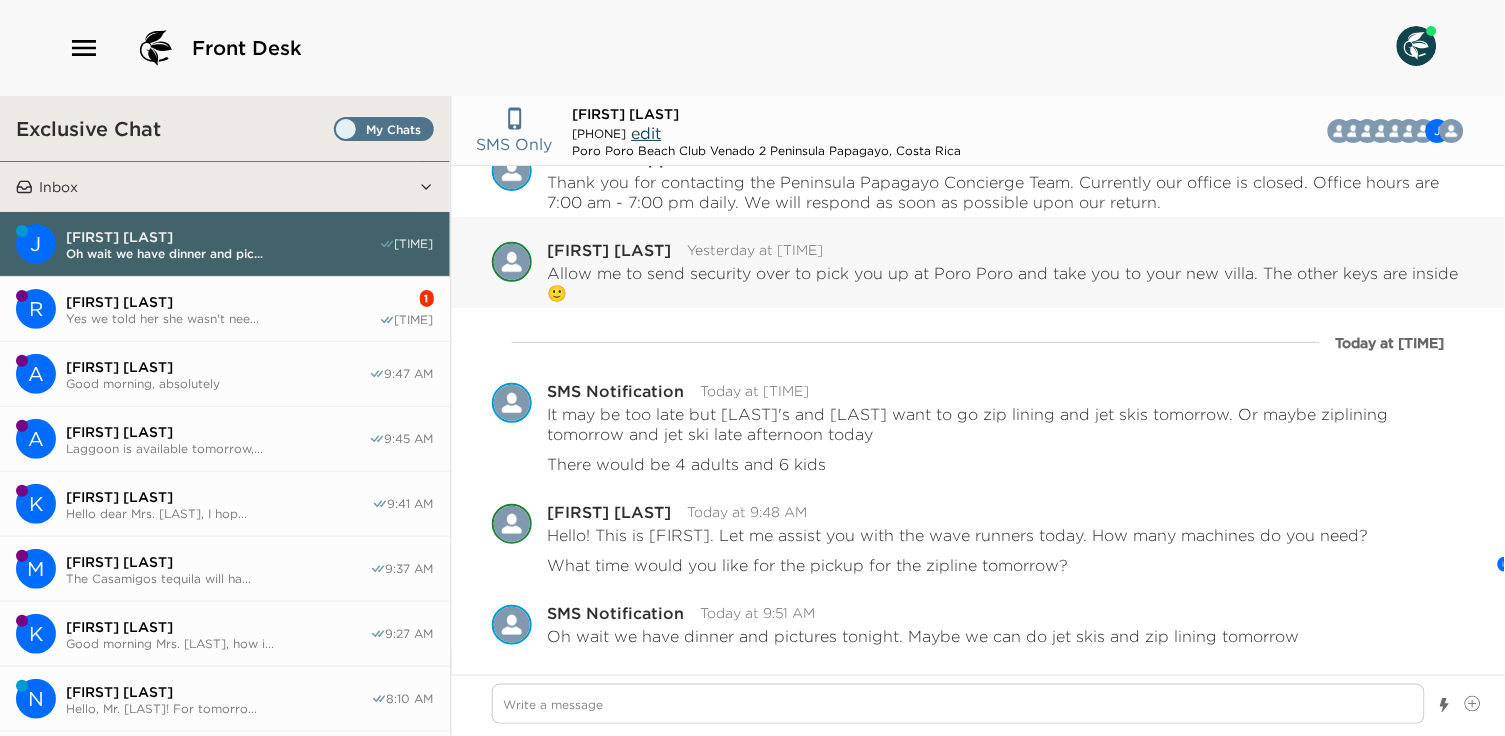 scroll, scrollTop: 3572, scrollLeft: 0, axis: vertical 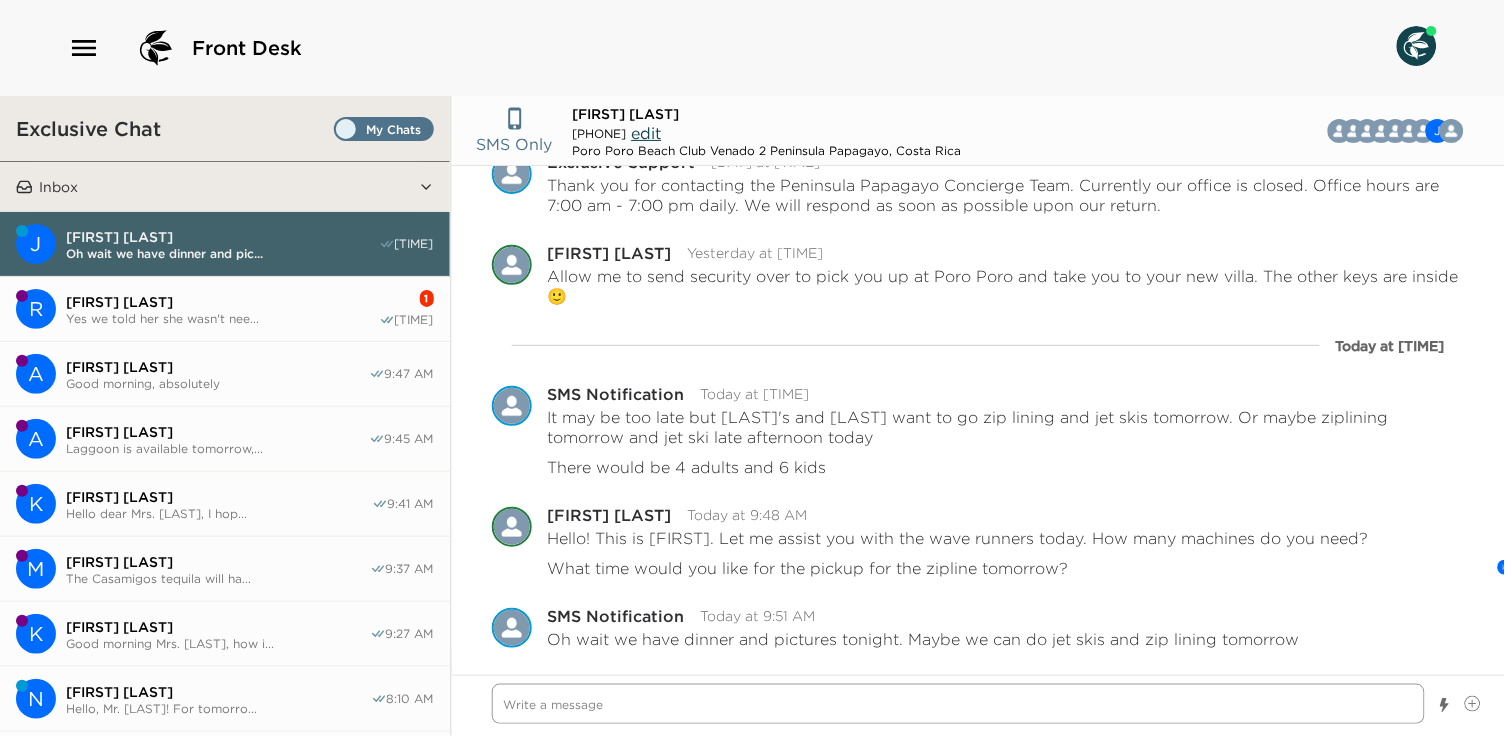 click at bounding box center (959, 704) 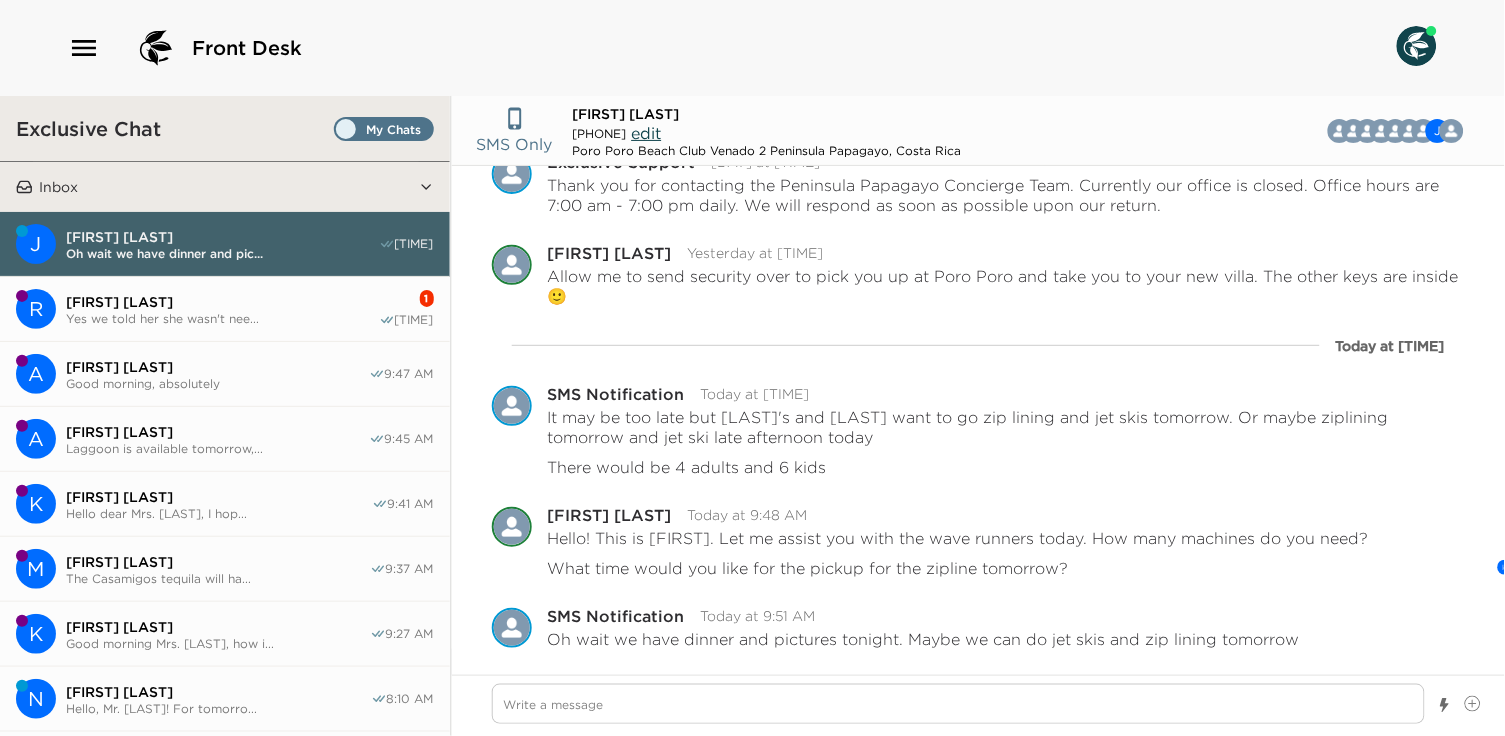 click on "[FIRST] [LAST]" at bounding box center [222, 302] 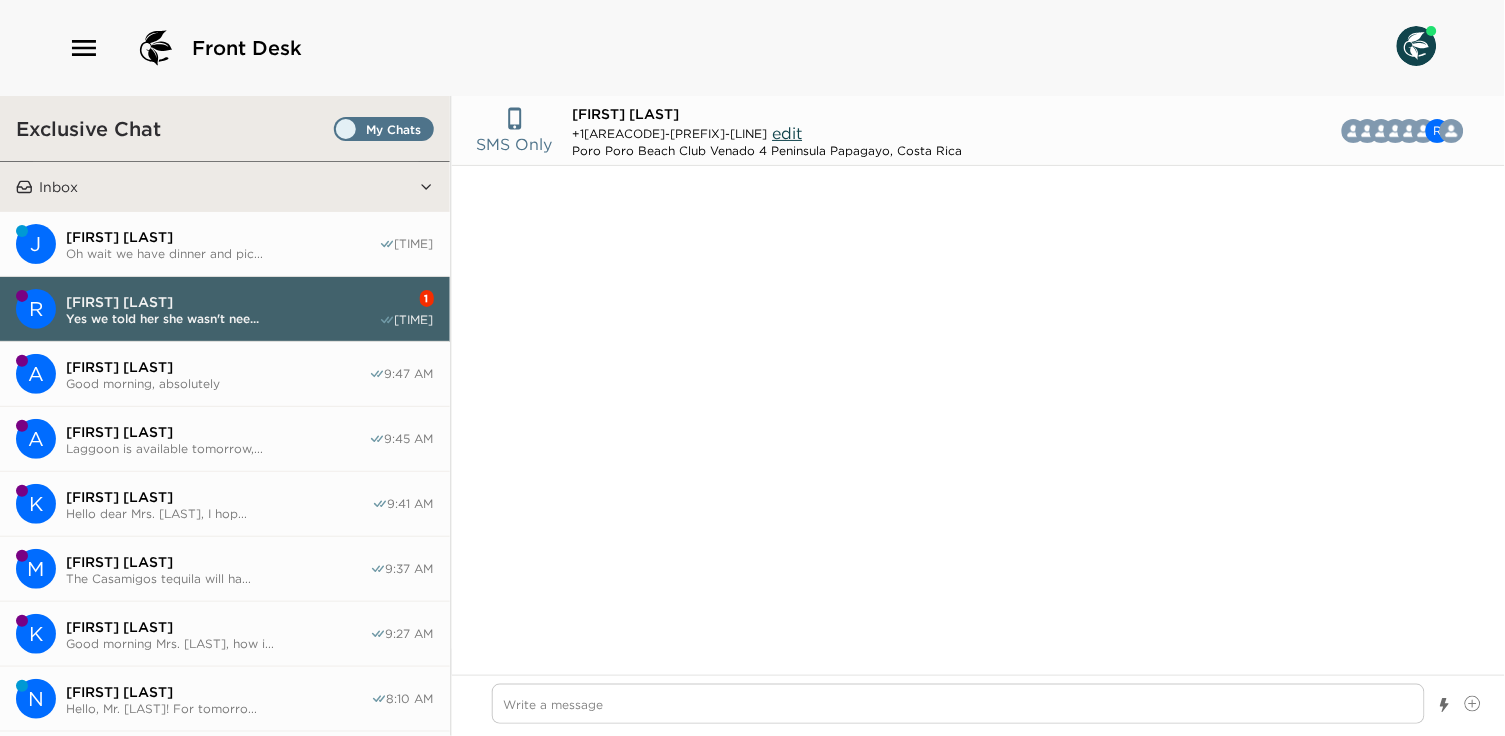scroll, scrollTop: 237, scrollLeft: 0, axis: vertical 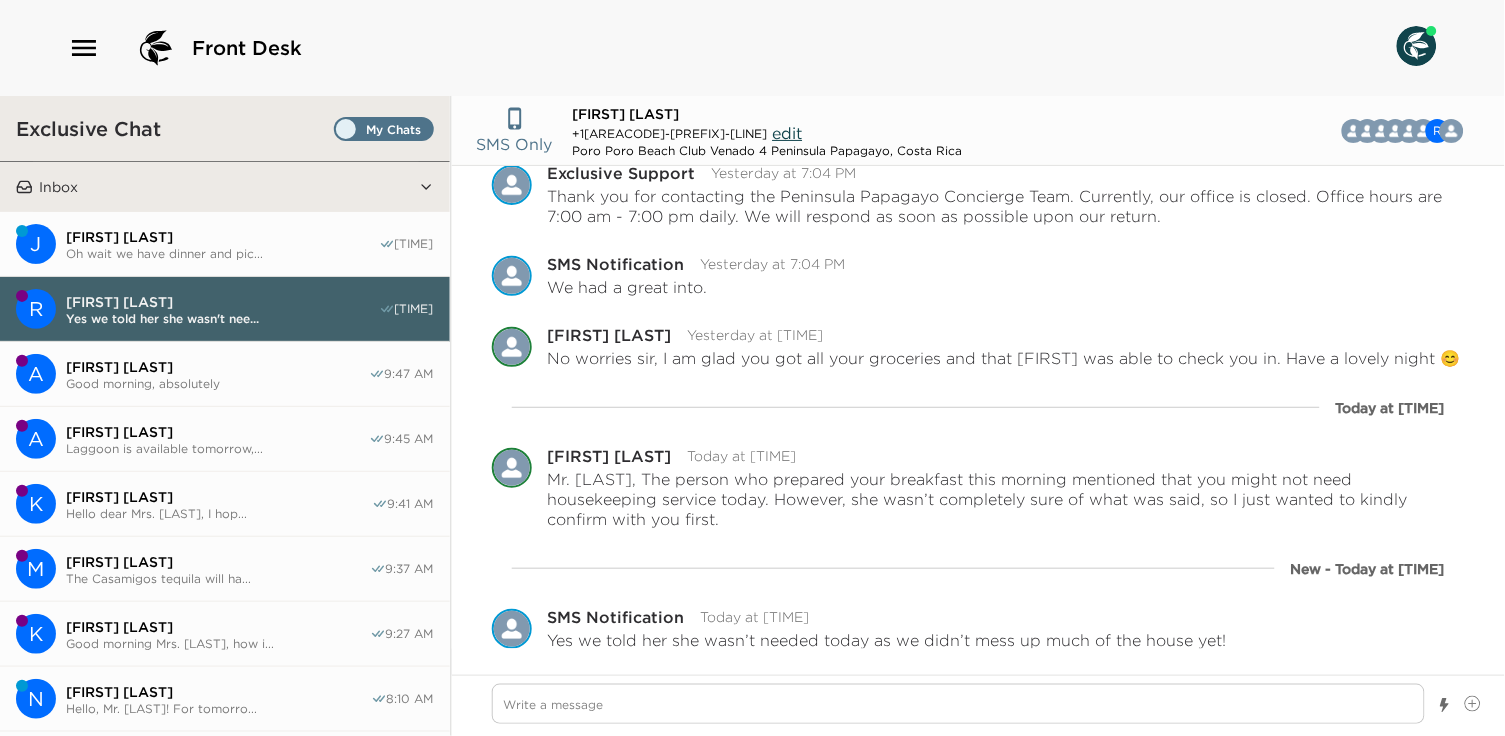 click on "[FIRST] [LAST]" at bounding box center (222, 237) 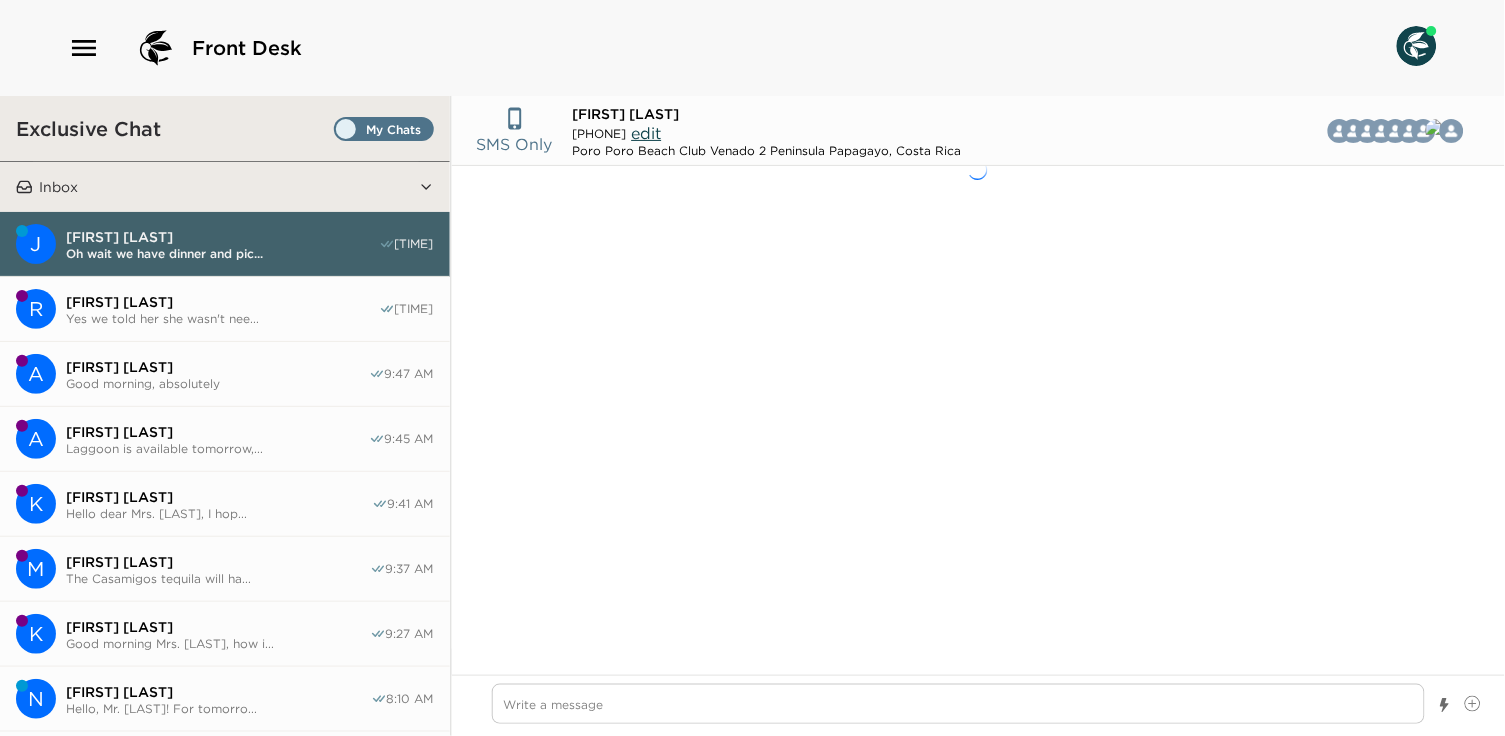 scroll, scrollTop: 3551, scrollLeft: 0, axis: vertical 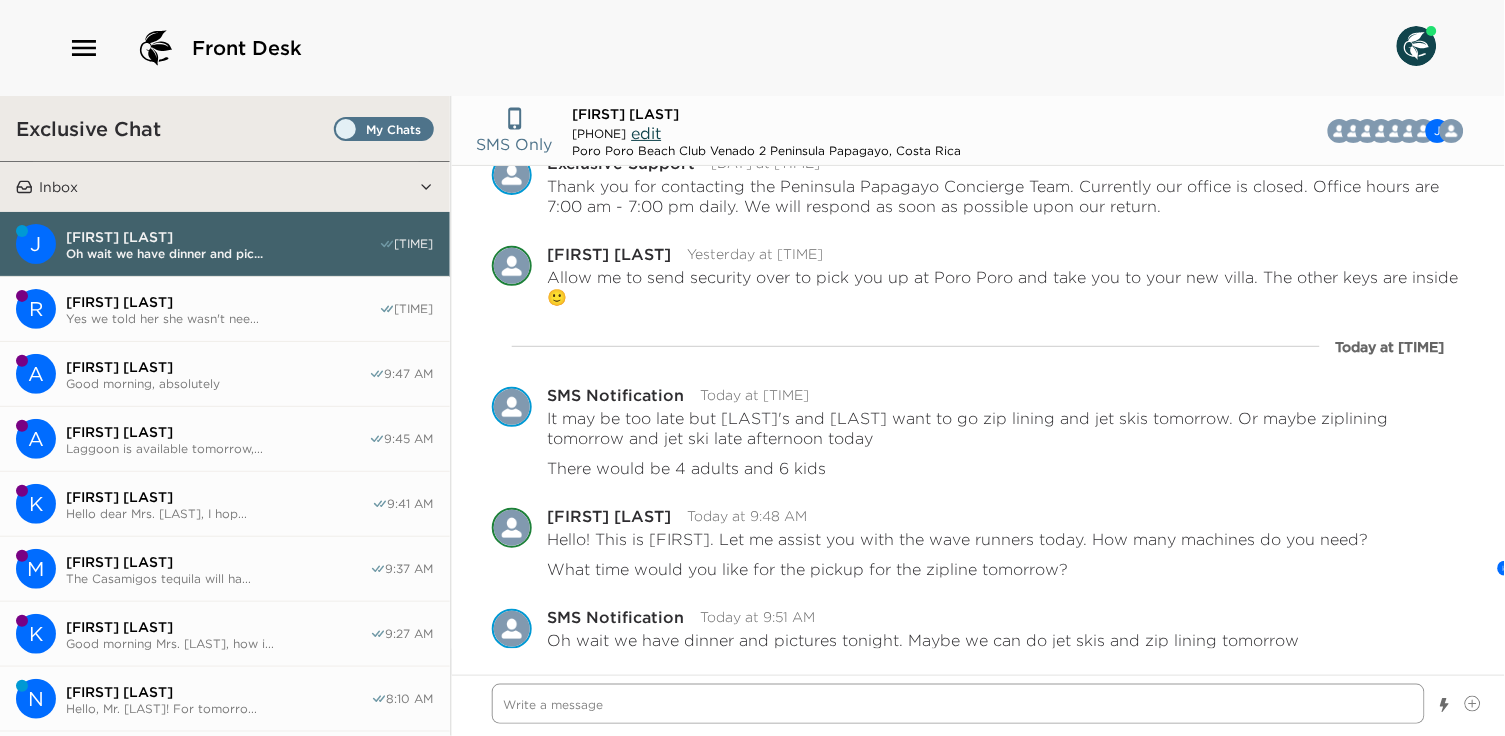 click at bounding box center (959, 704) 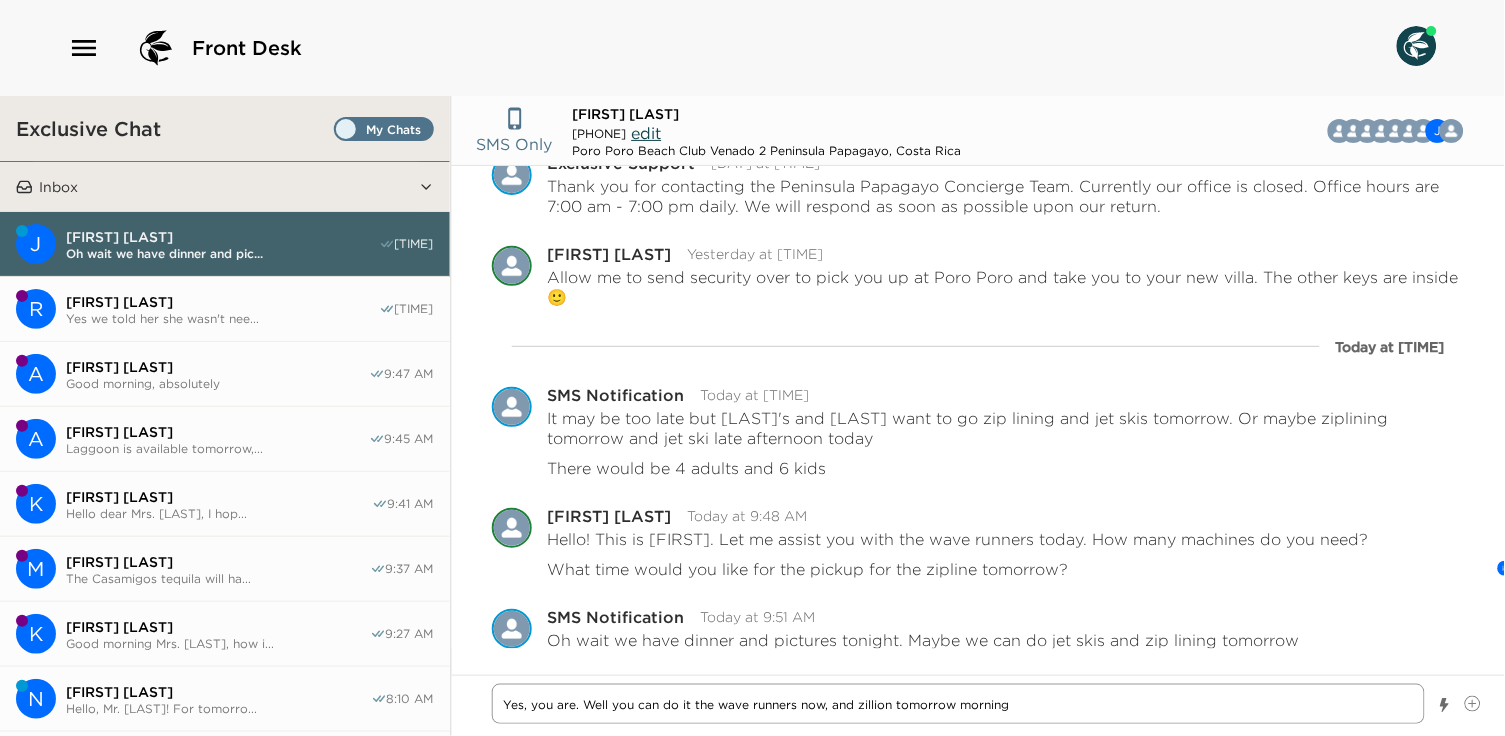 click on "Yes, you are. Well you can do it the wave runners now, and zillion tomorrow morning" at bounding box center [959, 704] 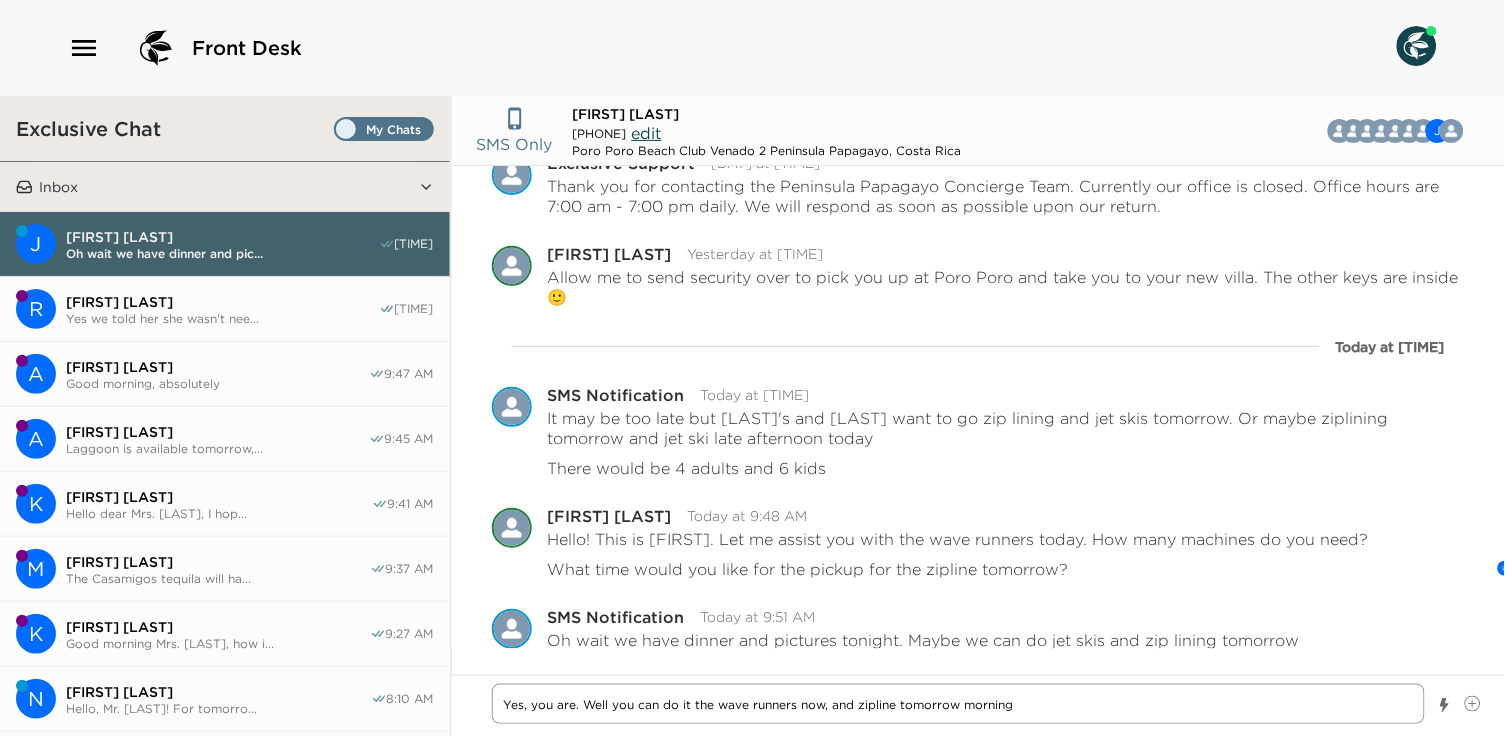 click on "Yes, you are. Well you can do it the wave runners now, and zipline tomorrow morning" at bounding box center [959, 704] 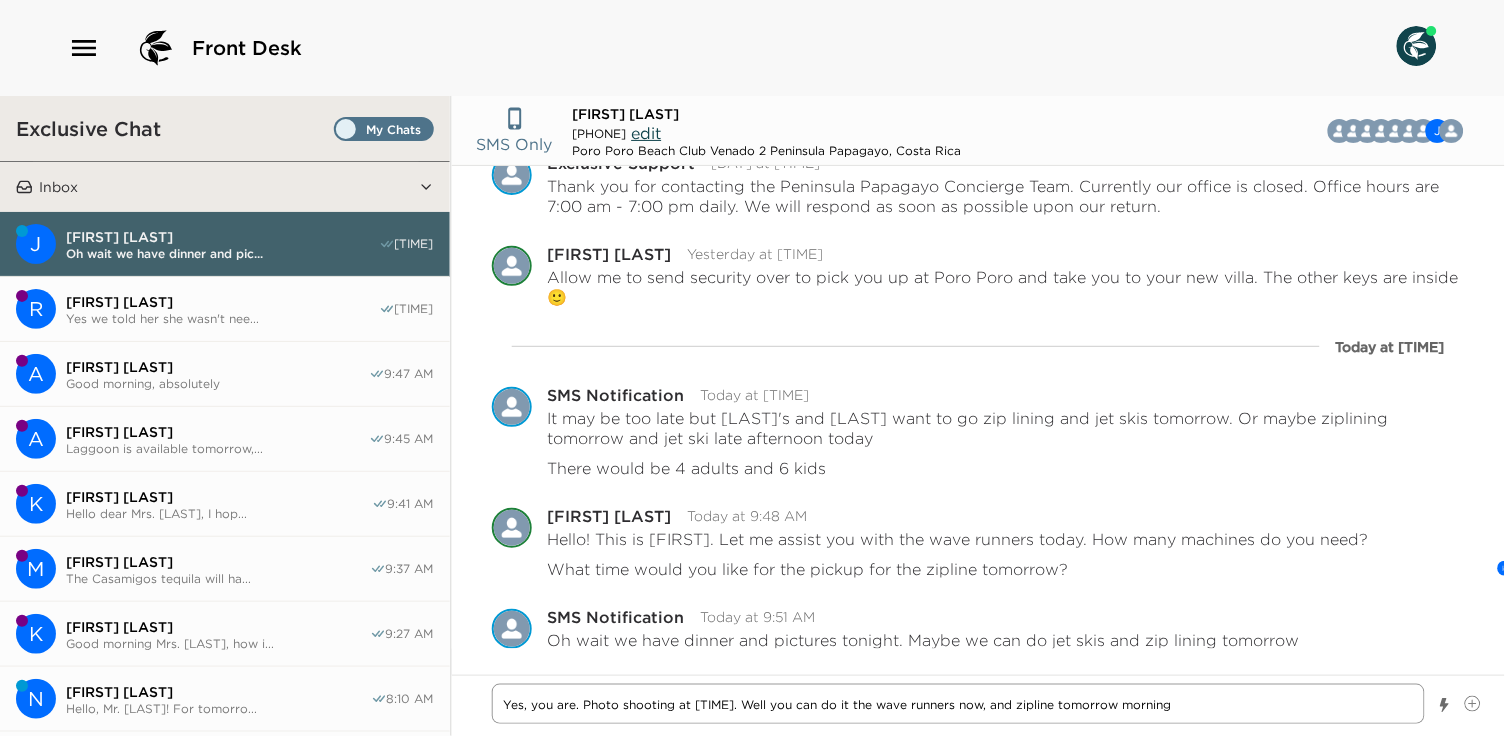 drag, startPoint x: 1216, startPoint y: 709, endPoint x: 401, endPoint y: 695, distance: 815.12024 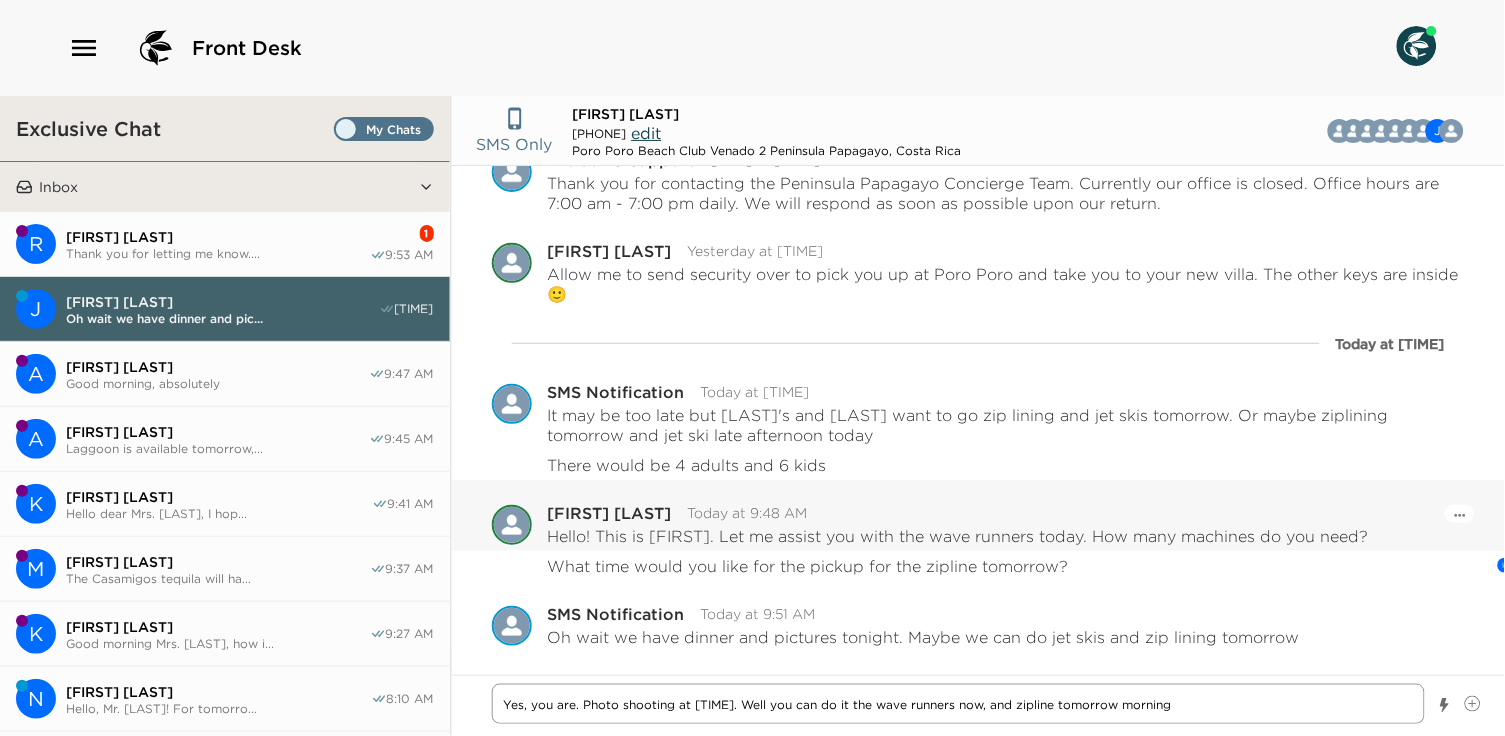 scroll, scrollTop: 3552, scrollLeft: 0, axis: vertical 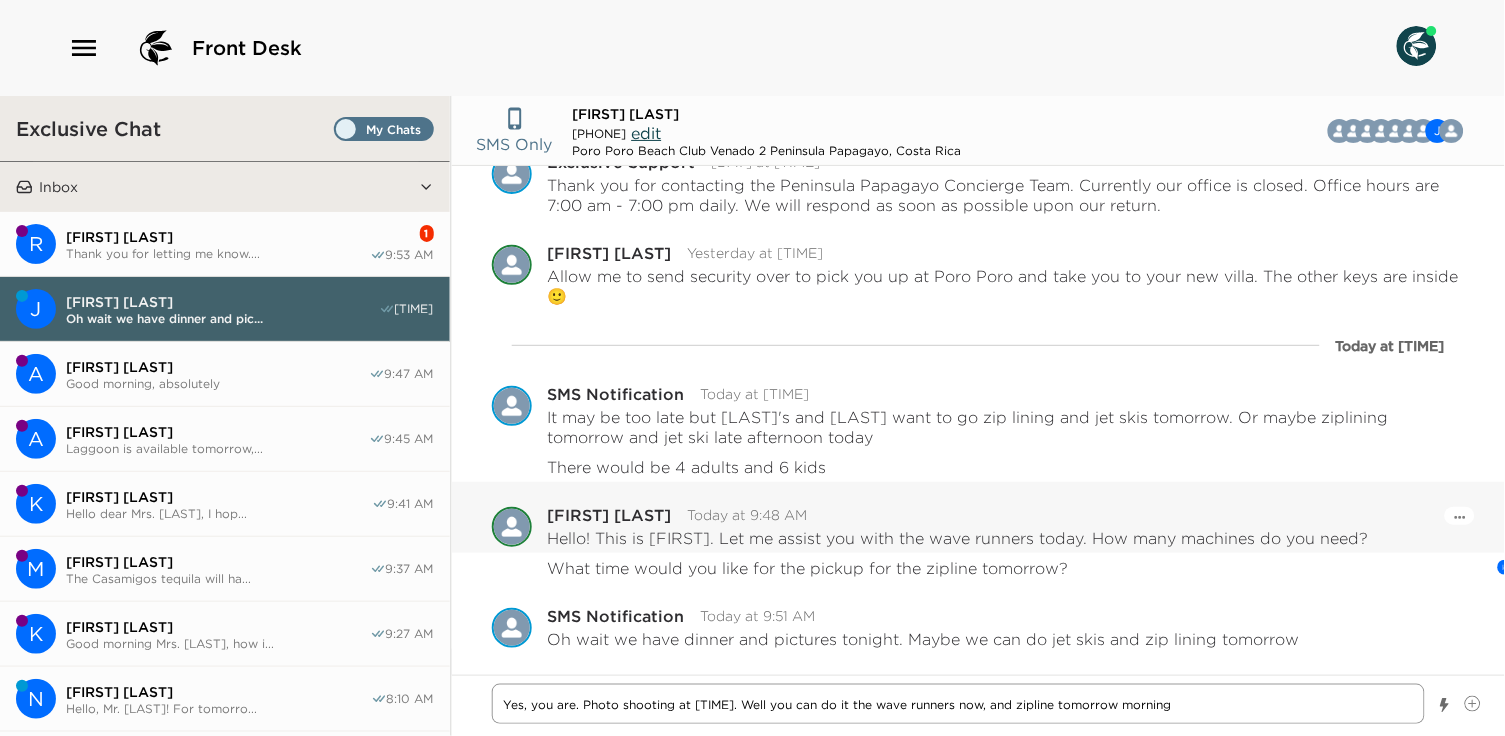 paste on "at [TIME]. Well, you can do" 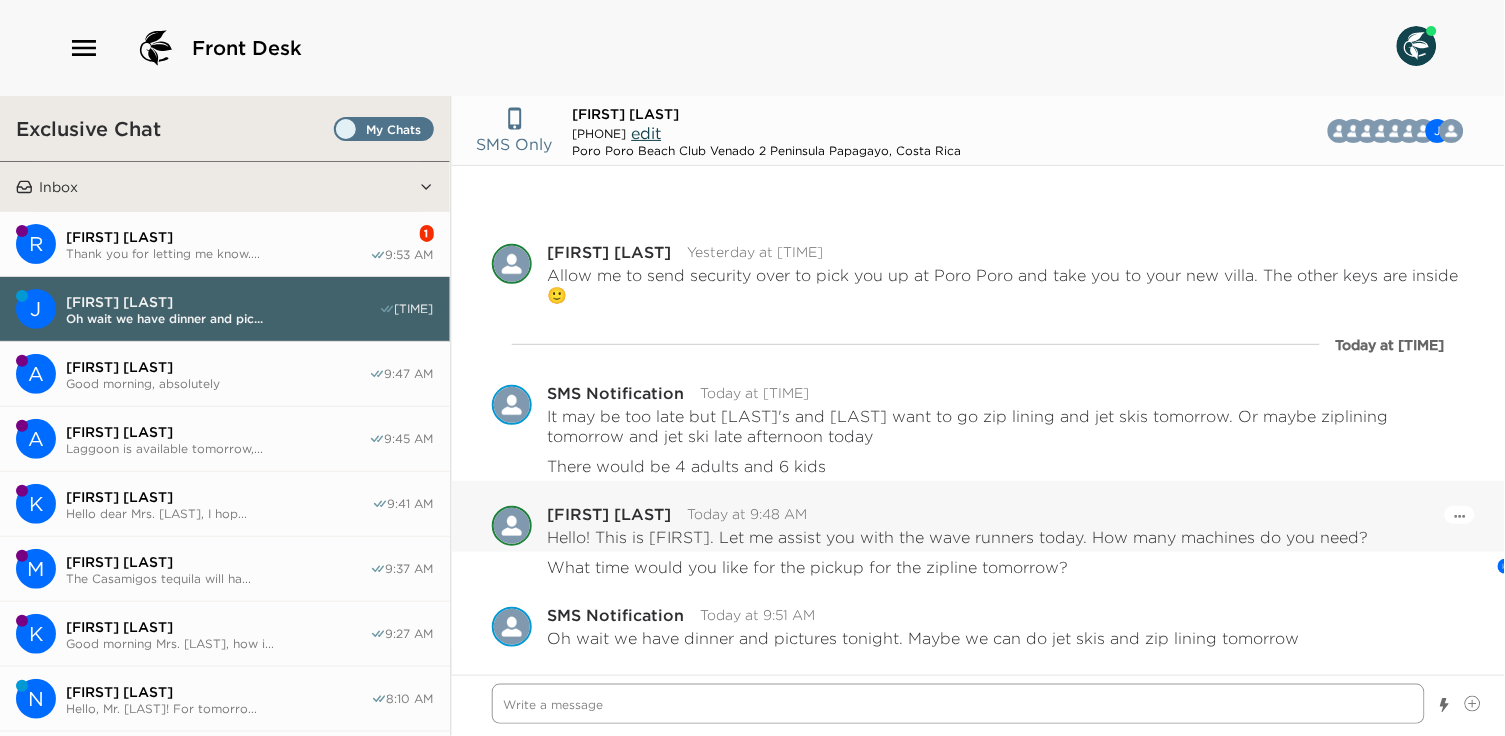 scroll, scrollTop: 3622, scrollLeft: 0, axis: vertical 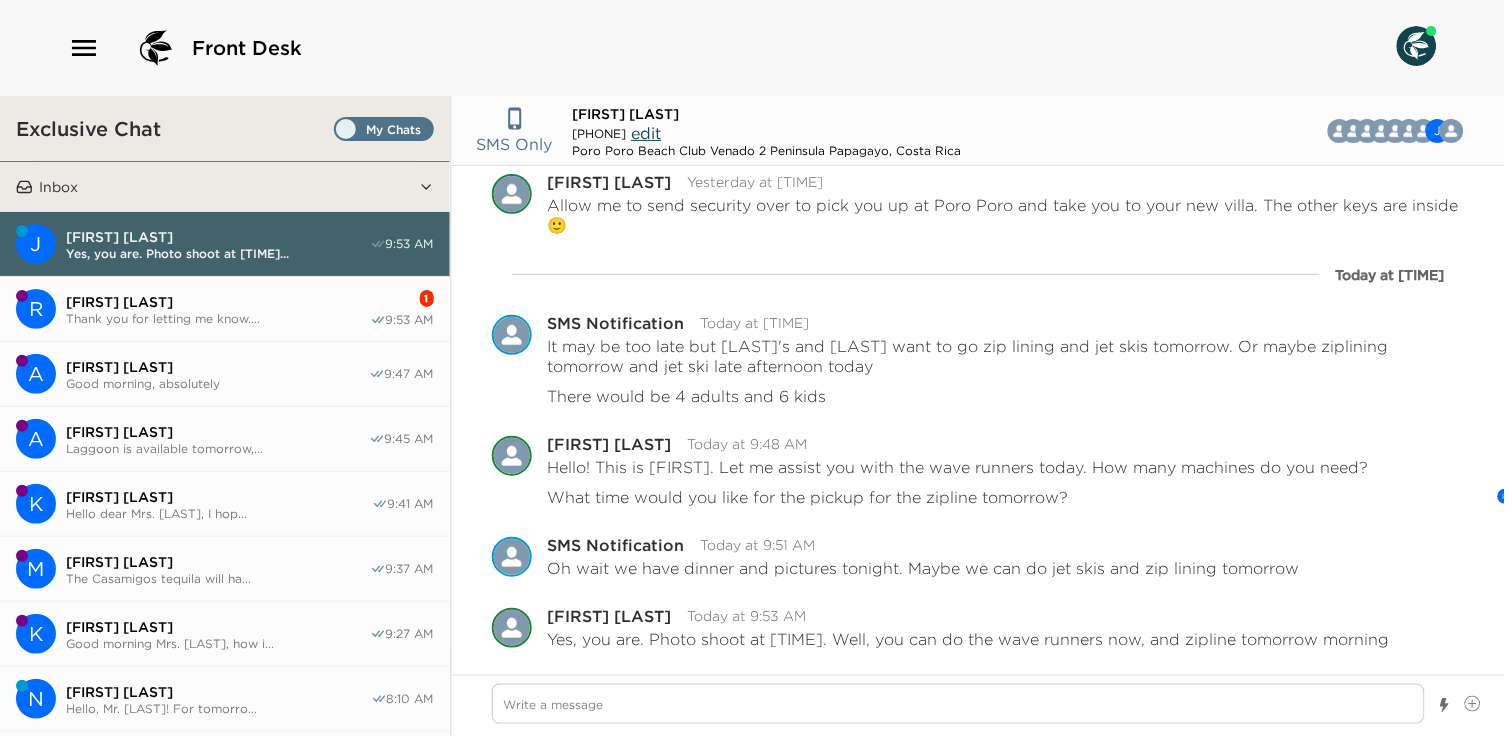 click on "[FIRST] [LAST]" at bounding box center [218, 302] 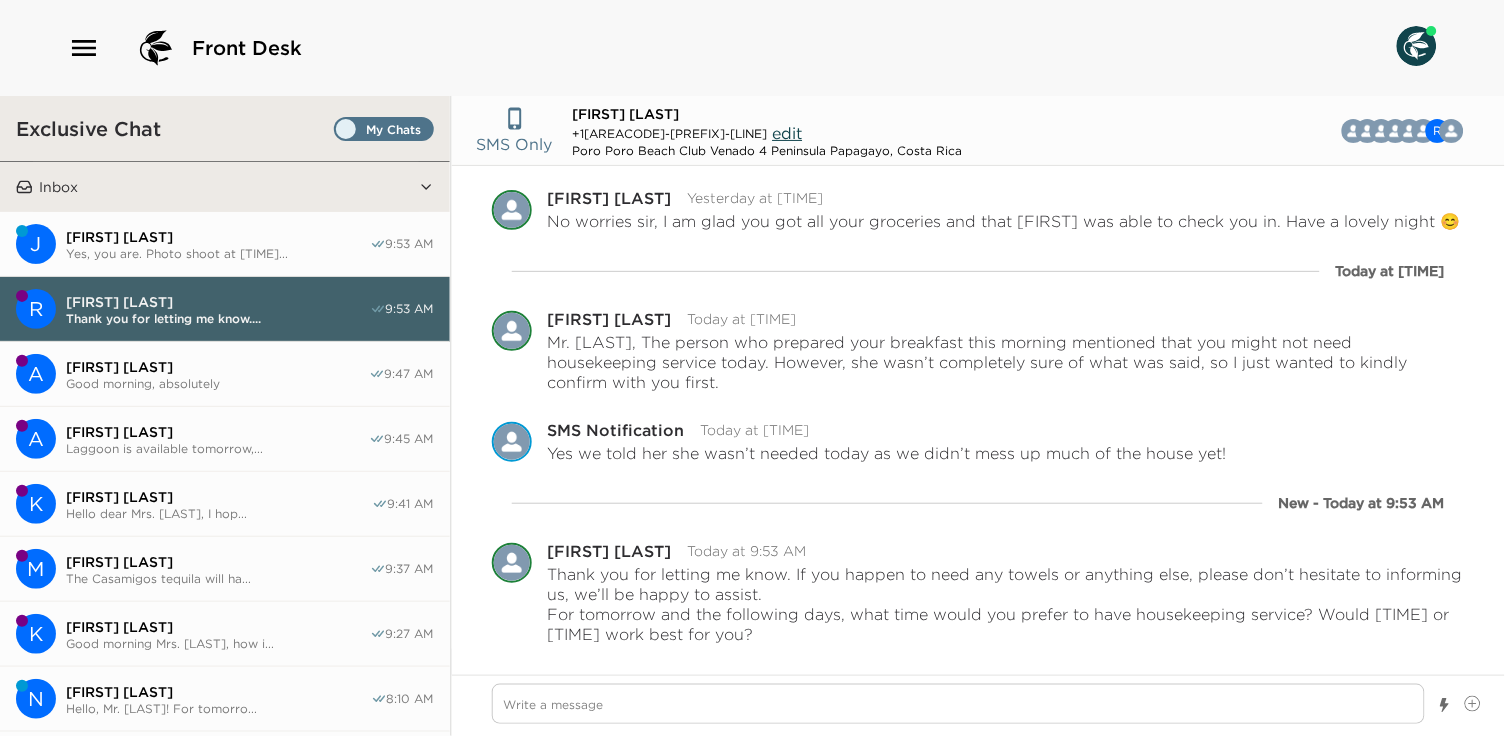 scroll, scrollTop: 587, scrollLeft: 0, axis: vertical 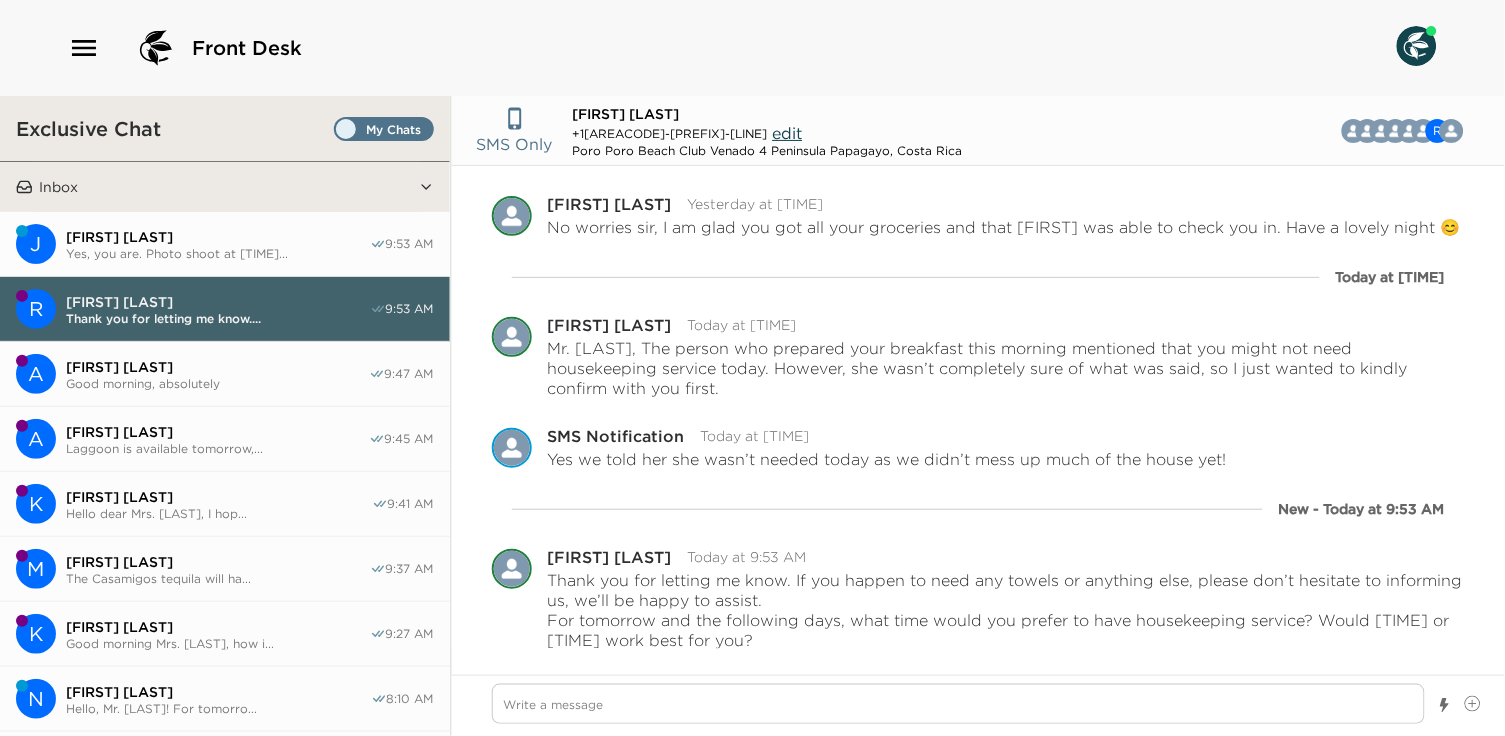 click on "Yes, you are. Photo shoot at [TIME]..." at bounding box center [218, 253] 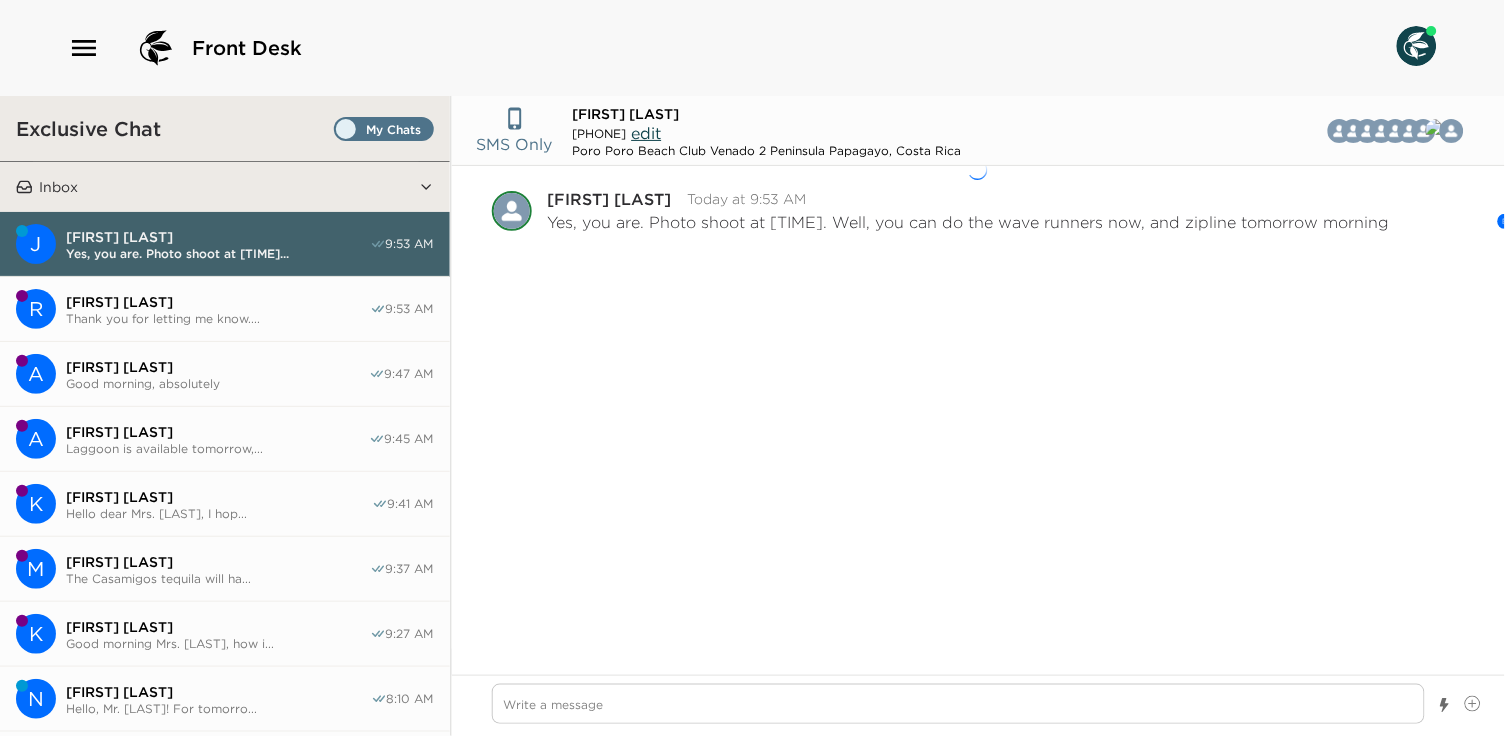 scroll, scrollTop: 3540, scrollLeft: 0, axis: vertical 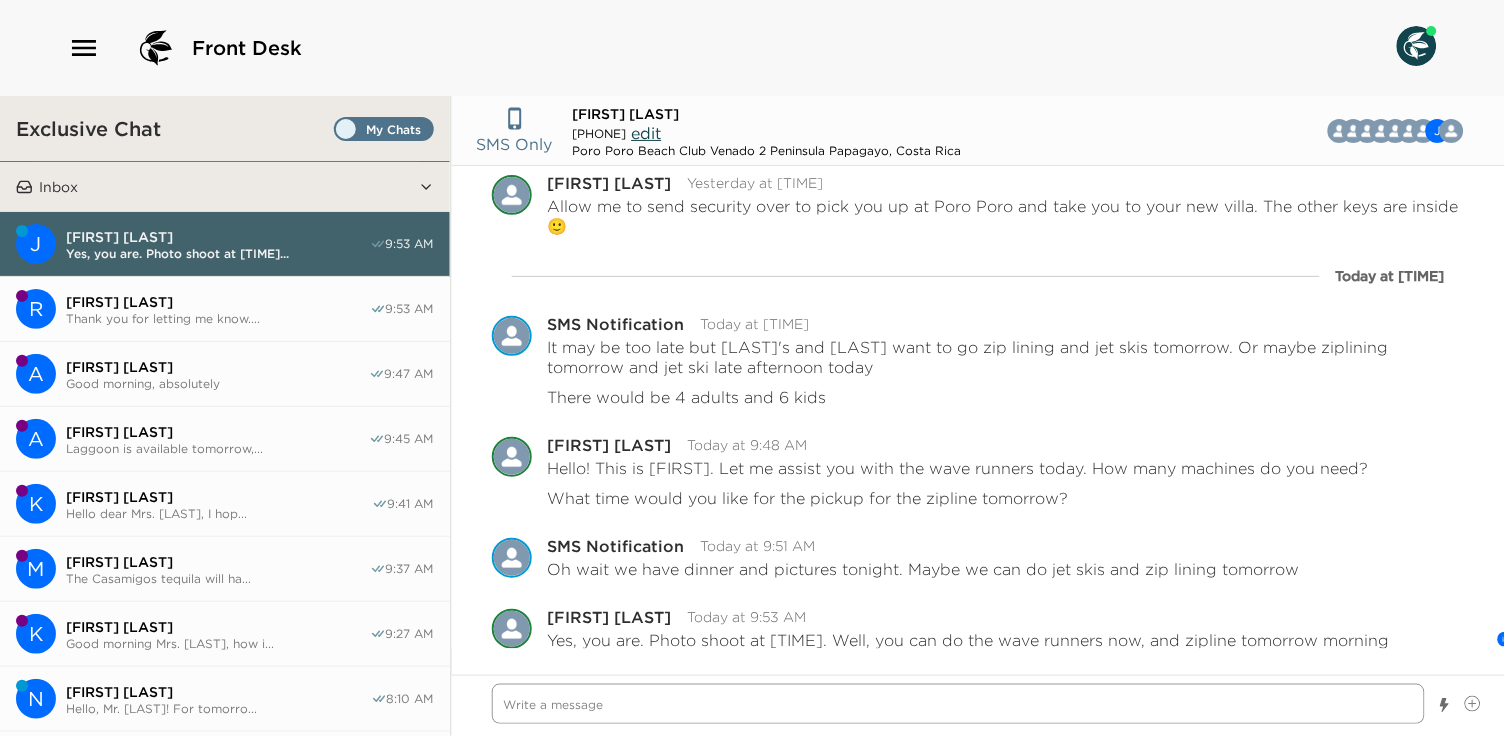 click at bounding box center (959, 704) 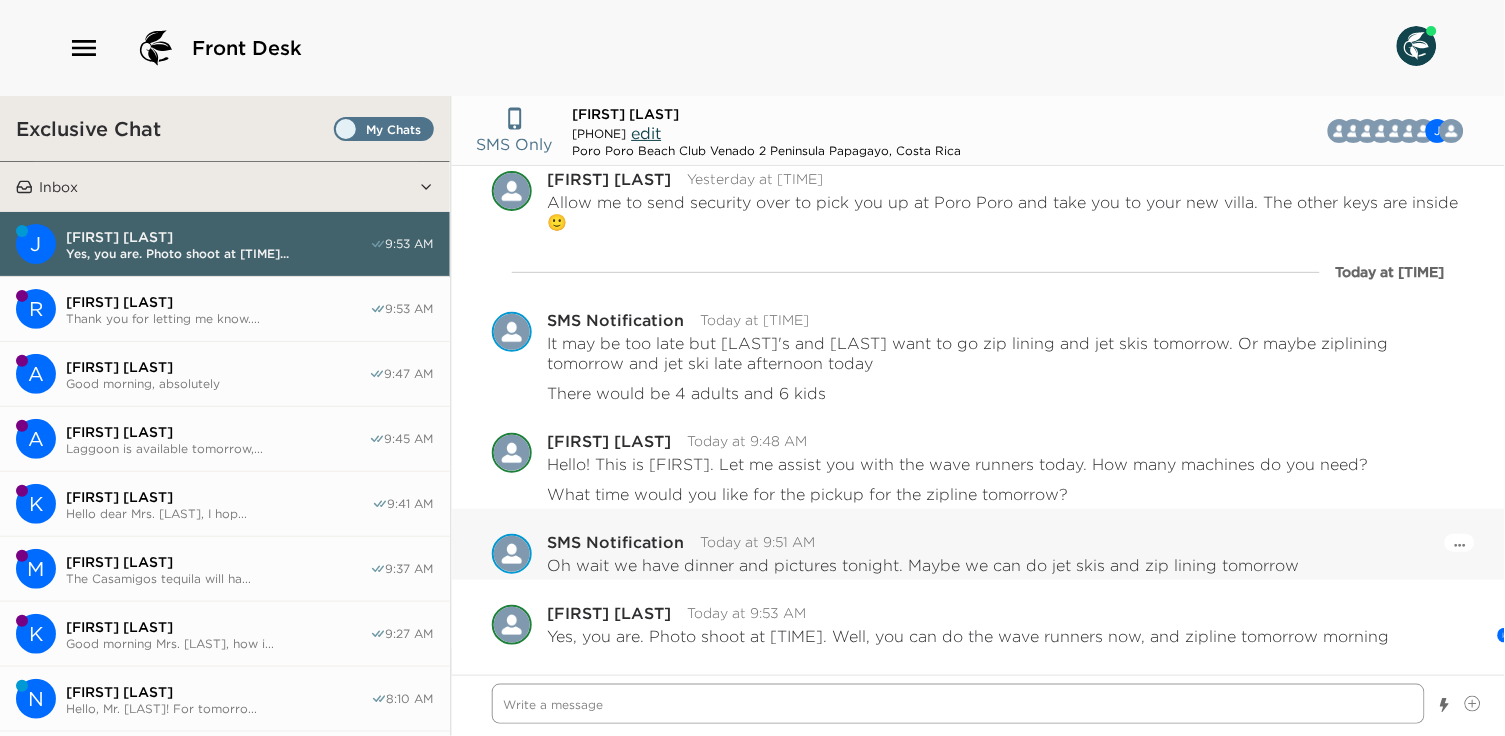 scroll, scrollTop: 3542, scrollLeft: 0, axis: vertical 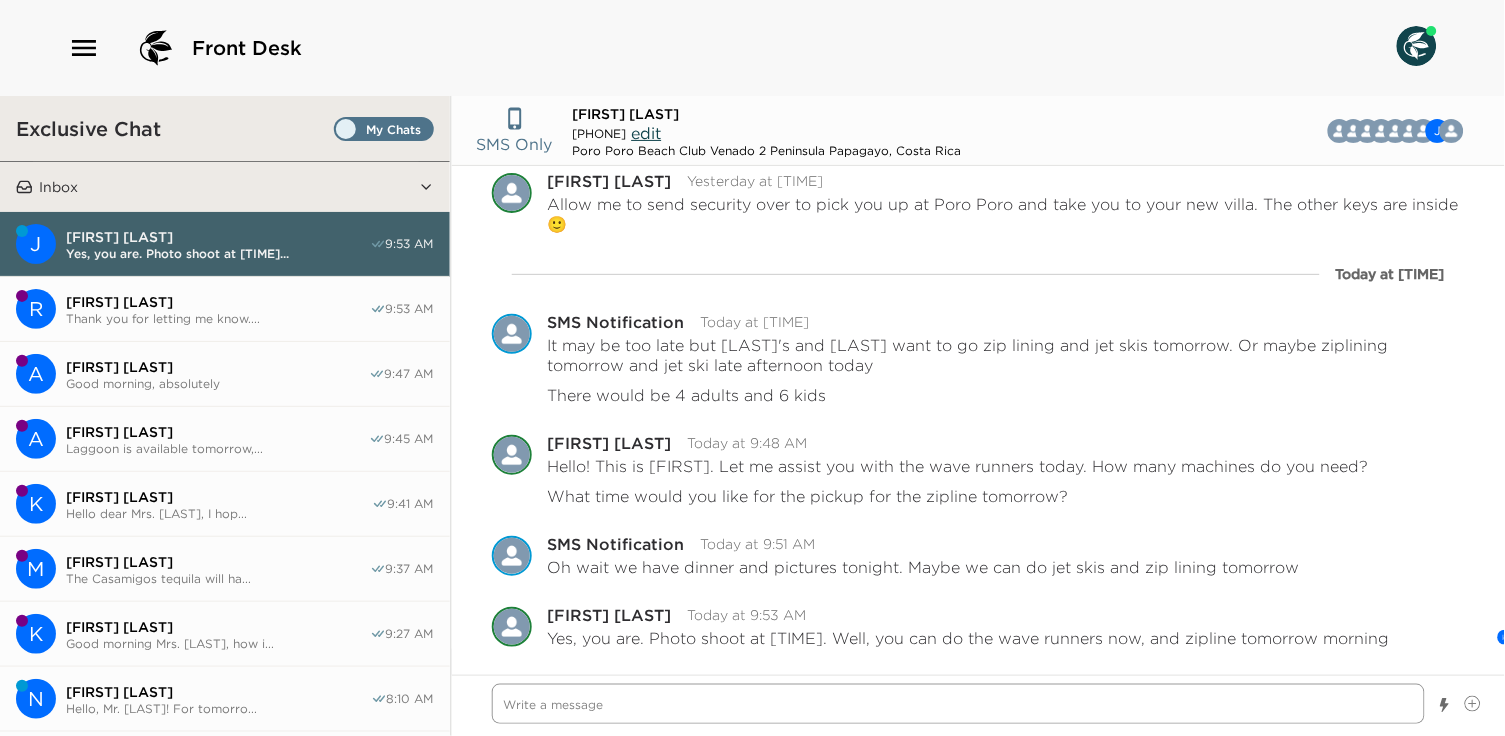 click at bounding box center (959, 704) 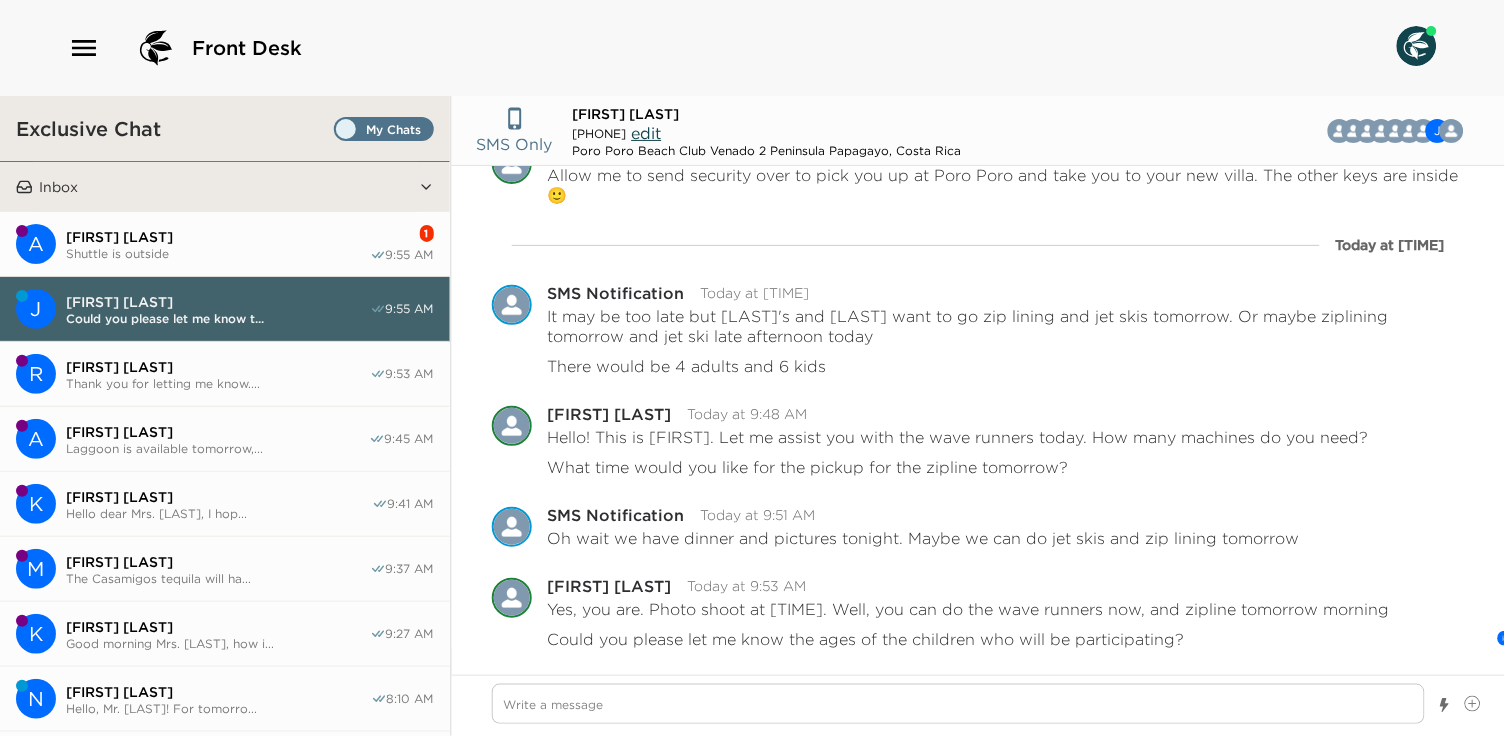click on "A [NAME] [LAST] Shuttle is outside 1 [TIME]" at bounding box center (225, 244) 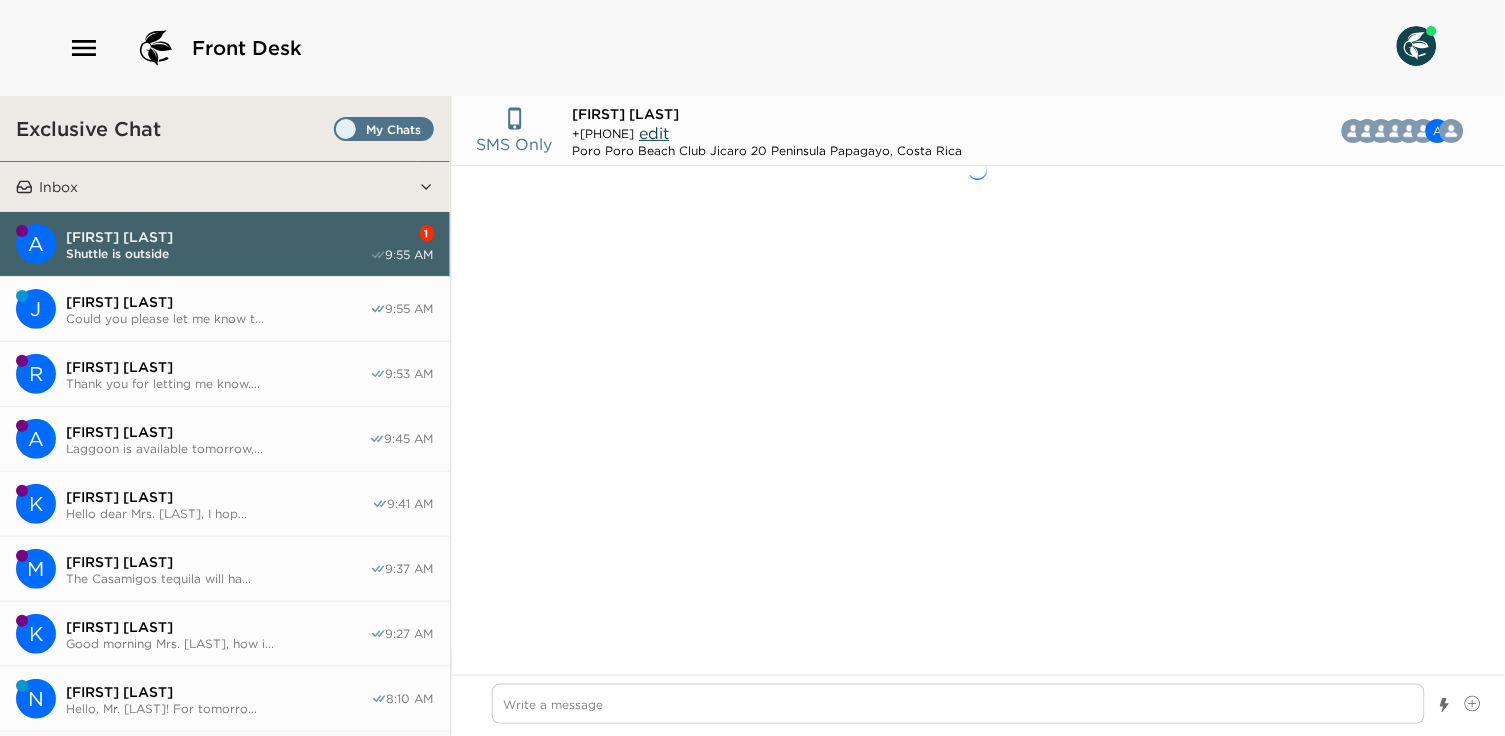 scroll, scrollTop: 3583, scrollLeft: 0, axis: vertical 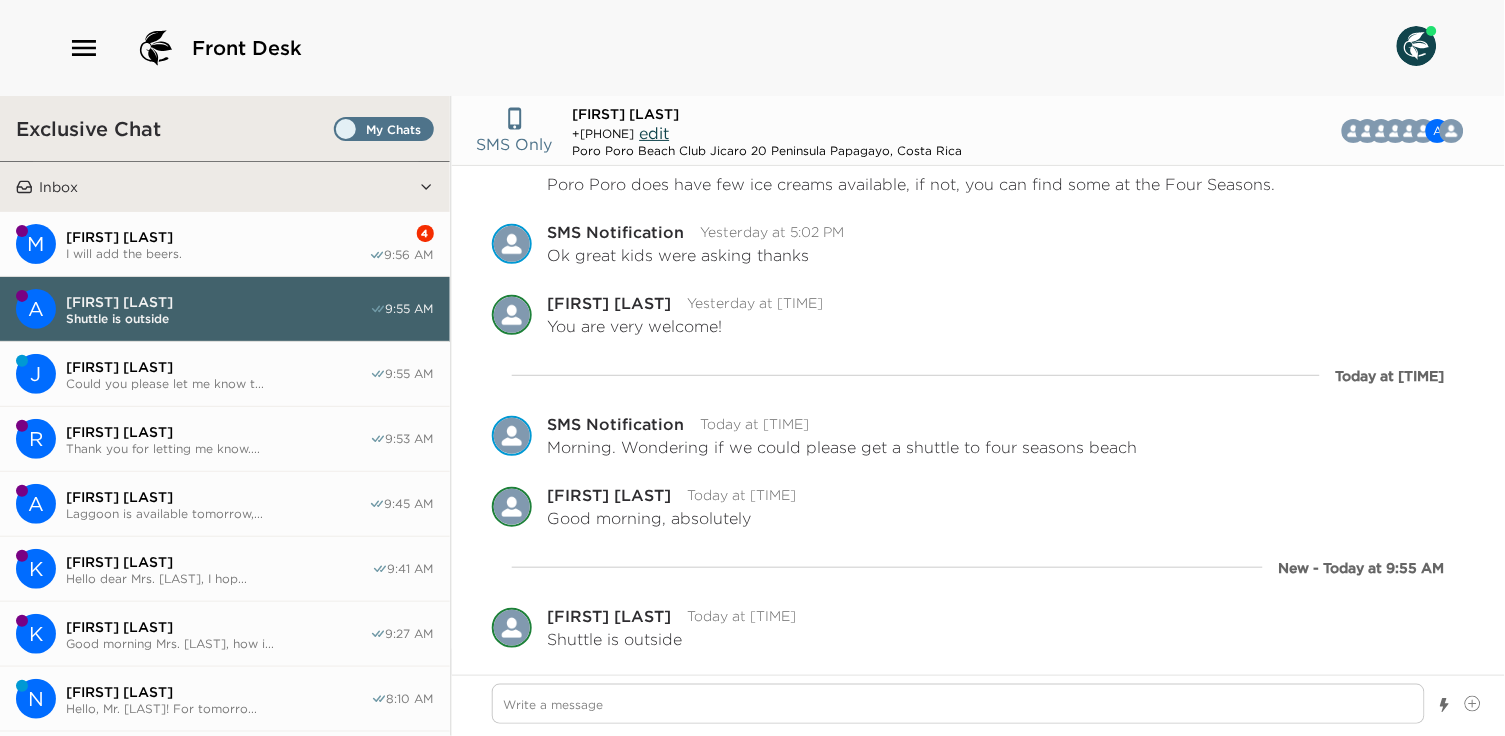 click on "[FIRST] [LAST]" at bounding box center (217, 237) 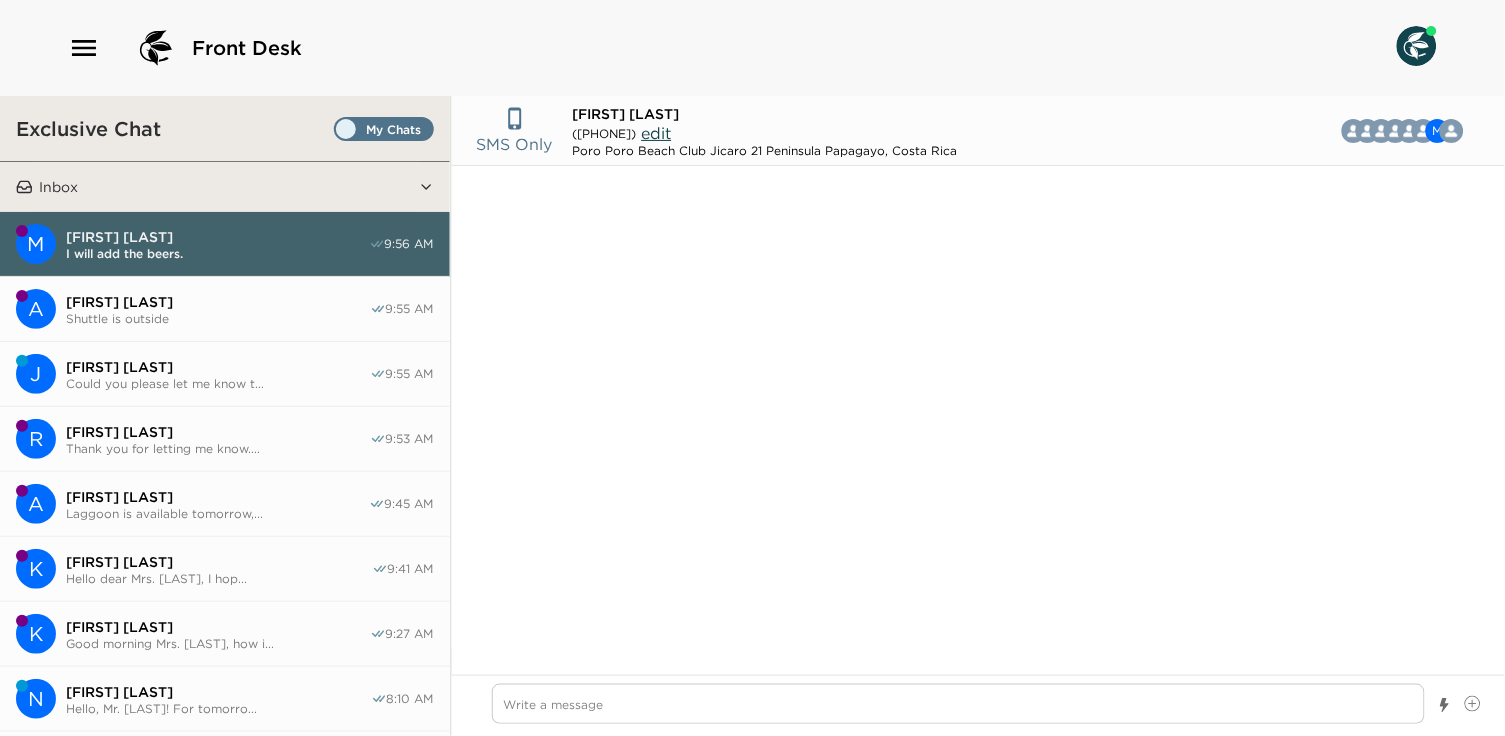 scroll, scrollTop: 4862, scrollLeft: 0, axis: vertical 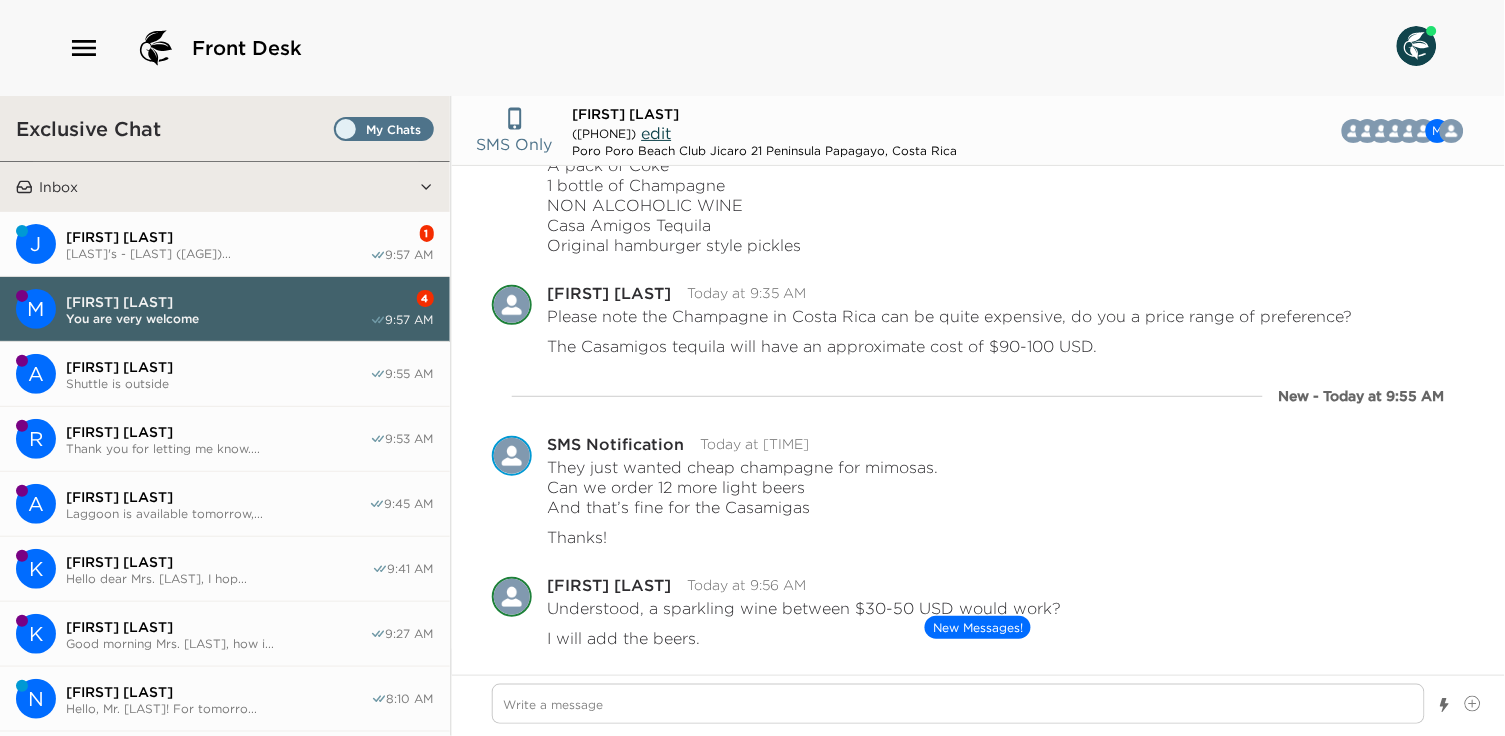 click on "[FIRST] [LAST]" at bounding box center [218, 237] 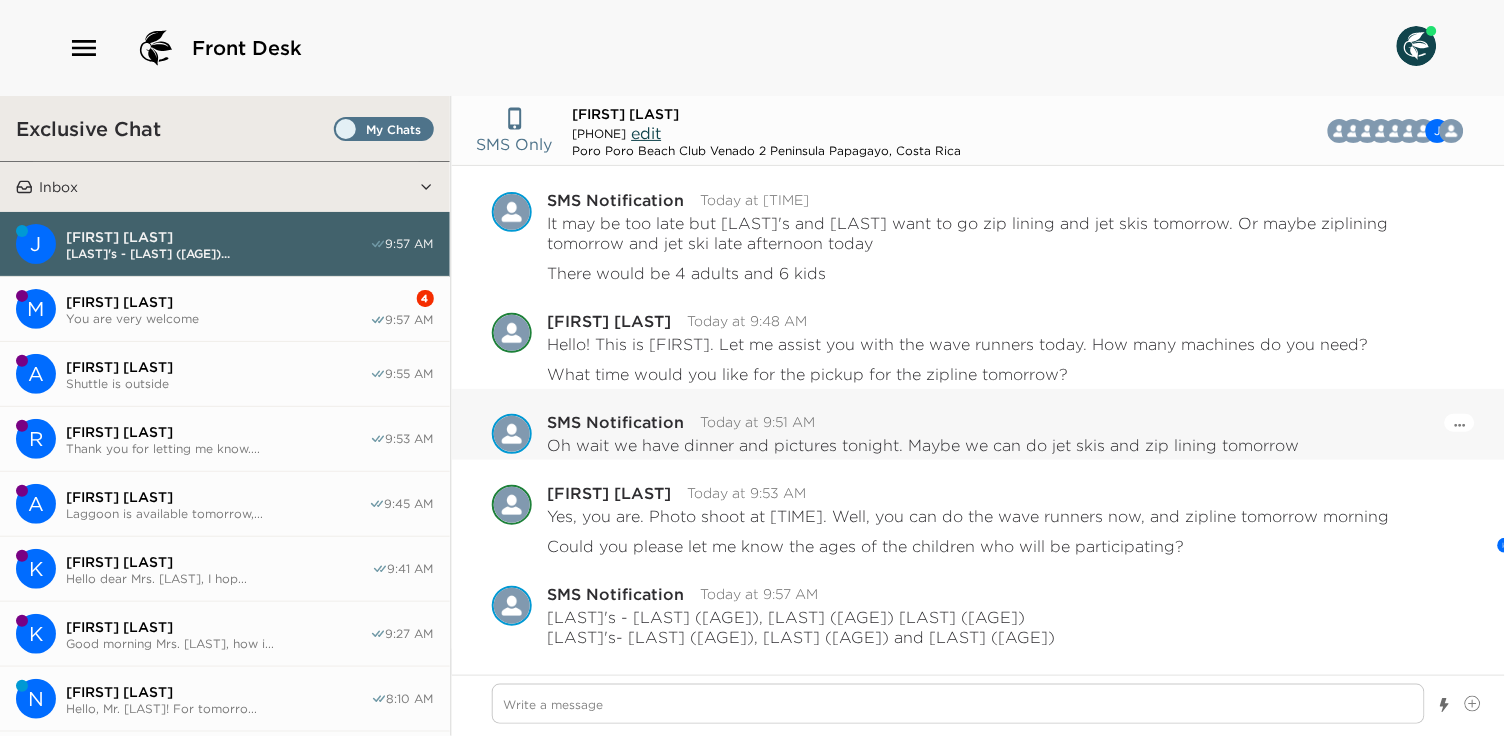 scroll, scrollTop: 4502, scrollLeft: 0, axis: vertical 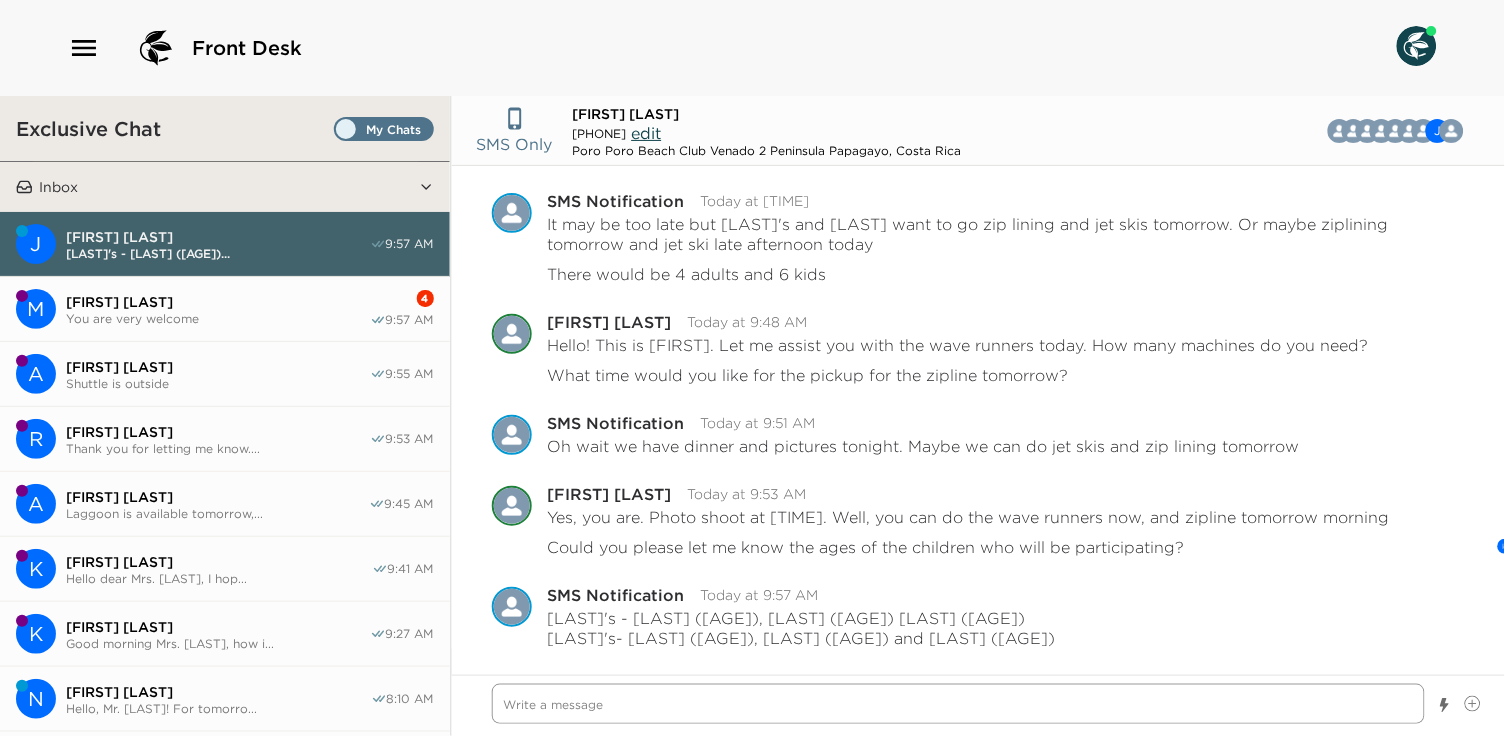 click at bounding box center (959, 704) 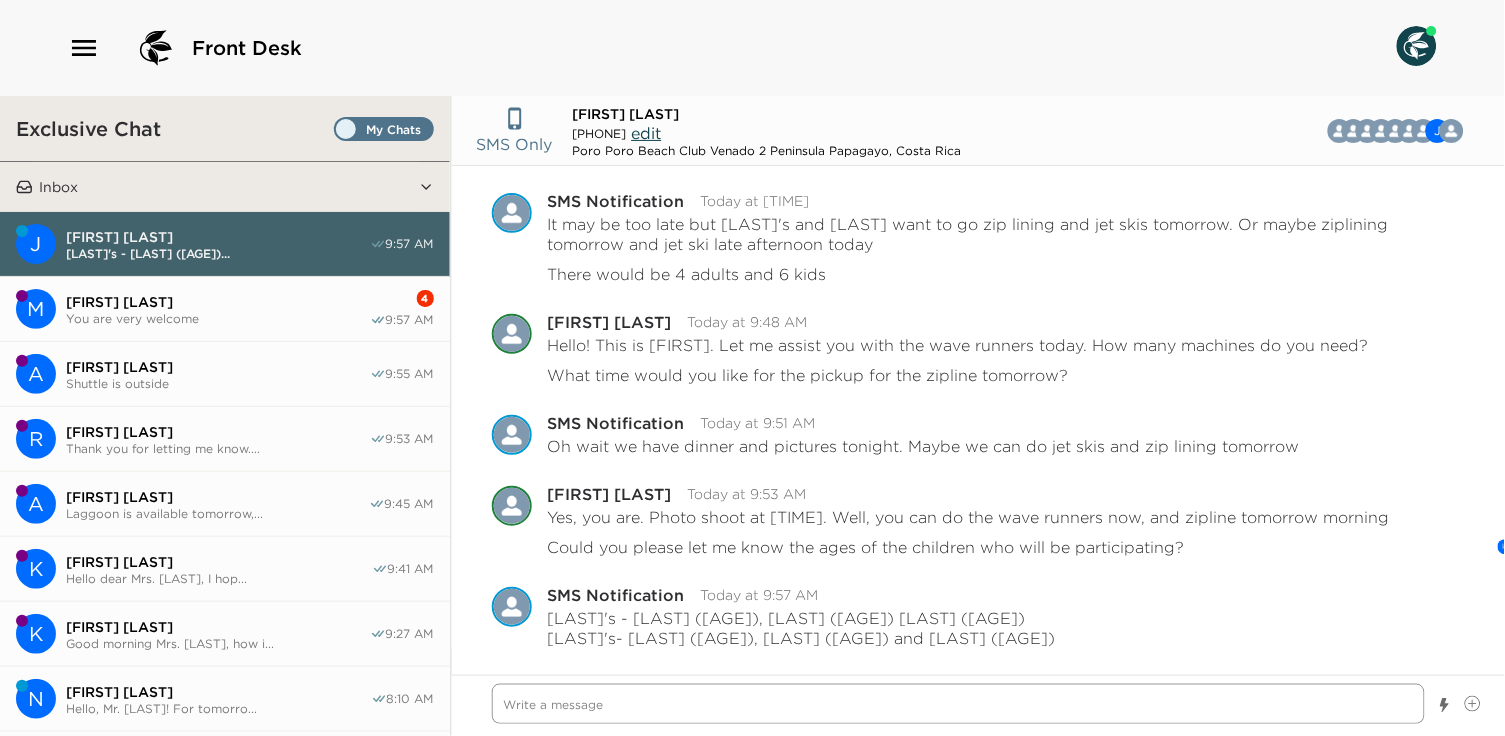 scroll, scrollTop: 4572, scrollLeft: 0, axis: vertical 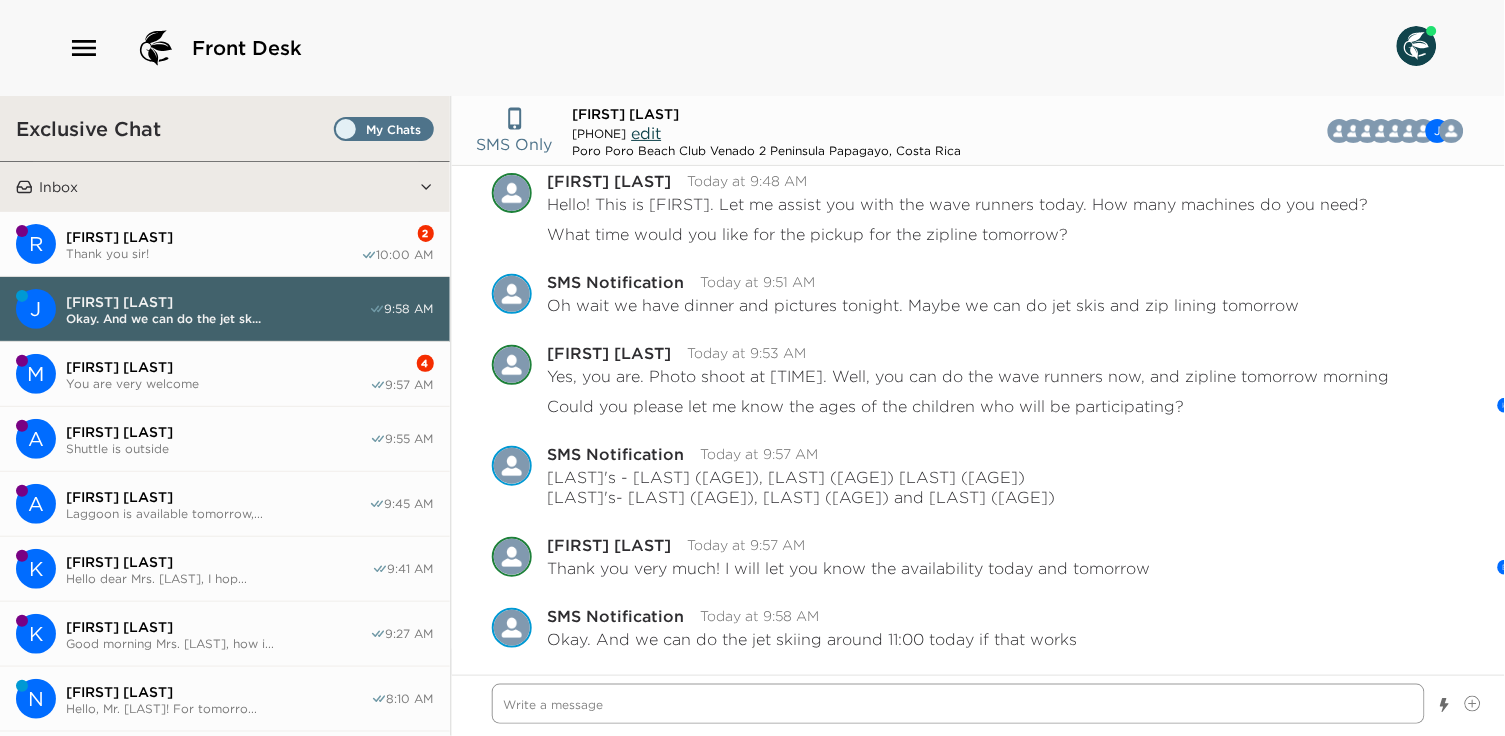click at bounding box center (959, 704) 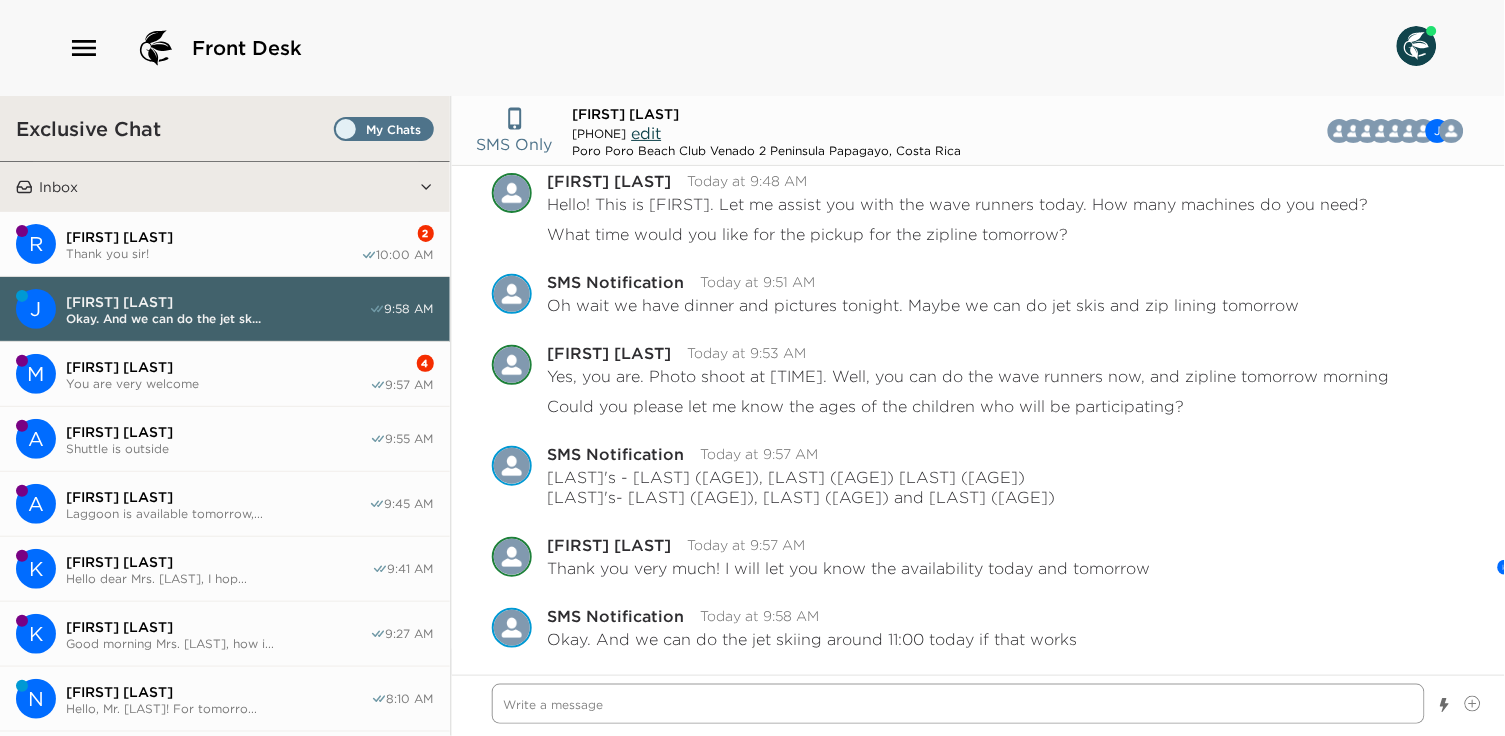 scroll, scrollTop: 4712, scrollLeft: 0, axis: vertical 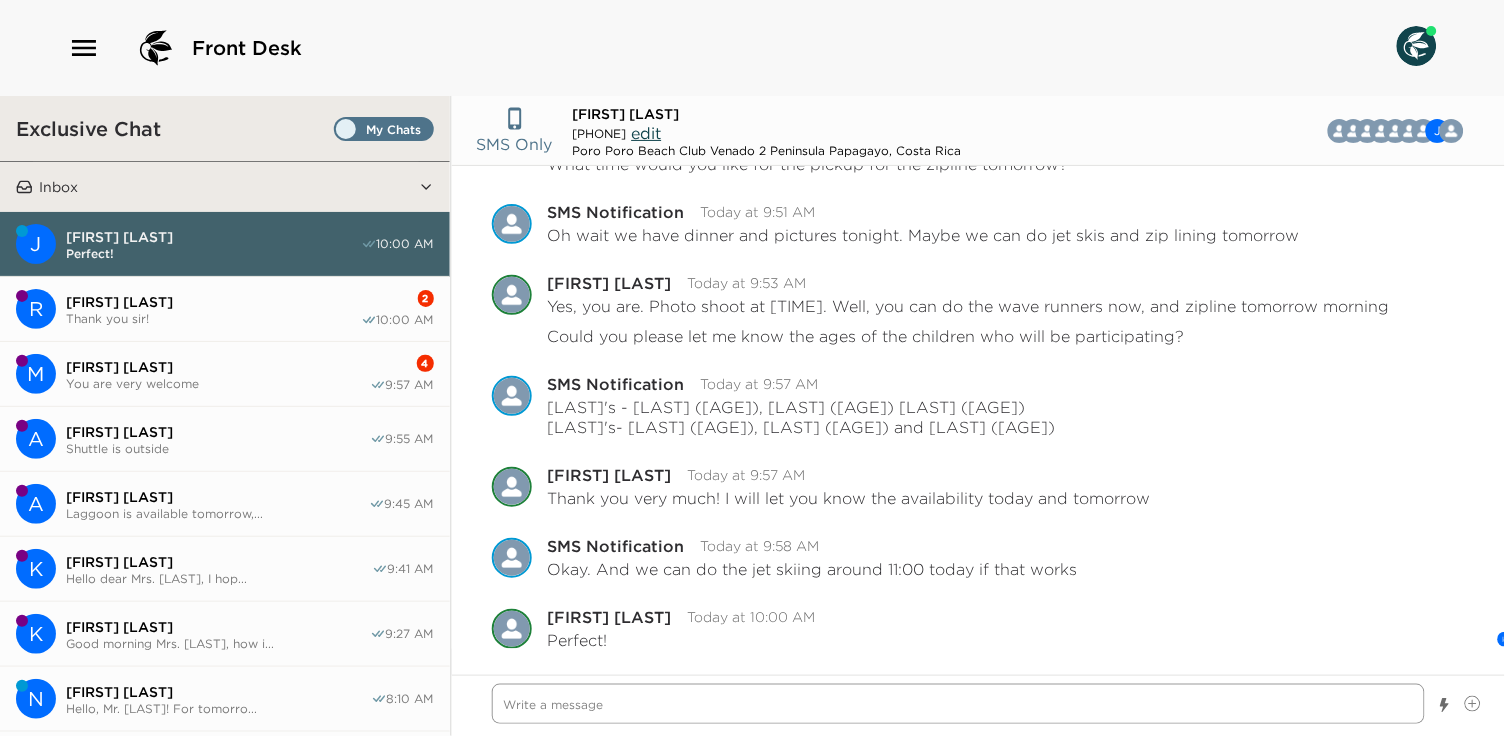 click at bounding box center (959, 704) 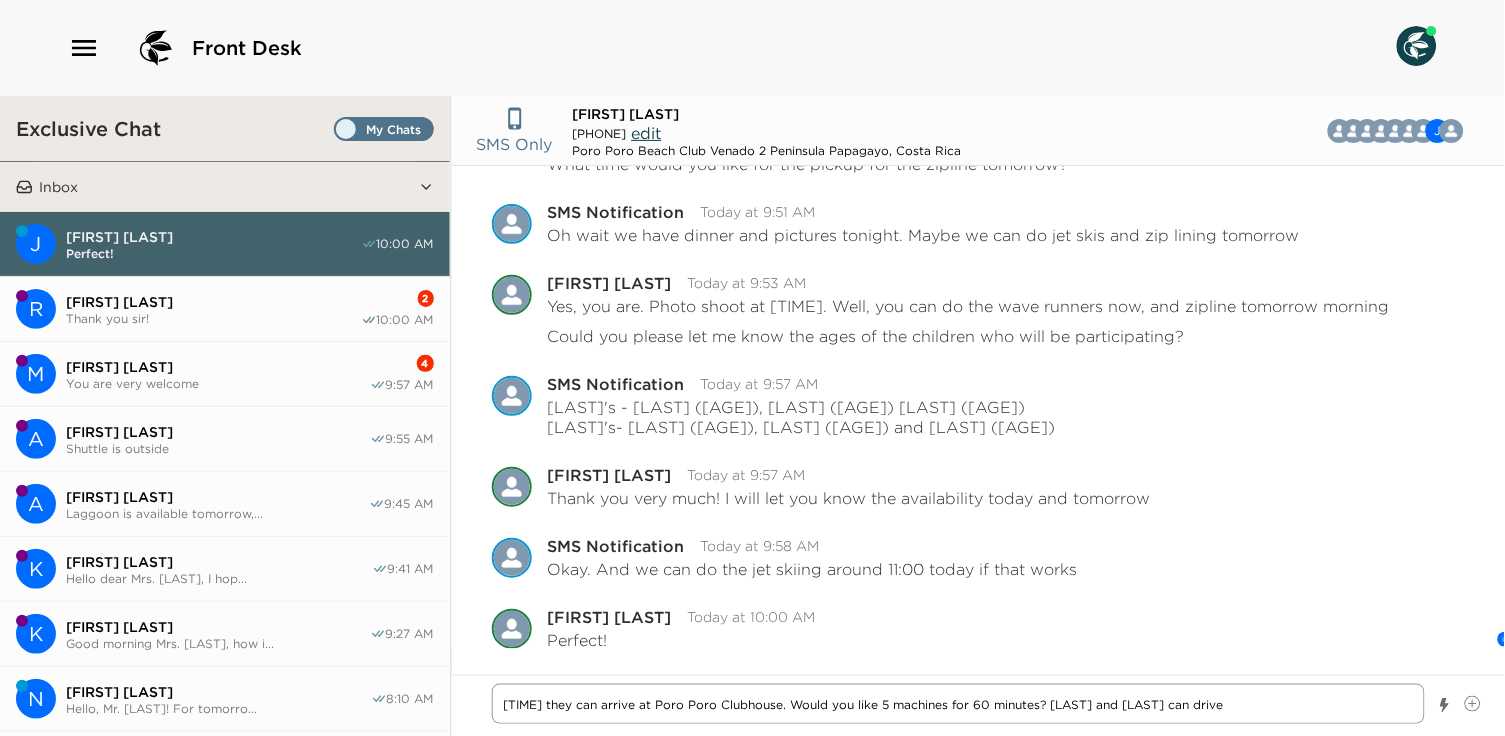 click on "[TIME] they can arrive at Poro Poro Clubhouse. Would you like 5 machines for 60 minutes? [LAST] and [LAST] can drive" at bounding box center [959, 704] 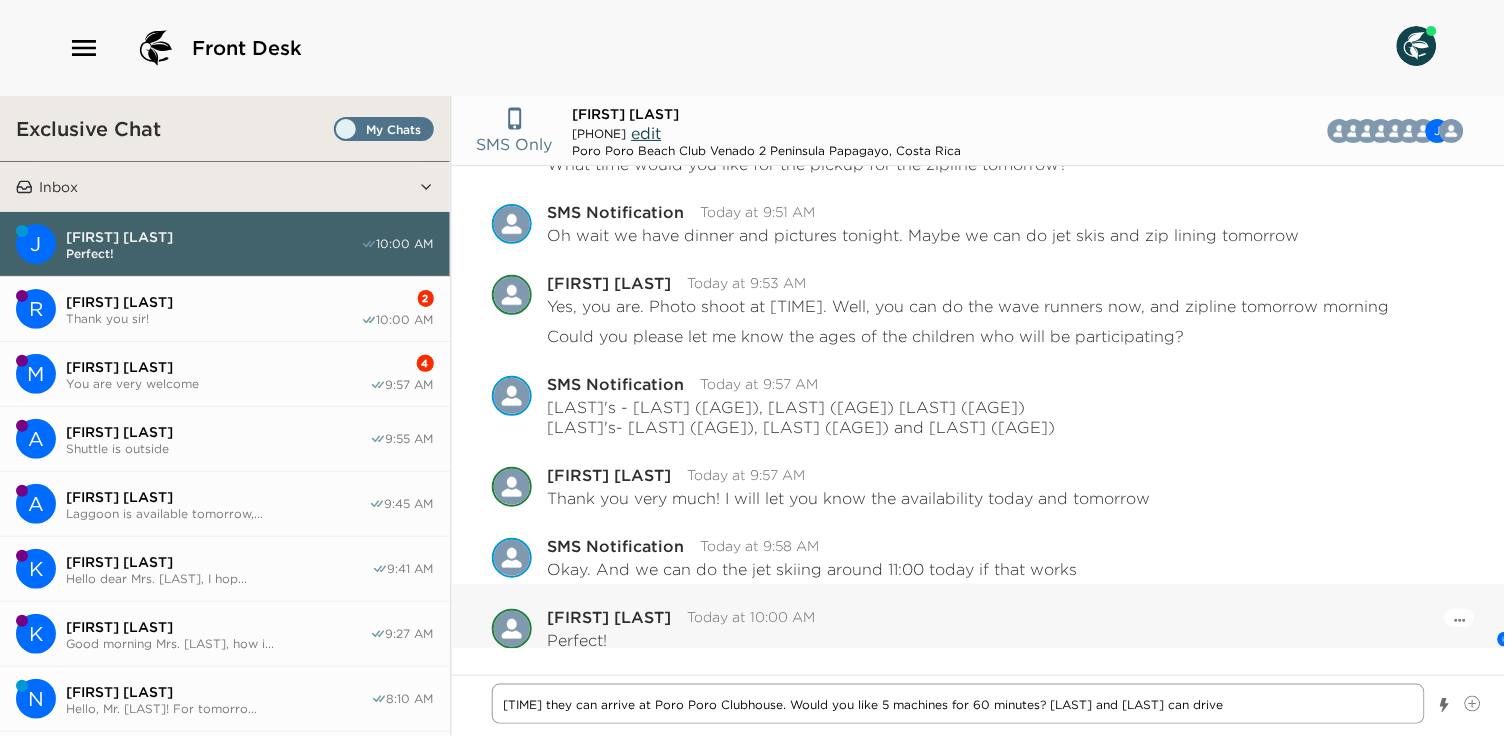 paste on "They can arrive at Poro Poro Clubhouse before 11:15 AM. Would you like to reserve 5 ATVs for 60 minutes? [NAME] and [NAME] are also able to drive." 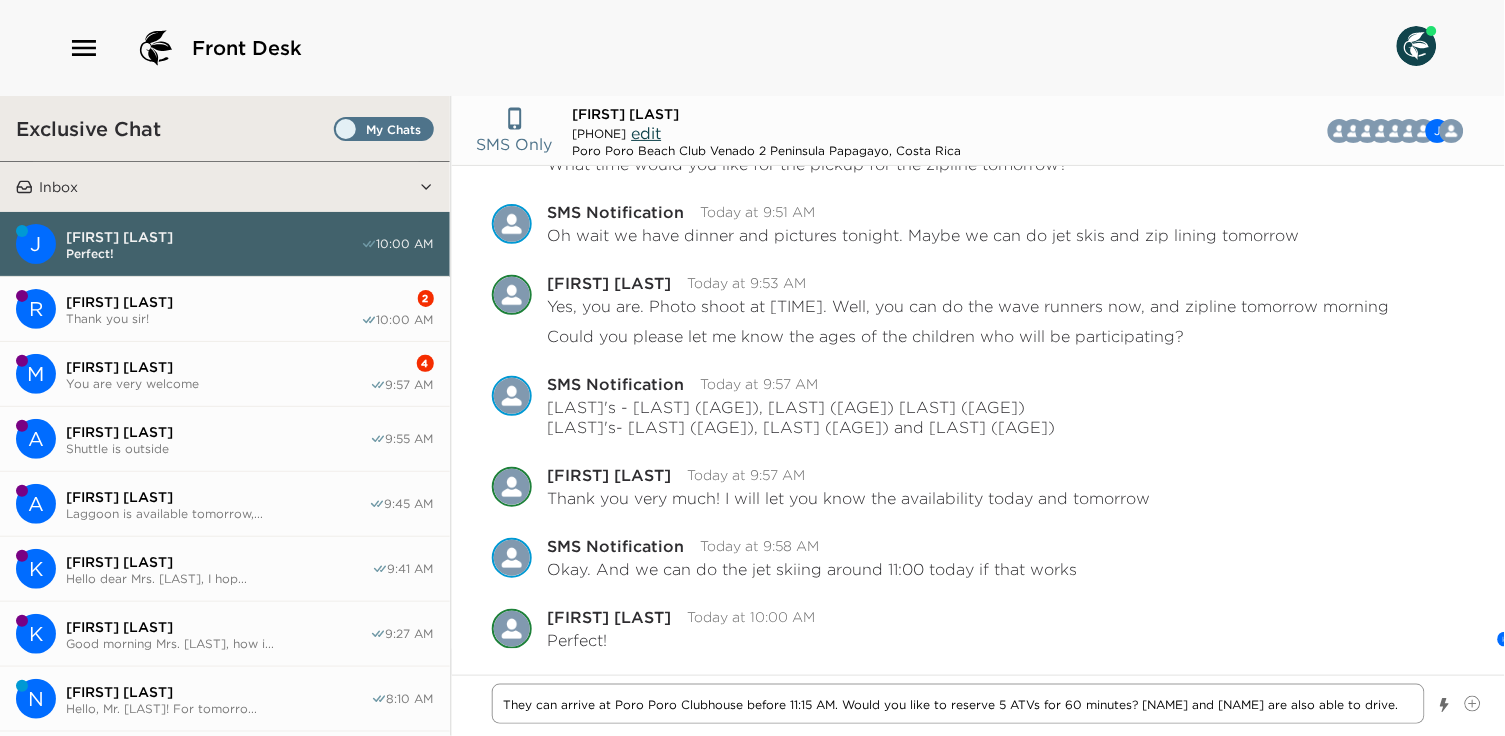 click on "They can arrive at Poro Poro Clubhouse before 11:15 AM. Would you like to reserve 5 ATVs for 60 minutes? [NAME] and [NAME] are also able to drive." at bounding box center [959, 704] 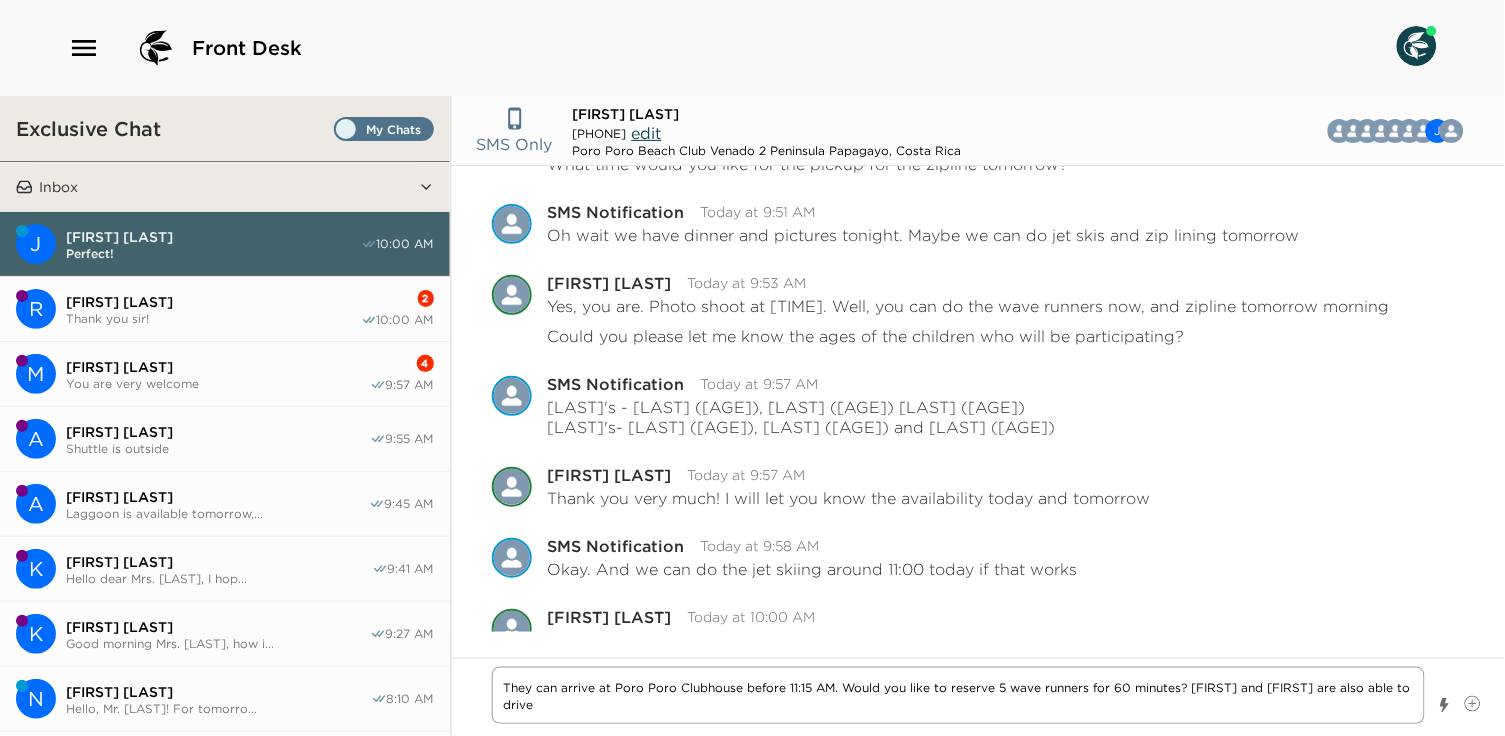 drag, startPoint x: 1327, startPoint y: 690, endPoint x: 1245, endPoint y: 681, distance: 82.492424 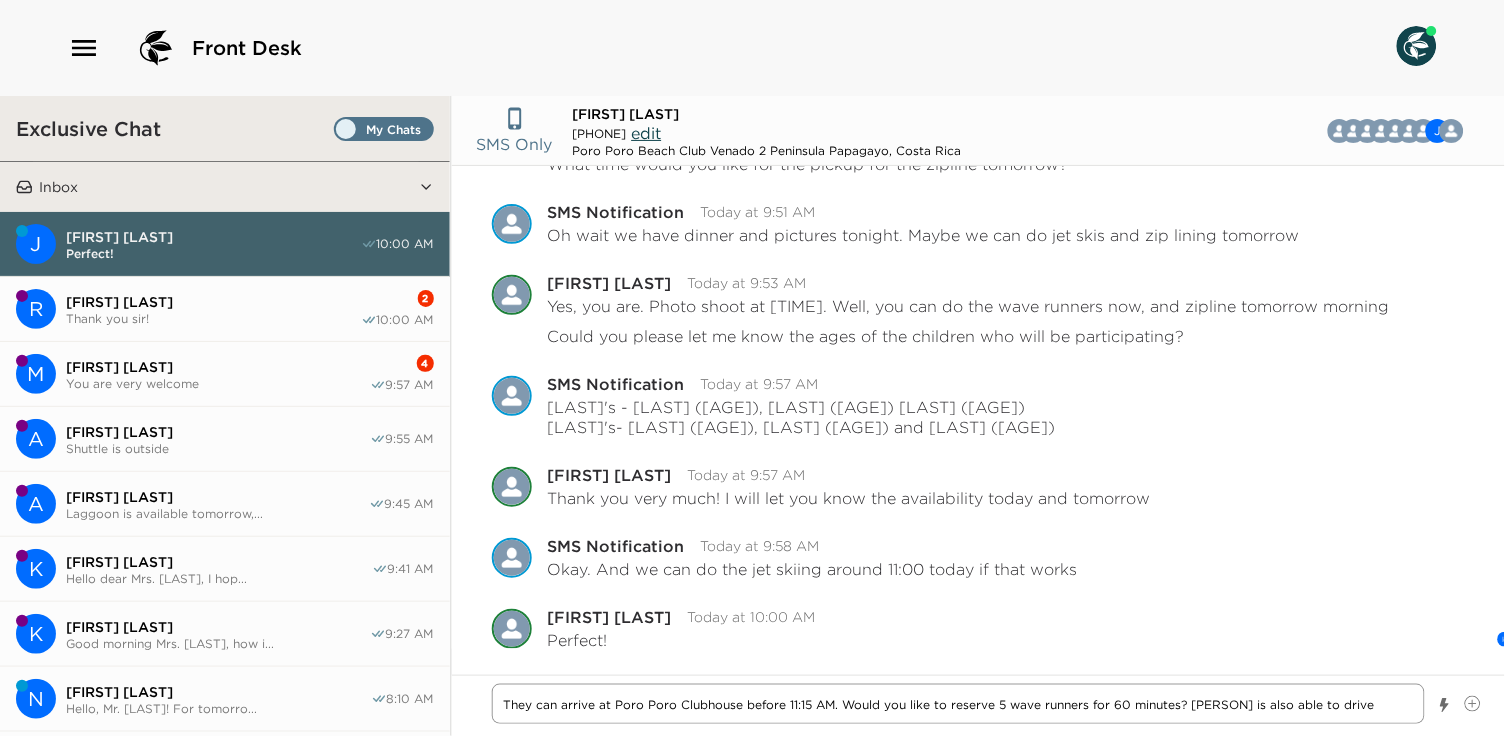 click on "They can arrive at Poro Poro Clubhouse before 11:15 AM. Would you like to reserve 5 wave runners for 60 minutes? [PERSON] is also able to drive" at bounding box center (959, 704) 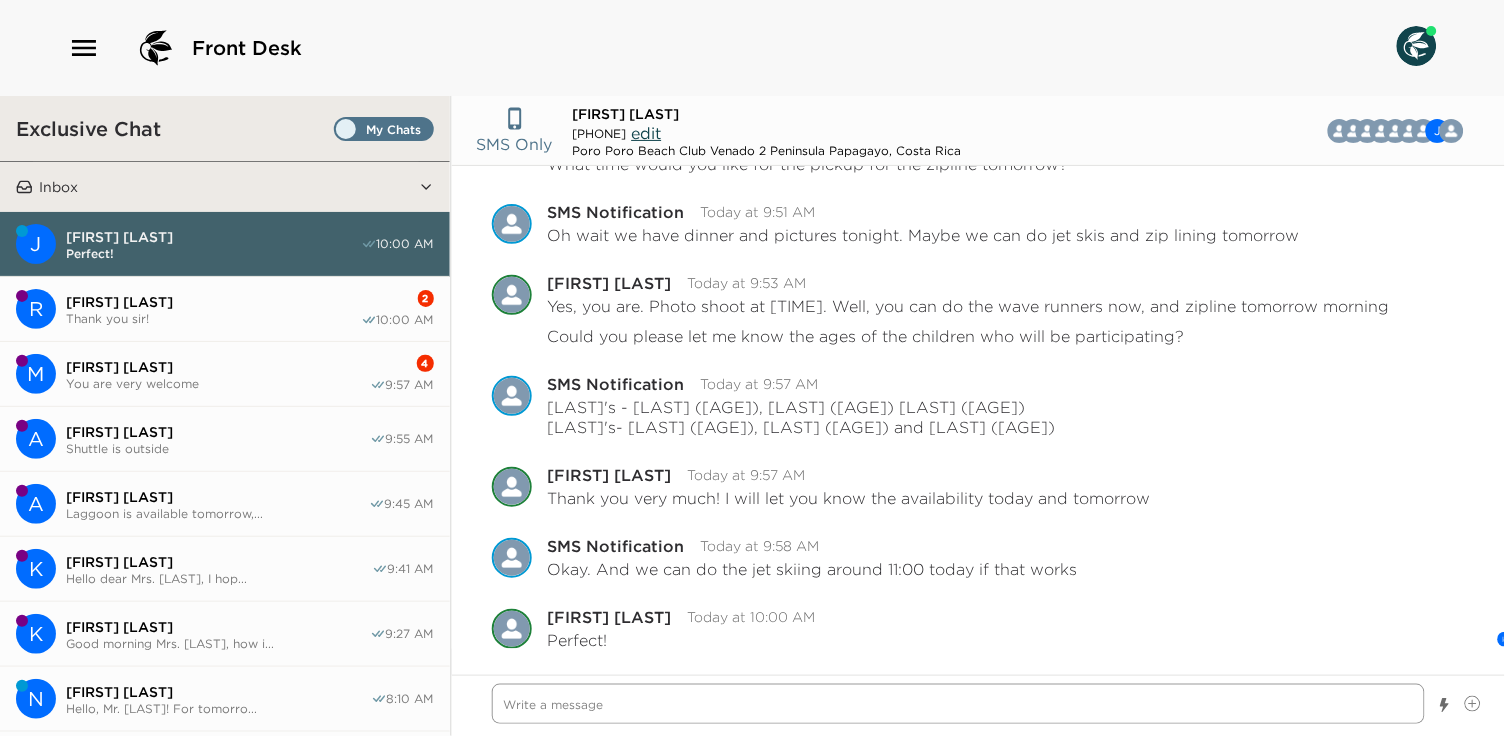 scroll, scrollTop: 4762, scrollLeft: 0, axis: vertical 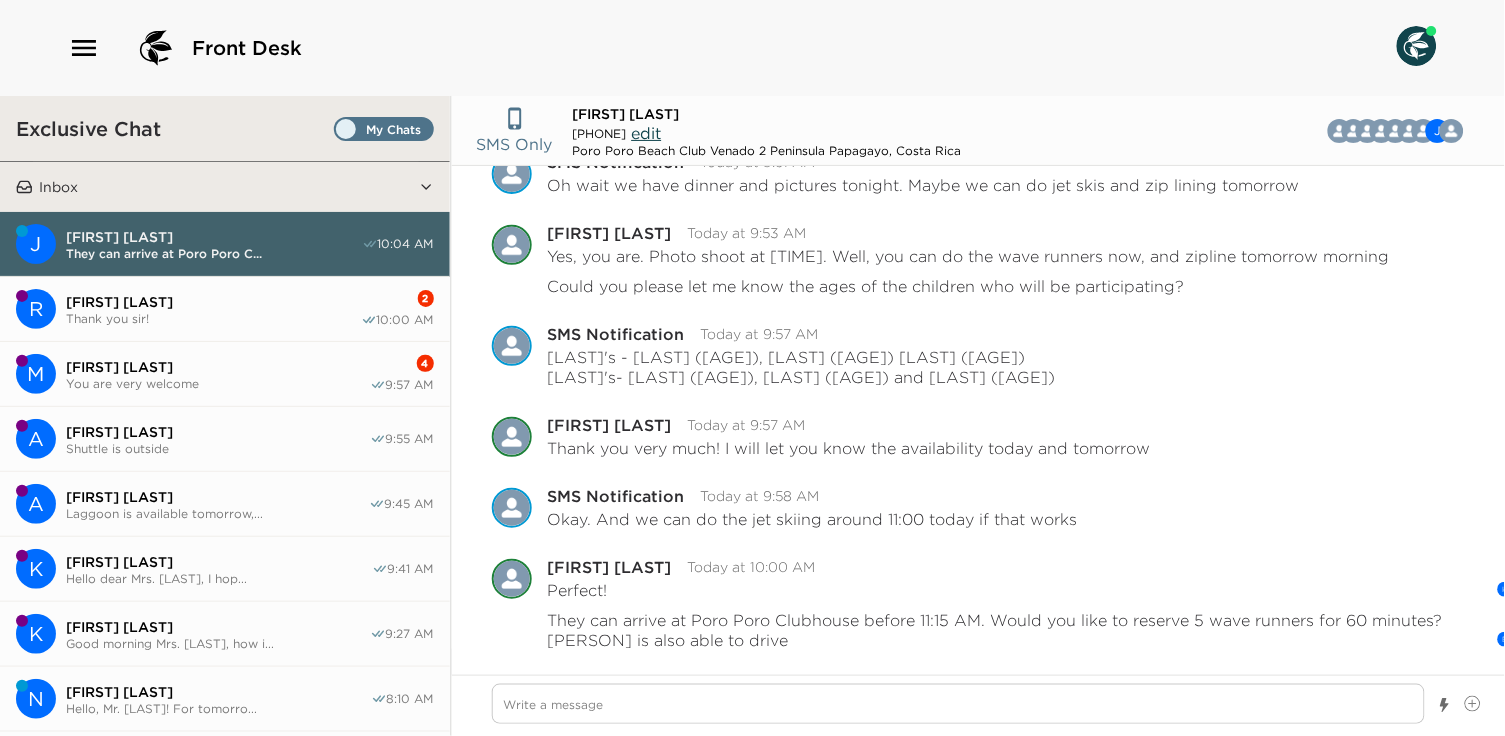 click on "[FIRST] [LAST]" at bounding box center (218, 367) 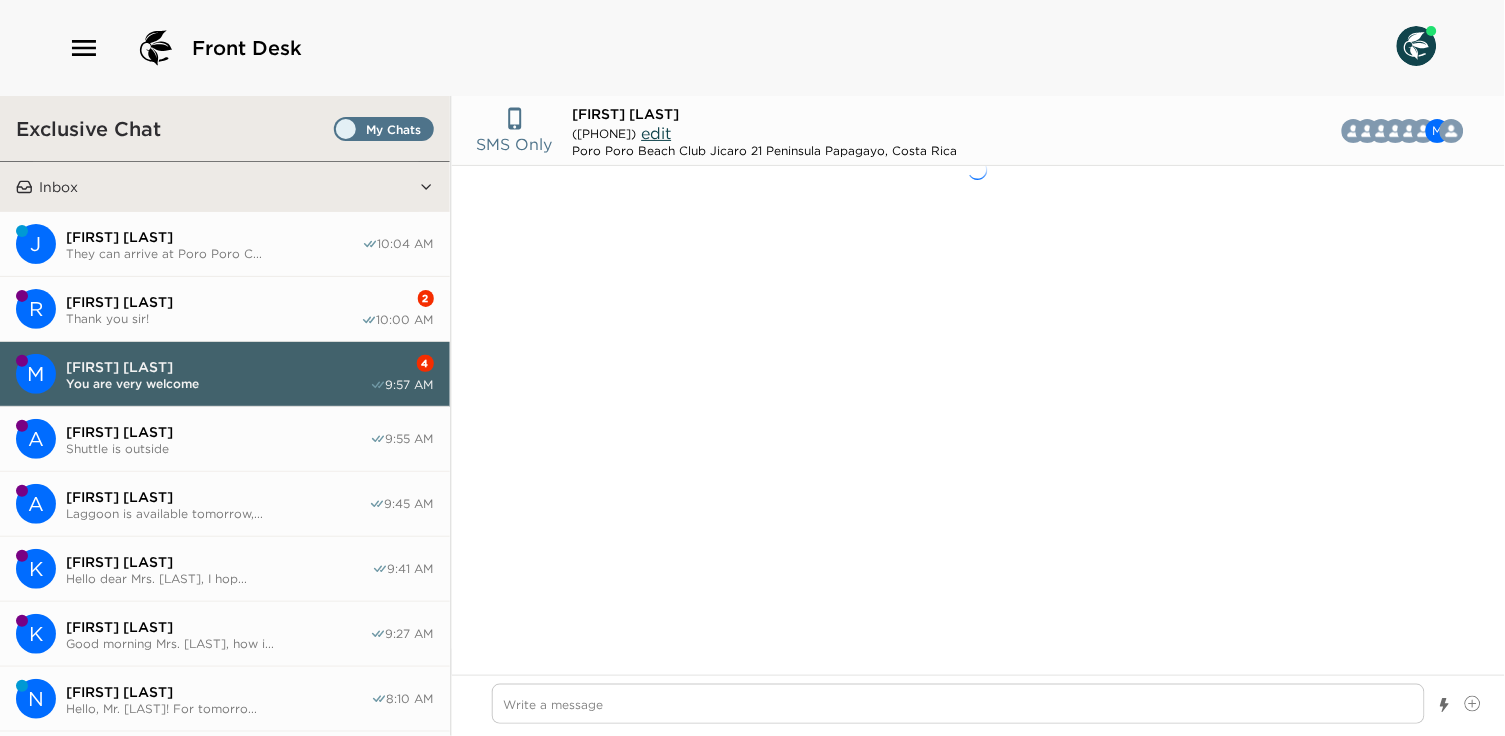 scroll, scrollTop: 4402, scrollLeft: 0, axis: vertical 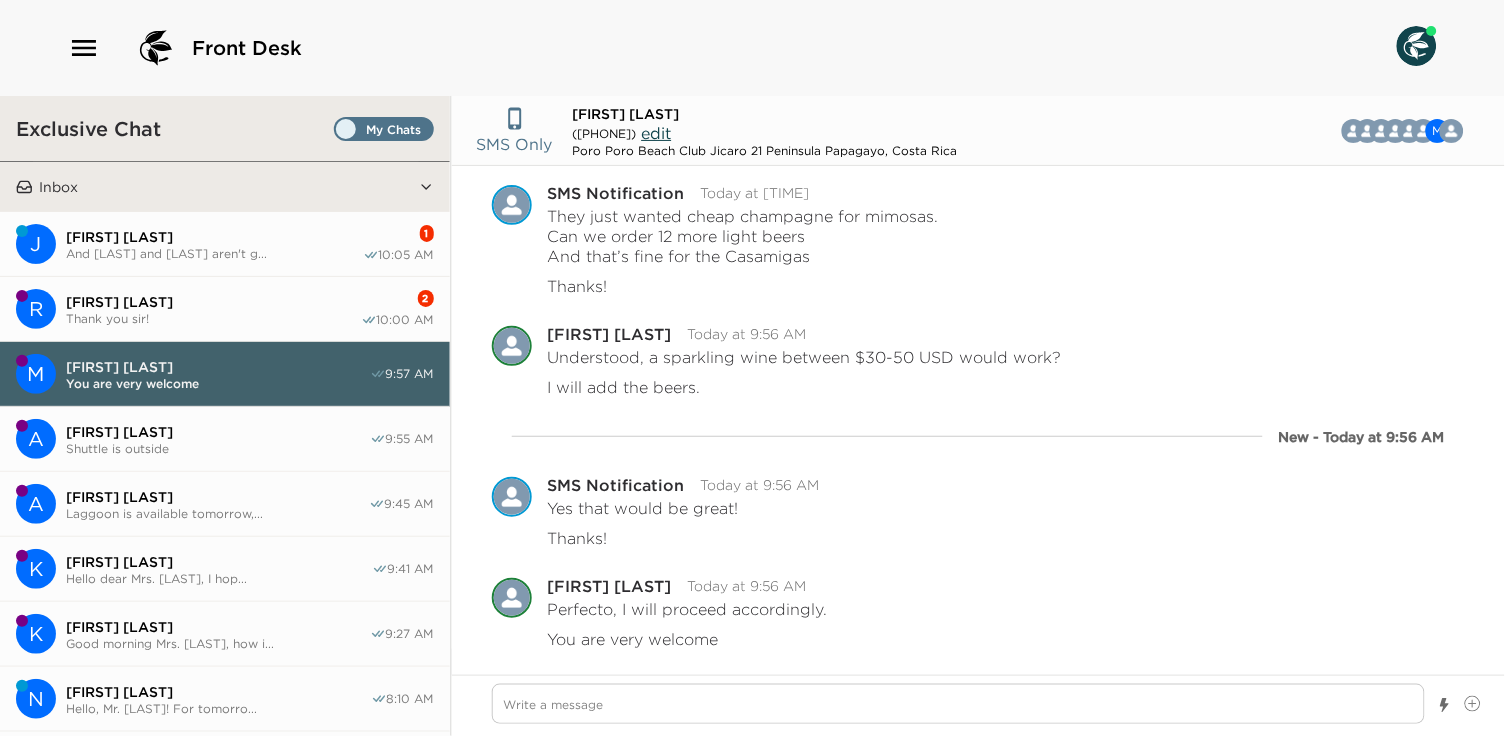 click on "Thank you sir!" at bounding box center [213, 318] 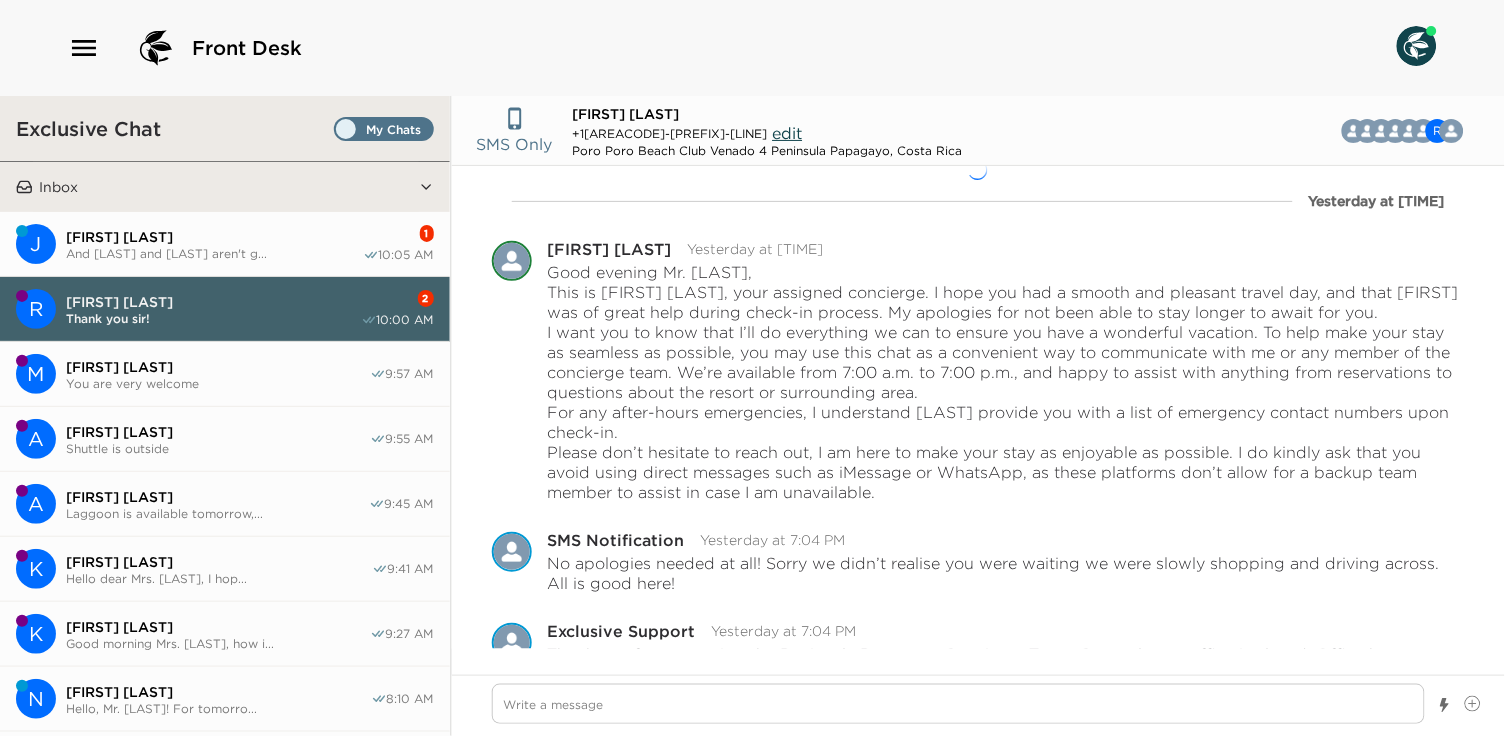 scroll, scrollTop: 727, scrollLeft: 0, axis: vertical 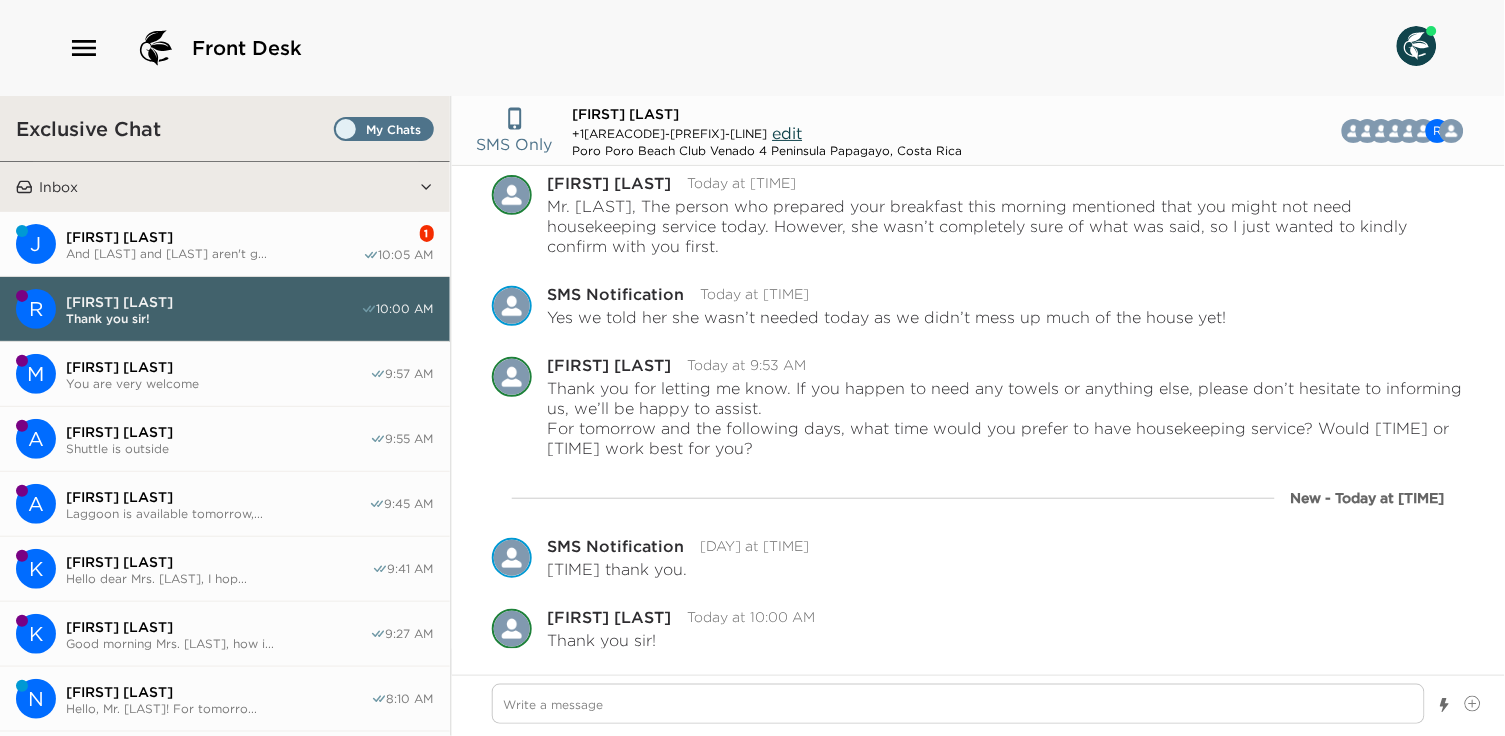 click on "[FIRST] [LAST]" at bounding box center (214, 237) 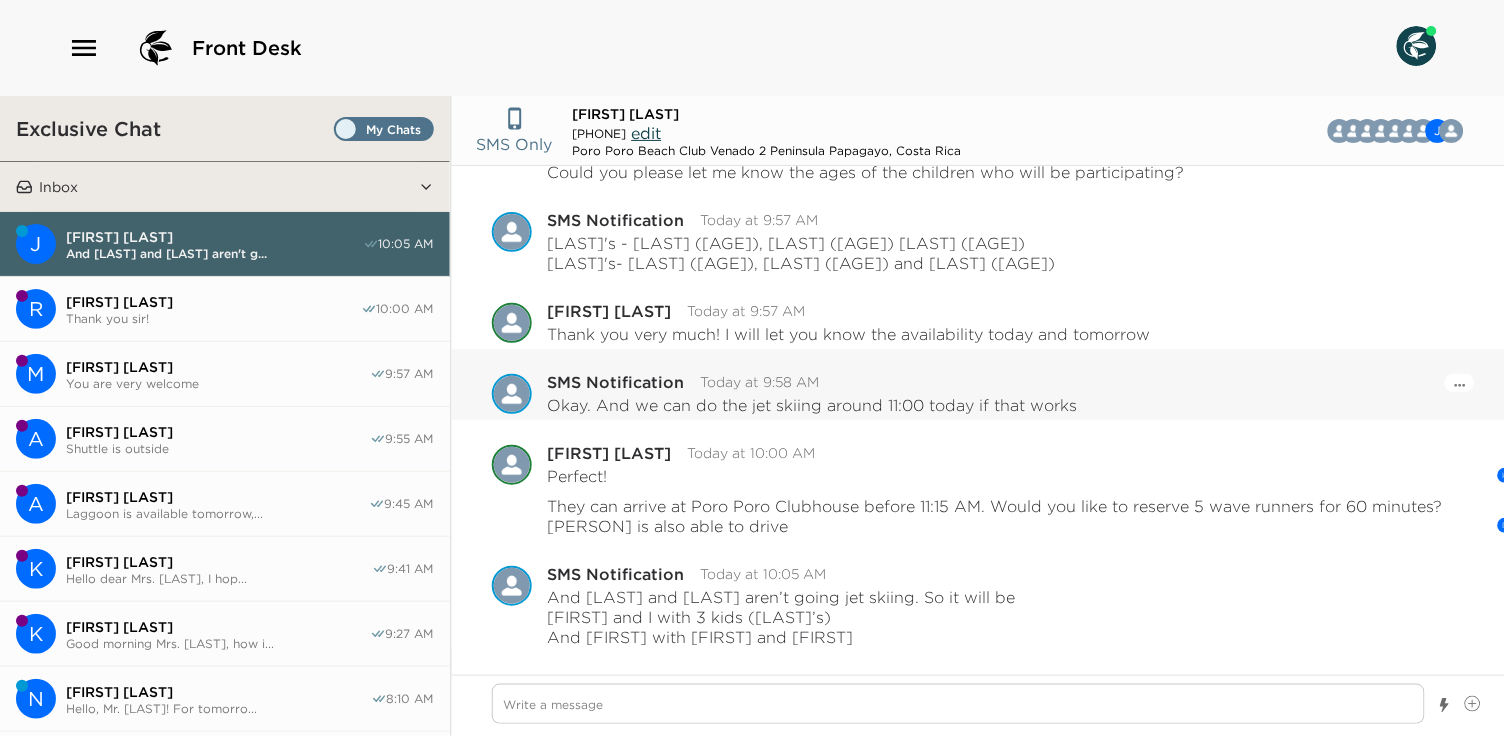 scroll, scrollTop: 6034, scrollLeft: 0, axis: vertical 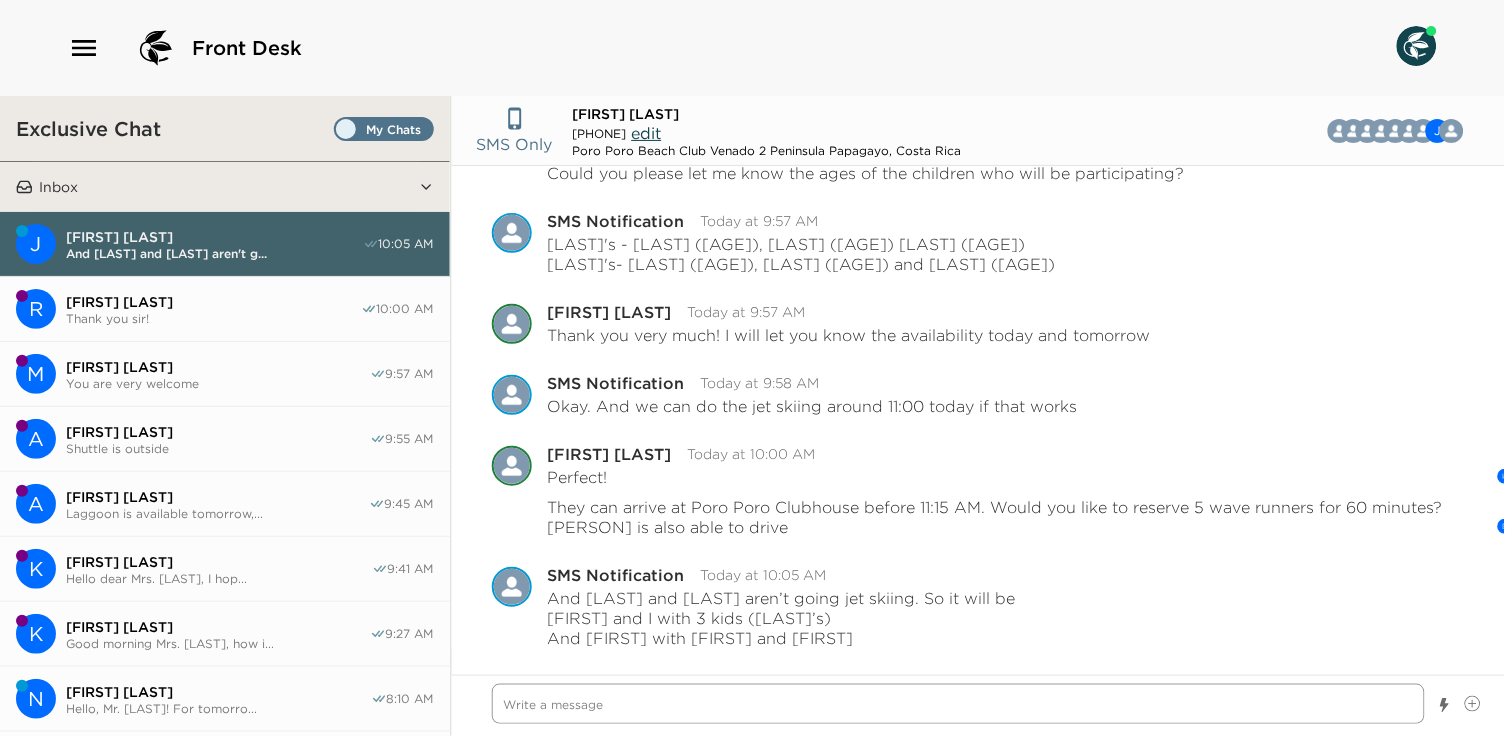 click at bounding box center [959, 704] 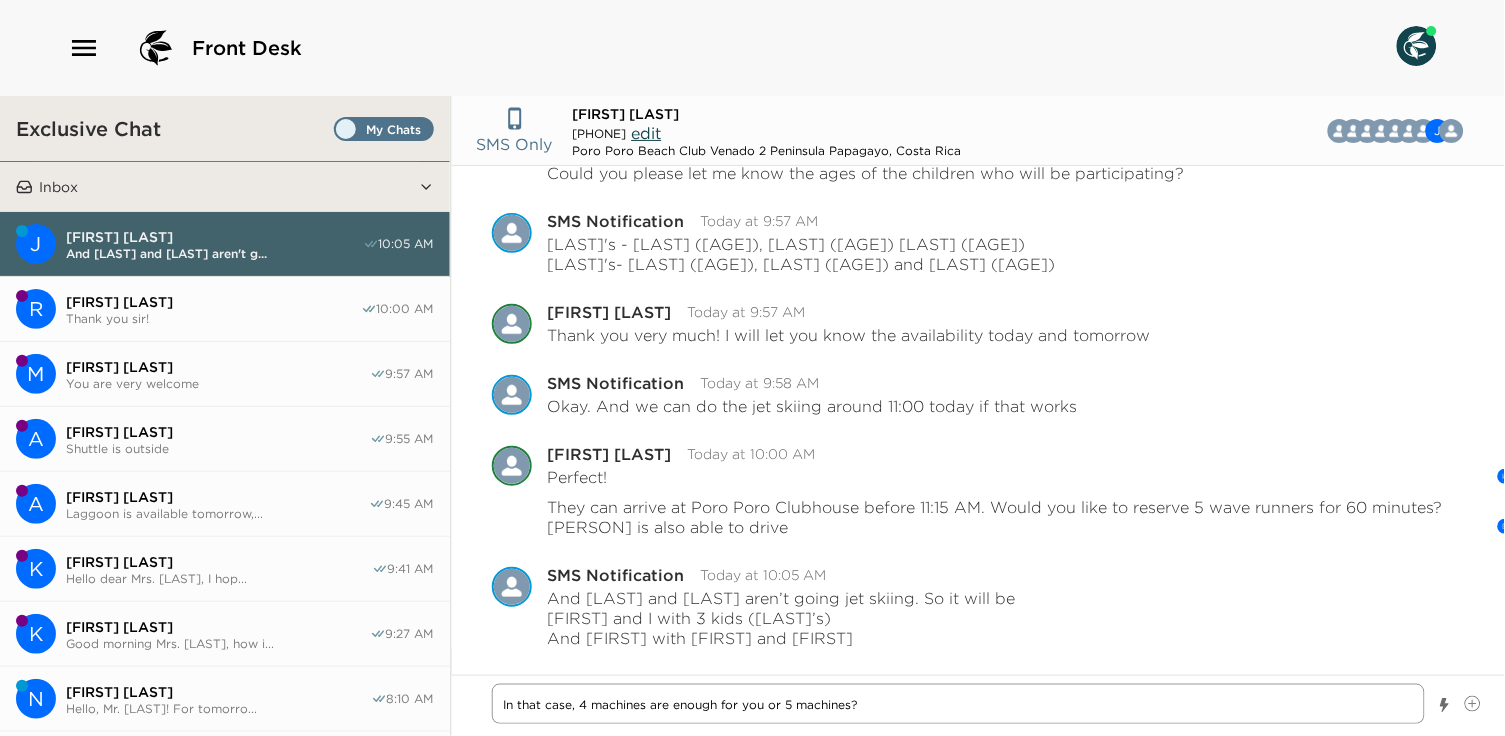 drag, startPoint x: 894, startPoint y: 704, endPoint x: 463, endPoint y: 705, distance: 431.00116 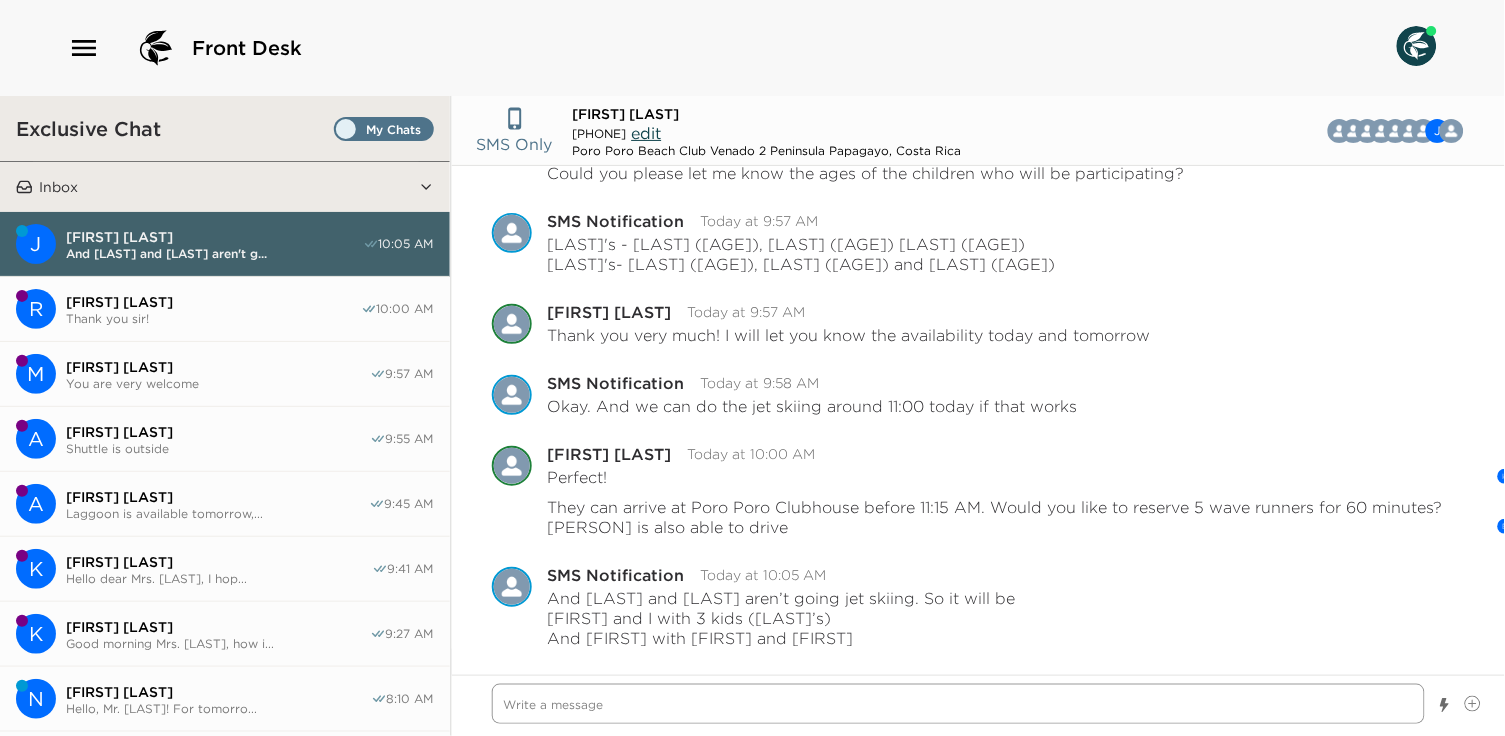 scroll, scrollTop: 6104, scrollLeft: 0, axis: vertical 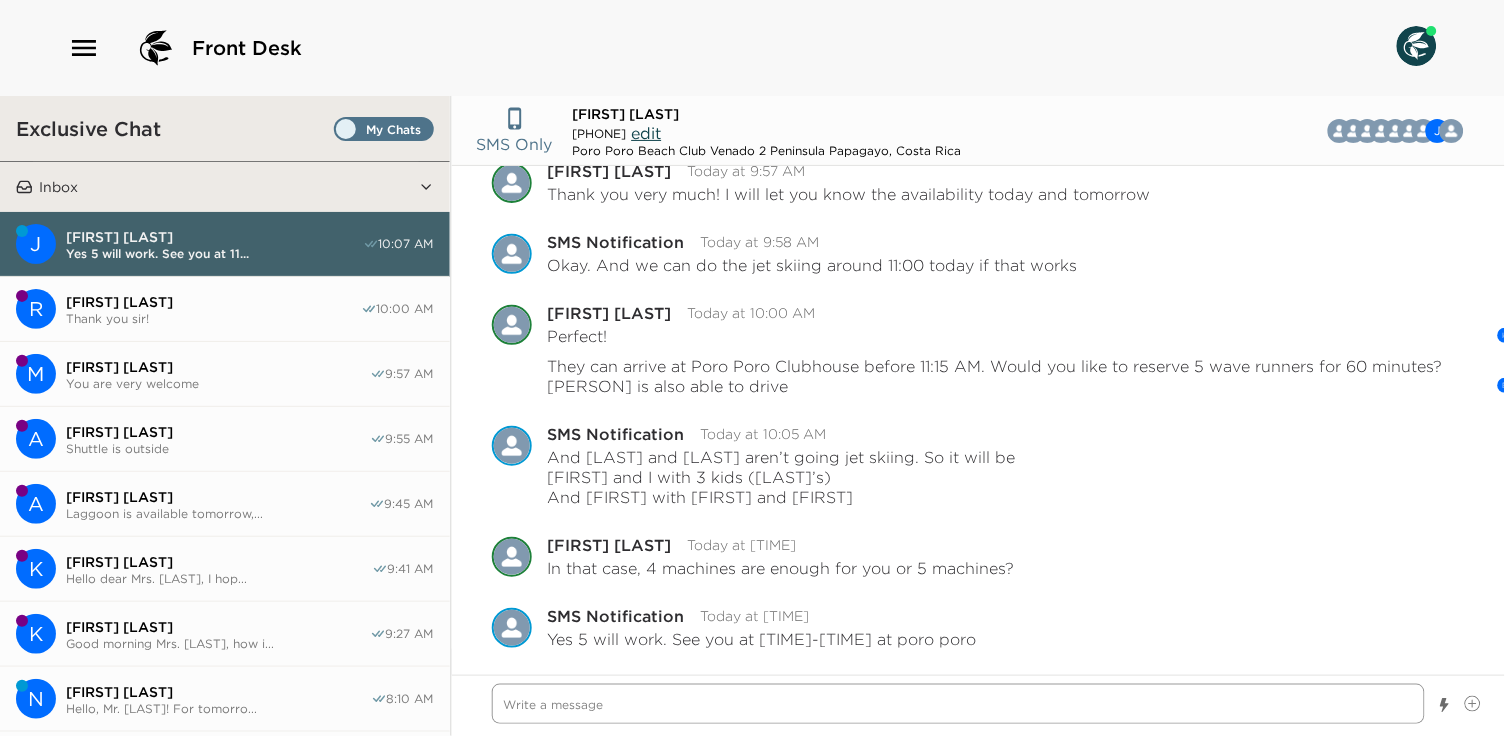 click at bounding box center [959, 704] 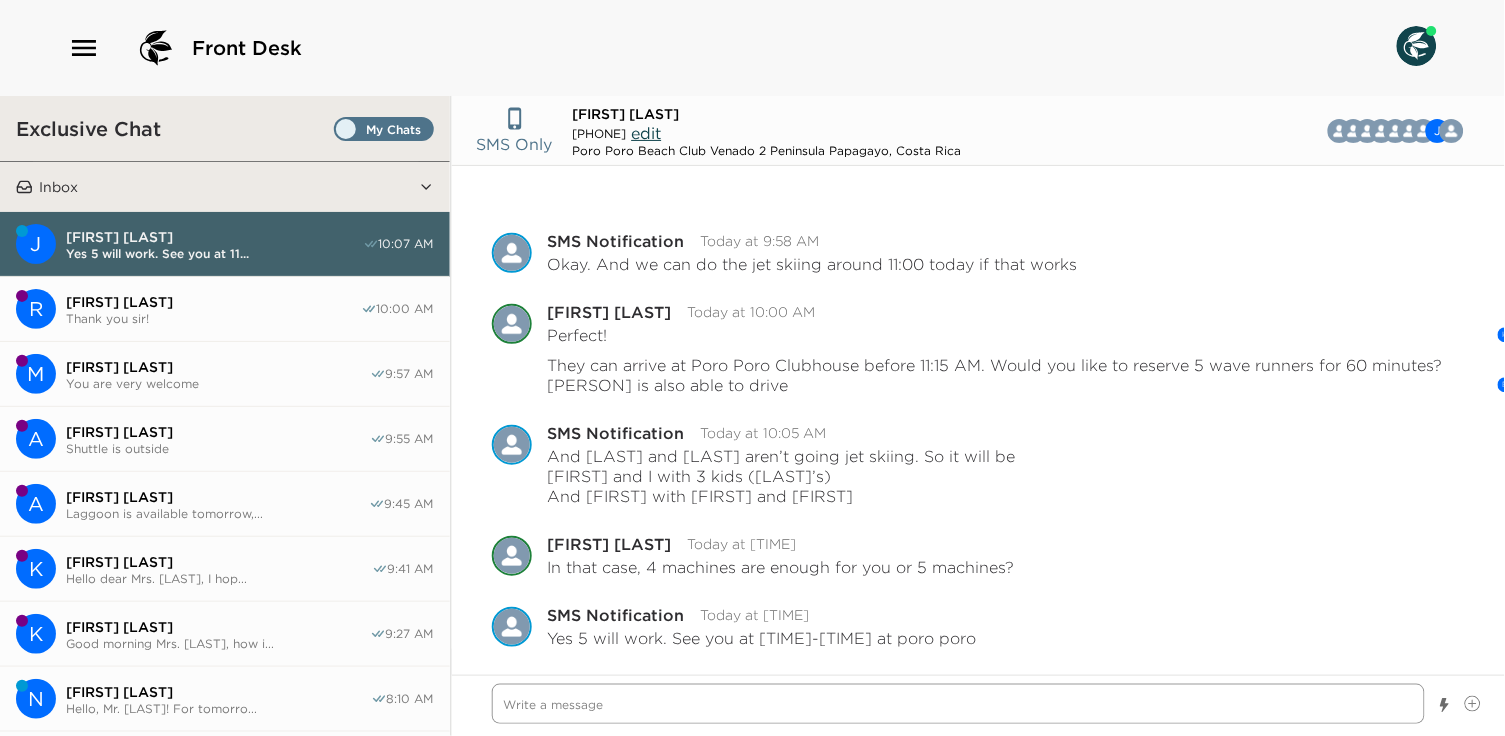 scroll, scrollTop: 6244, scrollLeft: 0, axis: vertical 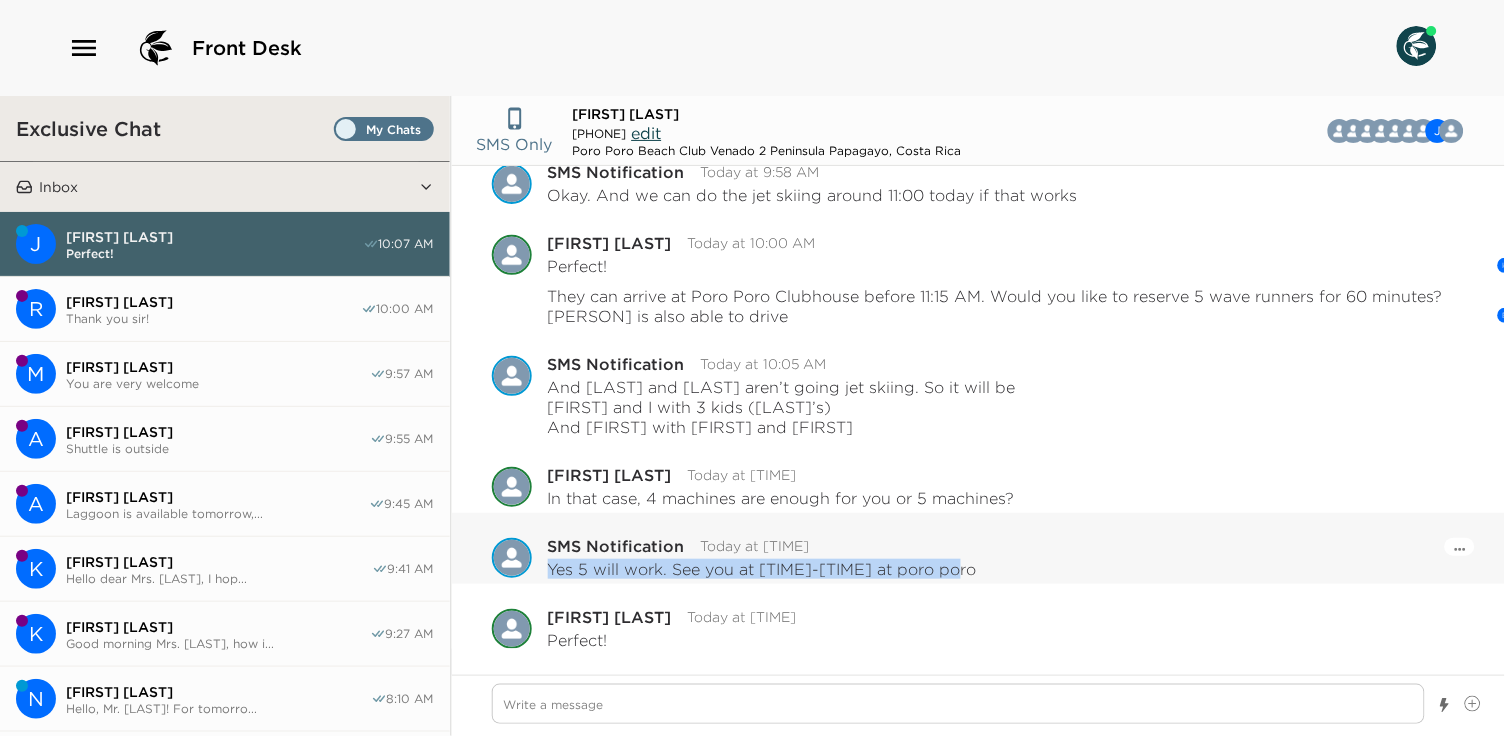 drag, startPoint x: 959, startPoint y: 563, endPoint x: 547, endPoint y: 569, distance: 412.0437 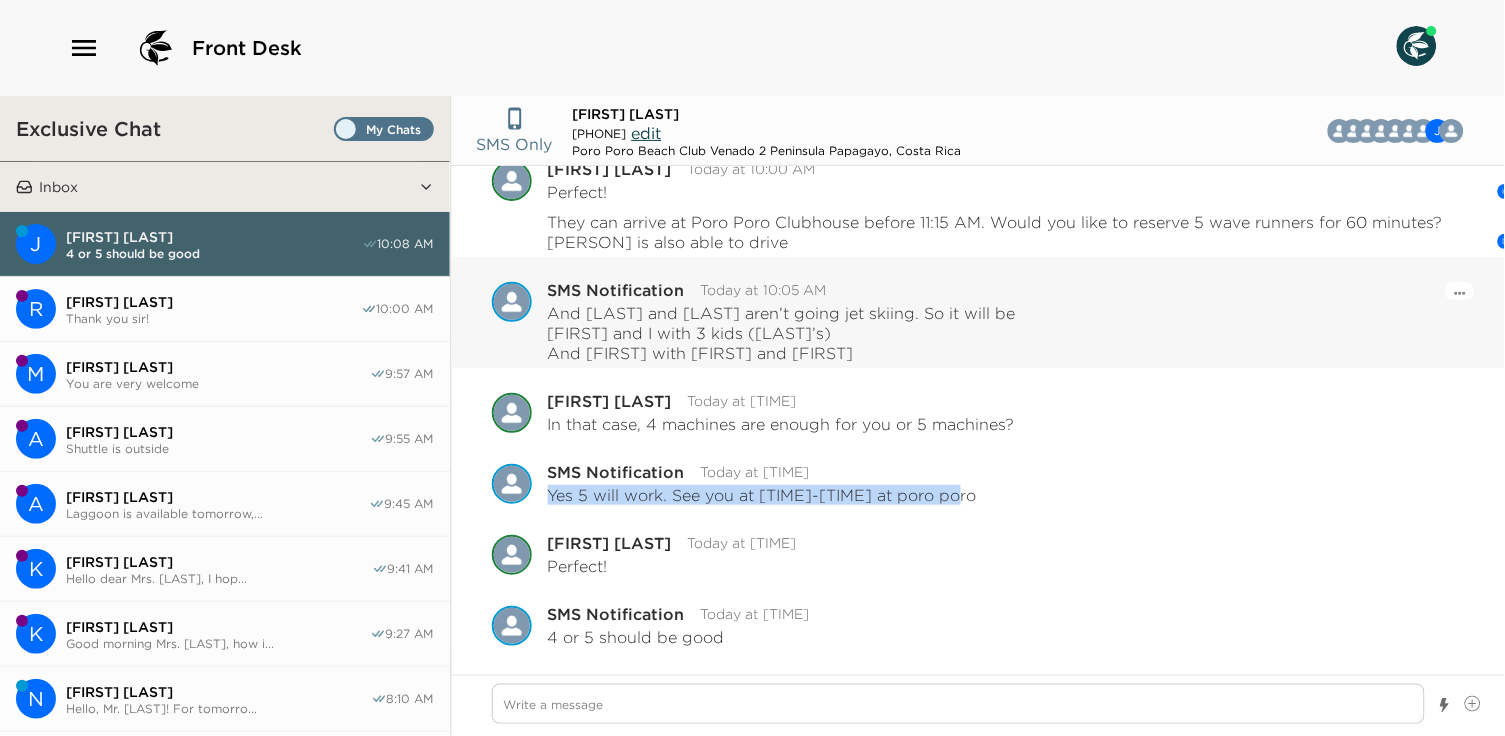 scroll, scrollTop: 6315, scrollLeft: 0, axis: vertical 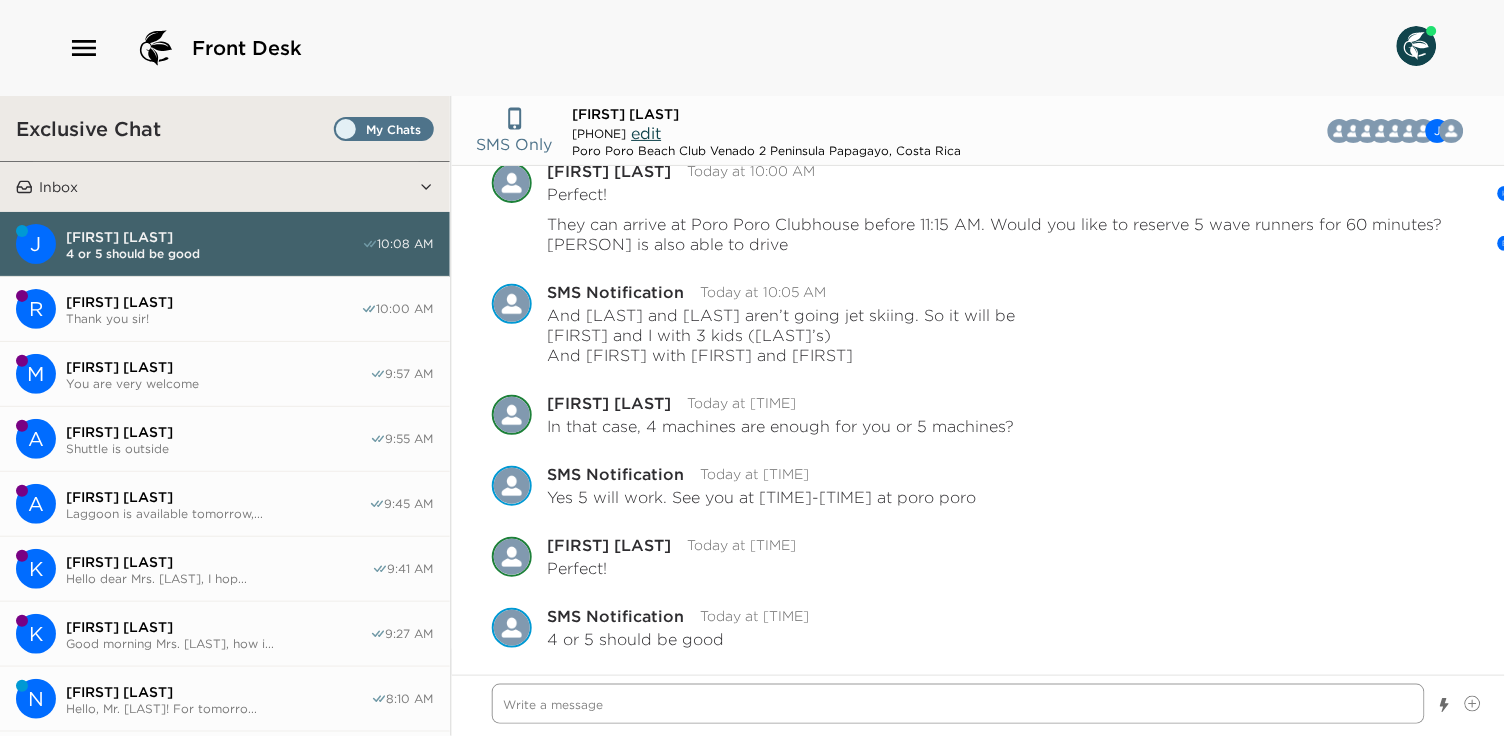 click at bounding box center [959, 704] 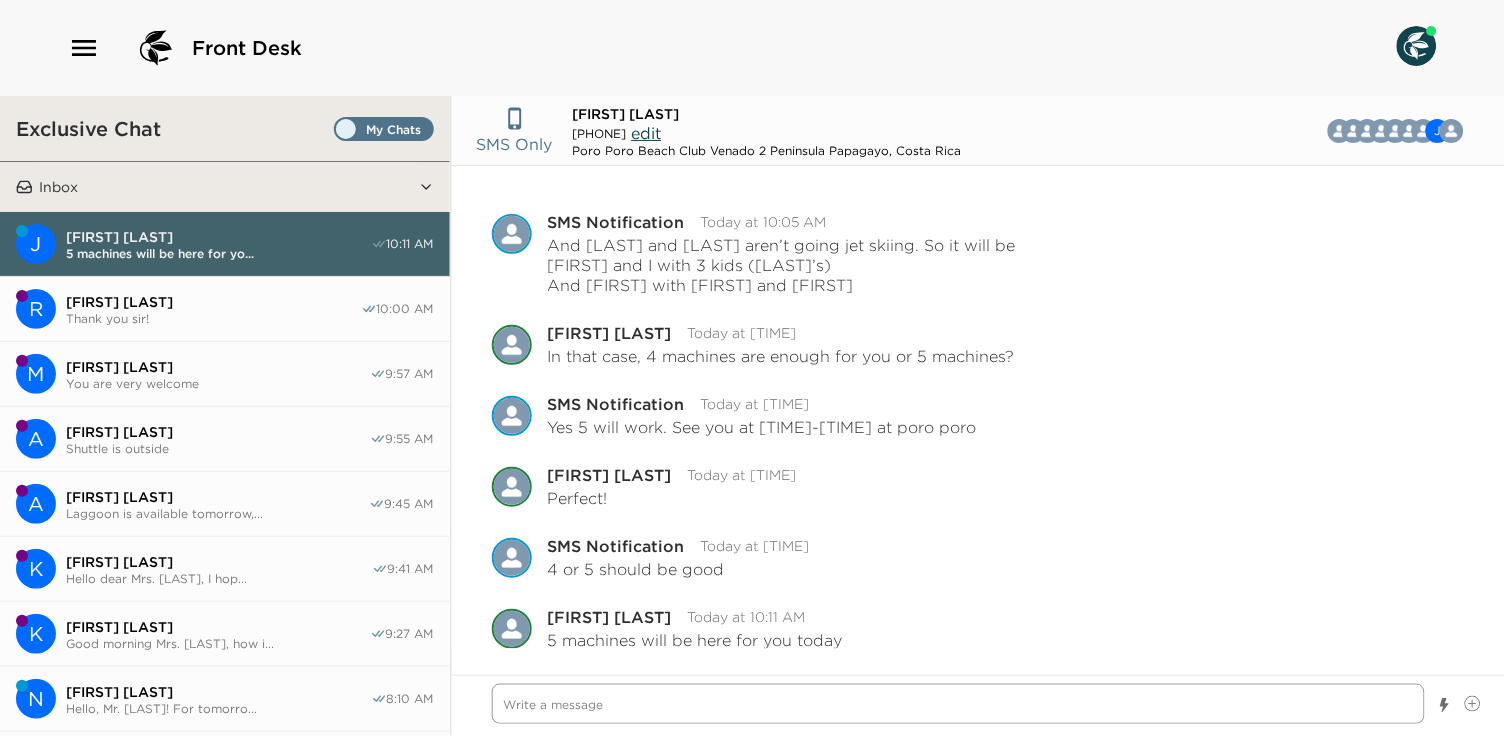 scroll, scrollTop: 6415, scrollLeft: 0, axis: vertical 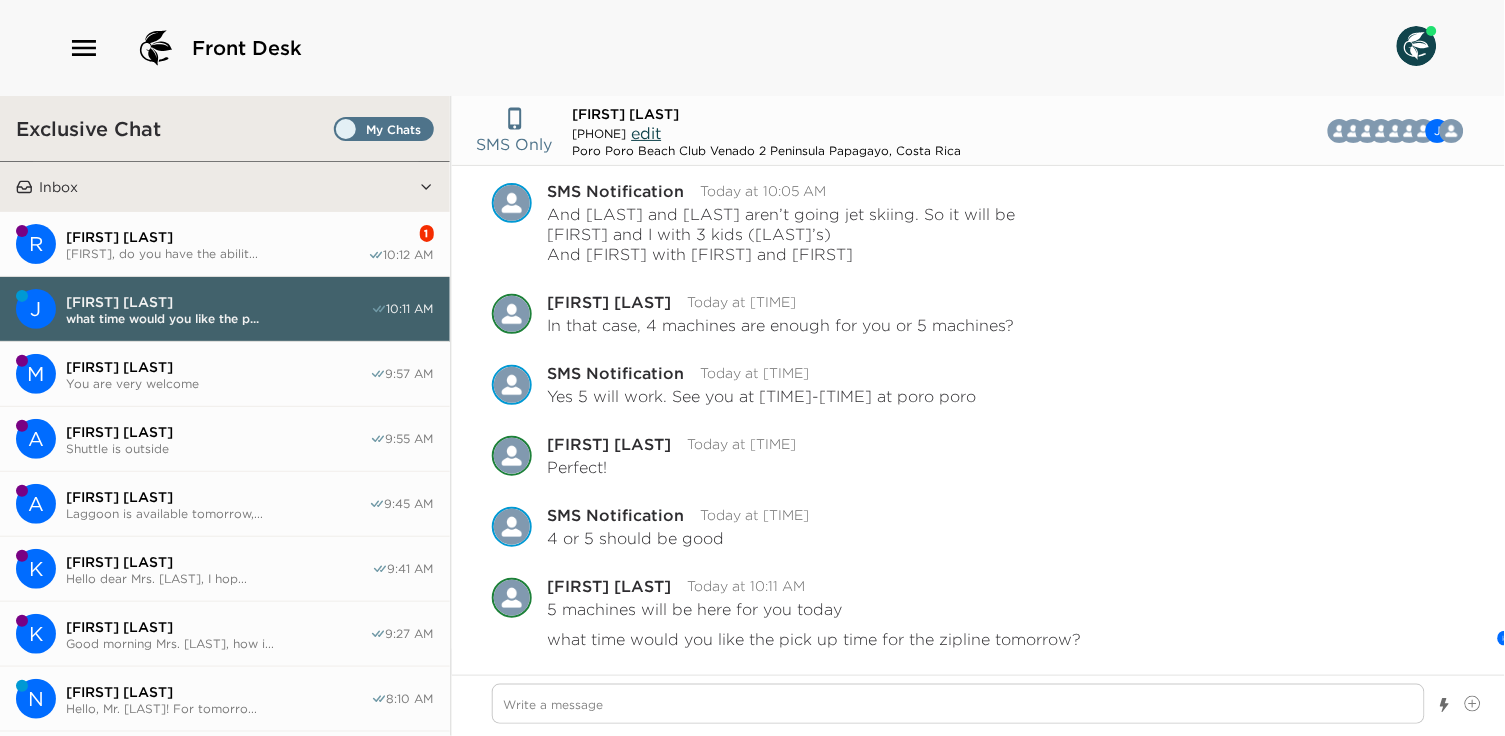 click on "[FIRST] [LAST]" at bounding box center (217, 237) 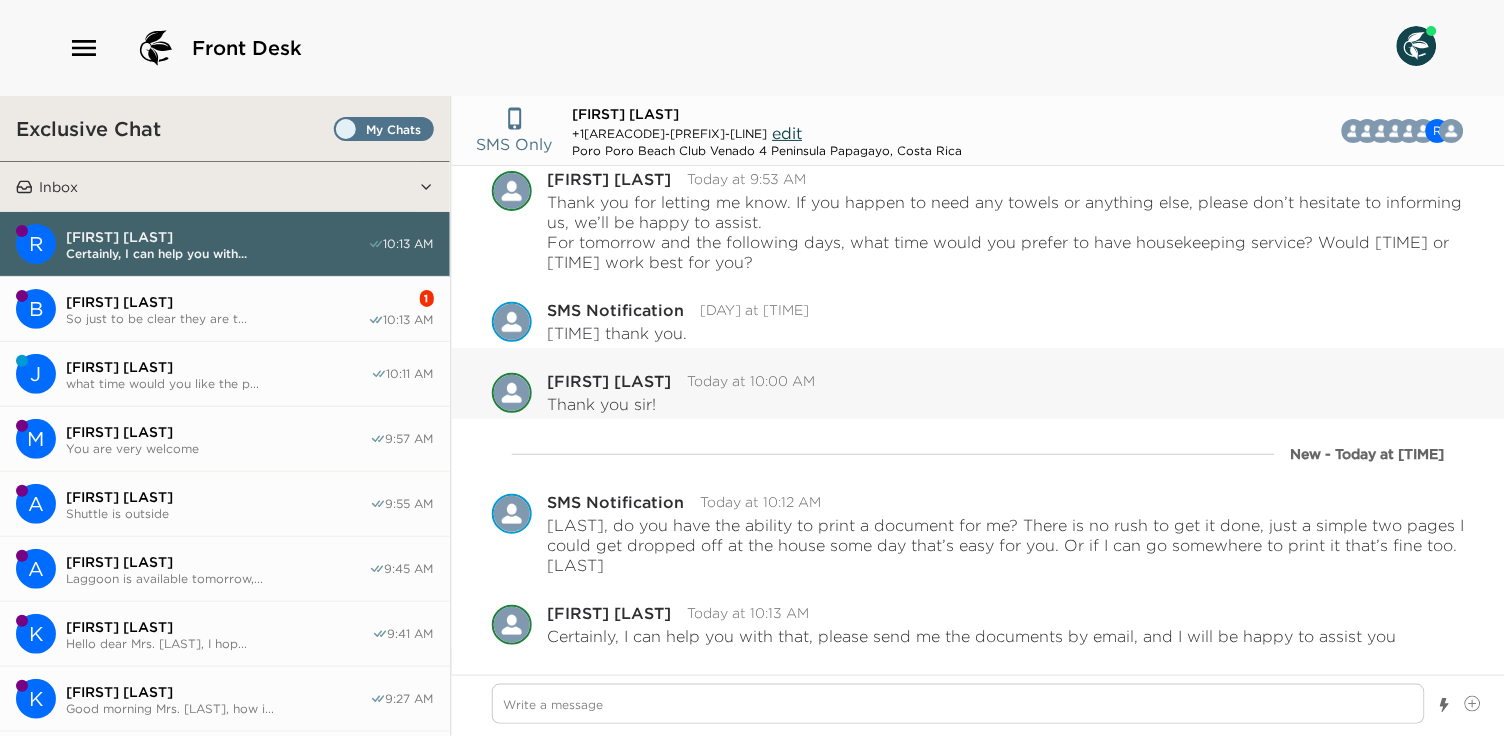 scroll, scrollTop: 910, scrollLeft: 0, axis: vertical 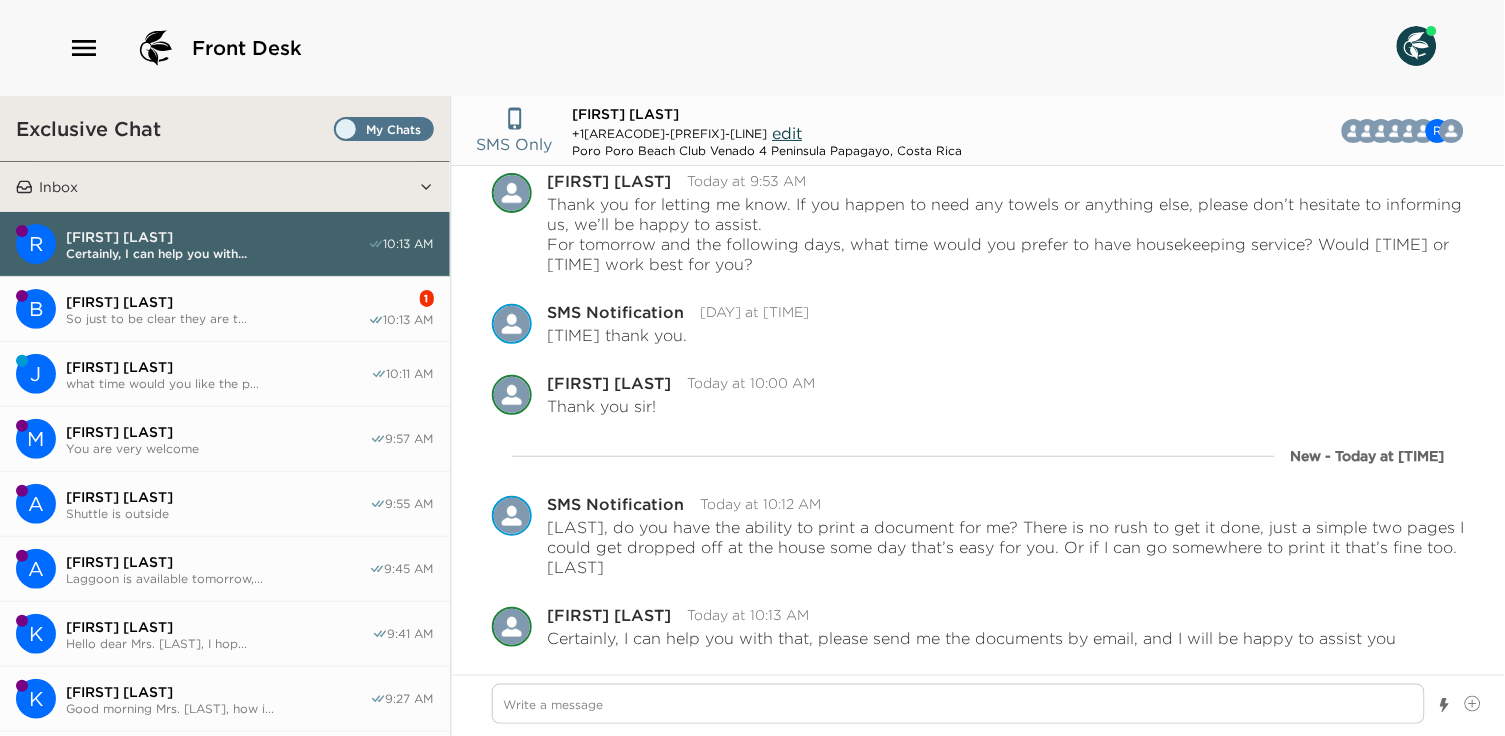 click on "So just to be clear they are t..." at bounding box center (217, 318) 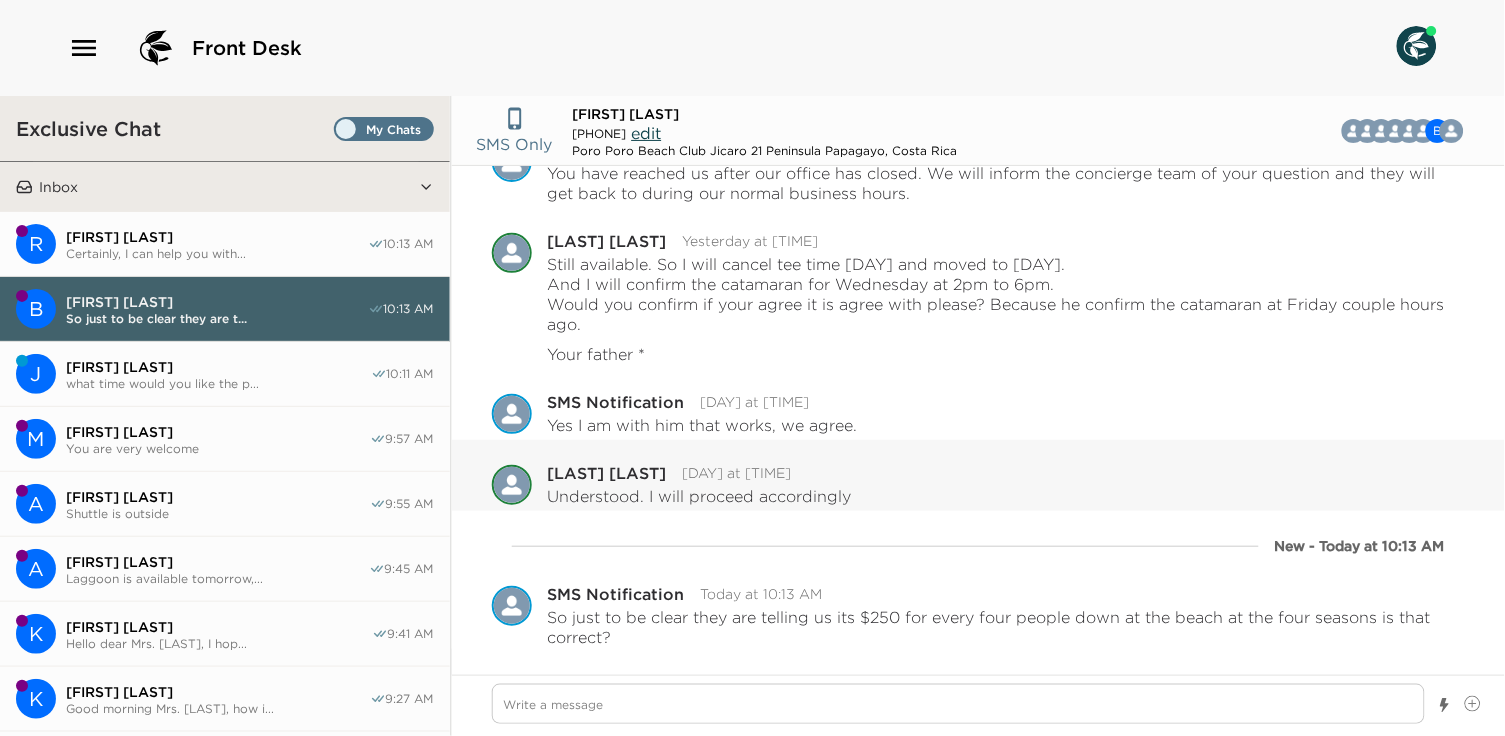scroll, scrollTop: 2576, scrollLeft: 0, axis: vertical 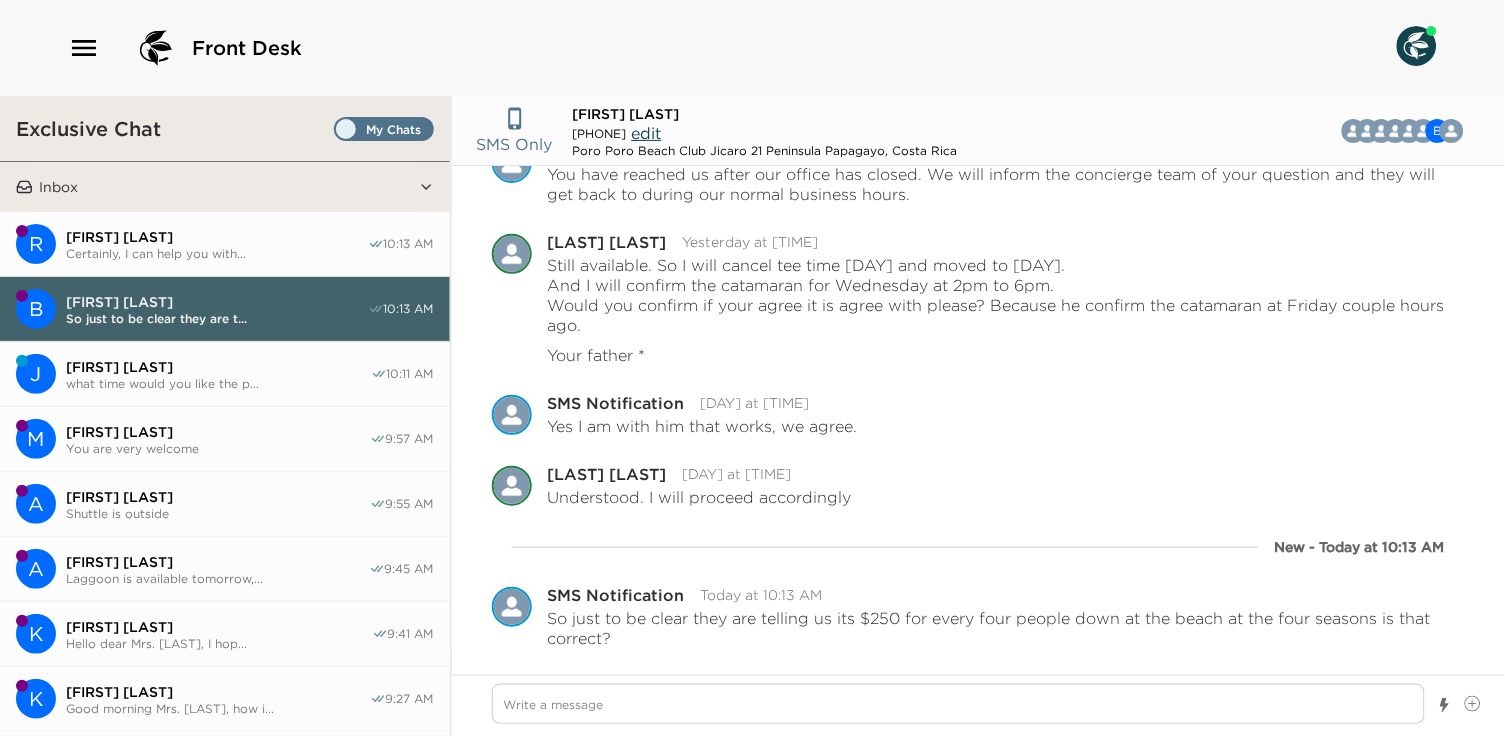 click on "what time would you like the p..." at bounding box center [218, 383] 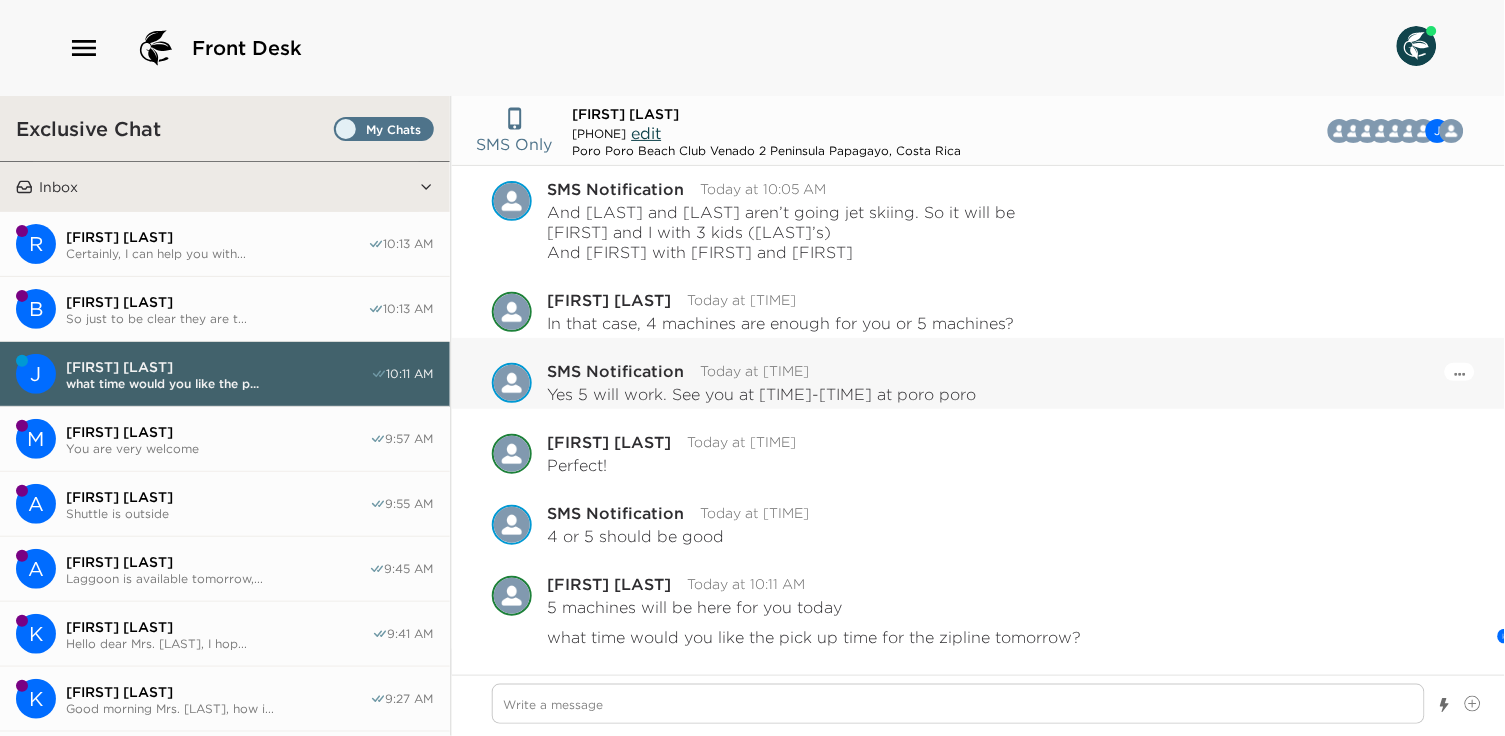 scroll, scrollTop: 3245, scrollLeft: 0, axis: vertical 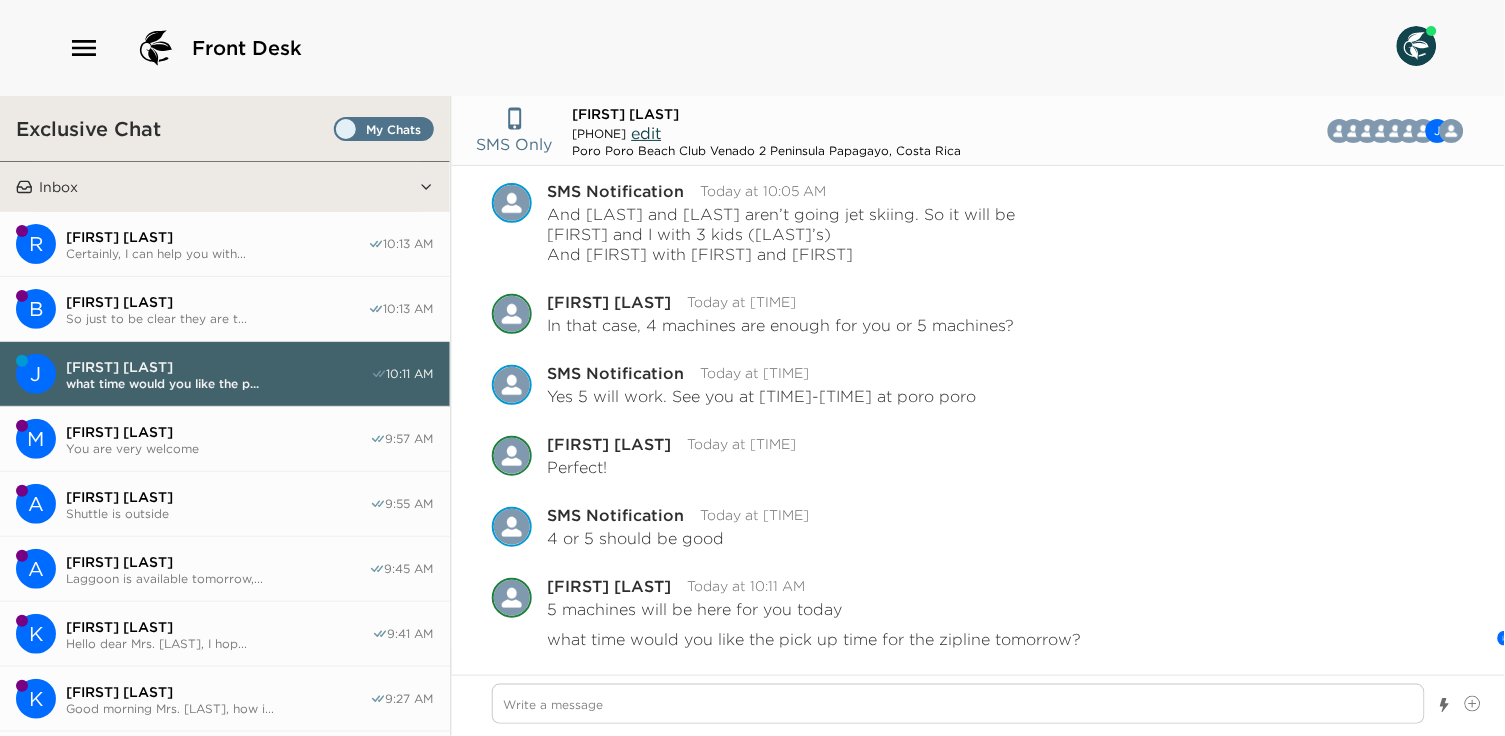 click on "[FIRST] [LAST]" at bounding box center [217, 302] 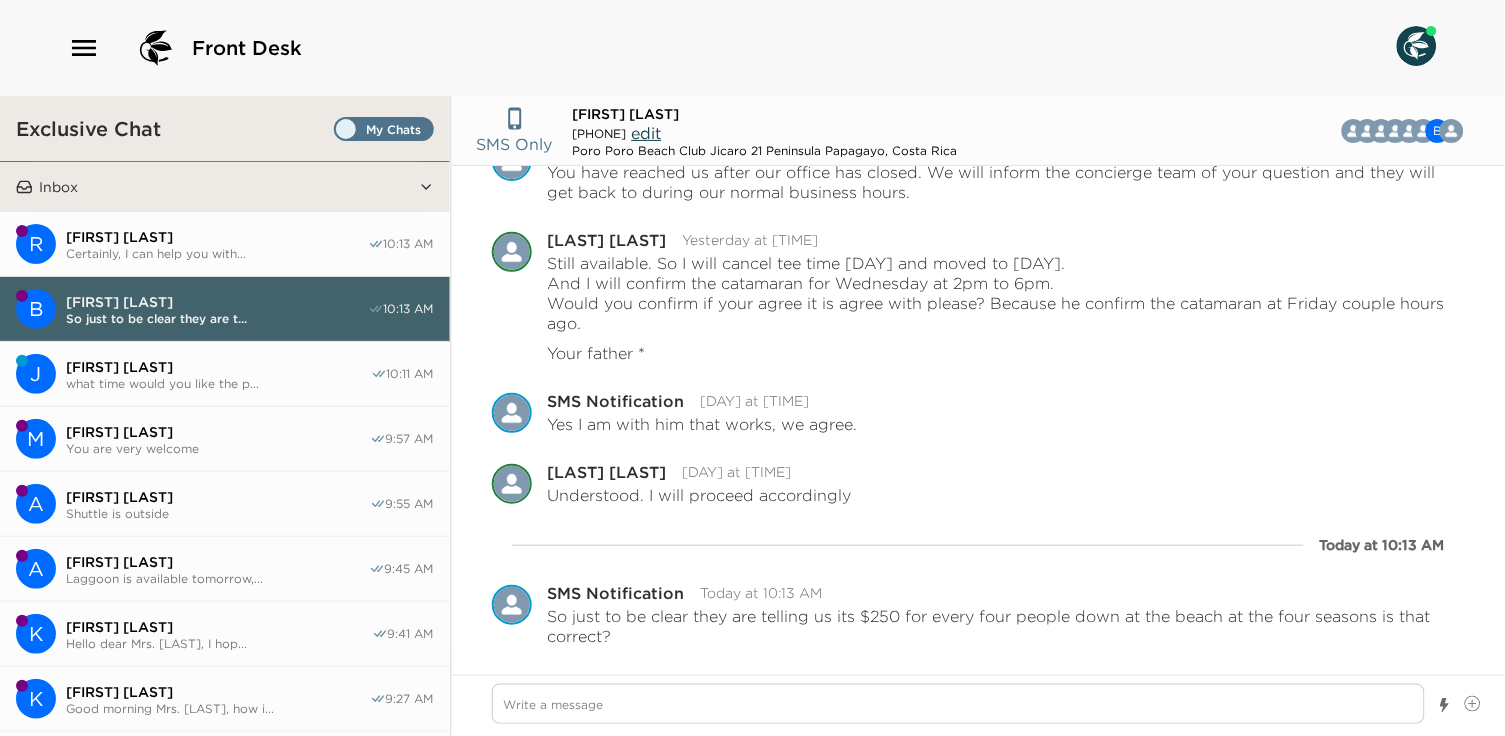 scroll, scrollTop: 2495, scrollLeft: 0, axis: vertical 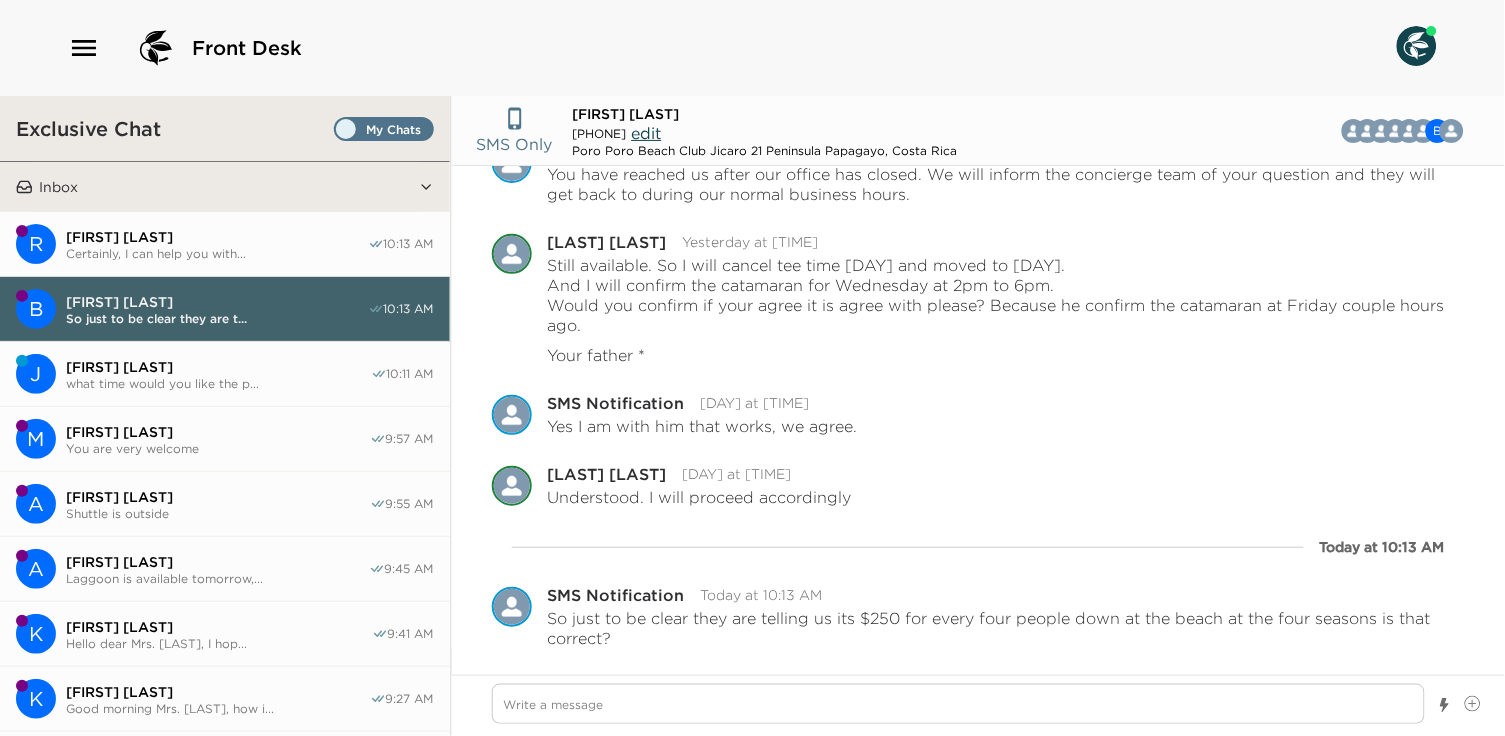 click on "[FIRST] [LAST]" at bounding box center (217, 237) 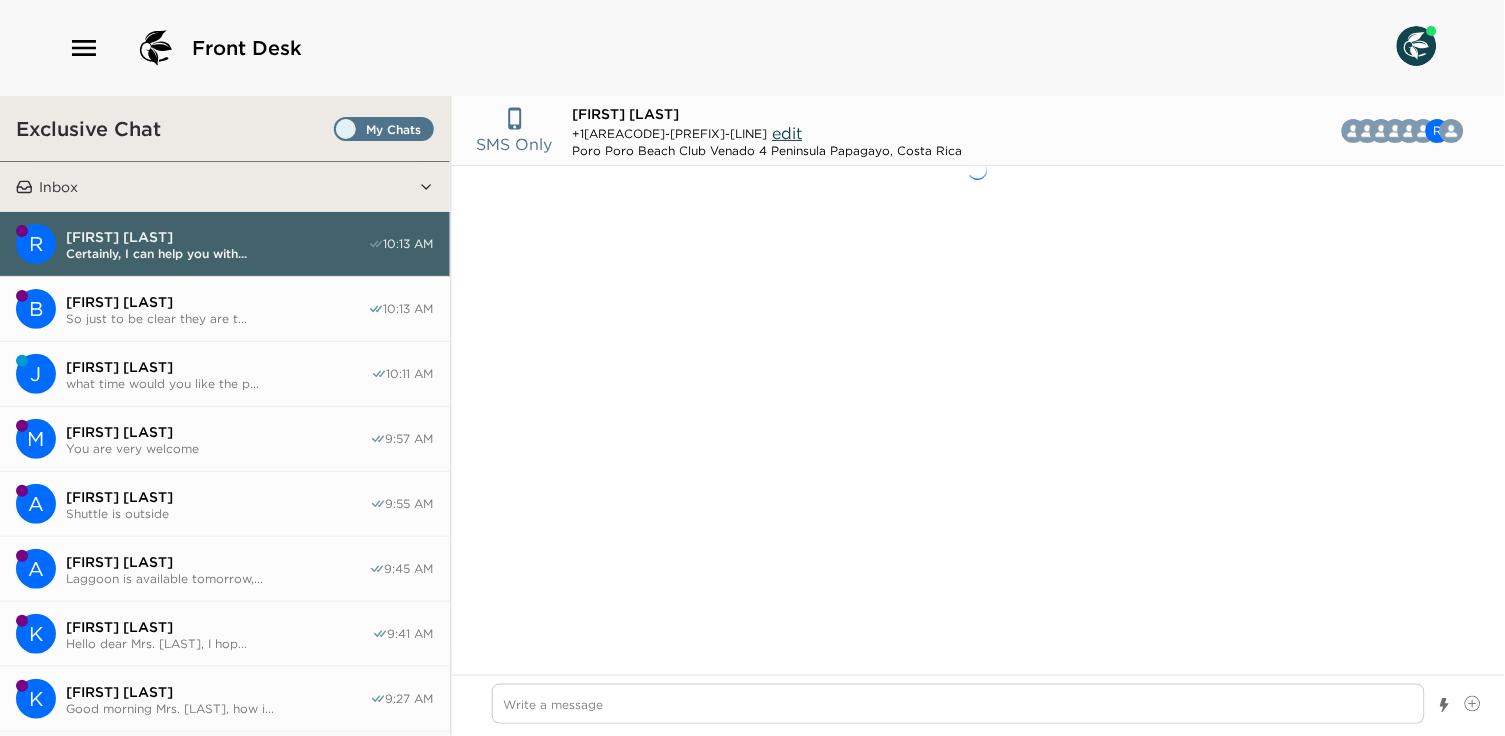 scroll, scrollTop: 640, scrollLeft: 0, axis: vertical 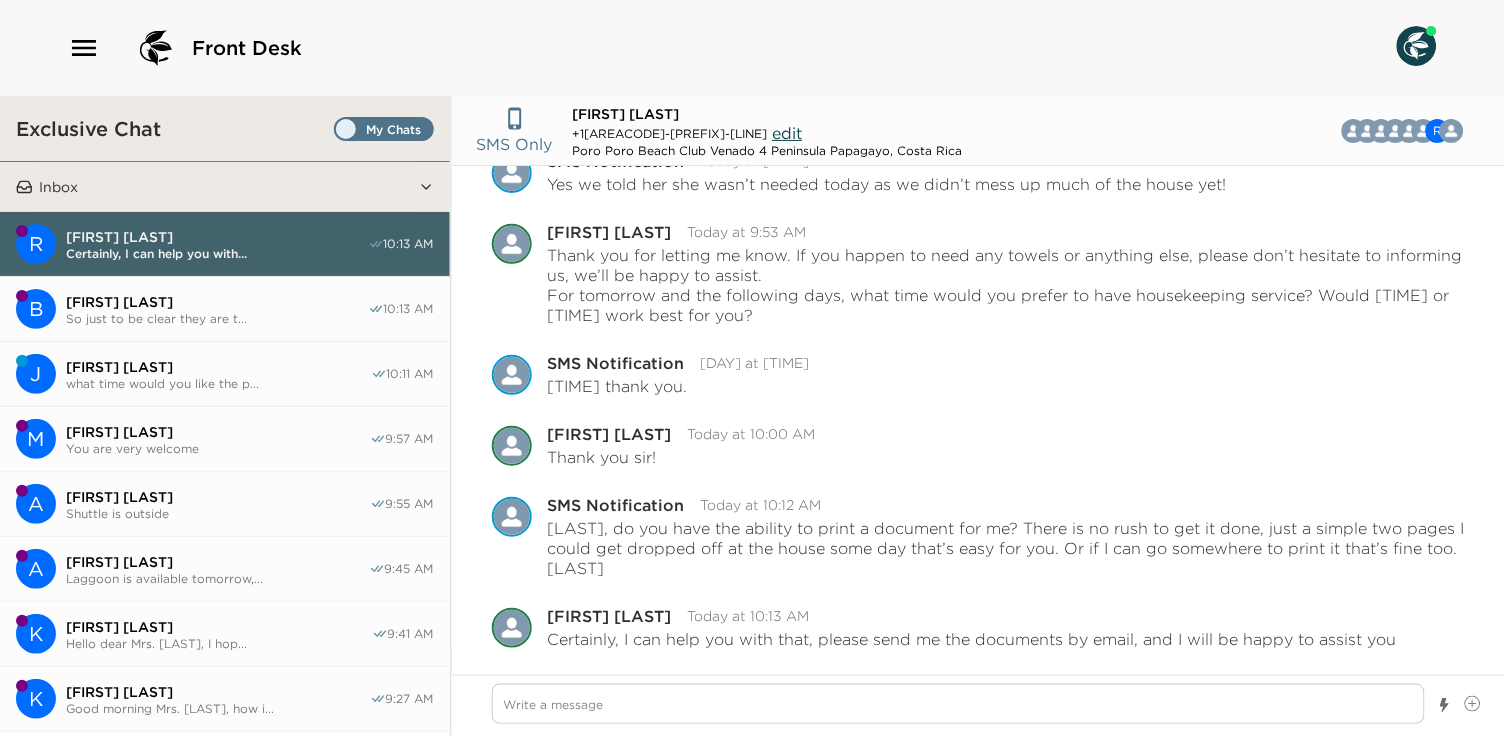 click on "[FIRST] [LAST]" at bounding box center [218, 367] 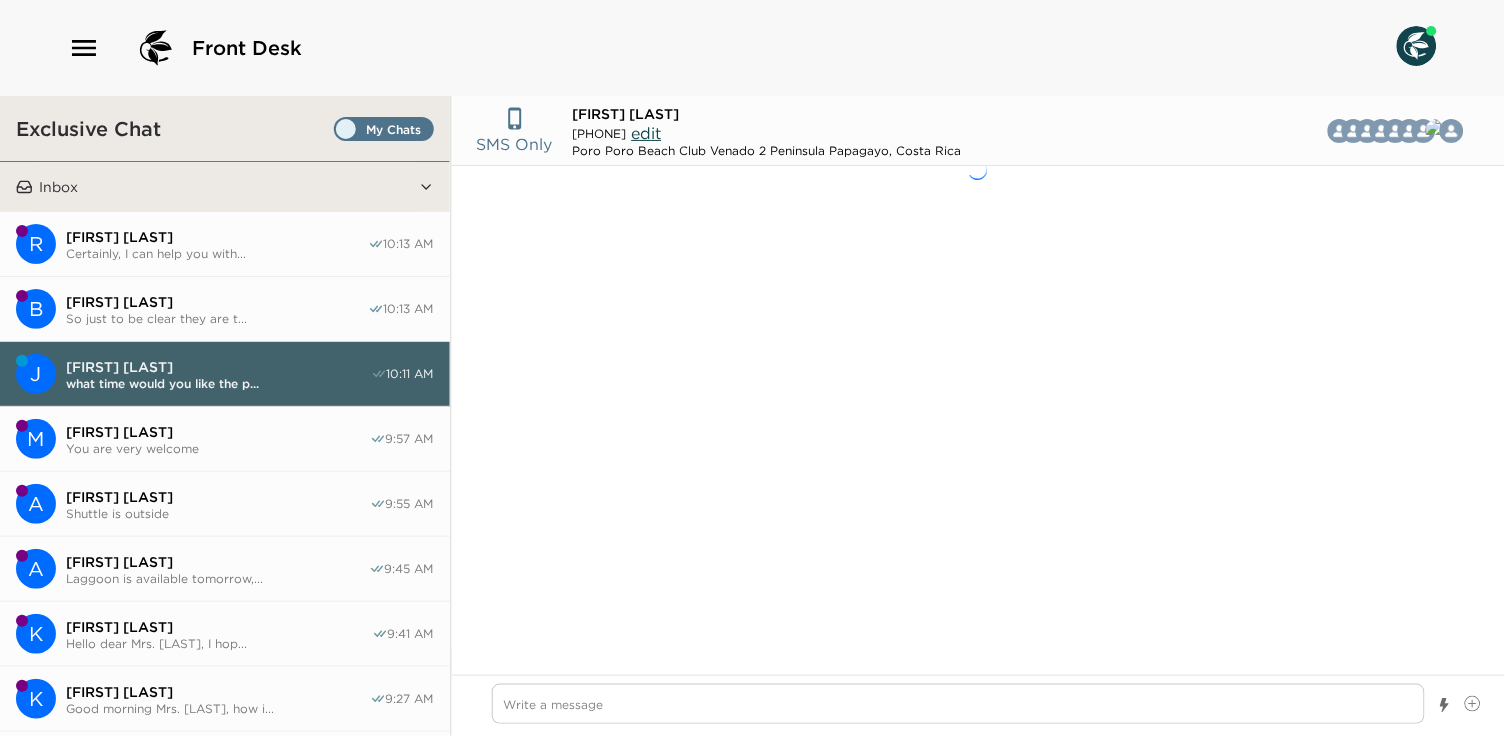 scroll, scrollTop: 2278, scrollLeft: 0, axis: vertical 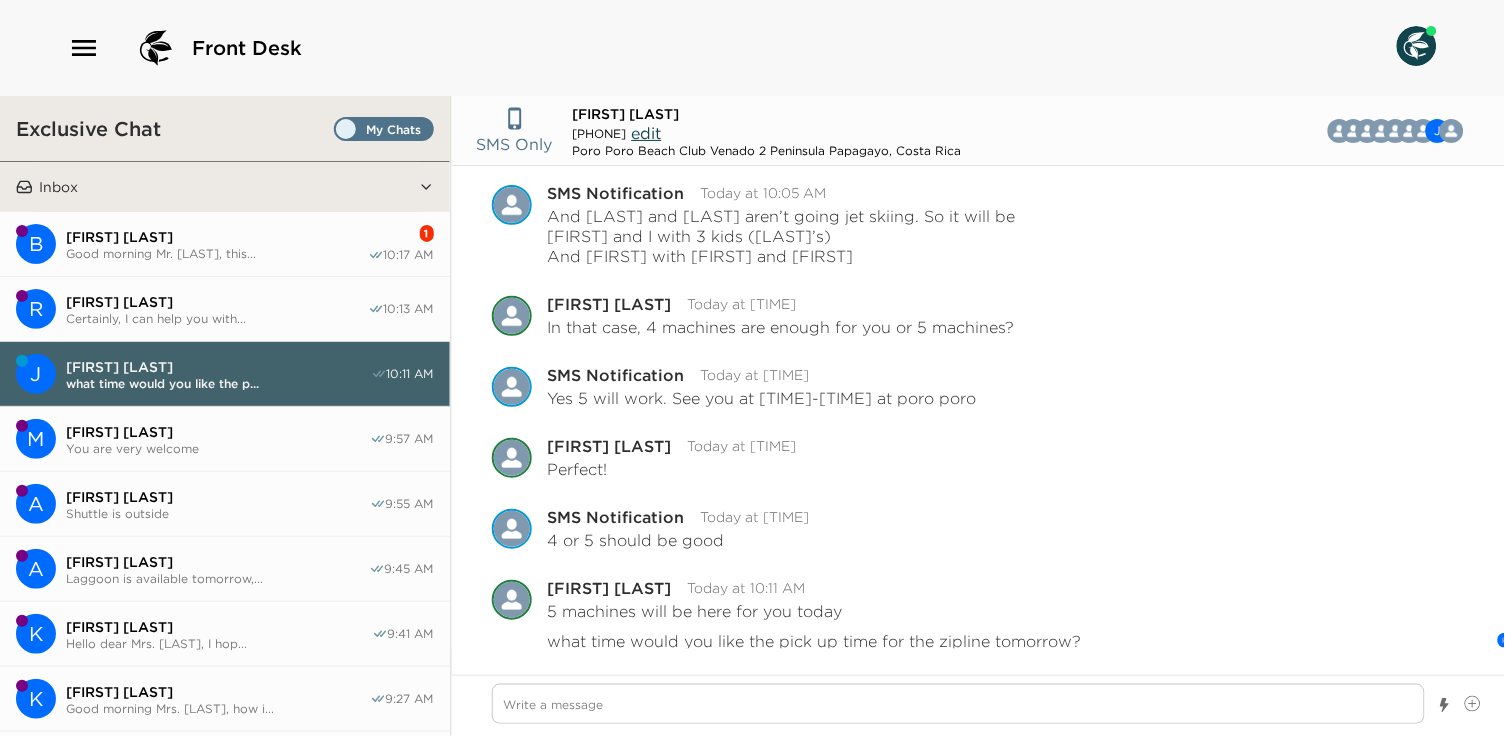 click on "[FIRST] [LAST]" at bounding box center [217, 237] 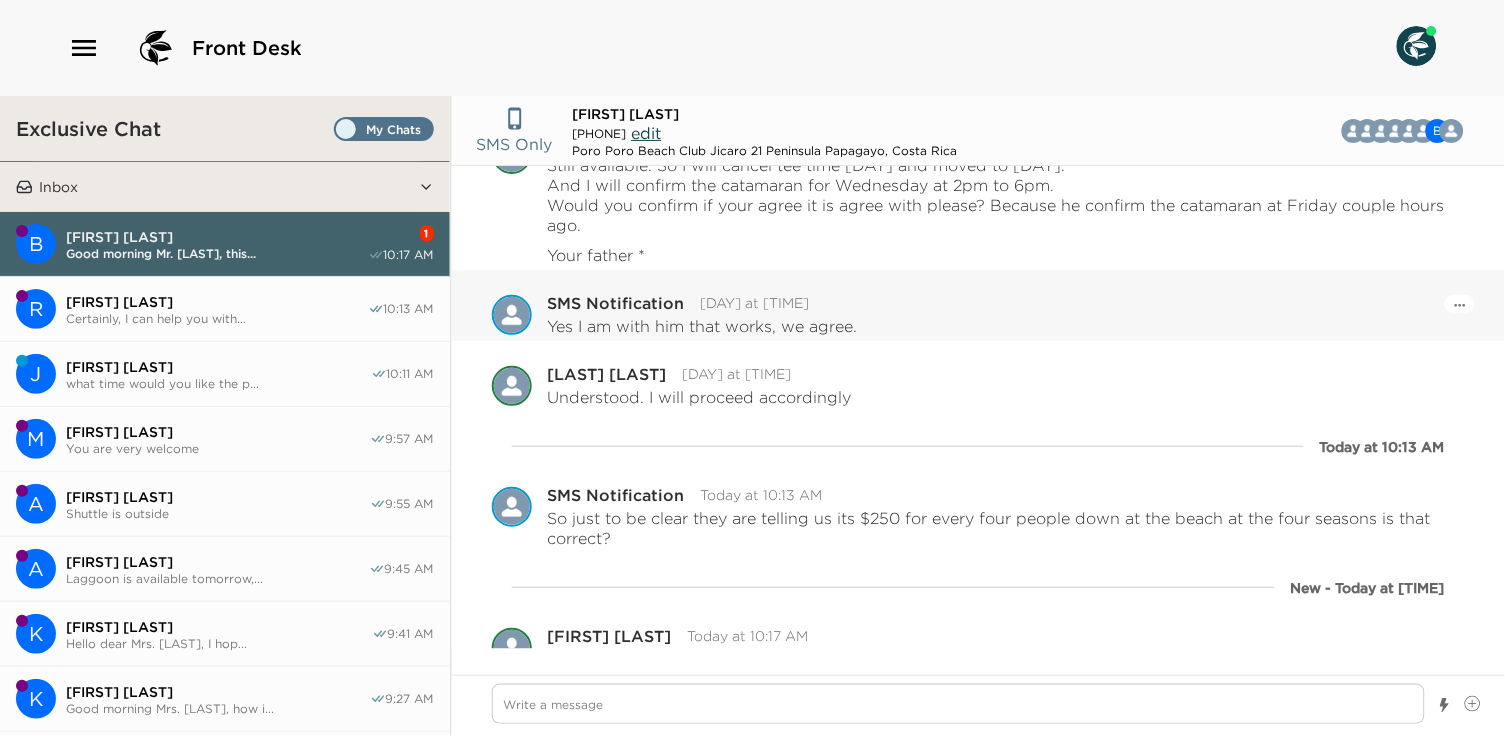 scroll, scrollTop: 2715, scrollLeft: 0, axis: vertical 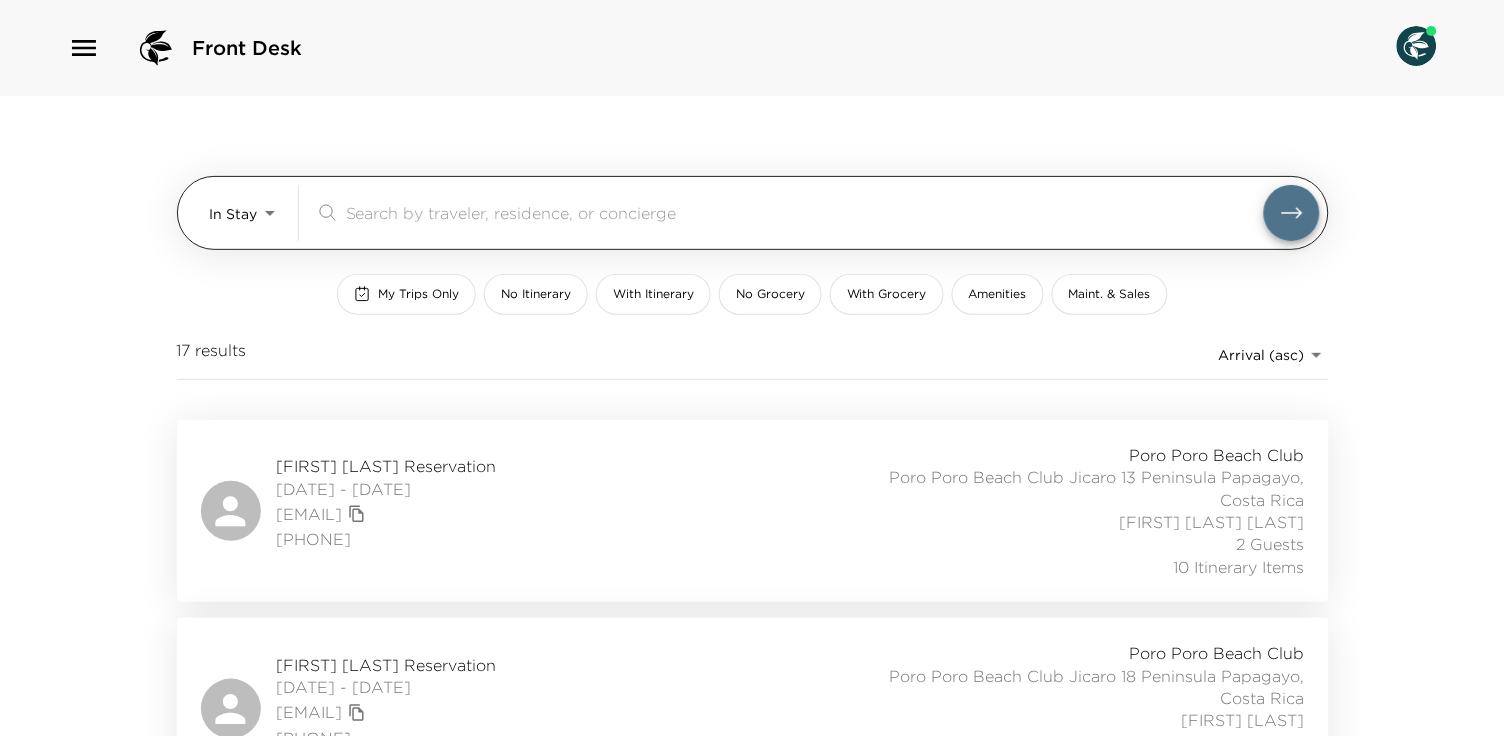 click on "Front Desk In Stay In-Stay ​ My Trips Only No Itinerary With Itinerary No Grocery With Grocery Amenities Maint. & Sales 17 results Arrival (asc) reservations_prod_arrival_asc Richard Ackley Reservation 07/27/2025 - 08/04/2025 rich.ackley66@gmail.com 9413767189 Poro Poro Beach Club Poro Poro Beach Club Jicaro 13 Peninsula Papagayo, Costa Rica Miller Contreras Canales 2 Guests 10 Itinerary Items Cameron White-Ford Reservation 07/30/2025 - 08/06/2025 cameronwhiteford@gmail.com (303) 332-8774 Poro Poro Beach Club Poro Poro Beach Club Jicaro 18 Peninsula Papagayo, Costa Rica Victor Garcia 2 Guests 15 Itinerary Items Nickolas Mamula Reservation 07/30/2025 - 08/06/2025 nmamula@tnickolas.com (702) 739-1416 Ultra Poro Poro Beach Club Poro Poro Beach Club Venado 8 Peninsula Papagayo, Costa Rica Marcos Rodriguez 2 Guests 0 Itinerary Items Nickolas Mamula Reservation 07/30/2025 - 08/06/2025 nmamula@tnickolas.com (702) 739-1416 Ultra Poro Poro Beach Club Poro Poro Beach Club Venado 6 Peninsula Papagayo, Costa Rica Ultra" at bounding box center (752, 368) 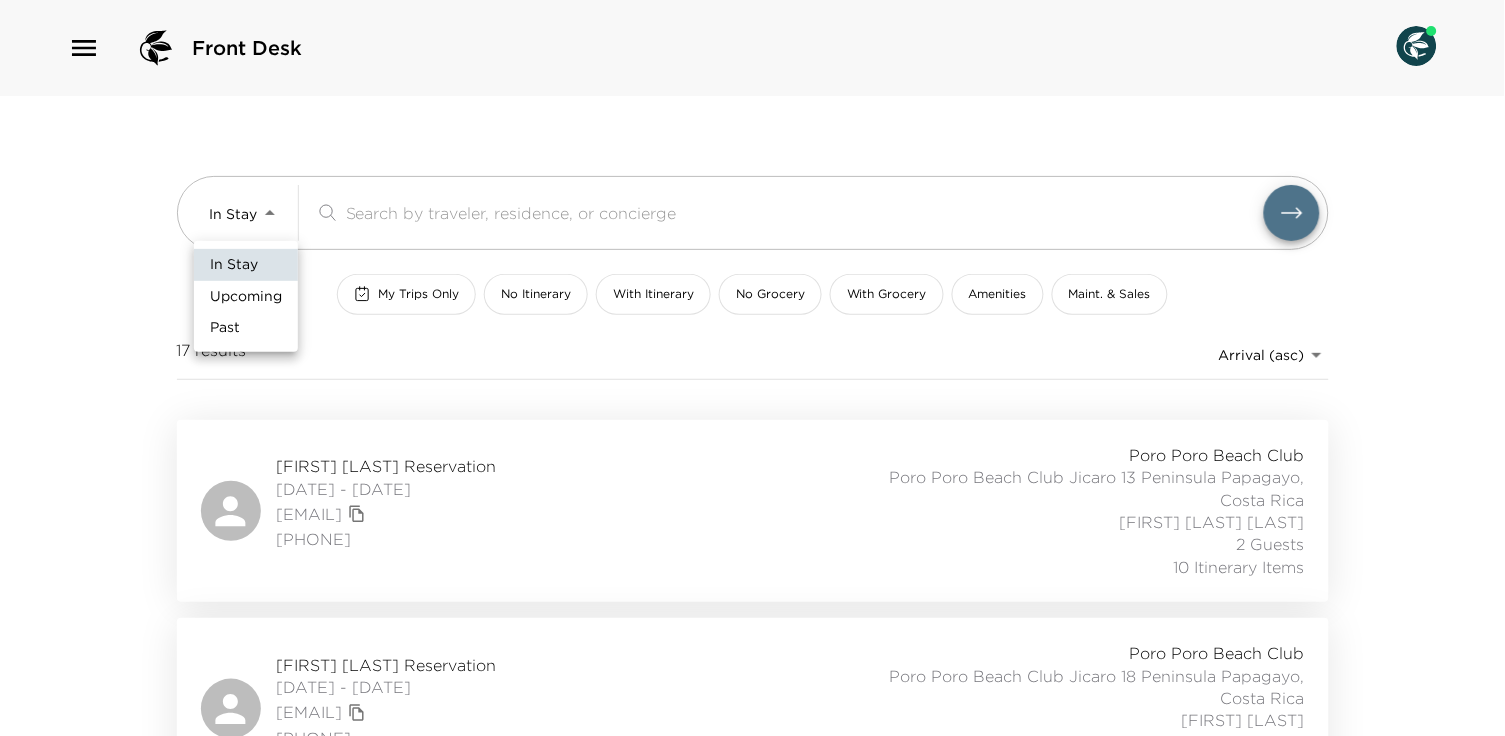 click on "Upcoming" at bounding box center (246, 297) 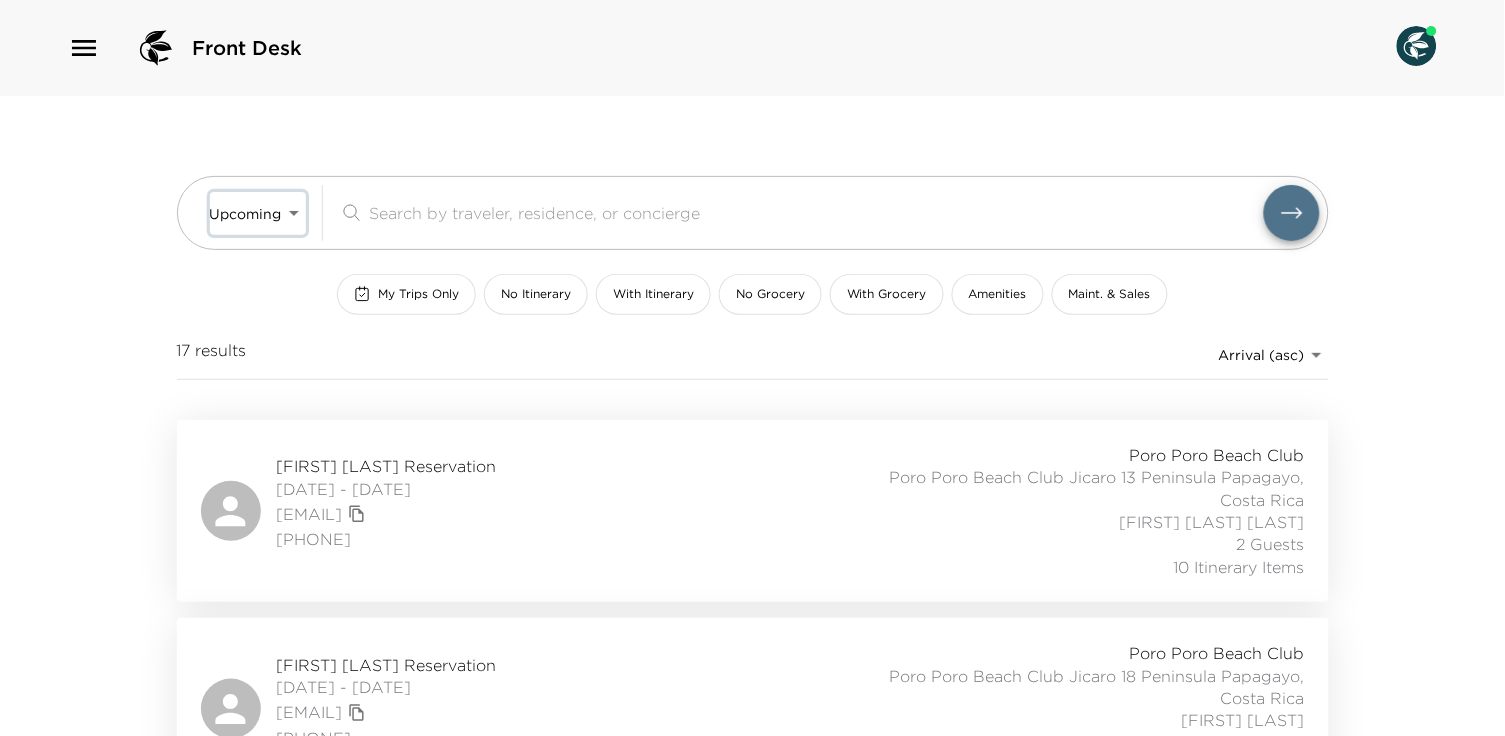 type on "Upcoming" 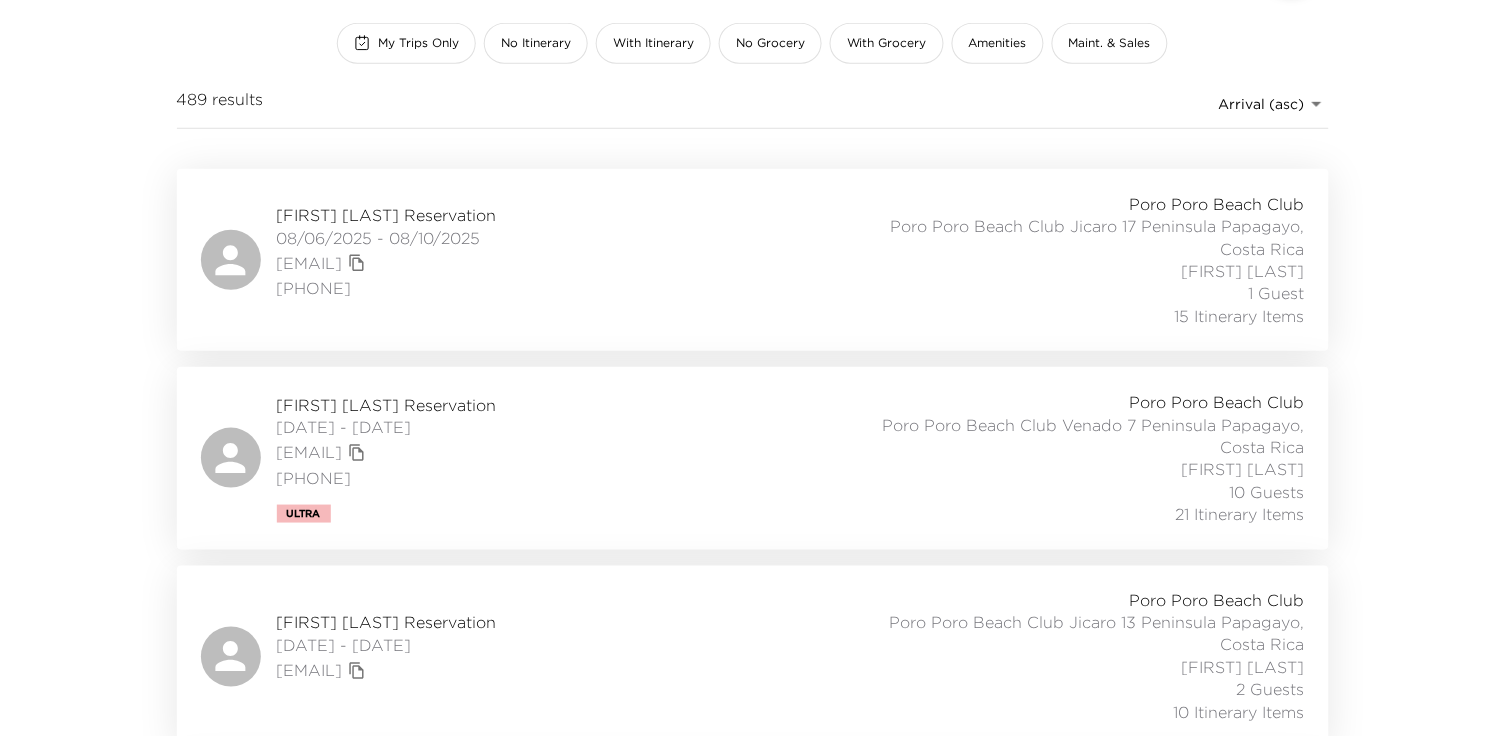 scroll, scrollTop: 255, scrollLeft: 0, axis: vertical 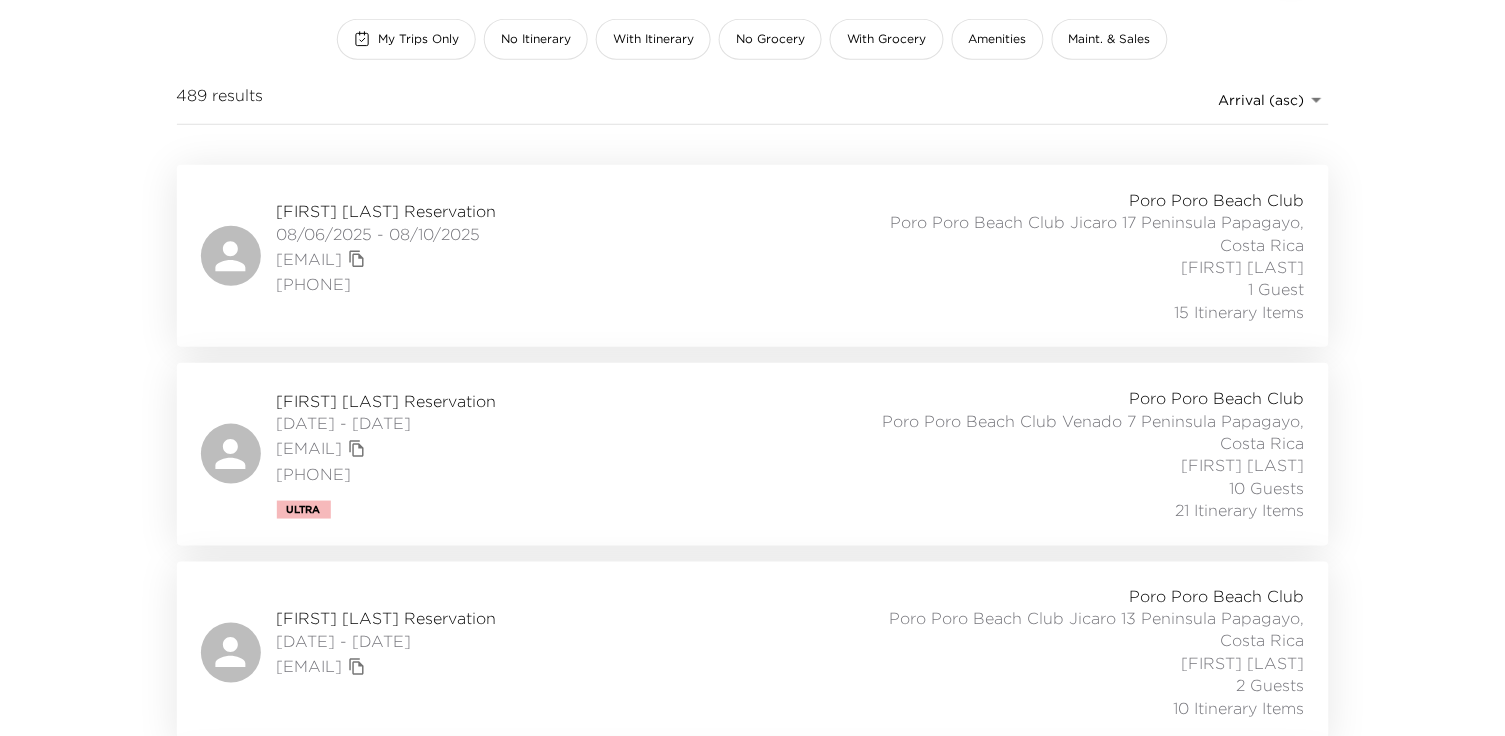 click on "Brenda Shanks Reservation 08/06/2025 - 08/12/2025 bshanks@me.com 310.592.7026 Ultra Poro Poro Beach Club Poro Poro Beach Club Venado 7 Peninsula Papagayo, Costa Rica Marcos Rodriguez 10 Guests 21 Itinerary Items" at bounding box center [753, 454] 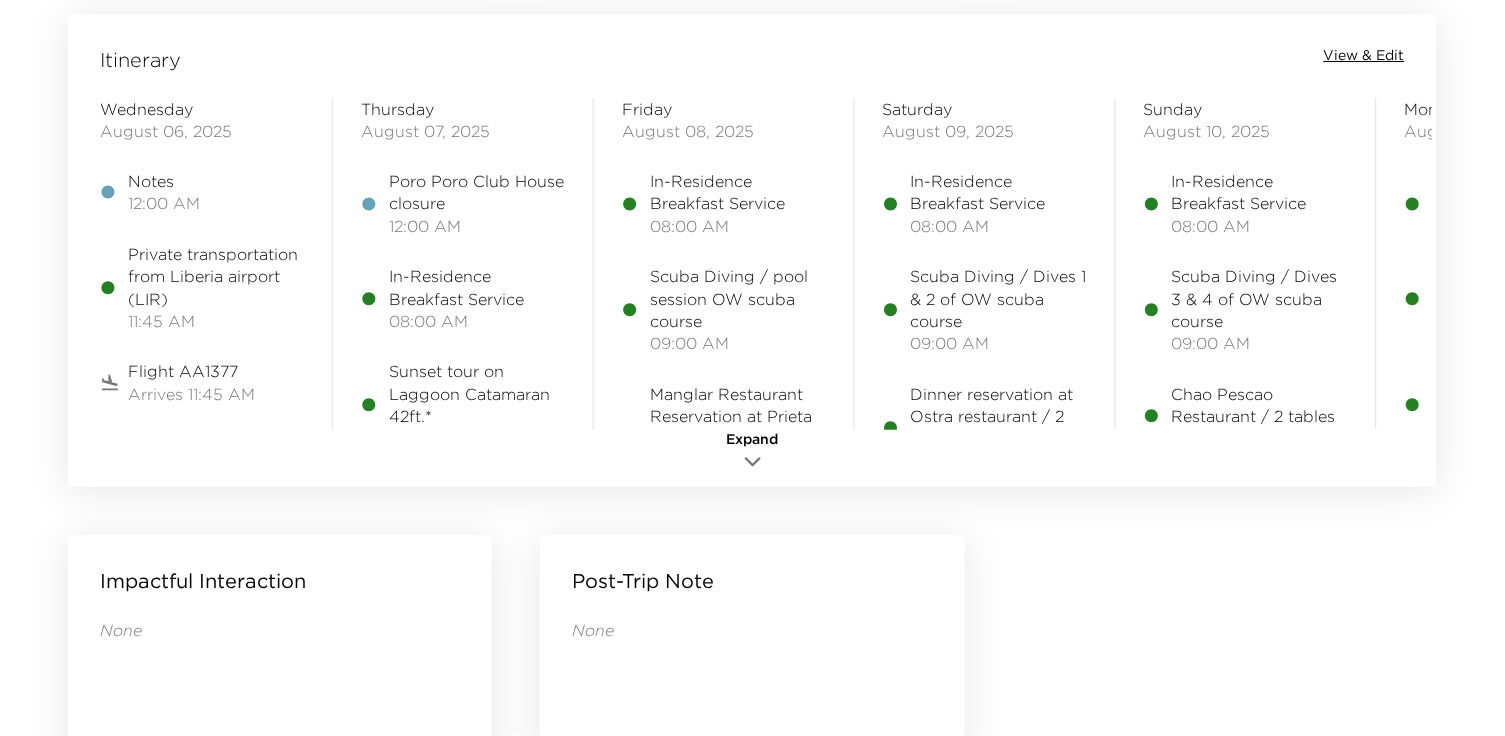 scroll, scrollTop: 1531, scrollLeft: 0, axis: vertical 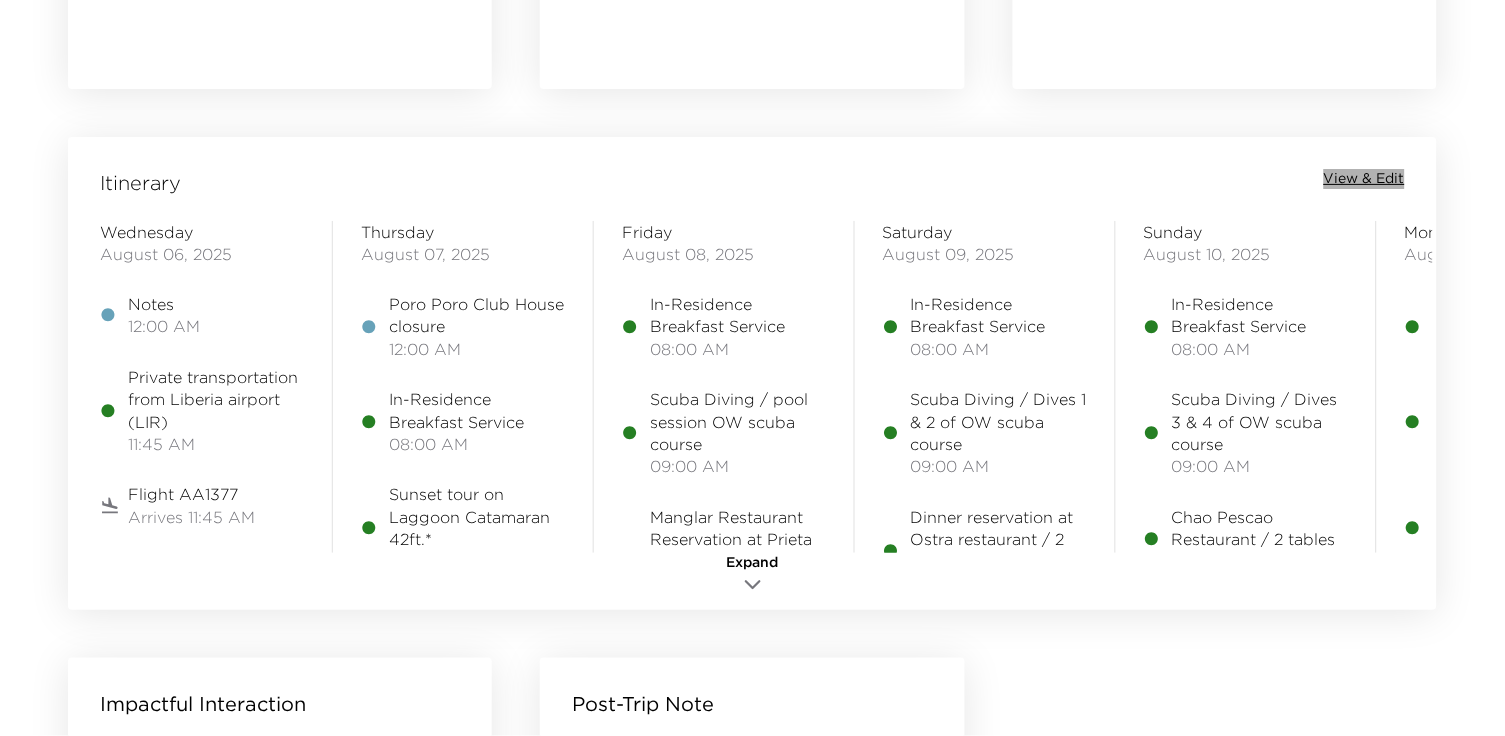 click on "View & Edit" at bounding box center (1364, 179) 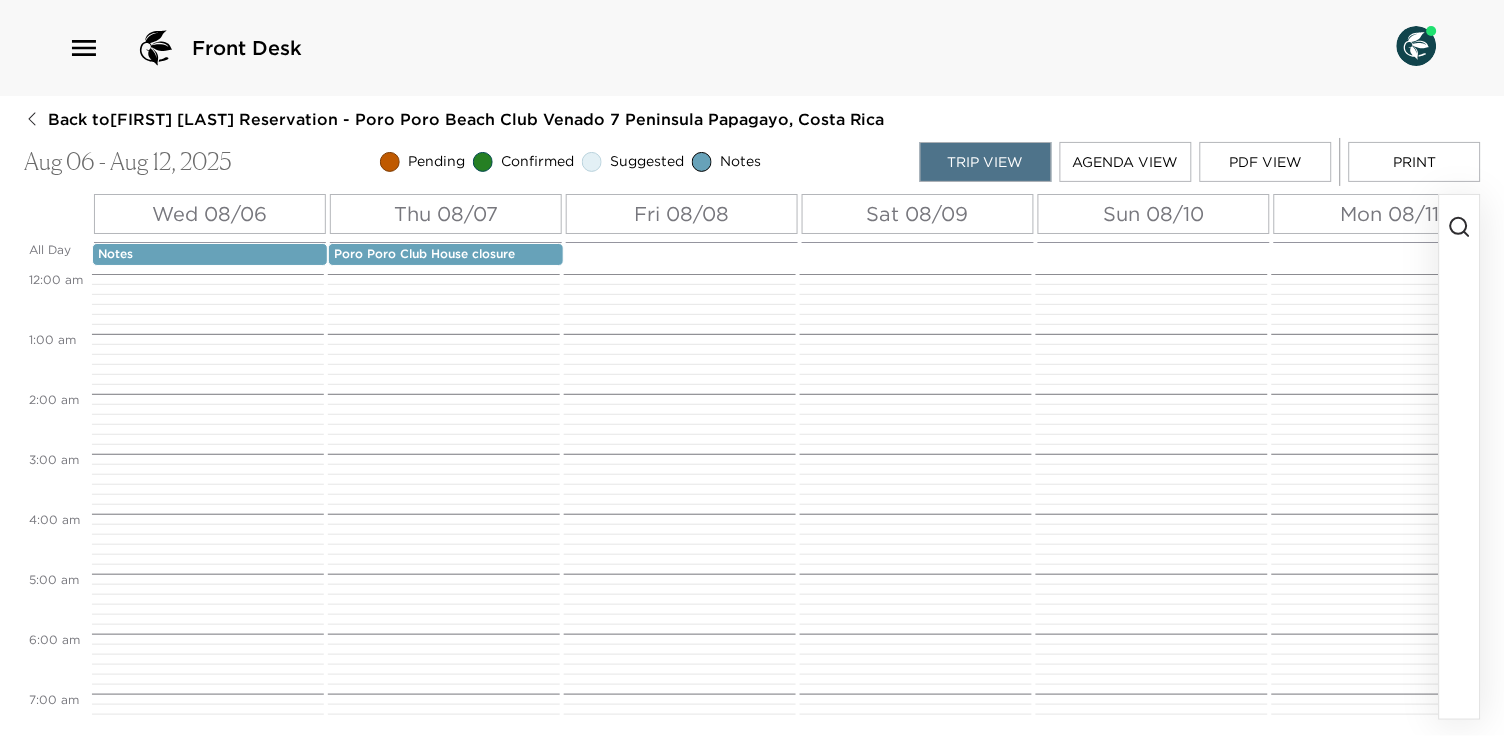 scroll, scrollTop: 0, scrollLeft: 0, axis: both 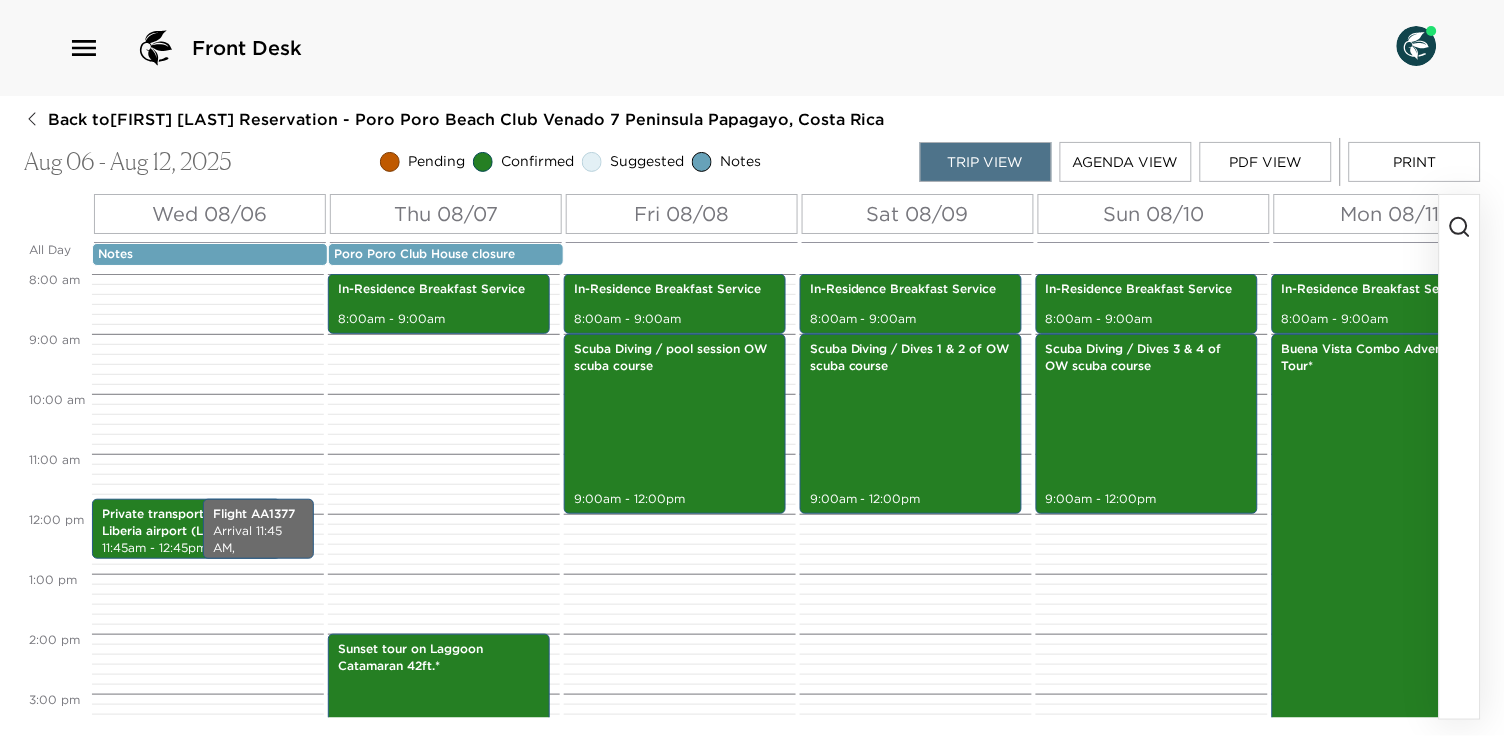 click on "Notes" at bounding box center [210, 254] 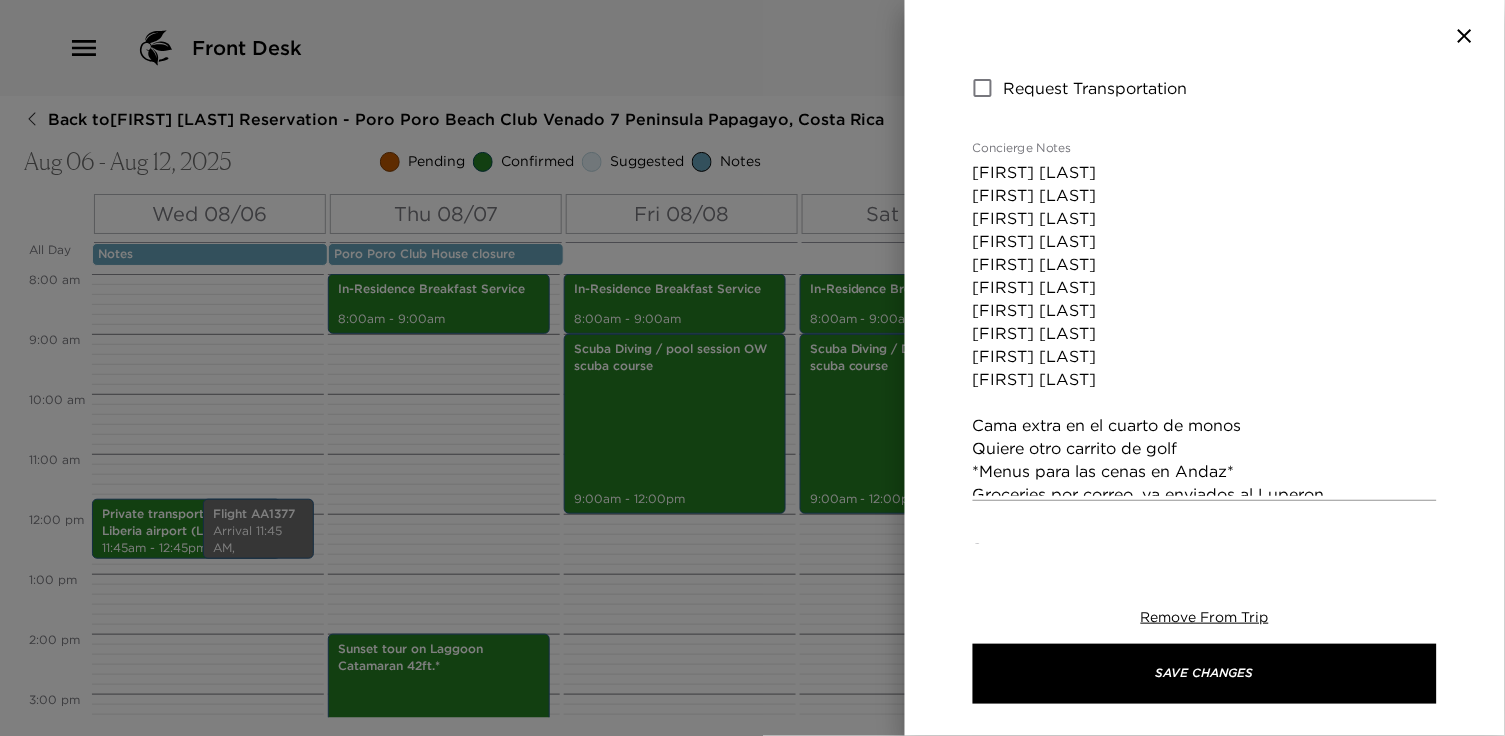 scroll, scrollTop: 387, scrollLeft: 0, axis: vertical 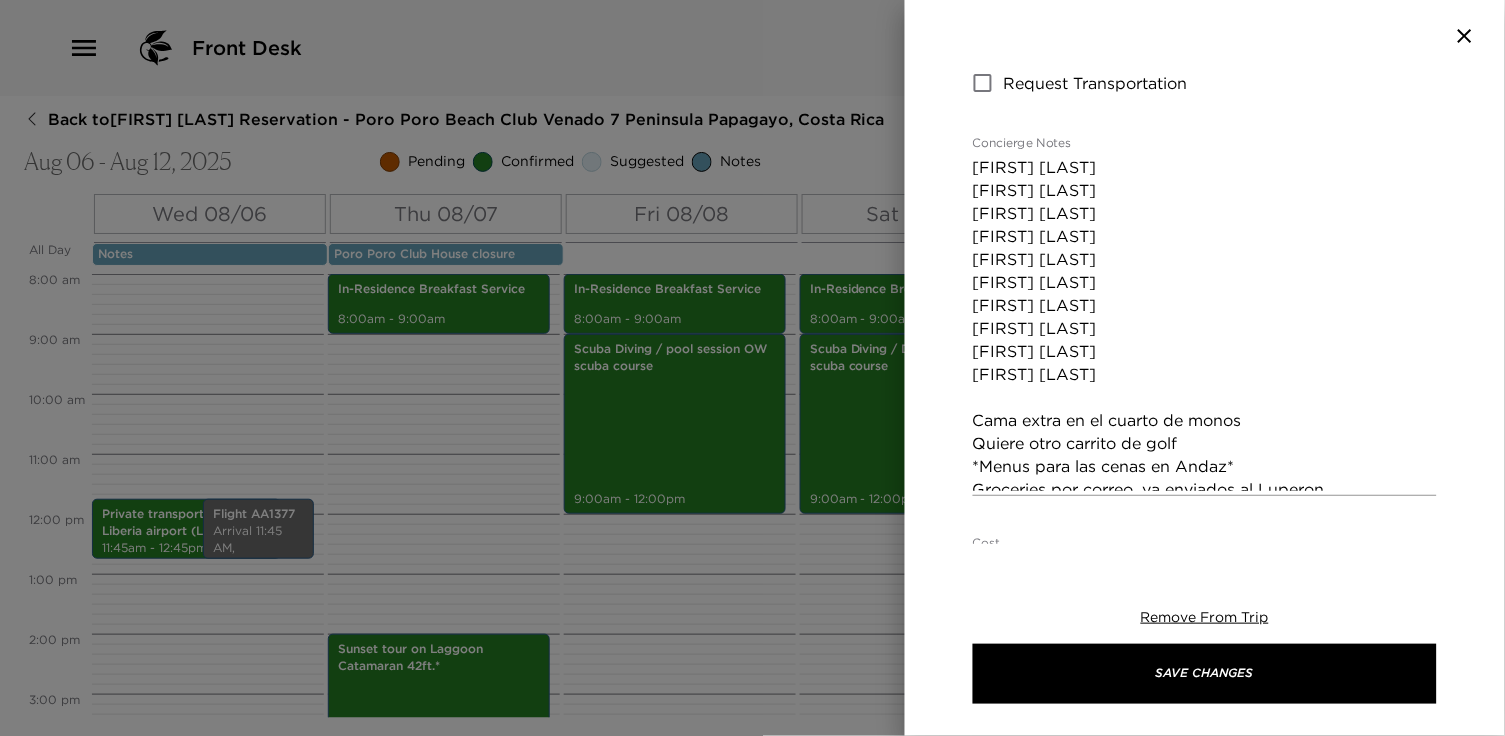 click 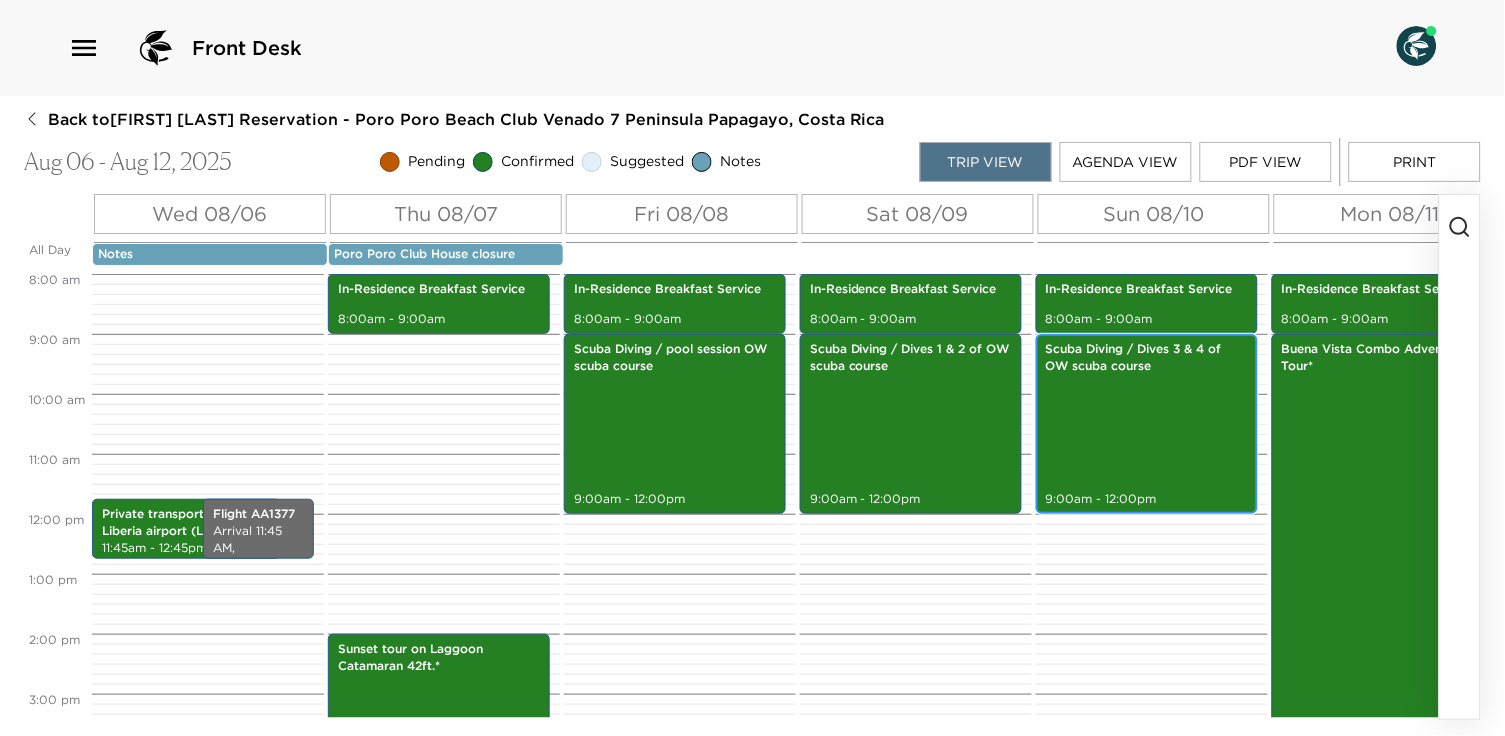 click on "Scuba Diving / Dives 3 & 4 of OW scuba course 9:00am - 12:00pm" at bounding box center (1147, 424) 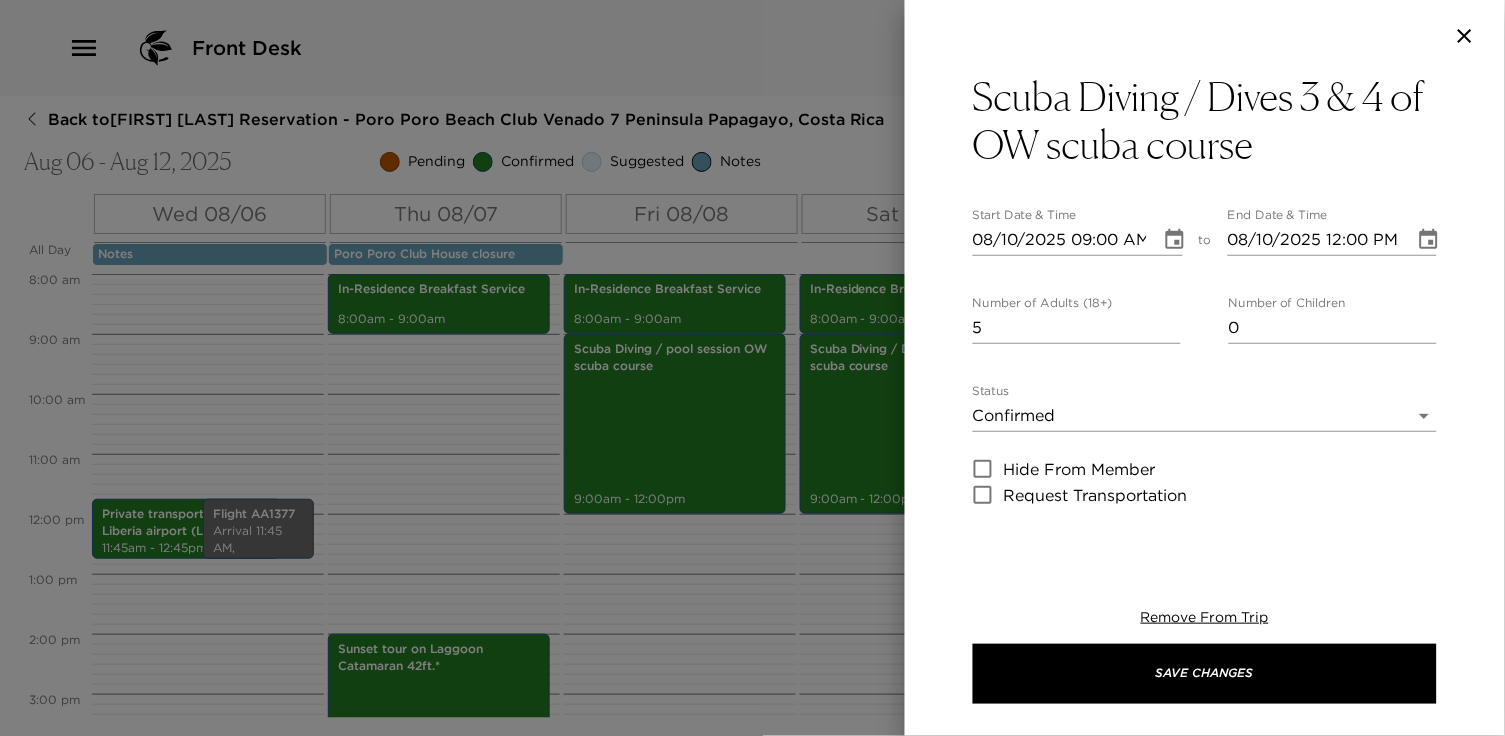 click at bounding box center [752, 368] 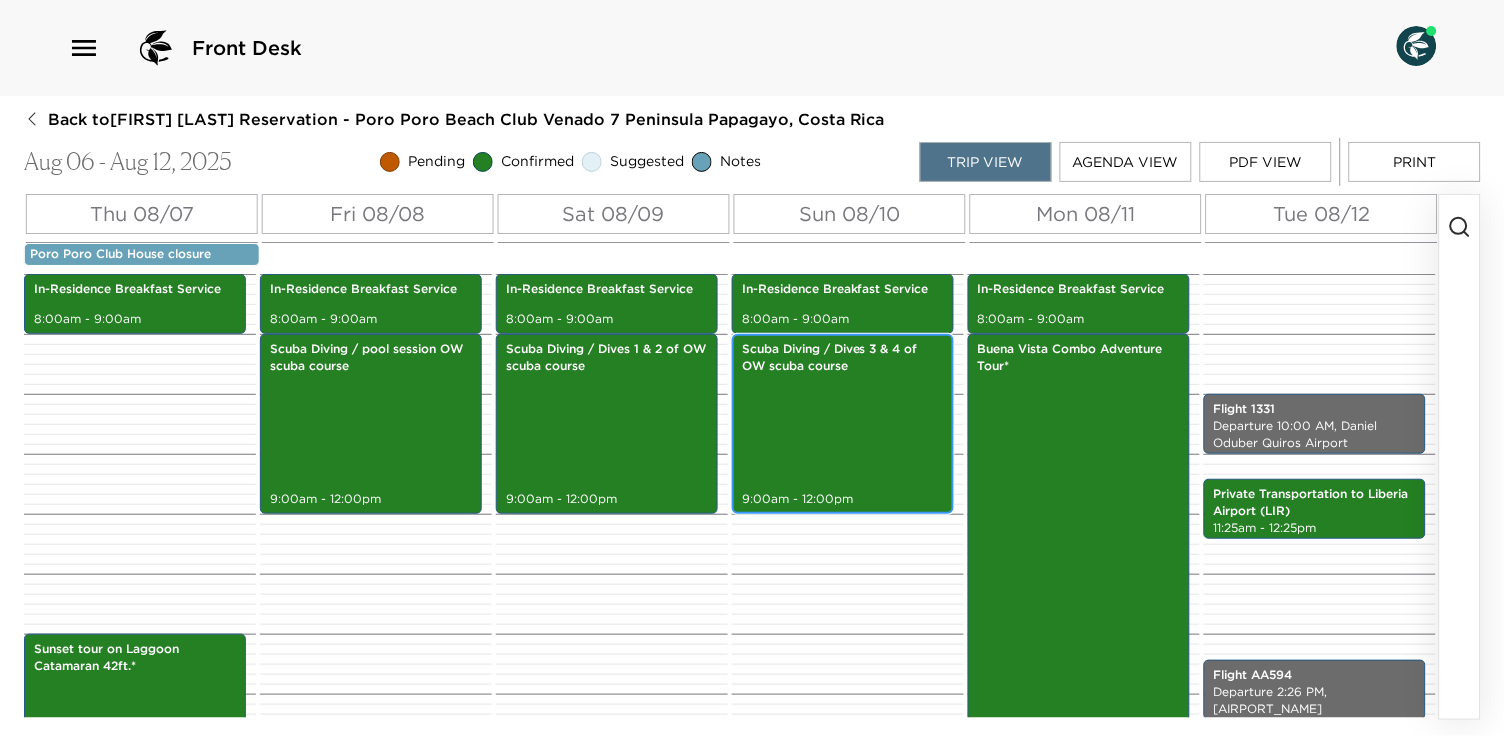 scroll, scrollTop: 0, scrollLeft: 302, axis: horizontal 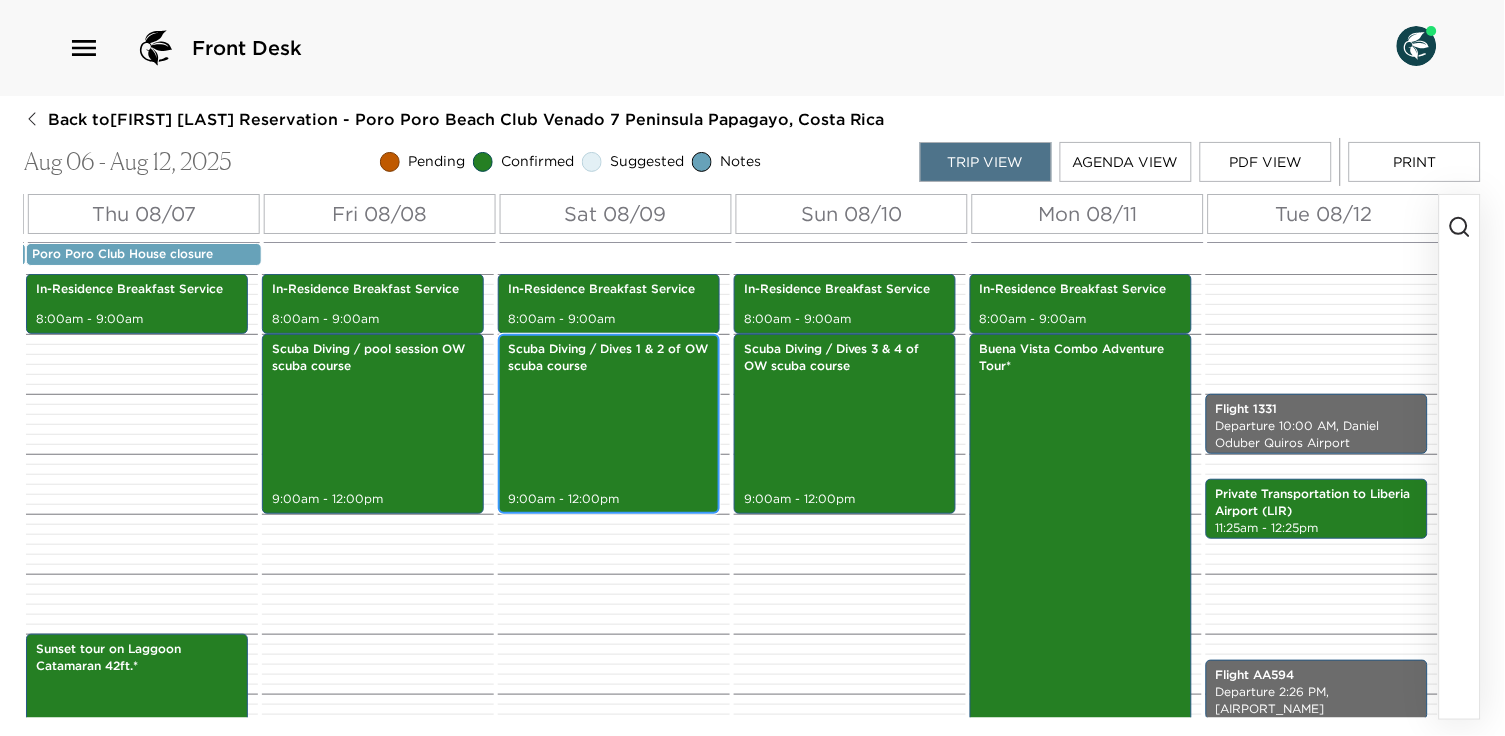 click on "Scuba Diving / Dives 1 & 2 of OW scuba course 9:00am - 12:00pm" at bounding box center (609, 424) 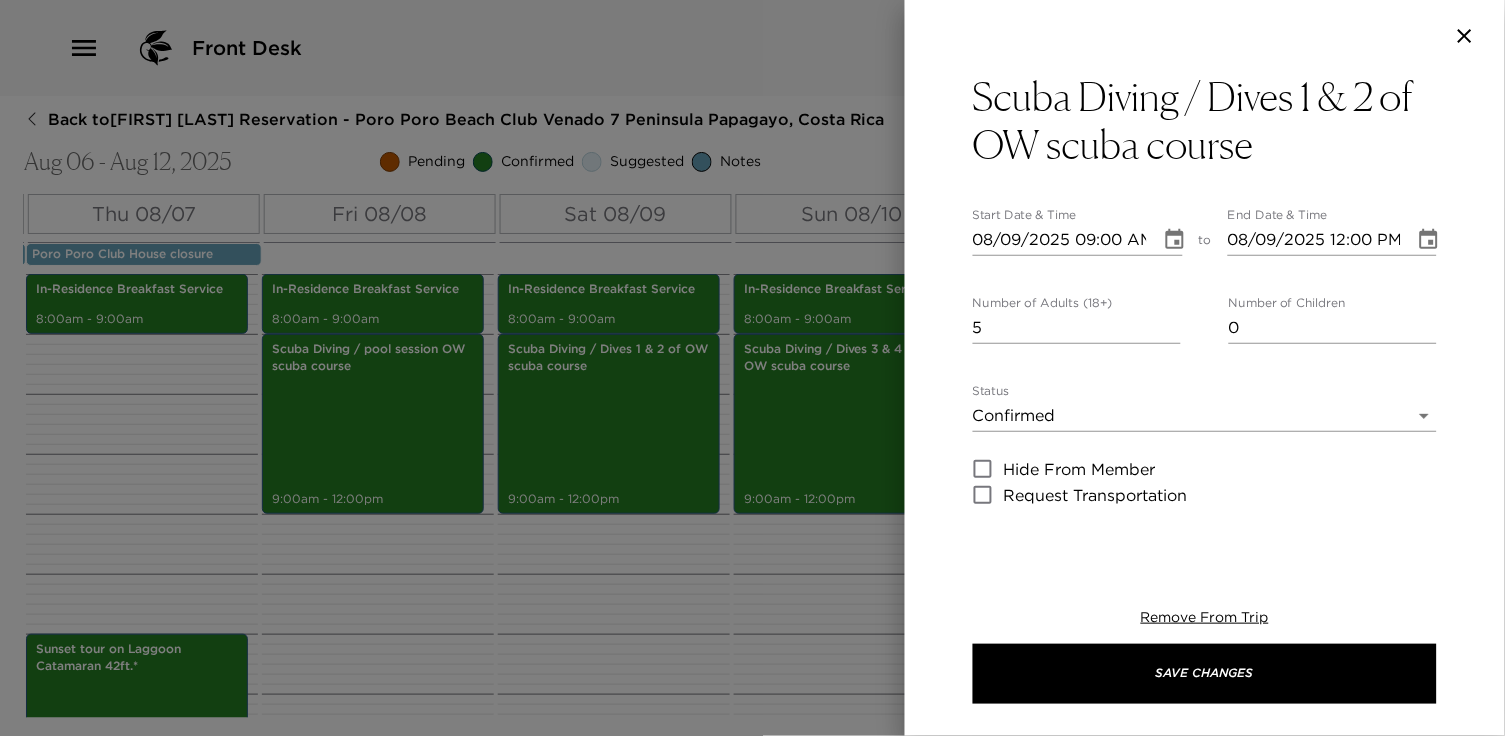 click at bounding box center [752, 368] 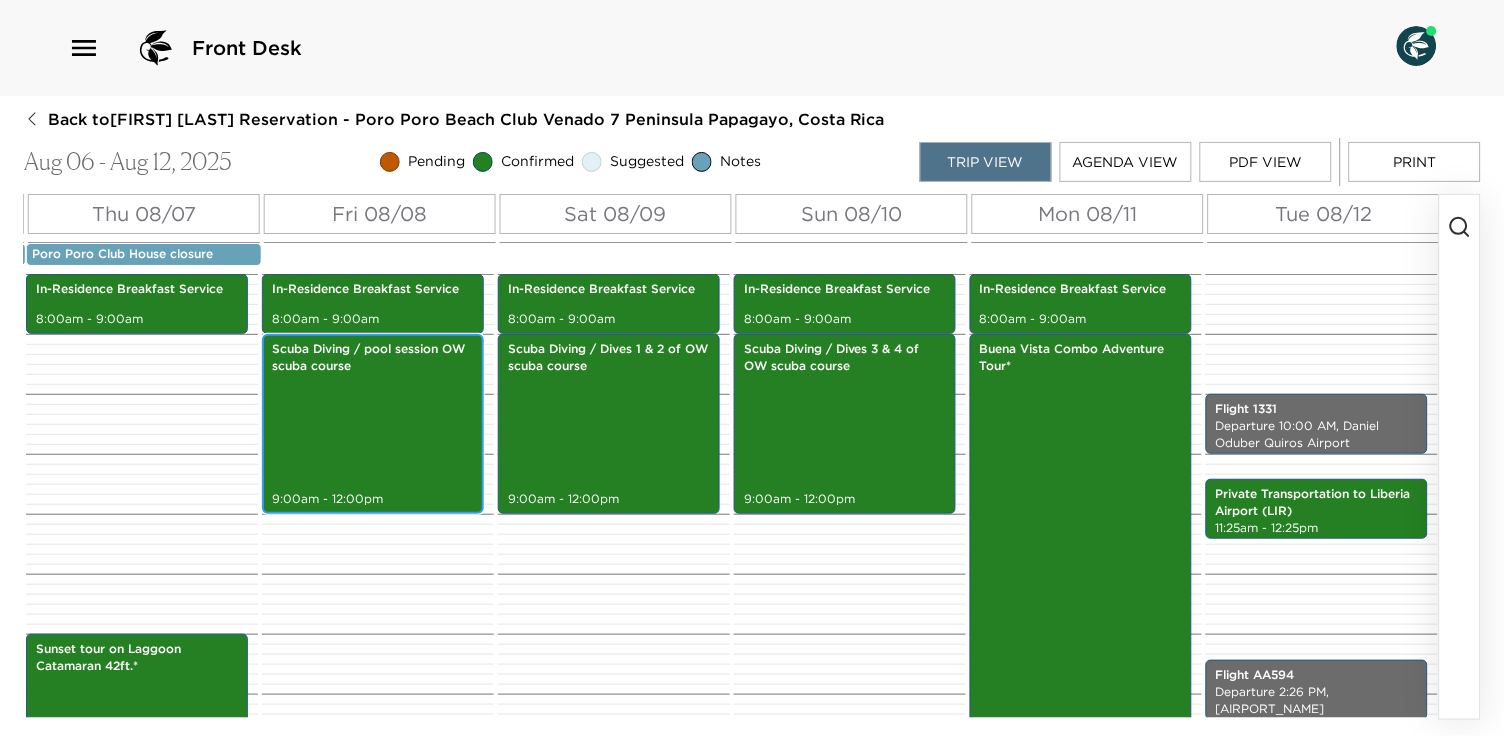 click on "Scuba Diving / pool session OW scuba course 9:00am - 12:00pm" at bounding box center [373, 424] 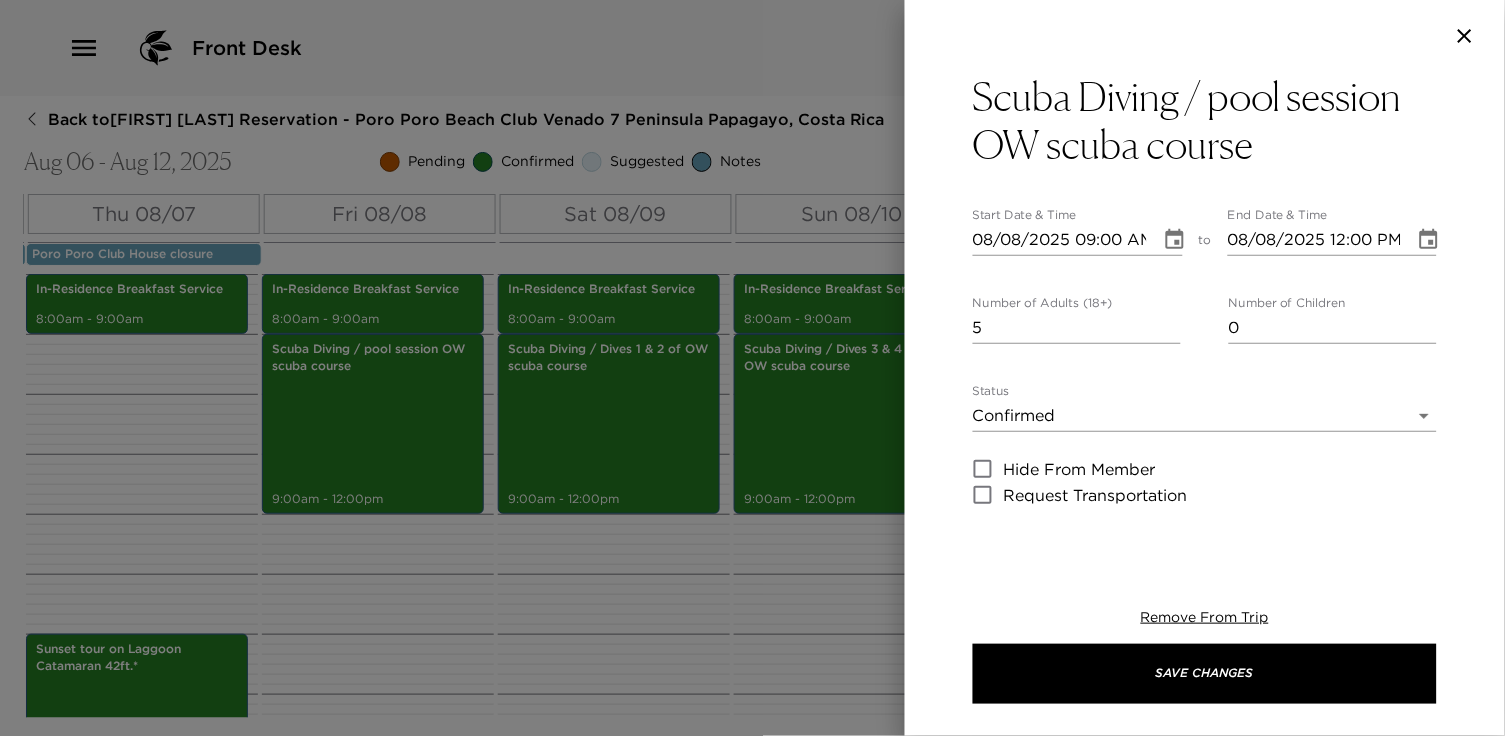click at bounding box center (752, 368) 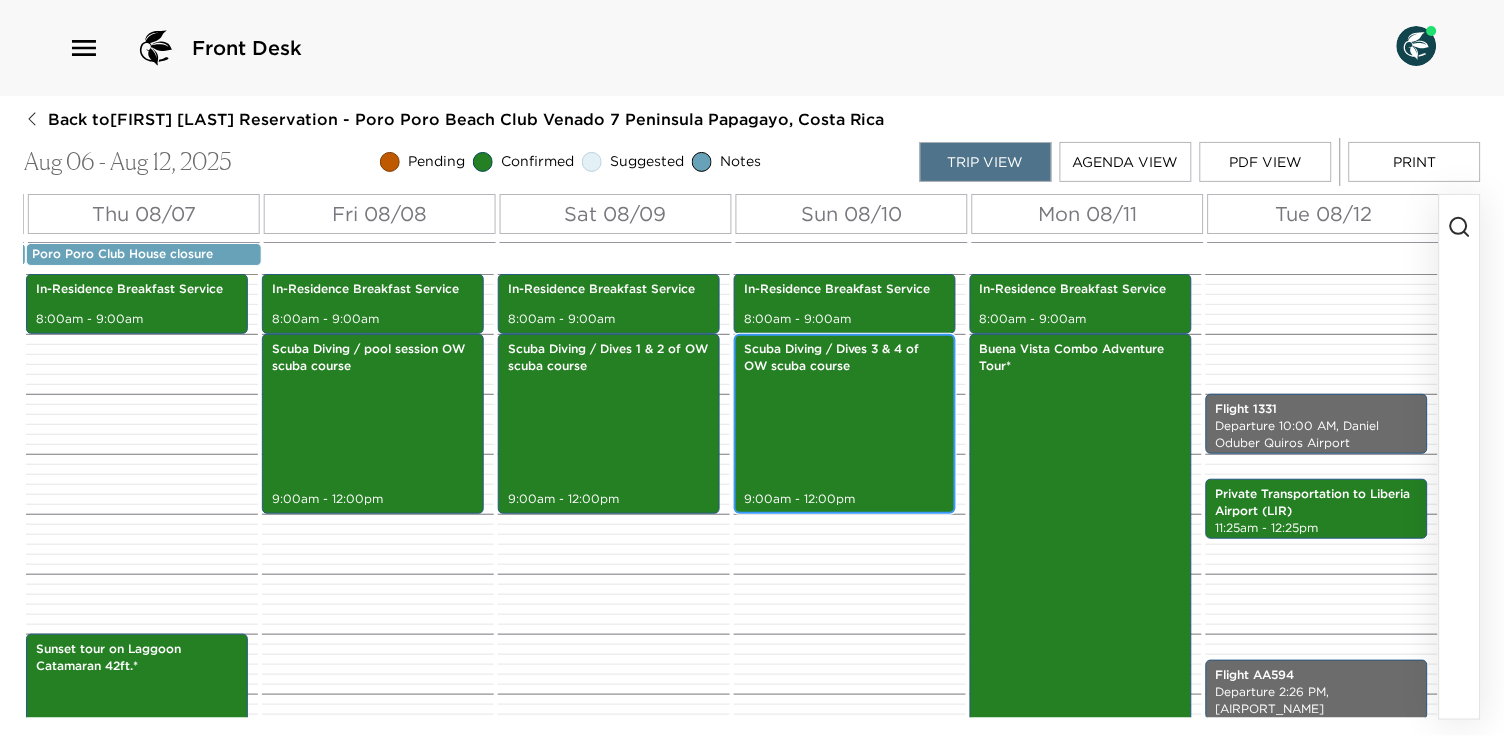 click on "Scuba Diving / Dives 3 & 4 of OW scuba course 9:00am - 12:00pm" at bounding box center (845, 424) 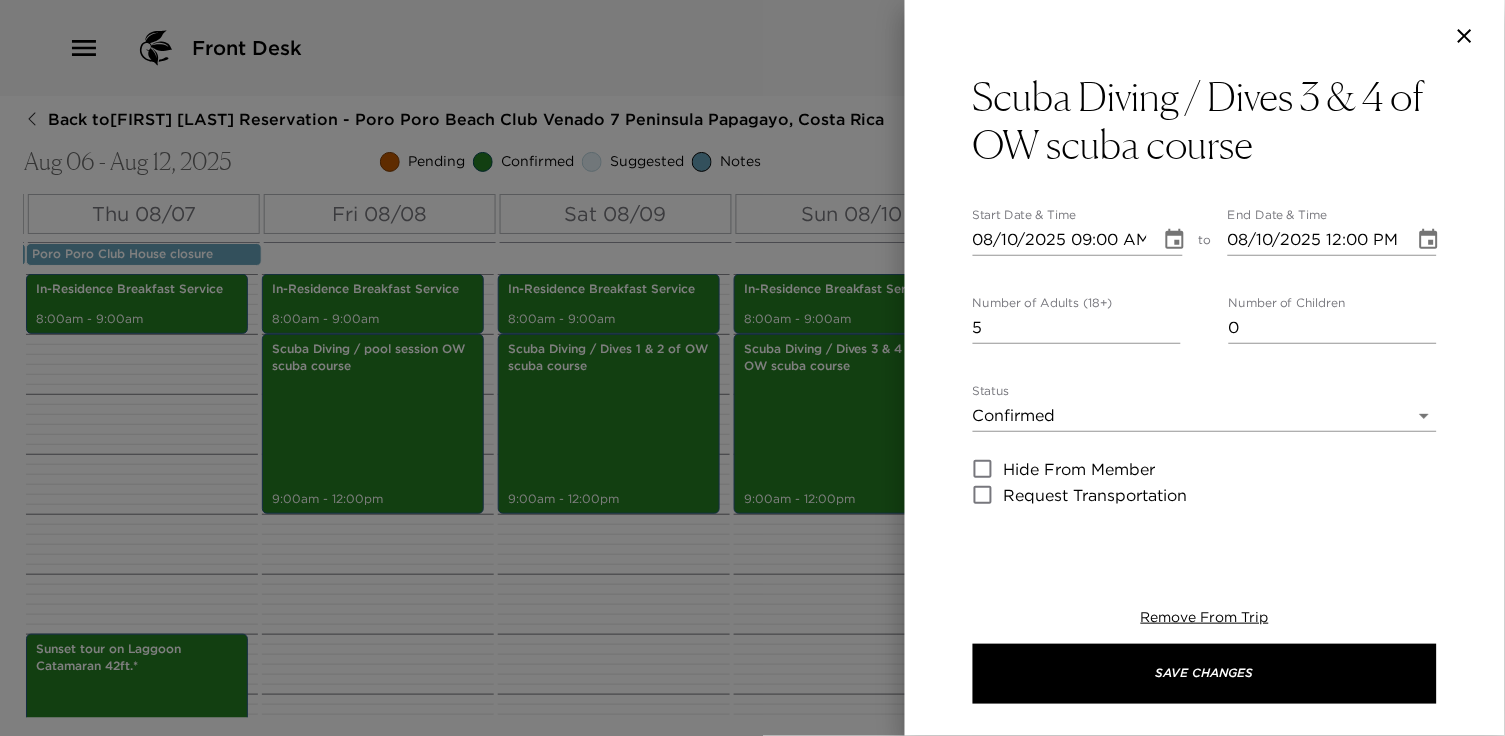 click at bounding box center [752, 368] 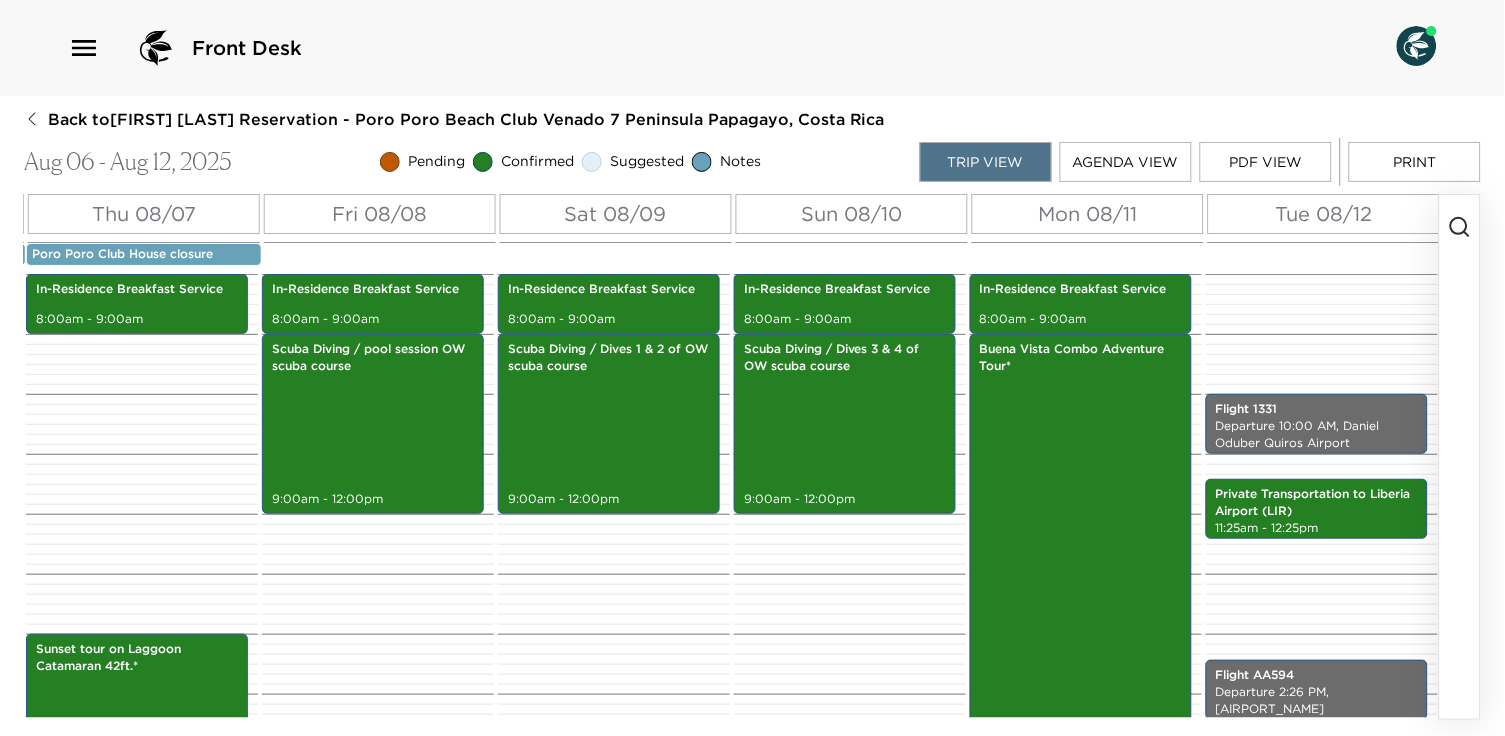 click on "Poro Poro Club House closure" at bounding box center (144, 254) 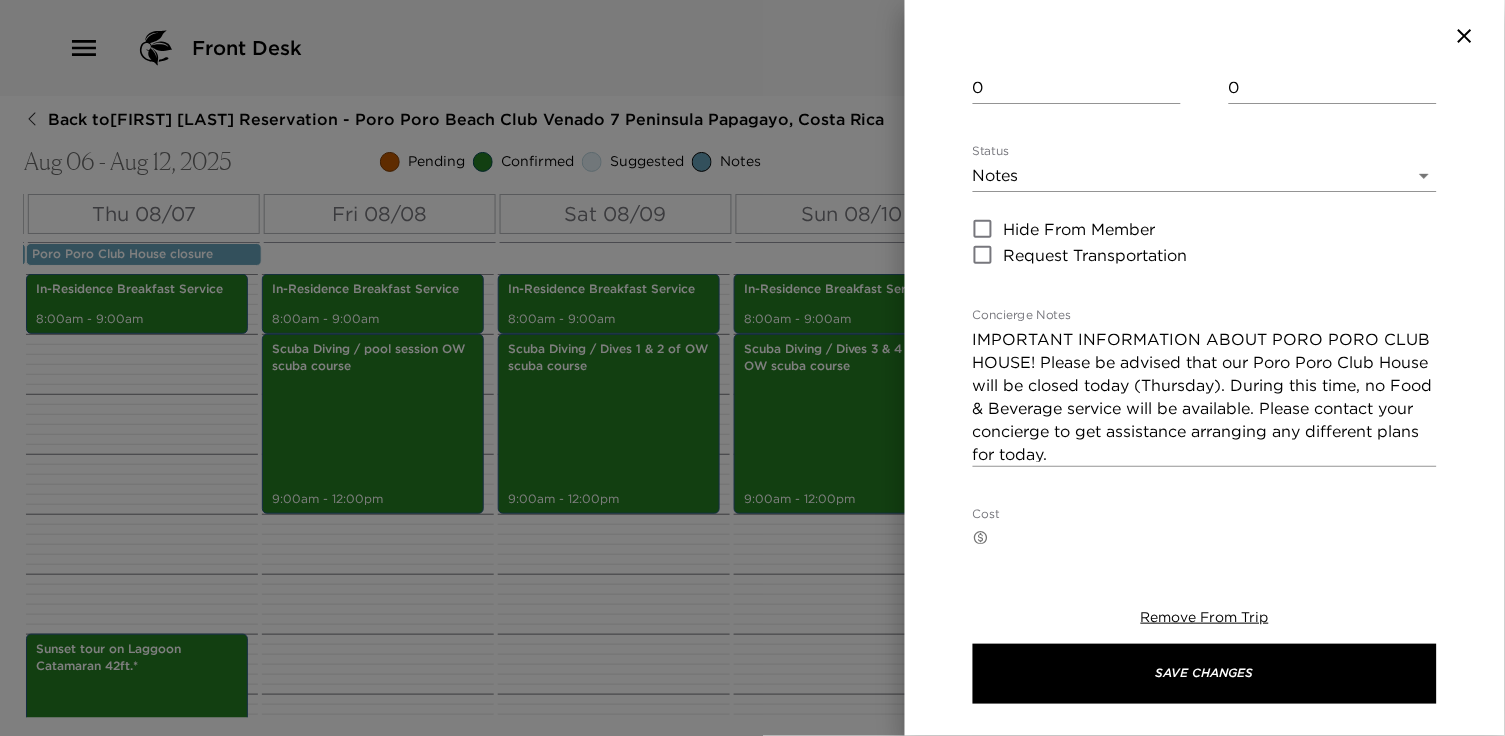 scroll, scrollTop: 254, scrollLeft: 0, axis: vertical 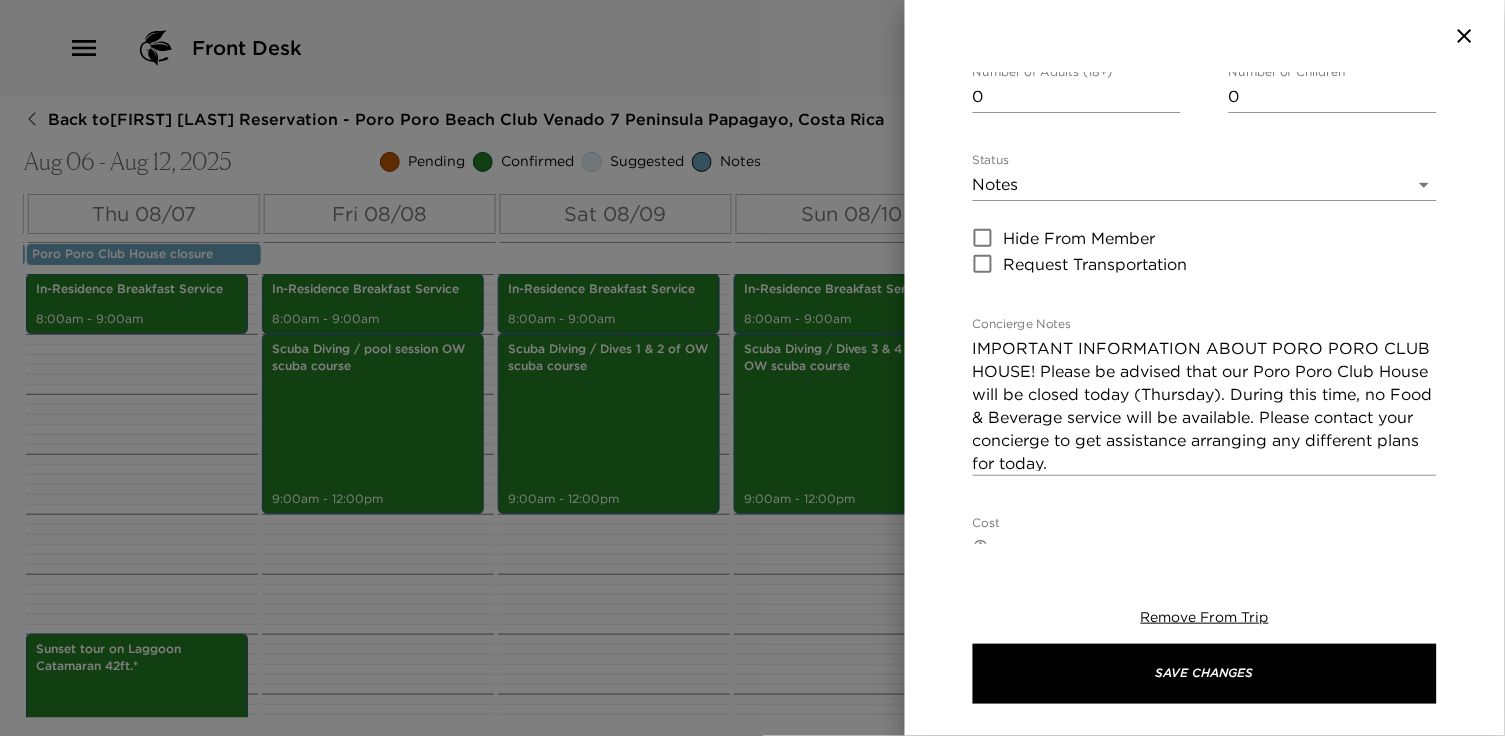 click at bounding box center [752, 368] 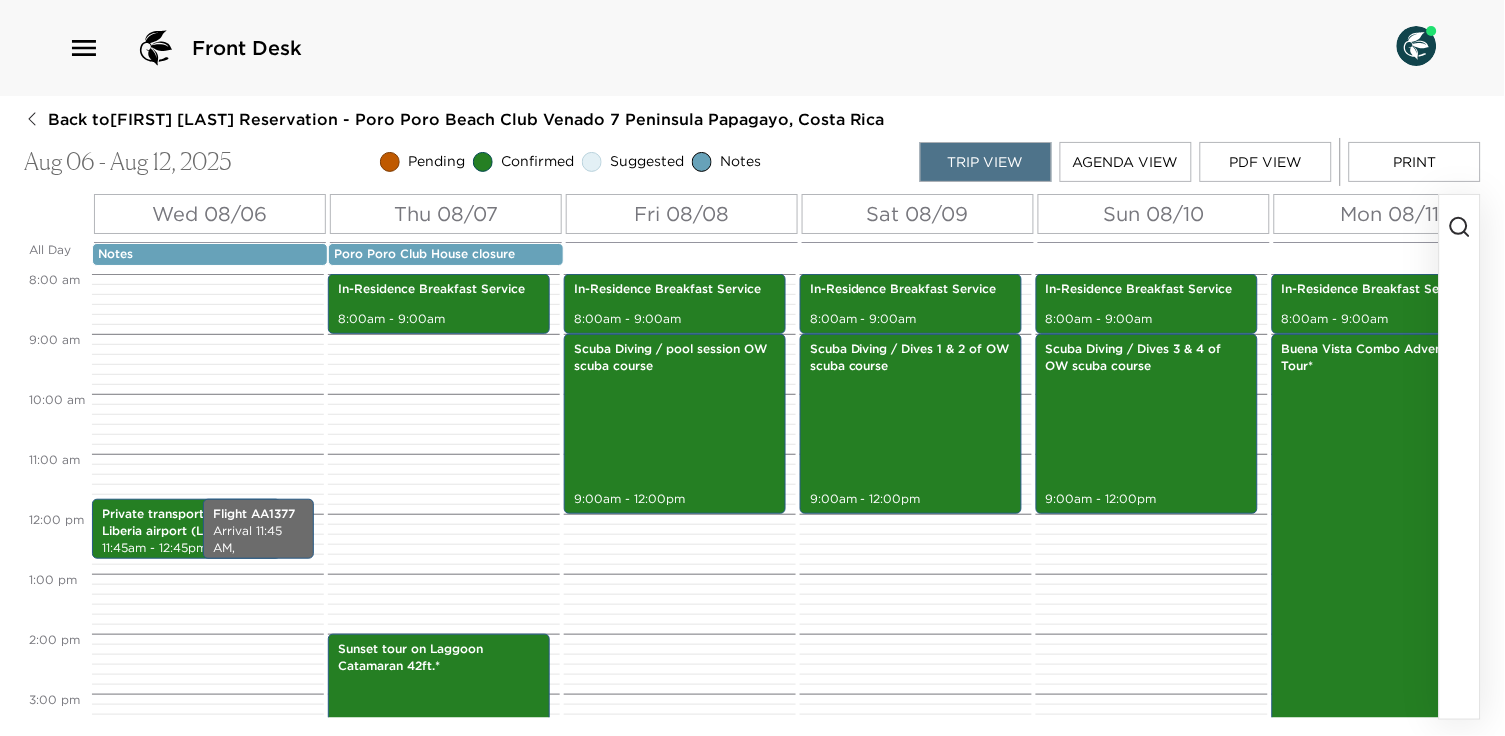scroll, scrollTop: 0, scrollLeft: 0, axis: both 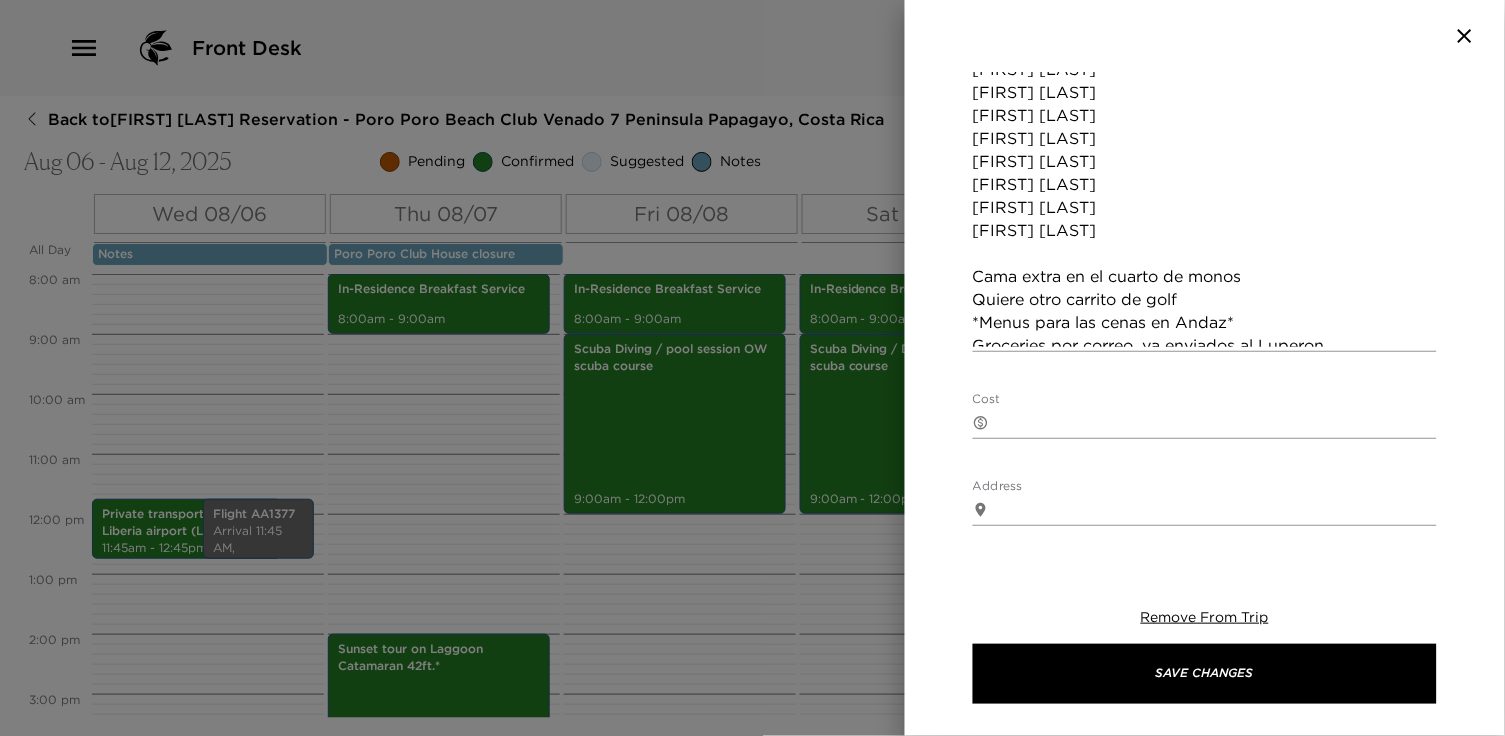 click at bounding box center [752, 368] 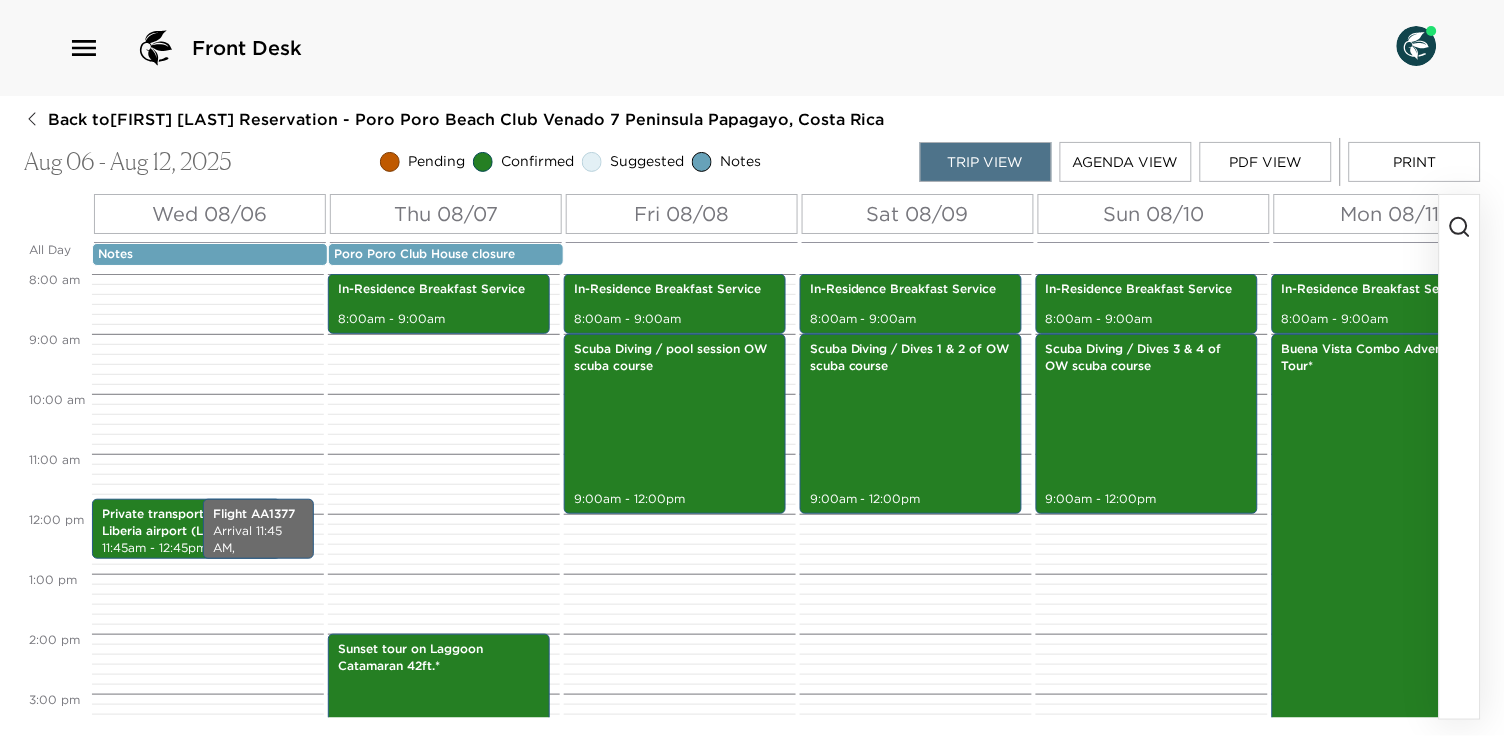 click on "Notes" at bounding box center (210, 254) 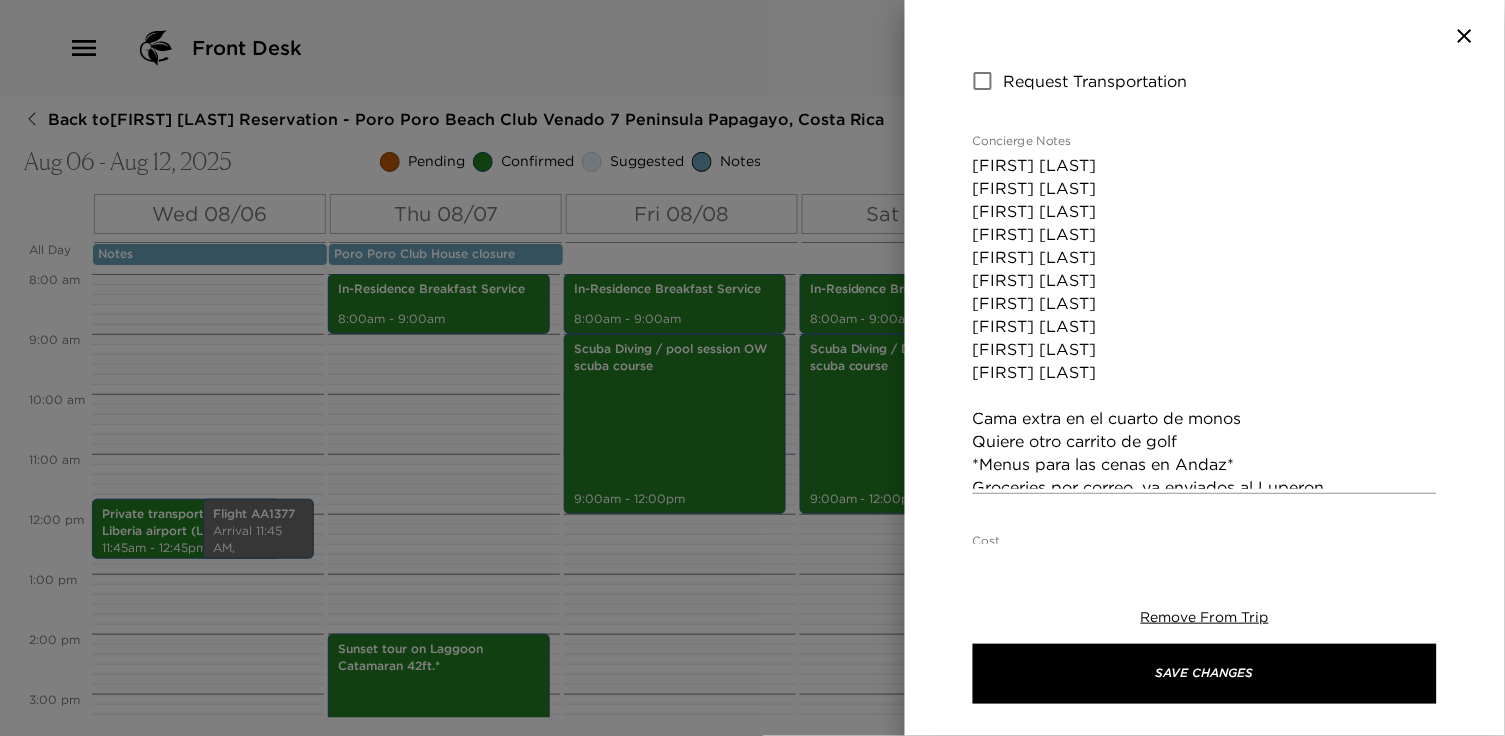 scroll, scrollTop: 394, scrollLeft: 0, axis: vertical 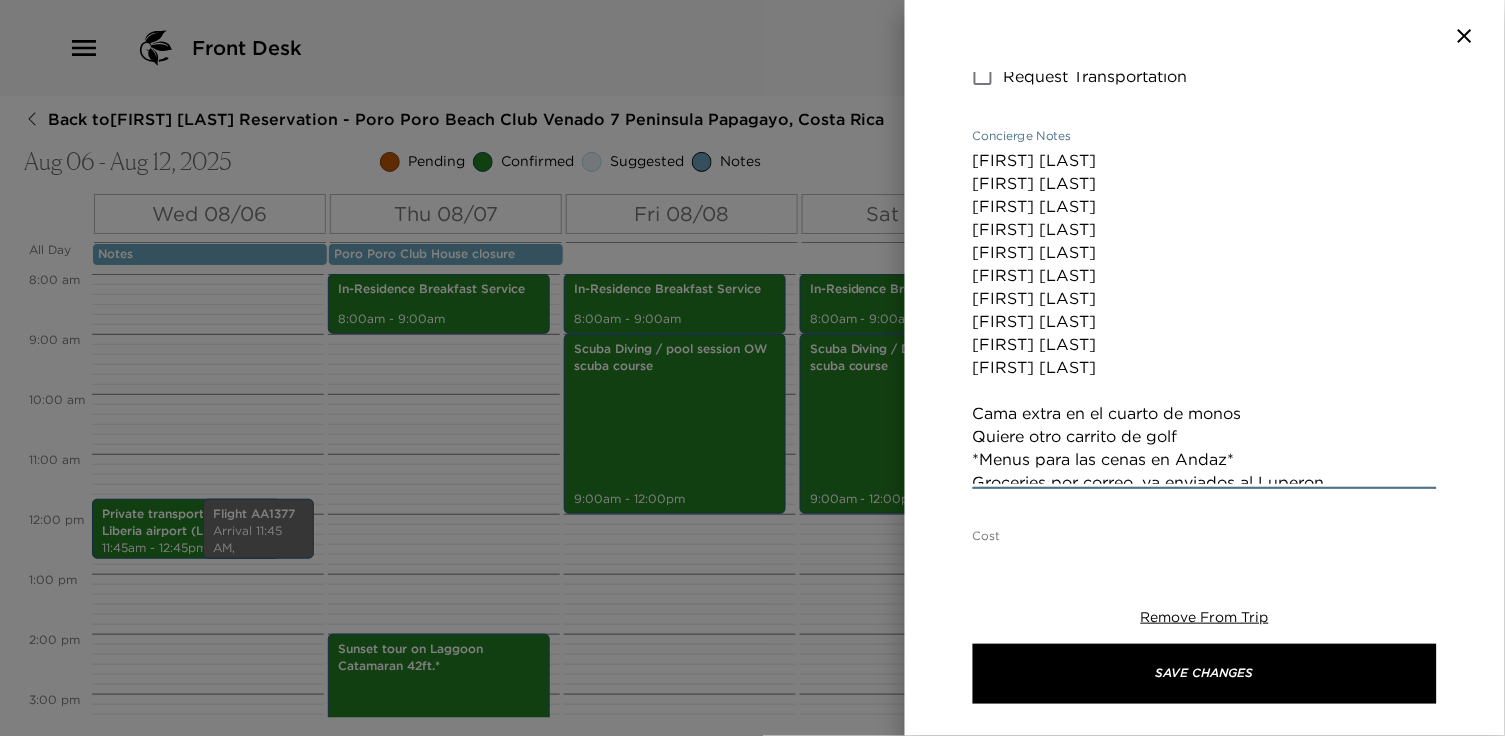 click on "Brenda Shanks
Wendee Kohronas
Eric Chorines
Marilyn Sheer
Nikki Stark
David Shanks
Jack Shanks
Beckett Frisina
Gus Stark
Will Stark
Cama extra en el cuarto de monos
Quiere otro carrito de golf
*Menus para las cenas en Andaz*
Groceries por correo, ya enviados al Luperon" at bounding box center [1205, 316] 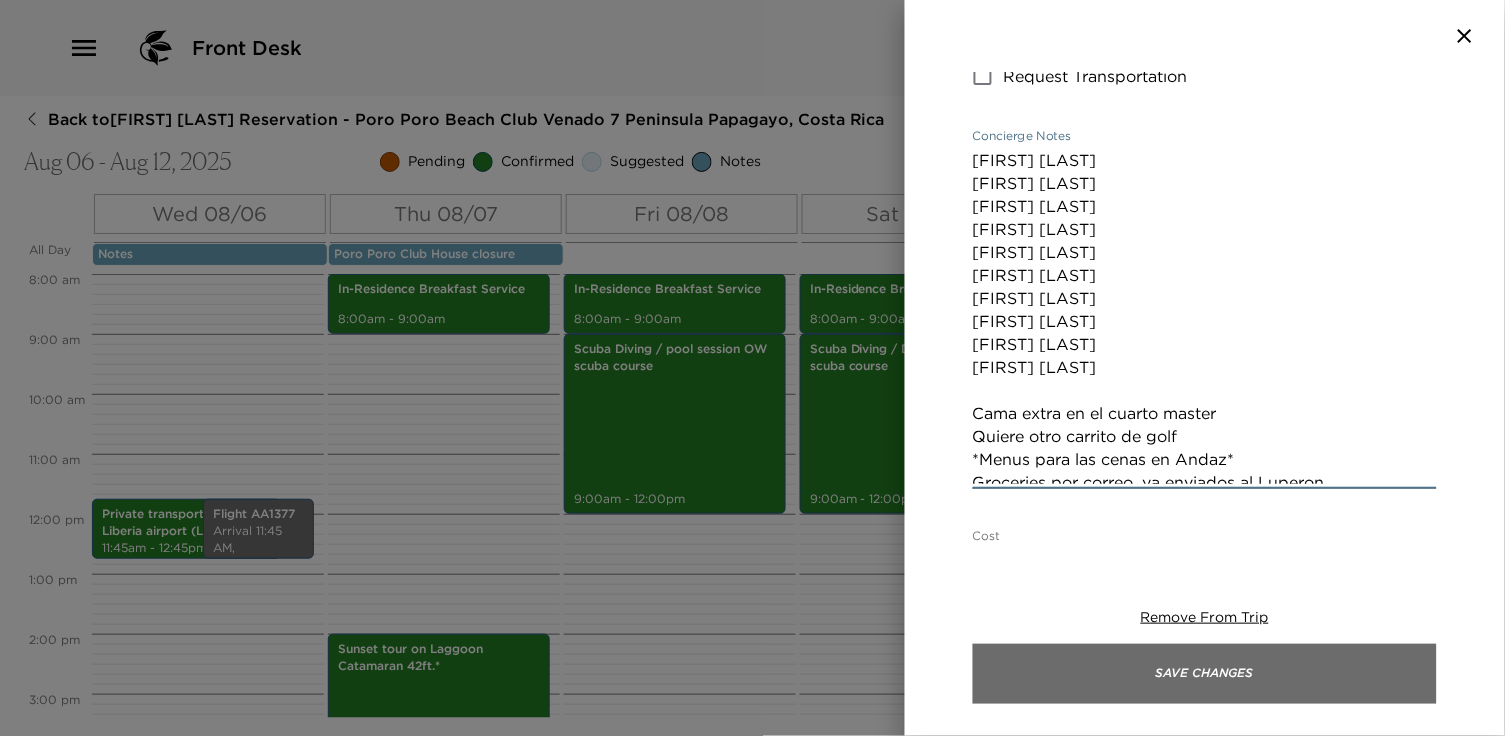 type on "Brenda Shanks
Wendee Kohronas
Eric Chorines
Marilyn Sheer
Nikki Stark
David Shanks
Jack Shanks
Beckett Frisina
Gus Stark
Will Stark
Cama extra en el cuarto master
Quiere otro carrito de golf
*Menus para las cenas en Andaz*
Groceries por correo, ya enviados al Luperon" 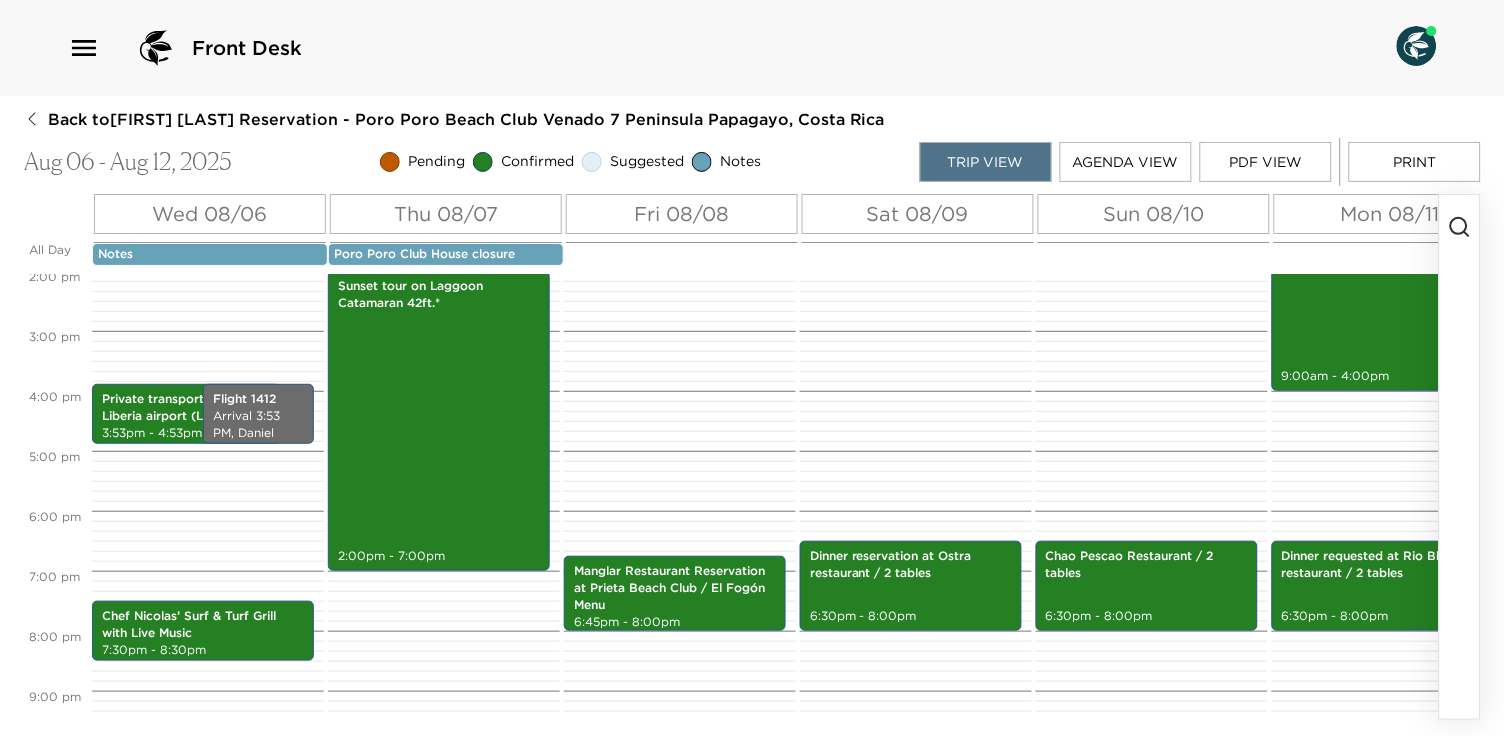 scroll, scrollTop: 889, scrollLeft: 0, axis: vertical 